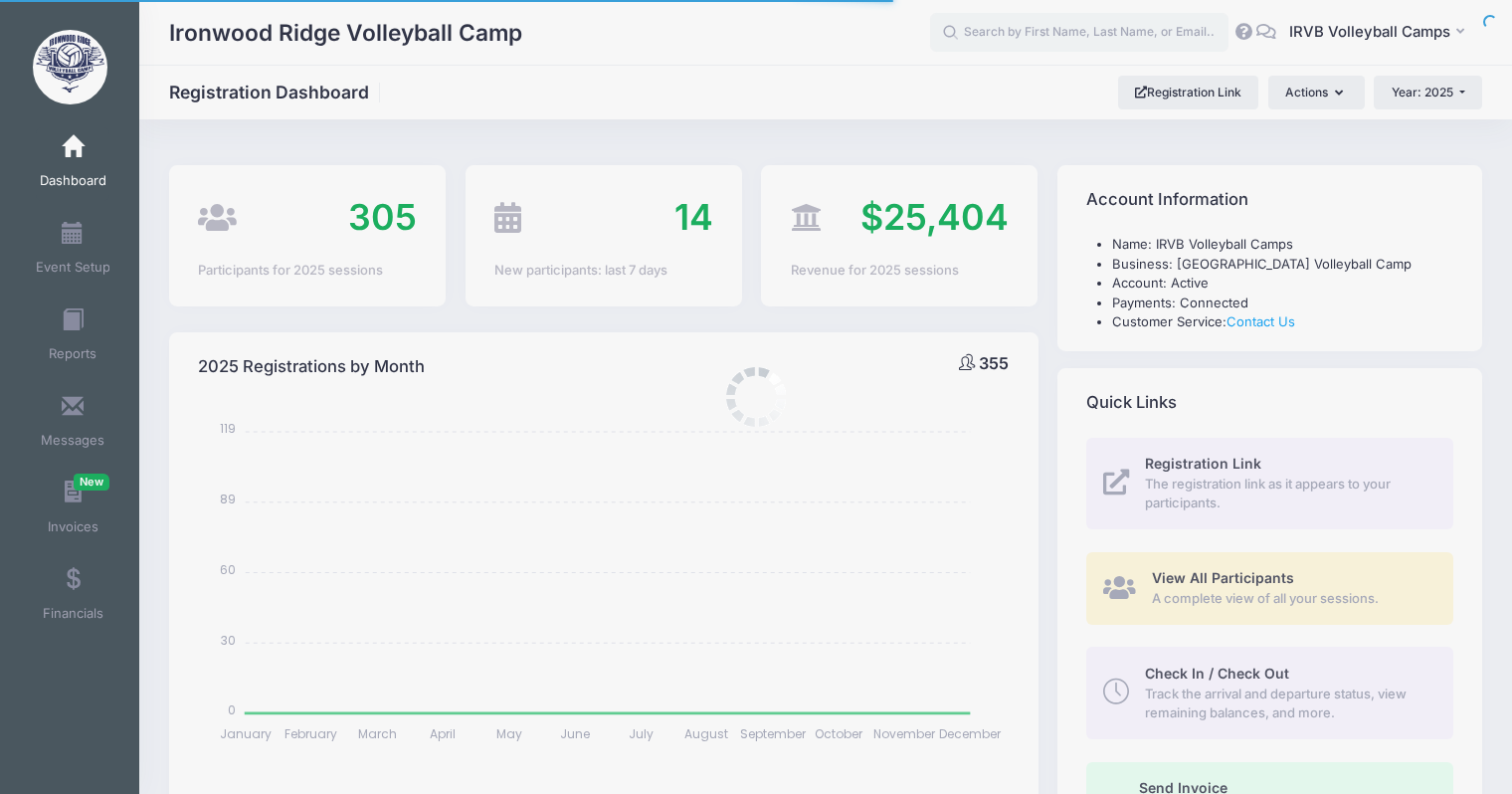 select 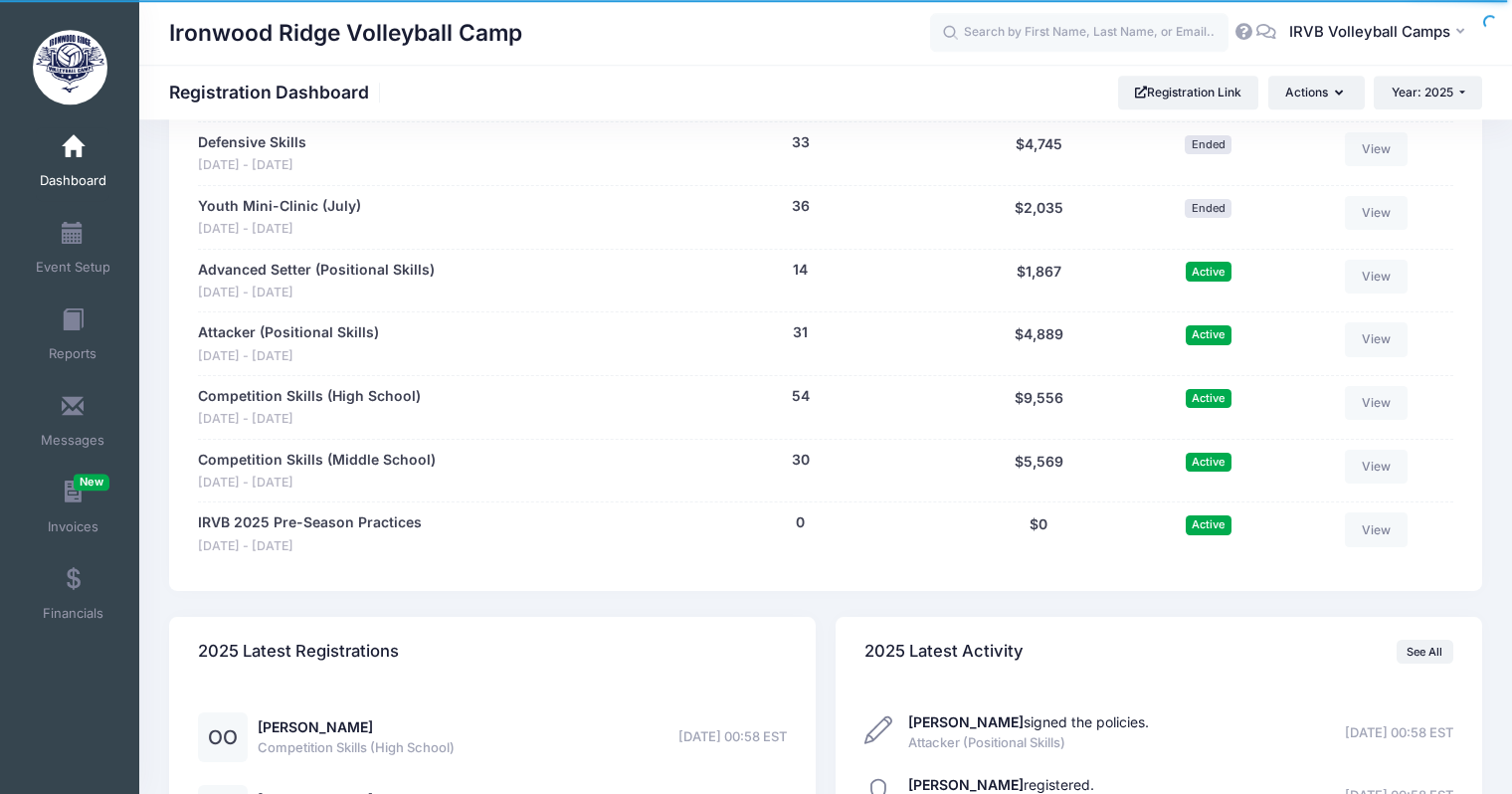scroll, scrollTop: 1471, scrollLeft: 0, axis: vertical 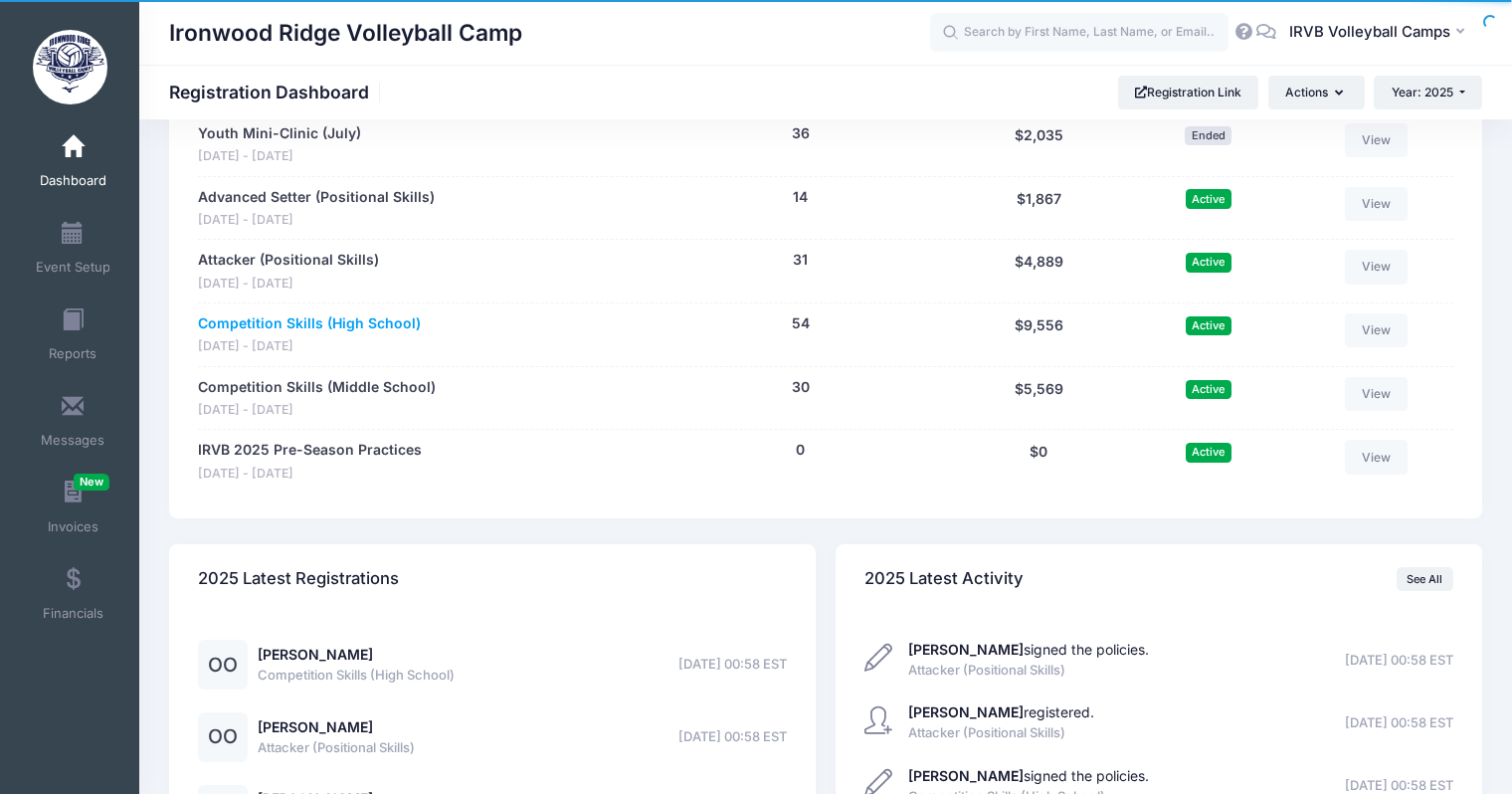 click on "Competition Skills (High School)" at bounding box center (309, 323) 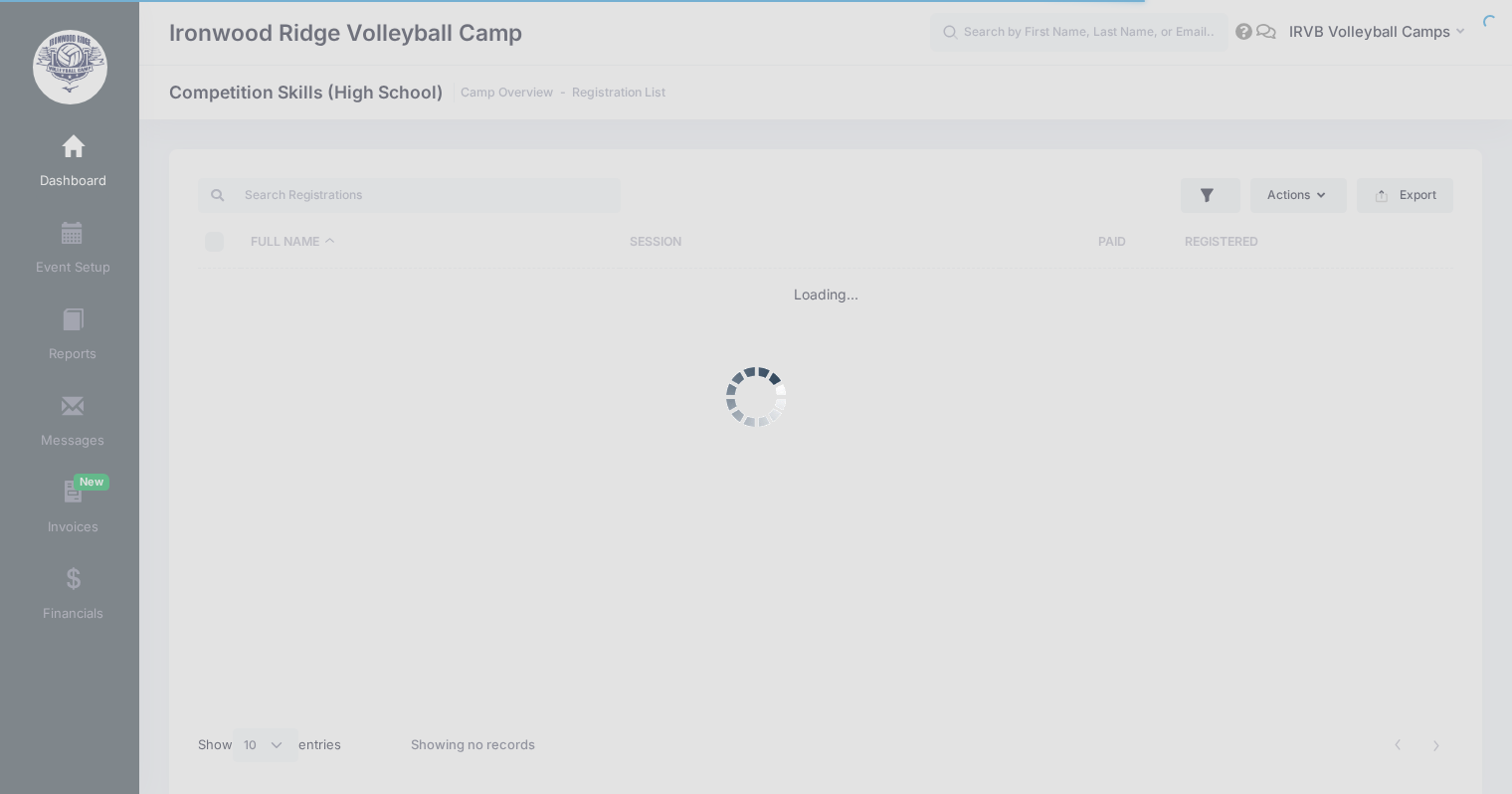 select on "10" 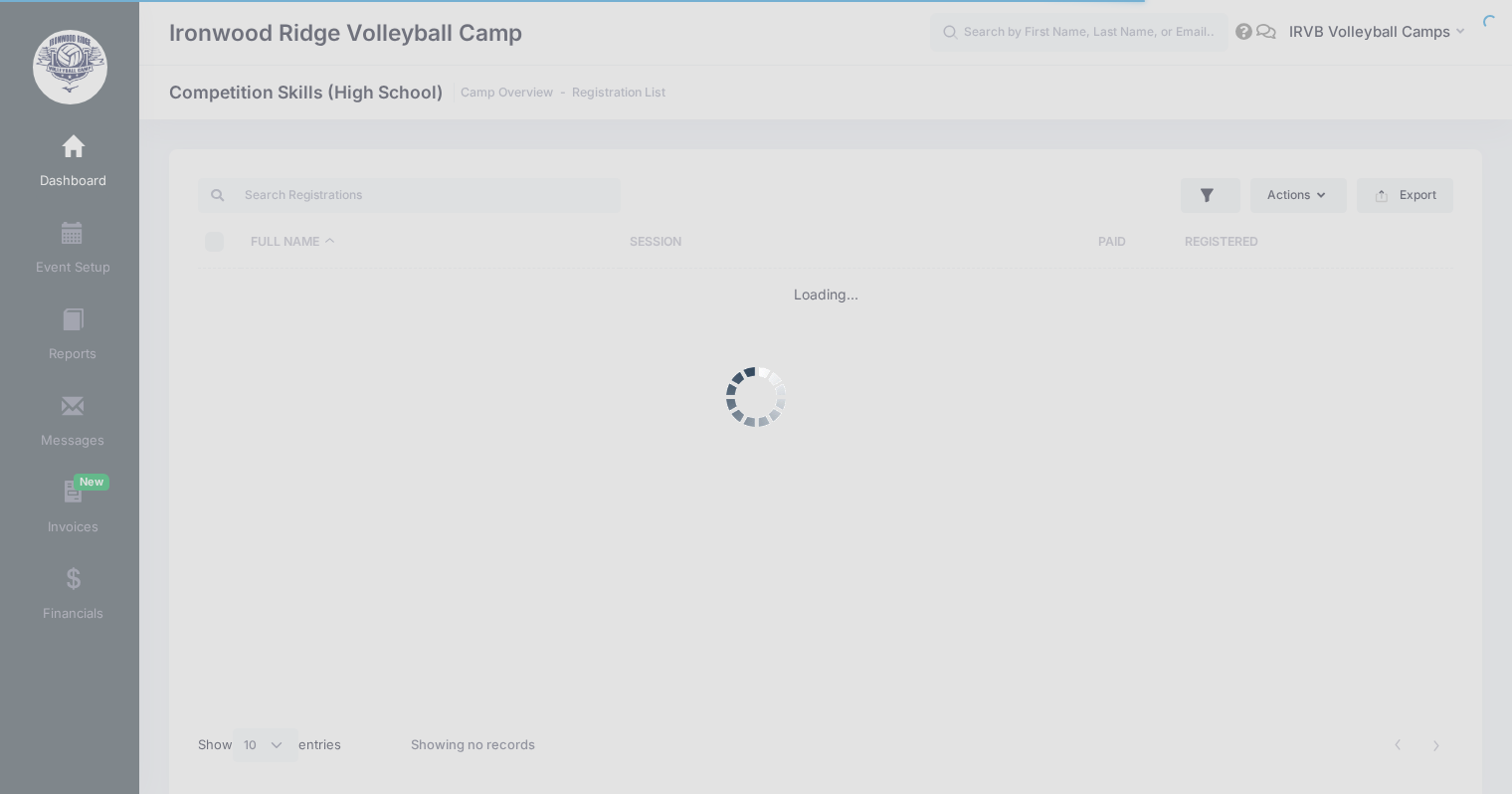 scroll, scrollTop: 0, scrollLeft: 0, axis: both 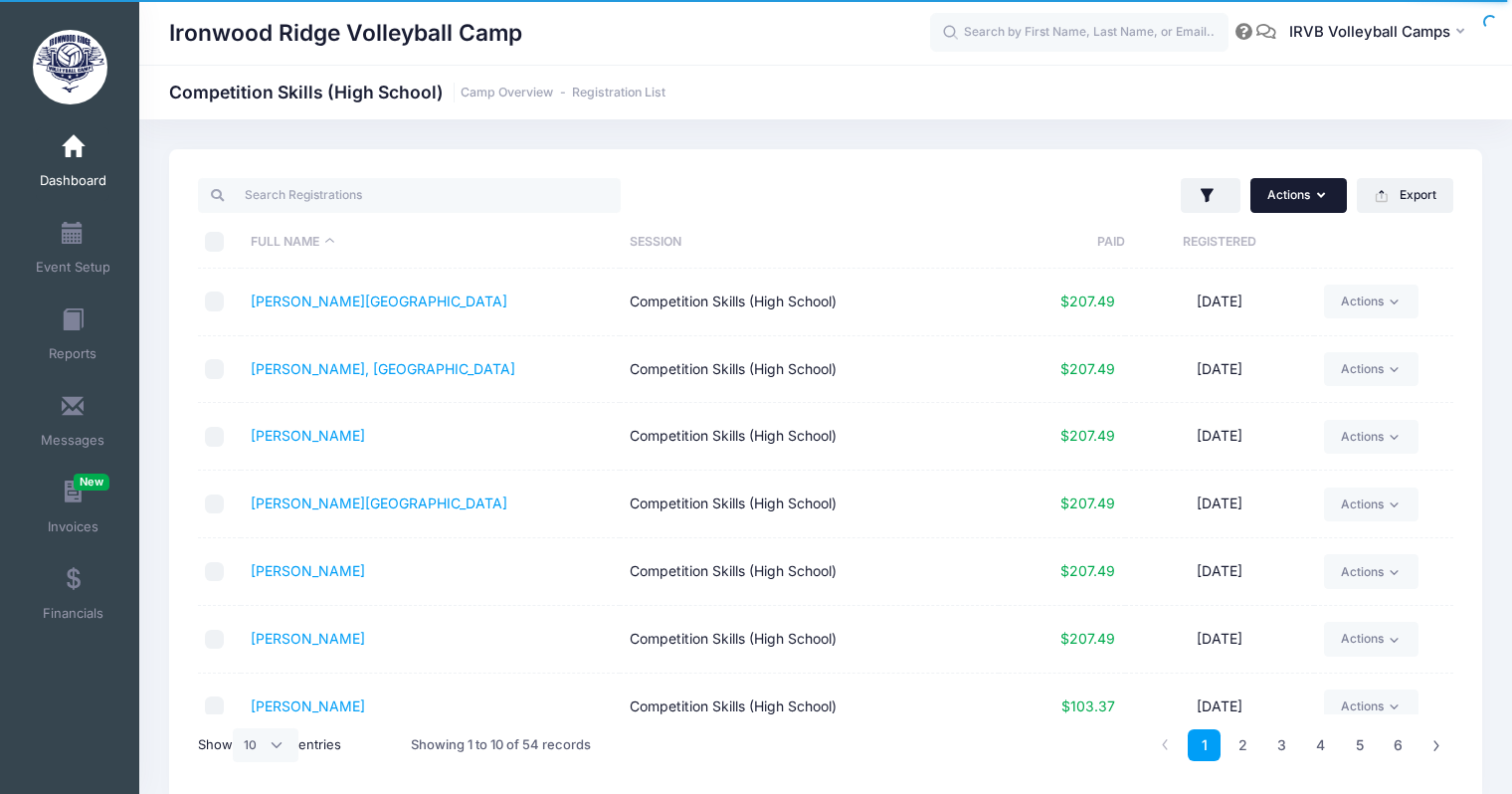 click on "Actions" at bounding box center [1298, 195] 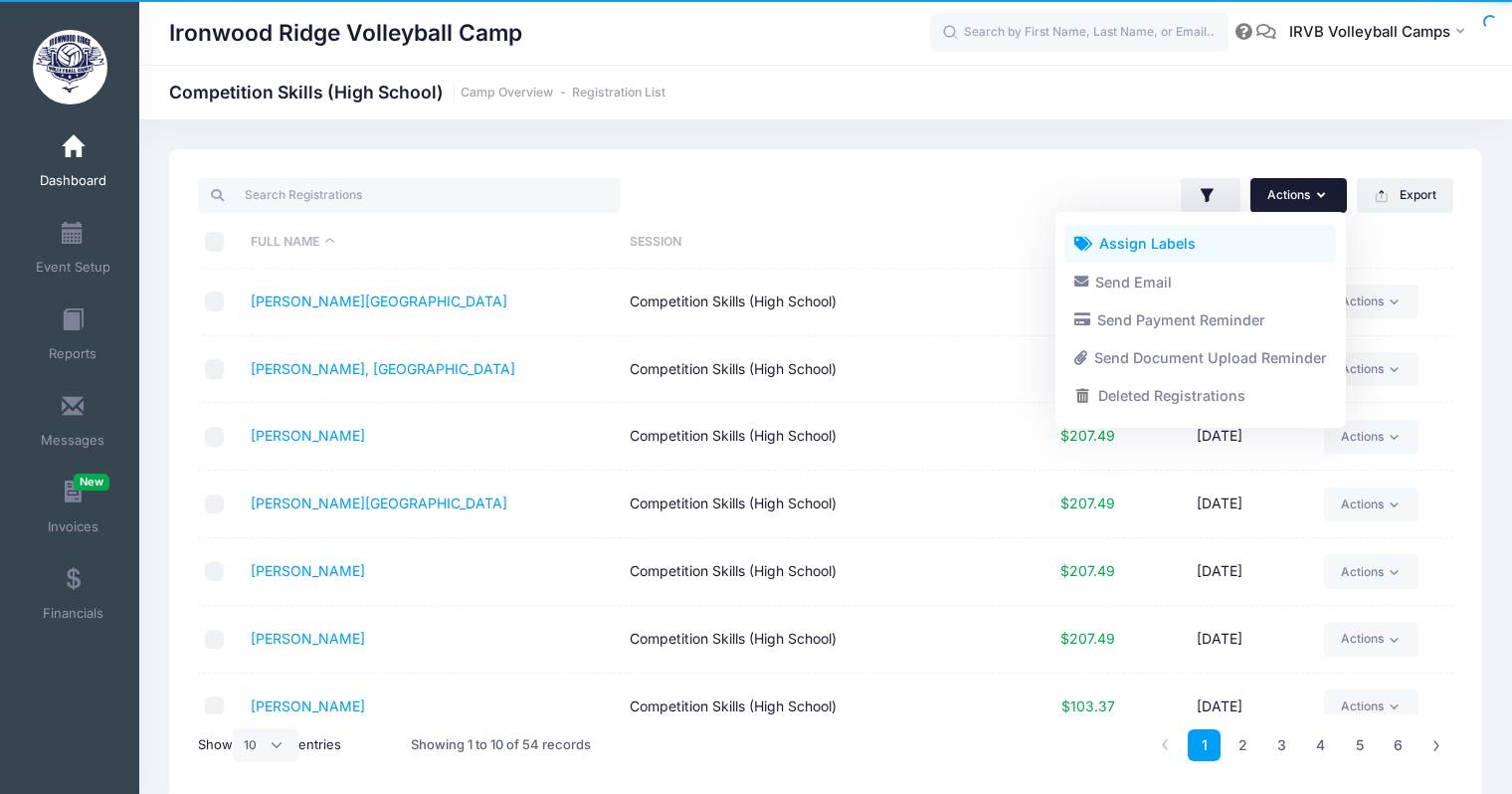 click on "Assign Labels" at bounding box center [1200, 244] 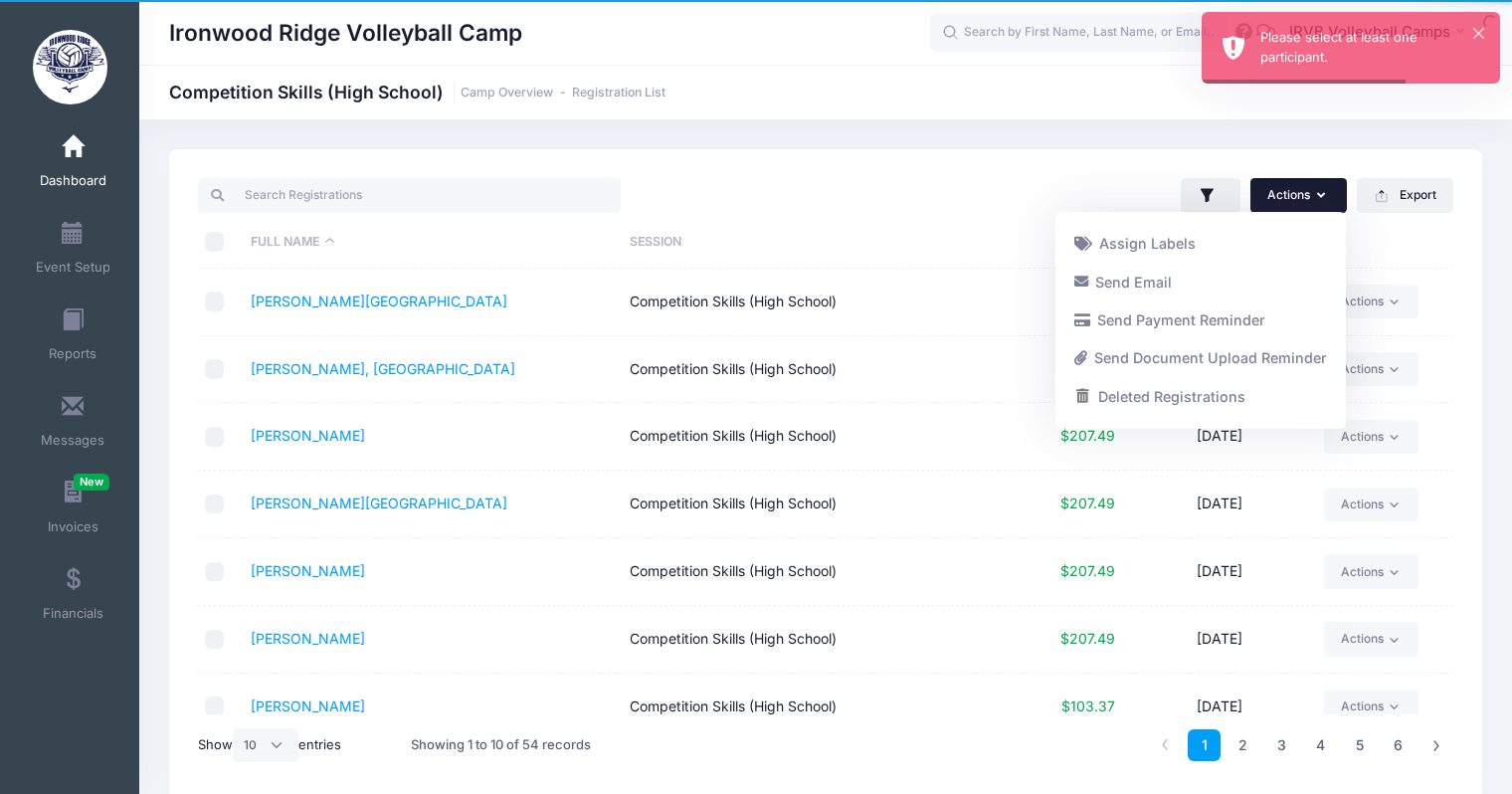 click on "Ironwood Ridge Volleyball Camp
Competition Skills (High School)
Camp Overview
Registration List" at bounding box center [826, 476] 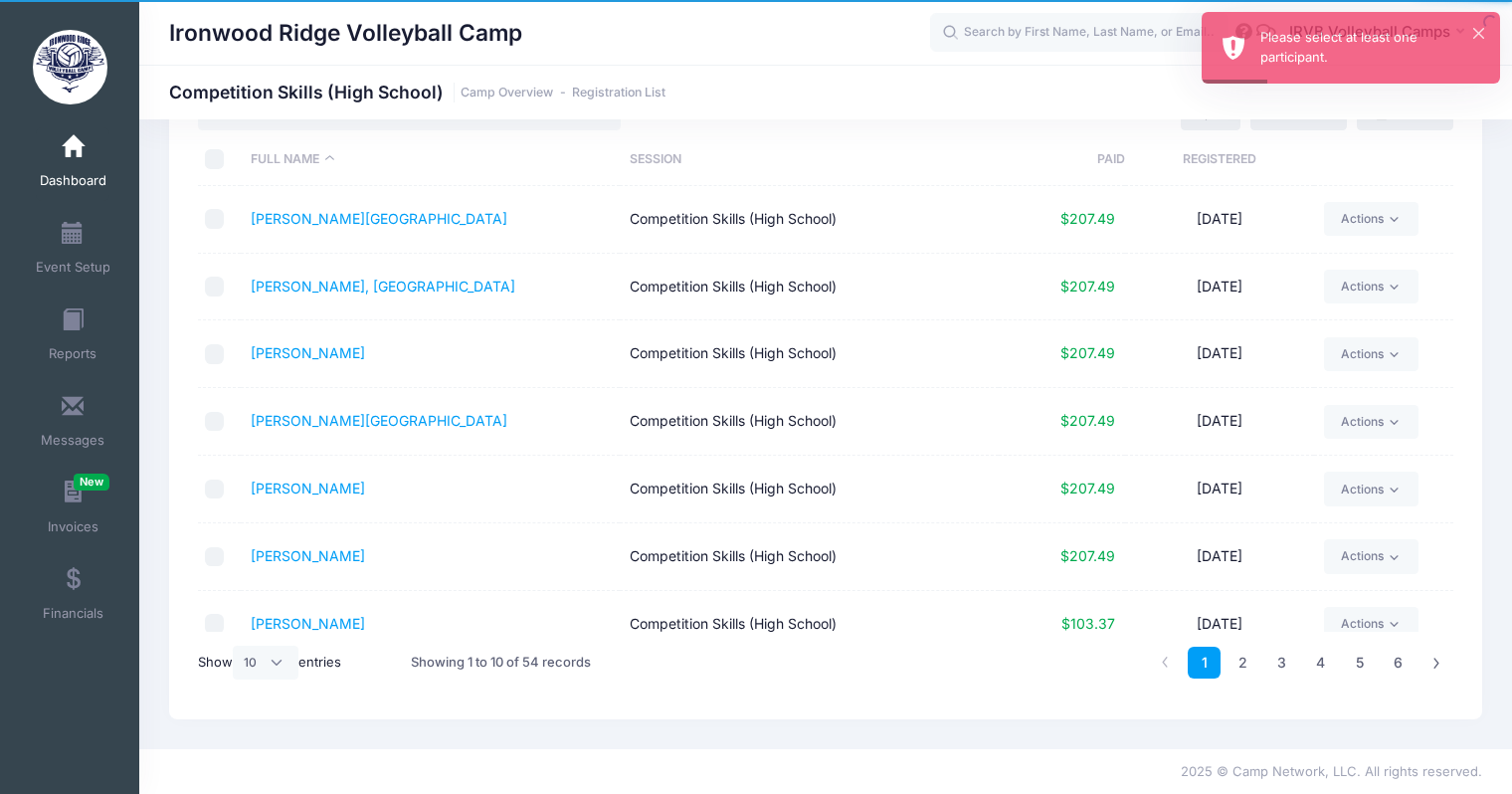 scroll, scrollTop: 0, scrollLeft: 0, axis: both 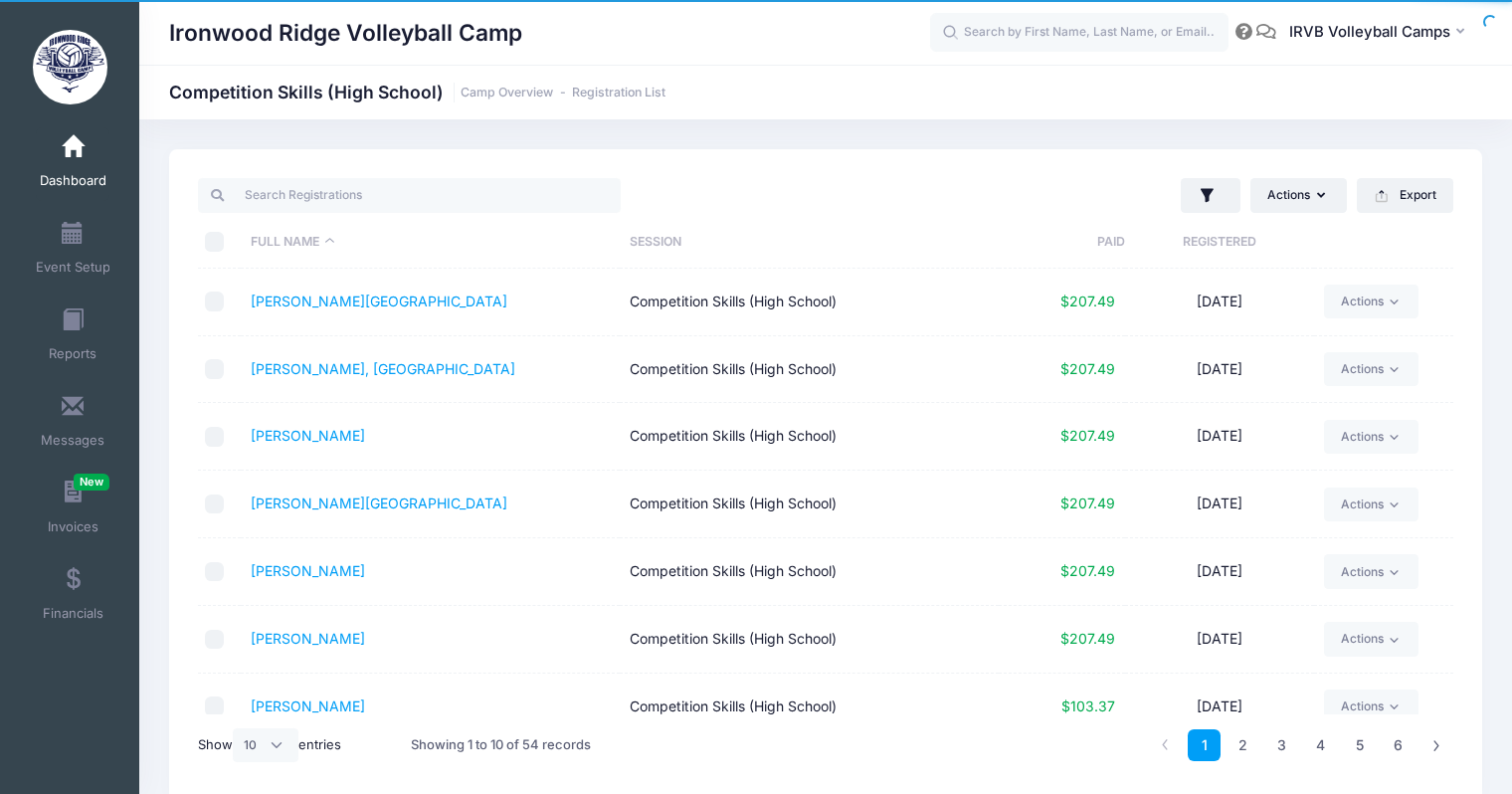 click at bounding box center [215, 301] 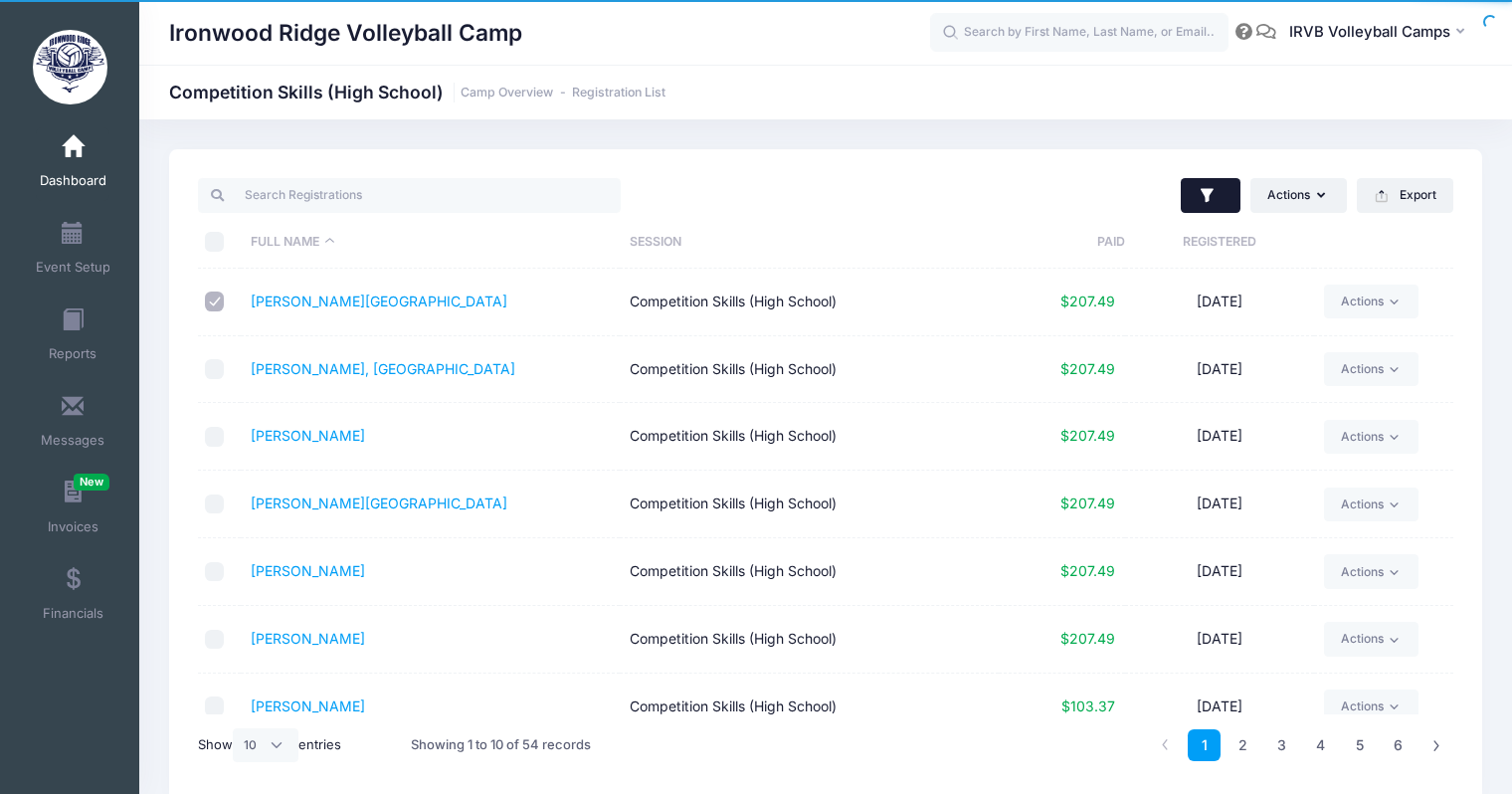 click at bounding box center (1211, 196) 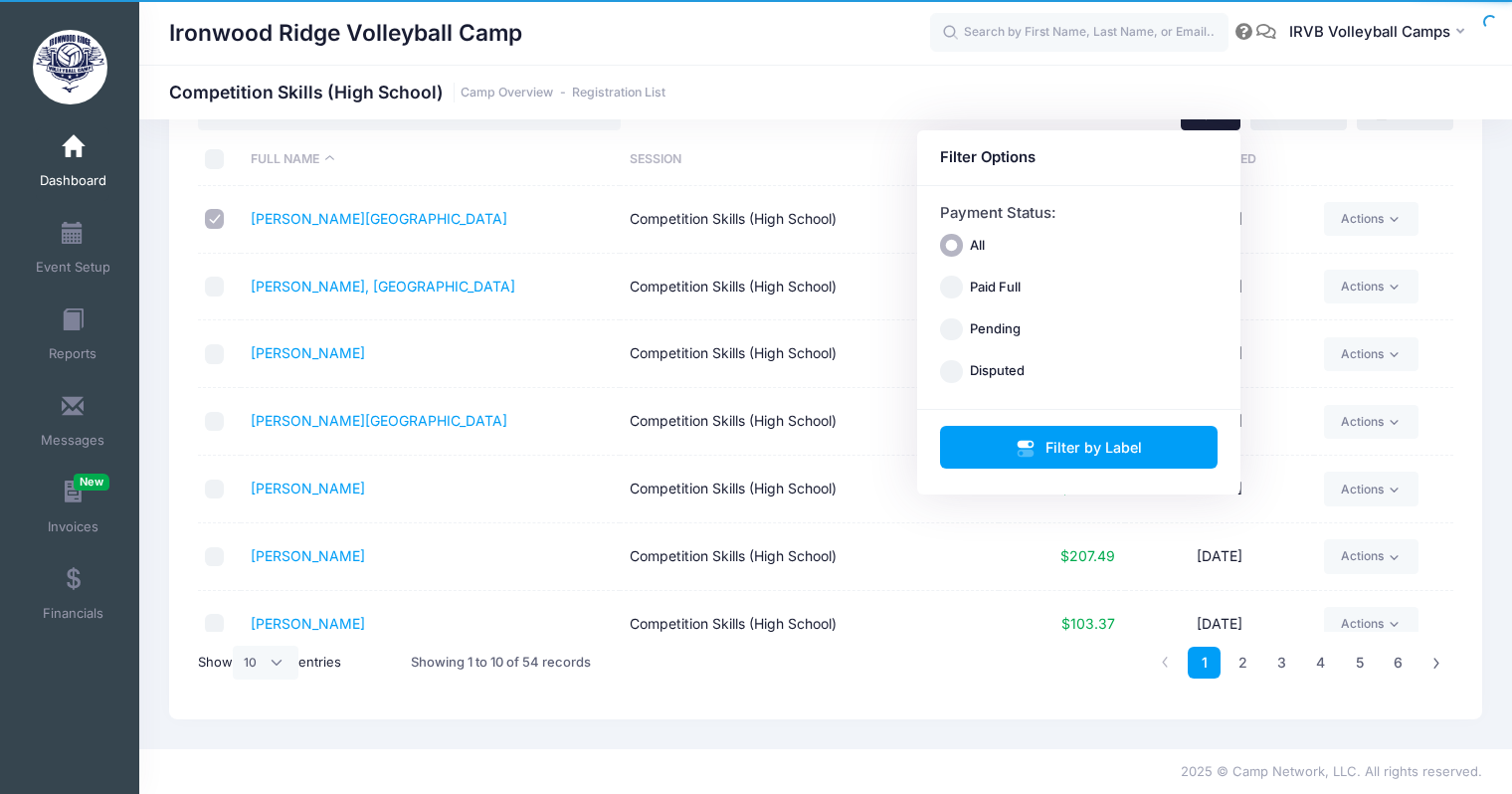 scroll, scrollTop: 0, scrollLeft: 0, axis: both 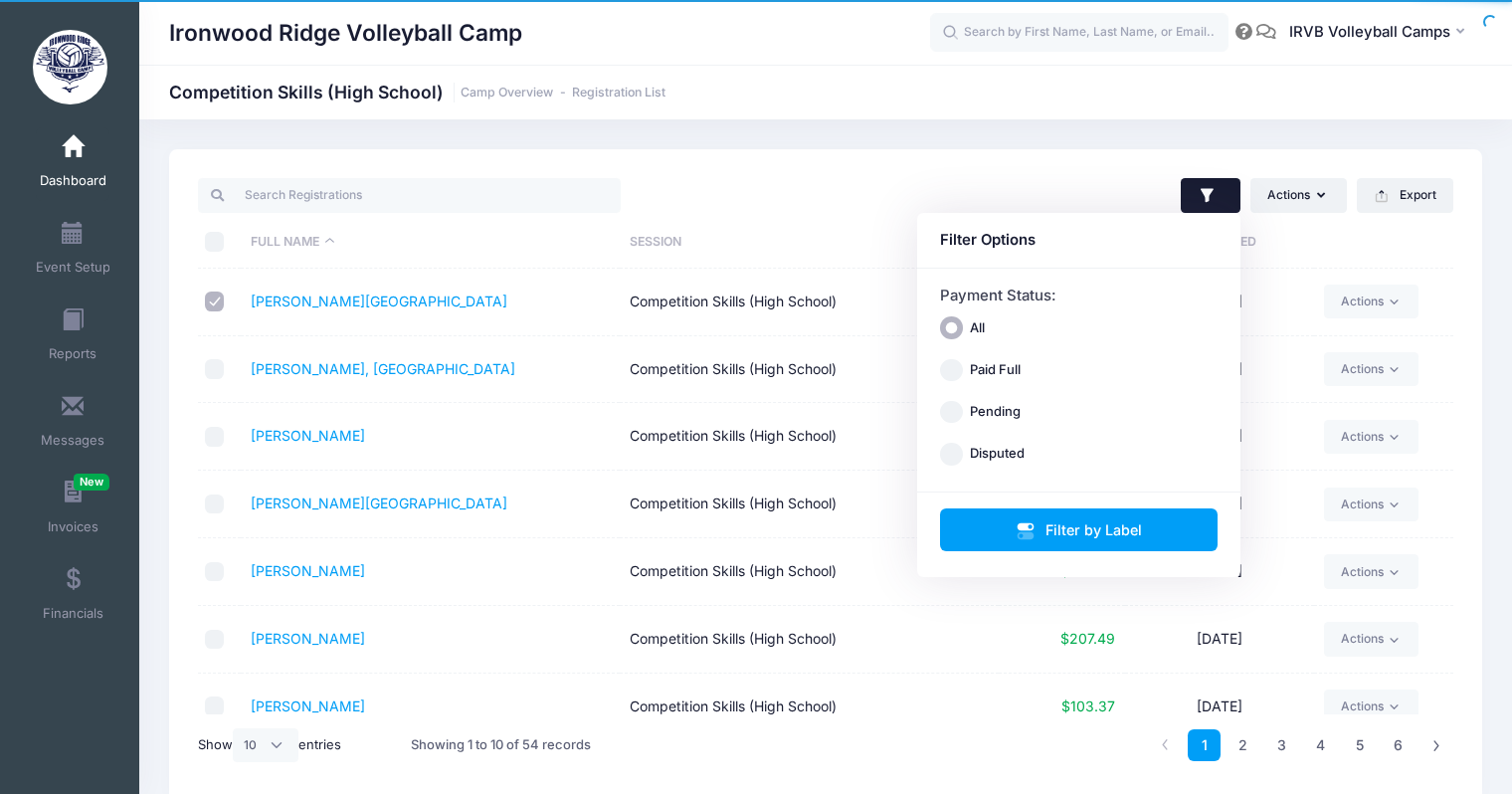 drag, startPoint x: 980, startPoint y: 173, endPoint x: 993, endPoint y: 173, distance: 13 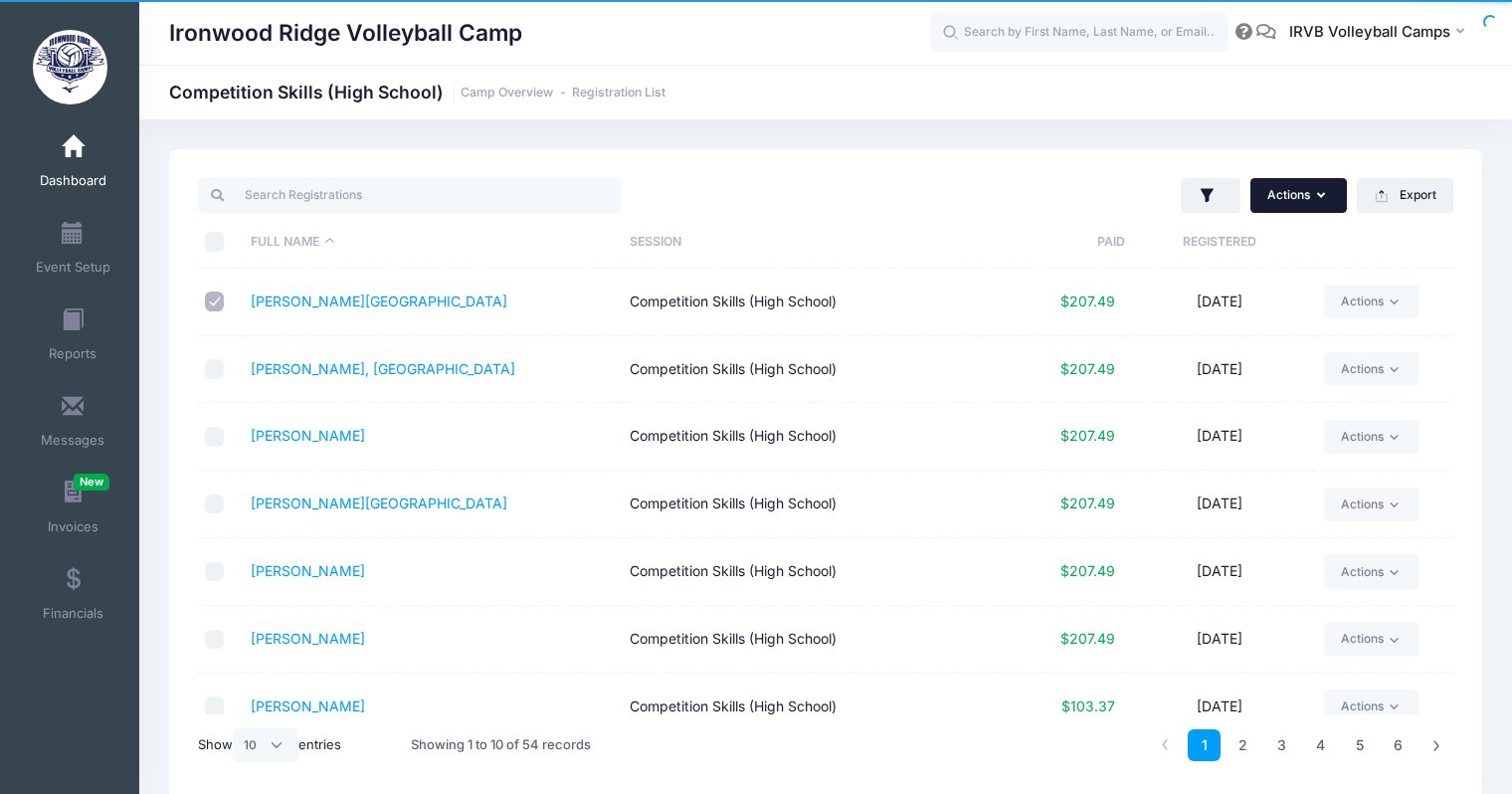 click on "Actions" at bounding box center [1298, 195] 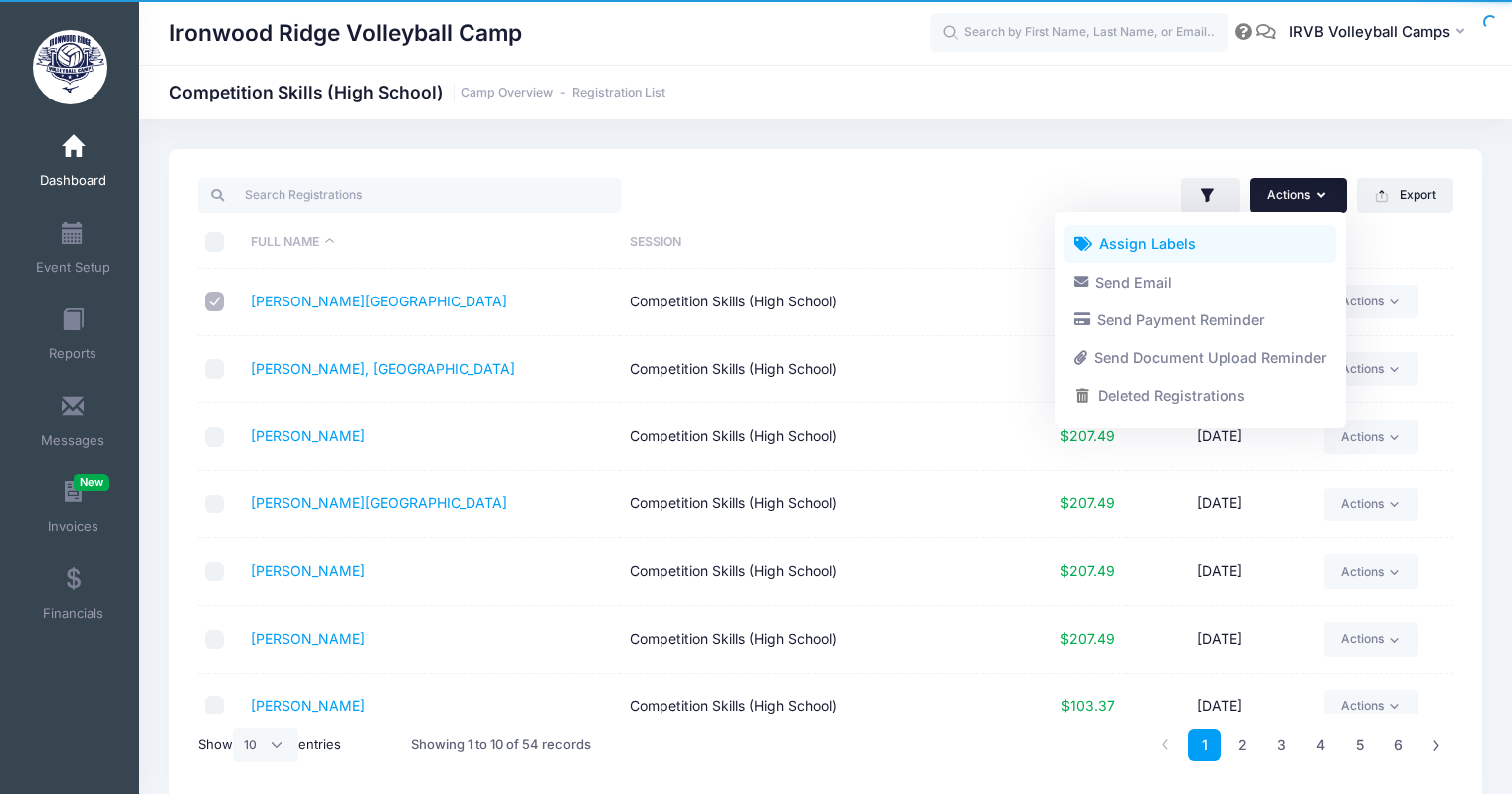 click on "Assign Labels" at bounding box center (1200, 244) 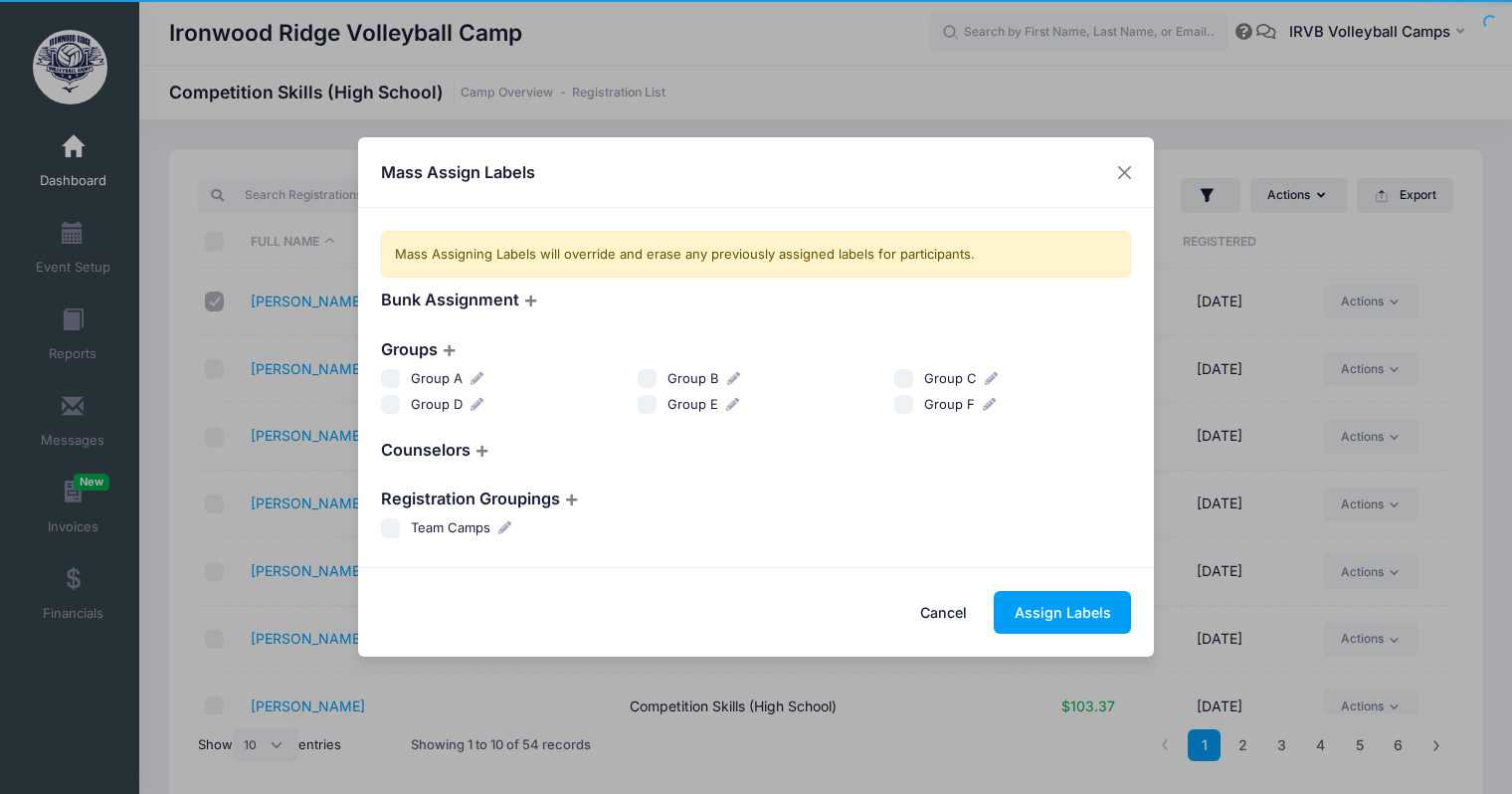 click at bounding box center (732, 404) 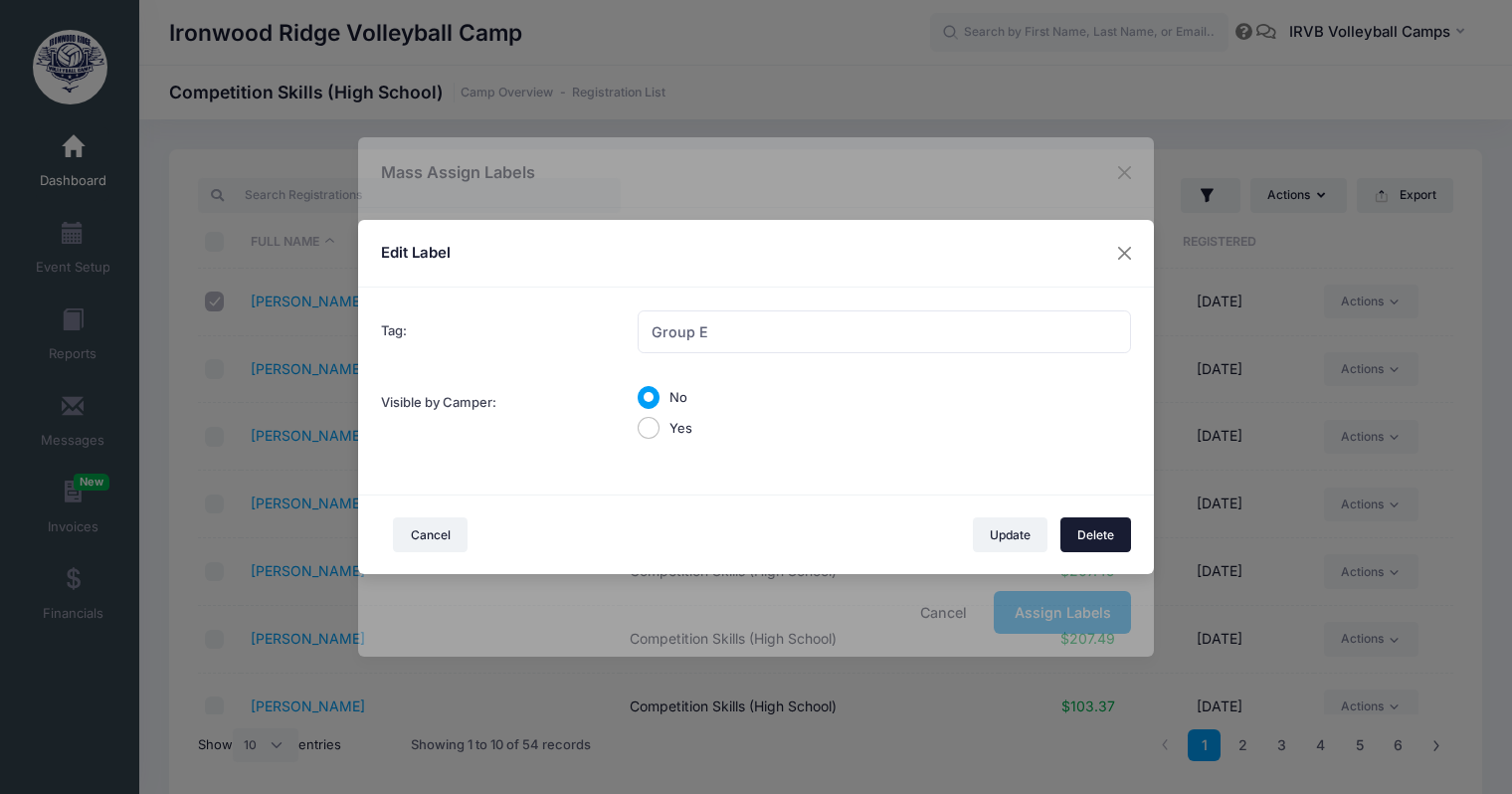 click on "Delete" at bounding box center [1096, 534] 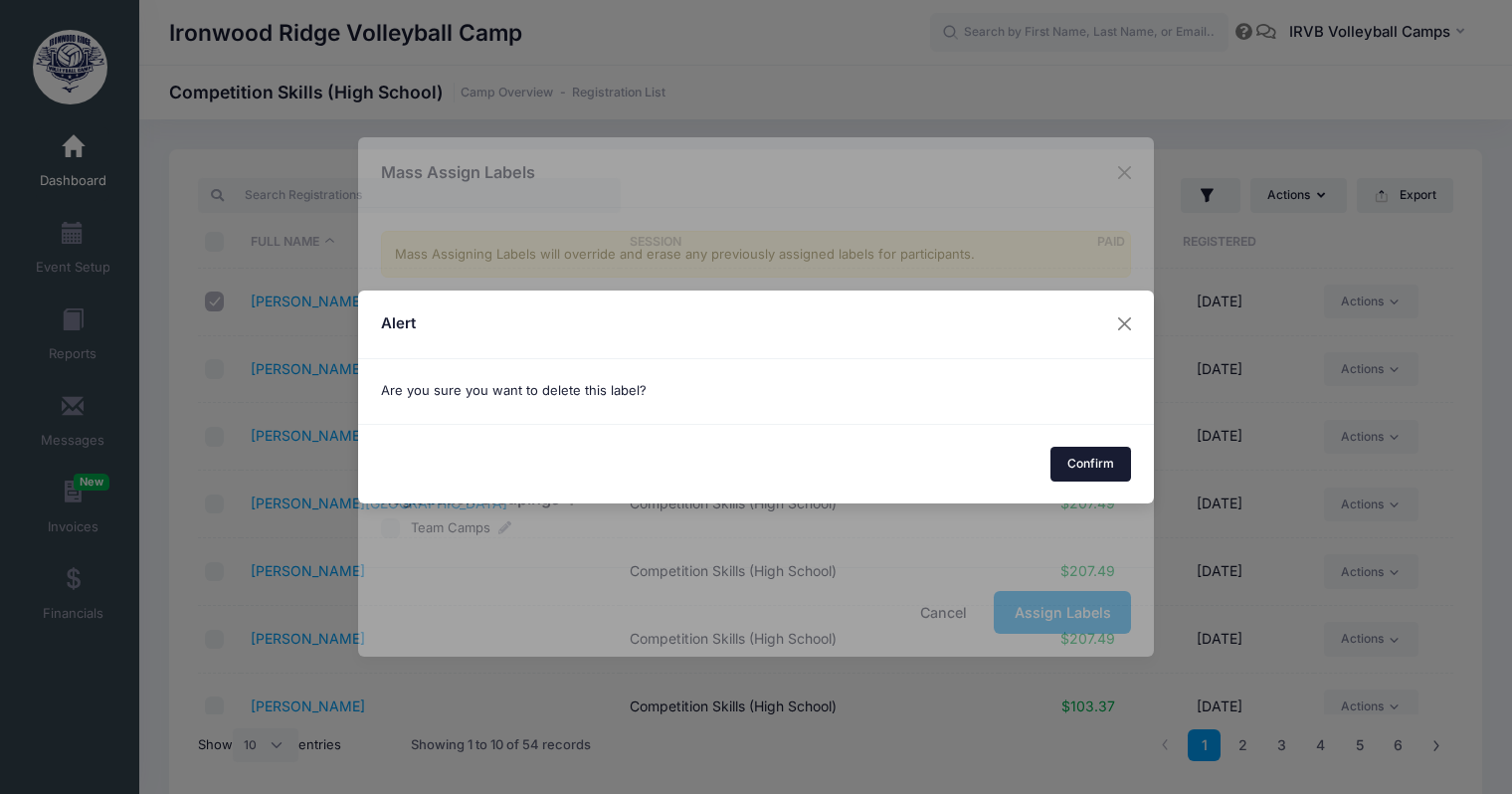 click on "Confirm" at bounding box center (1091, 464) 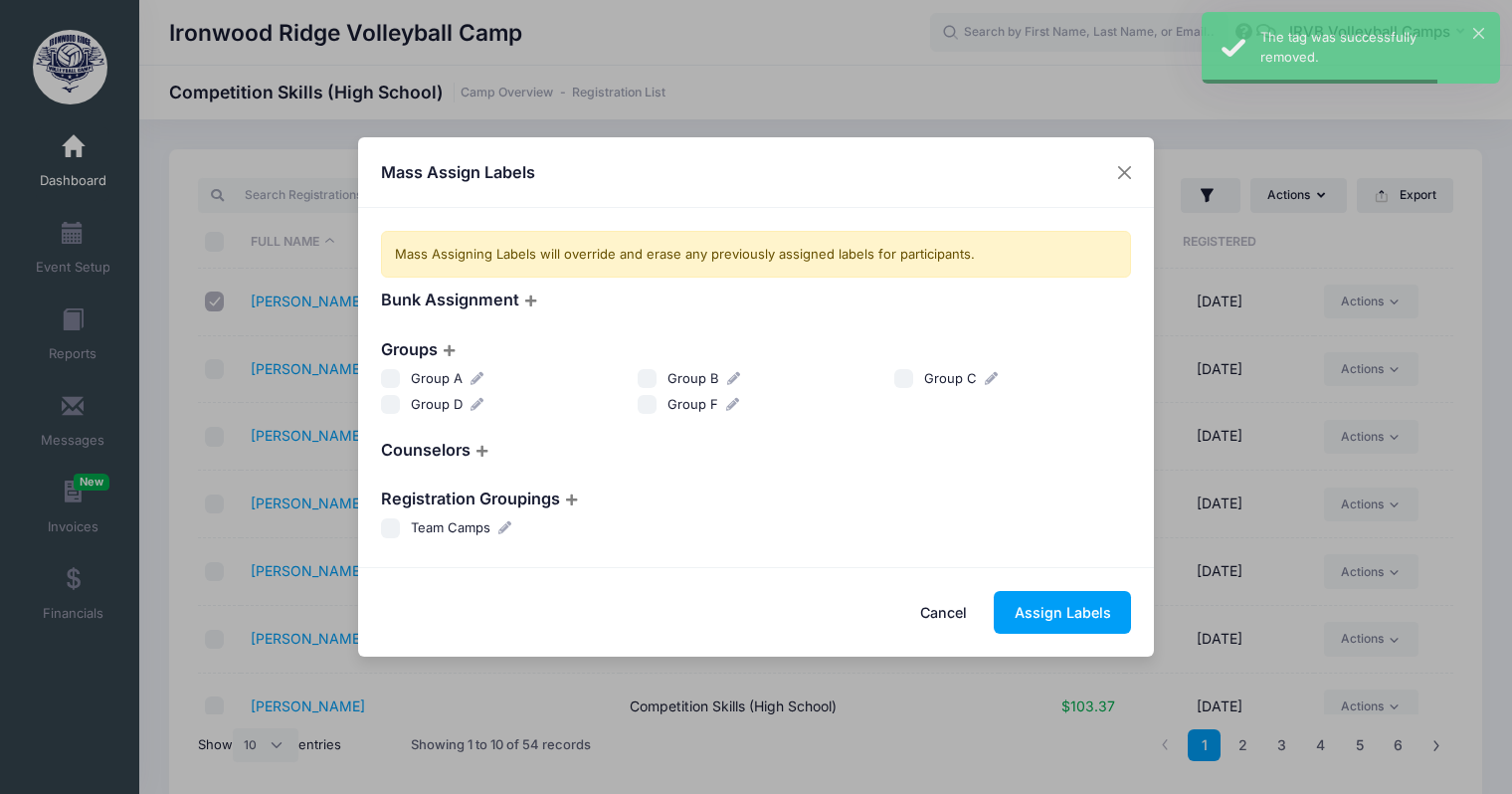 click at bounding box center [732, 404] 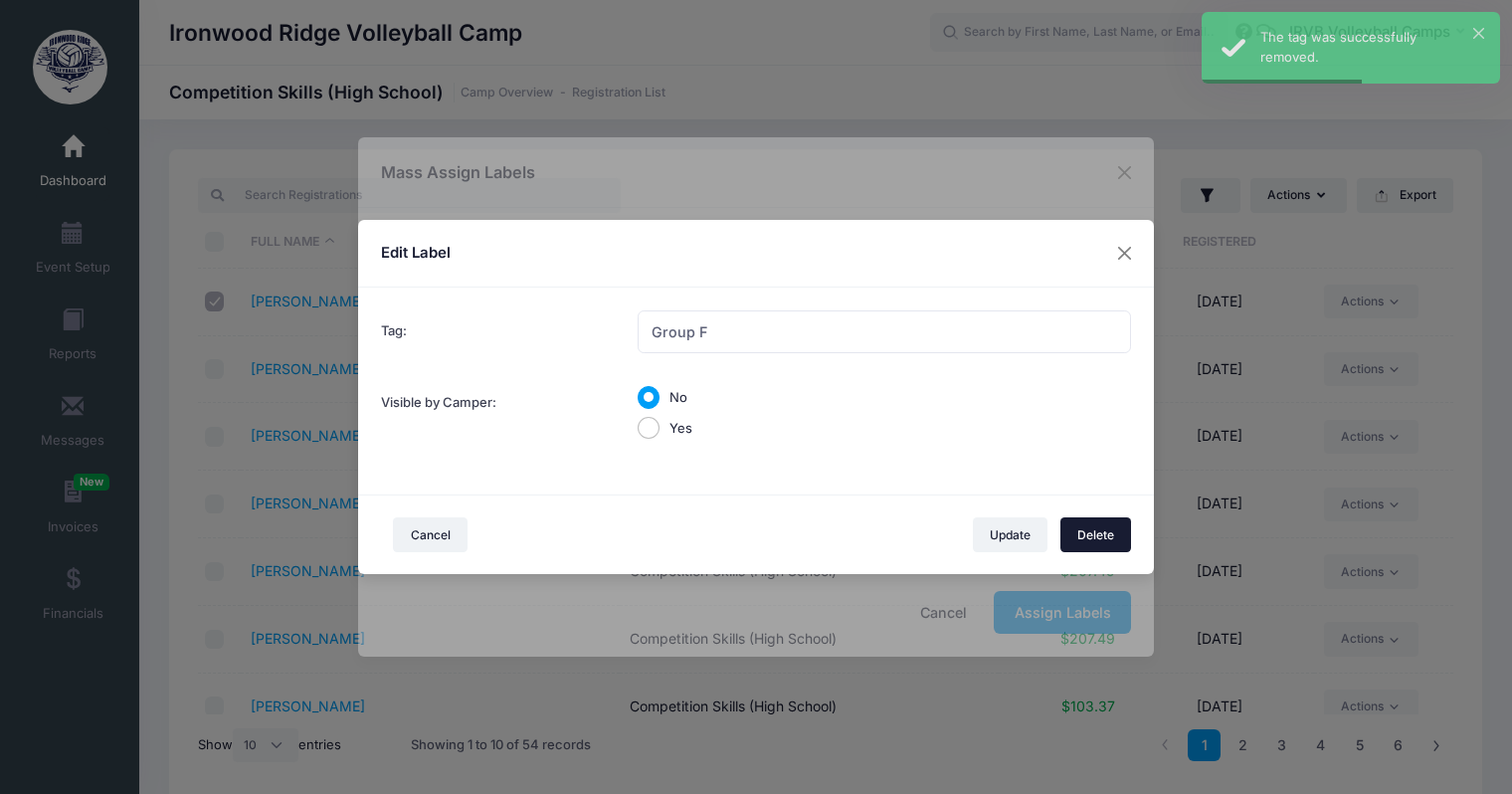 click on "Delete" at bounding box center (1096, 534) 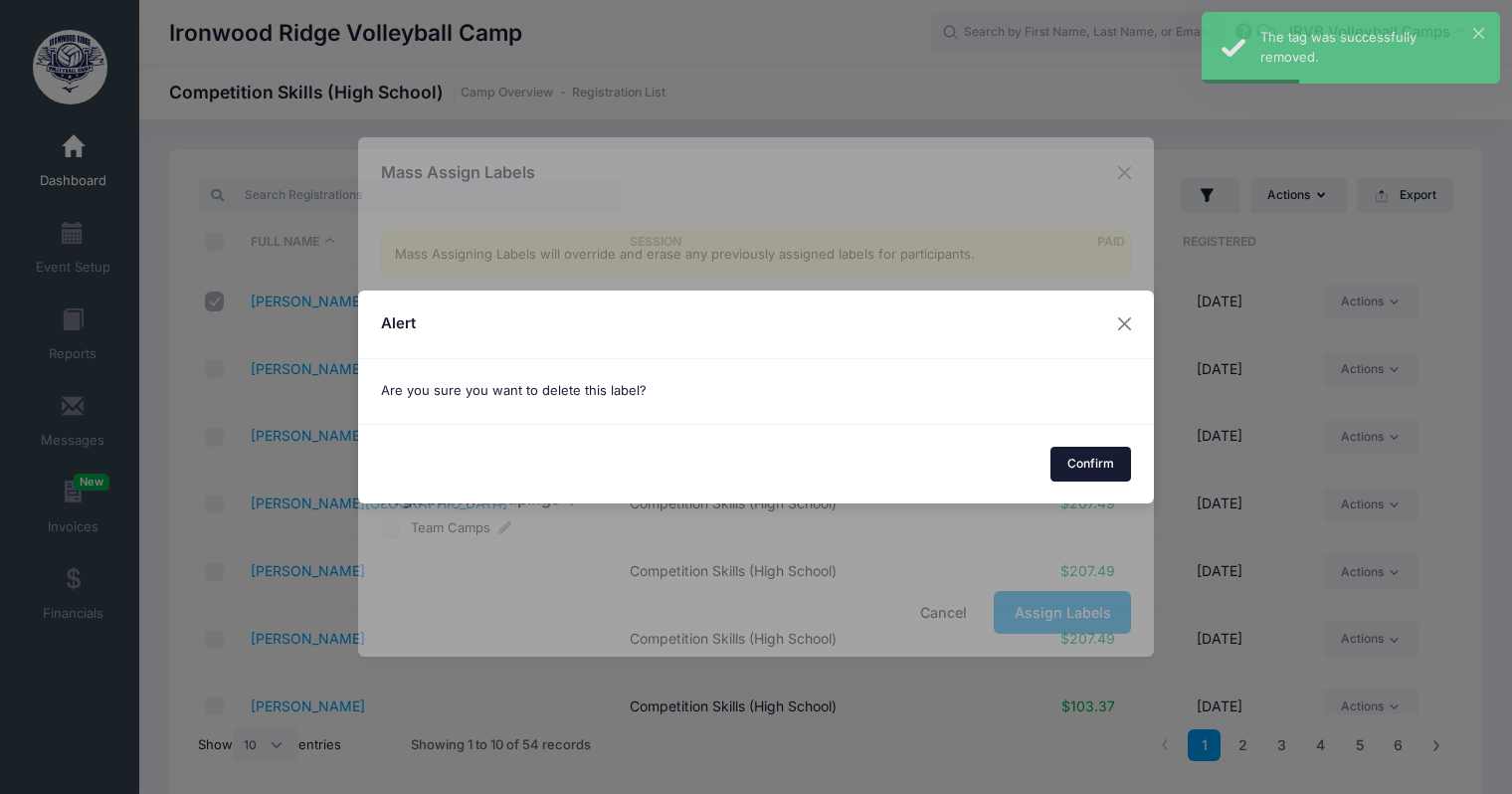click on "Confirm" at bounding box center [1091, 464] 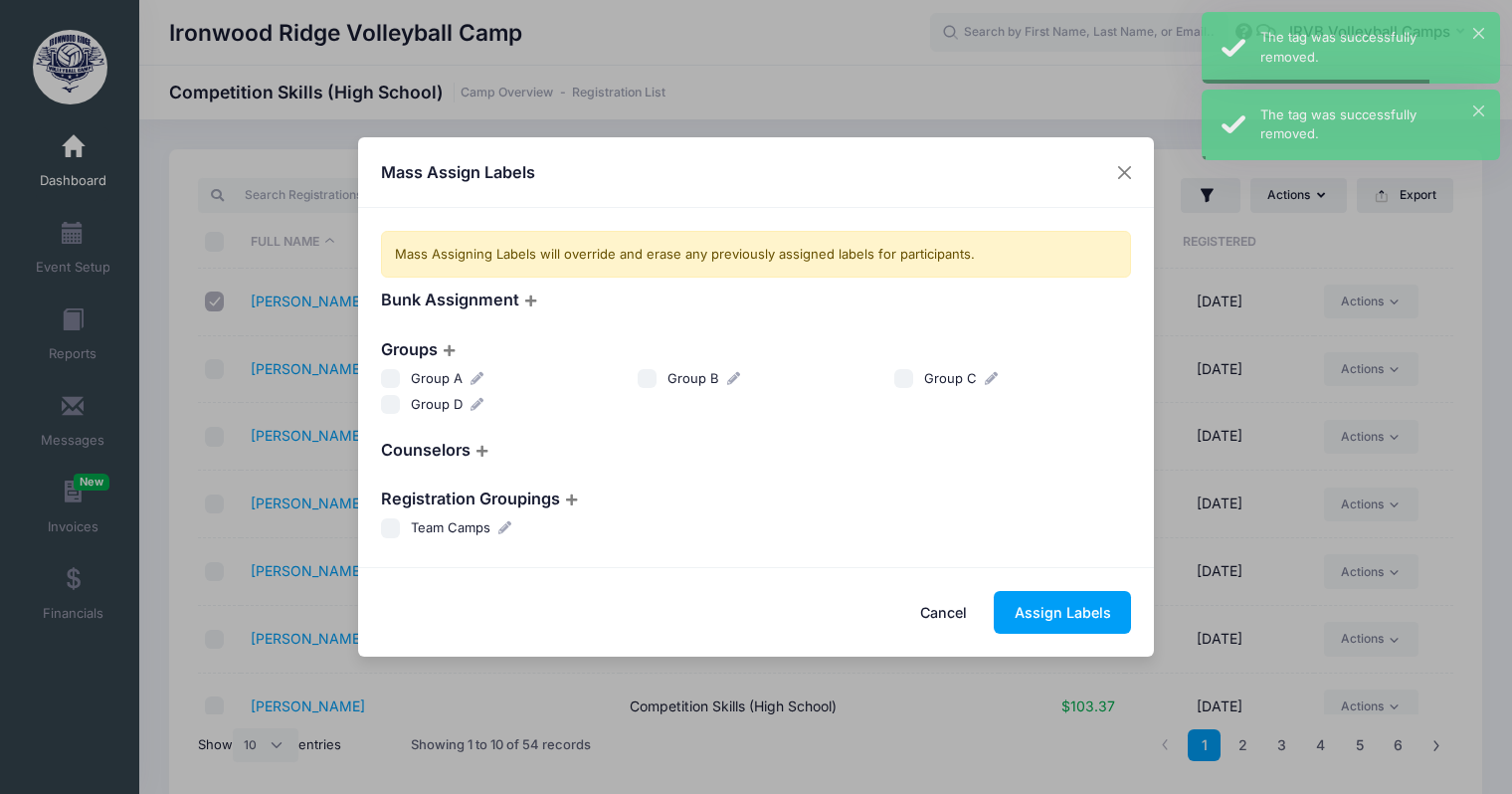 click at bounding box center (991, 378) 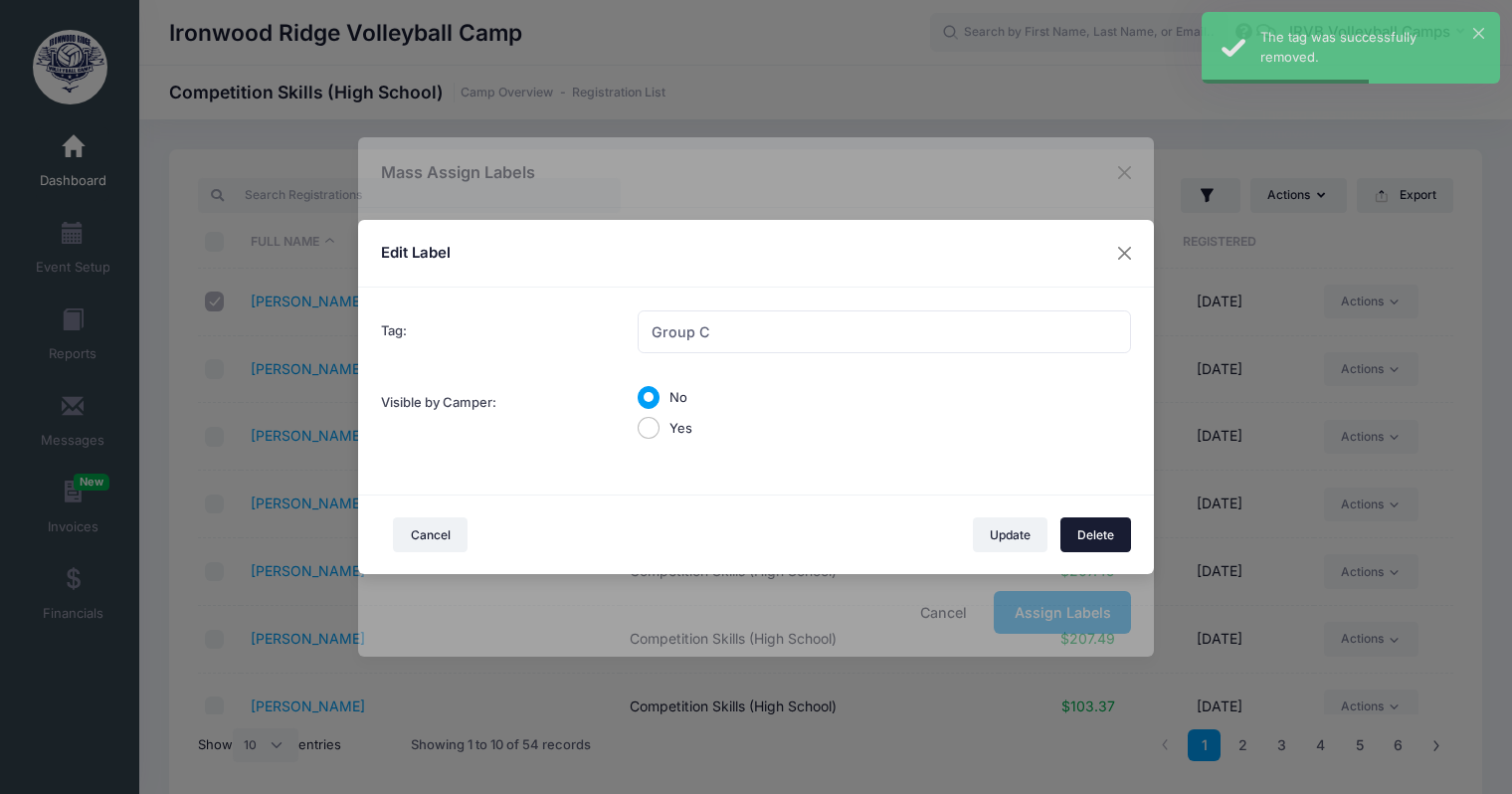 click on "Delete" at bounding box center (1096, 534) 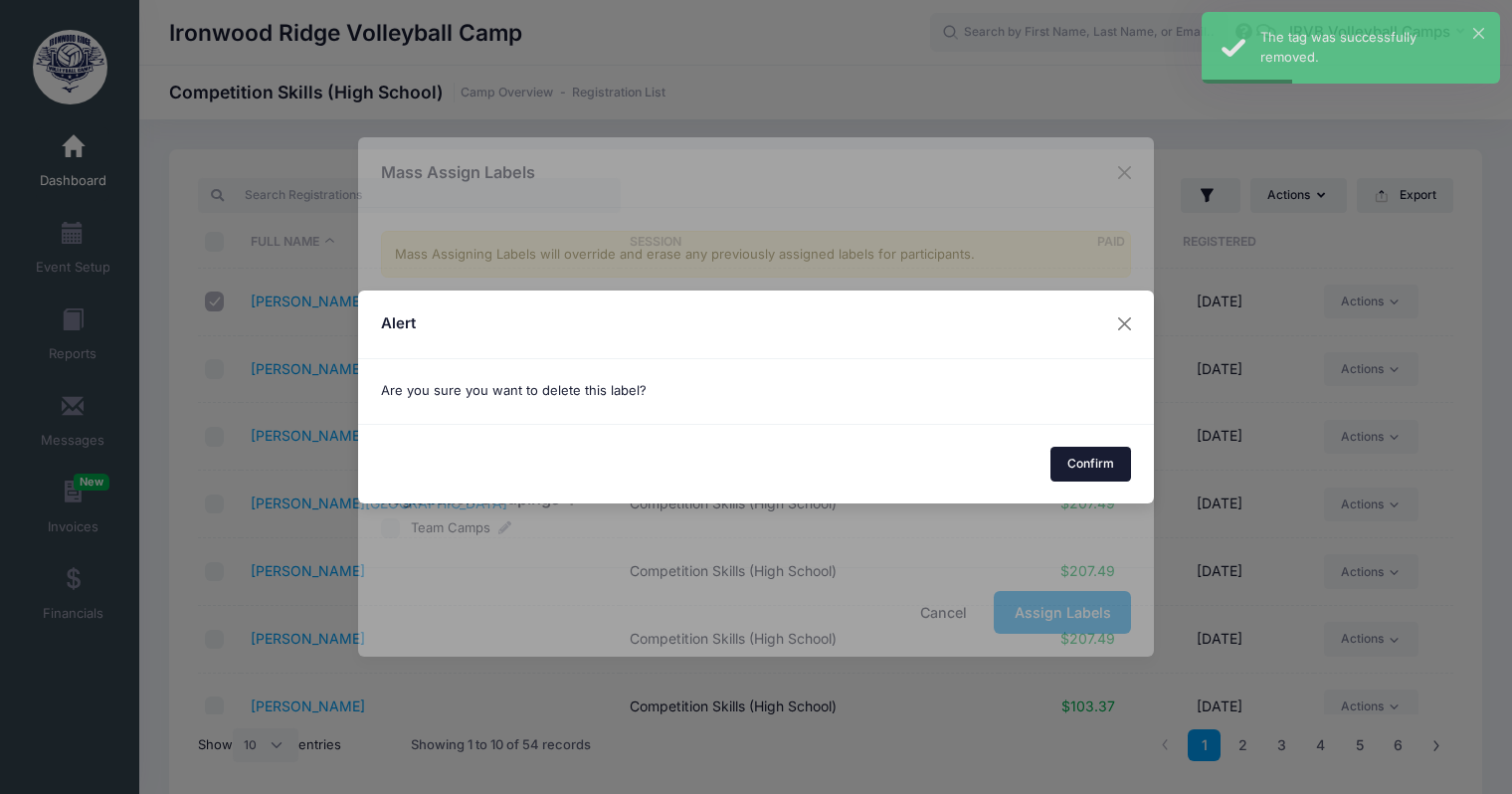 click on "Confirm" at bounding box center [1091, 464] 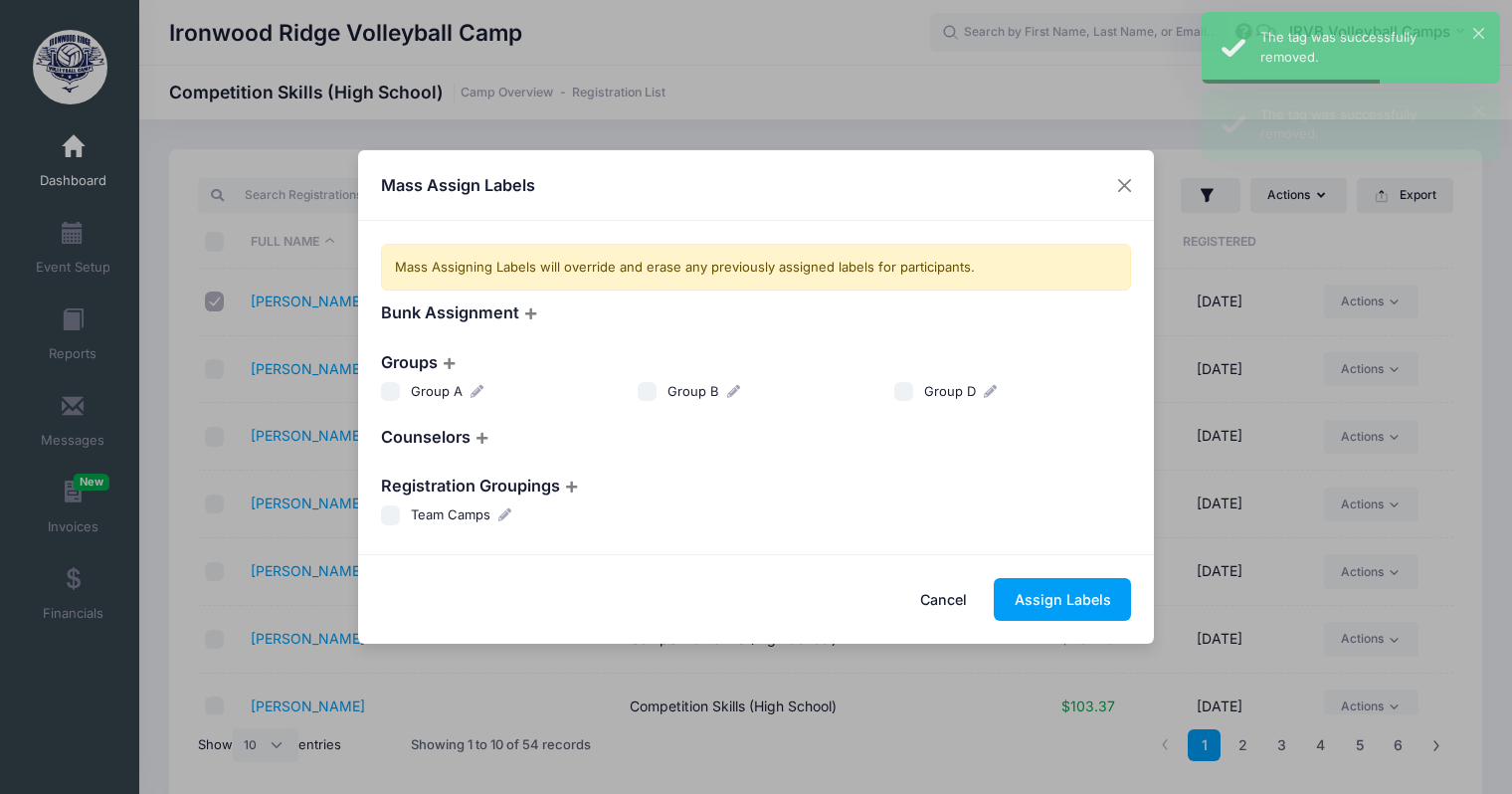 click at bounding box center [990, 391] 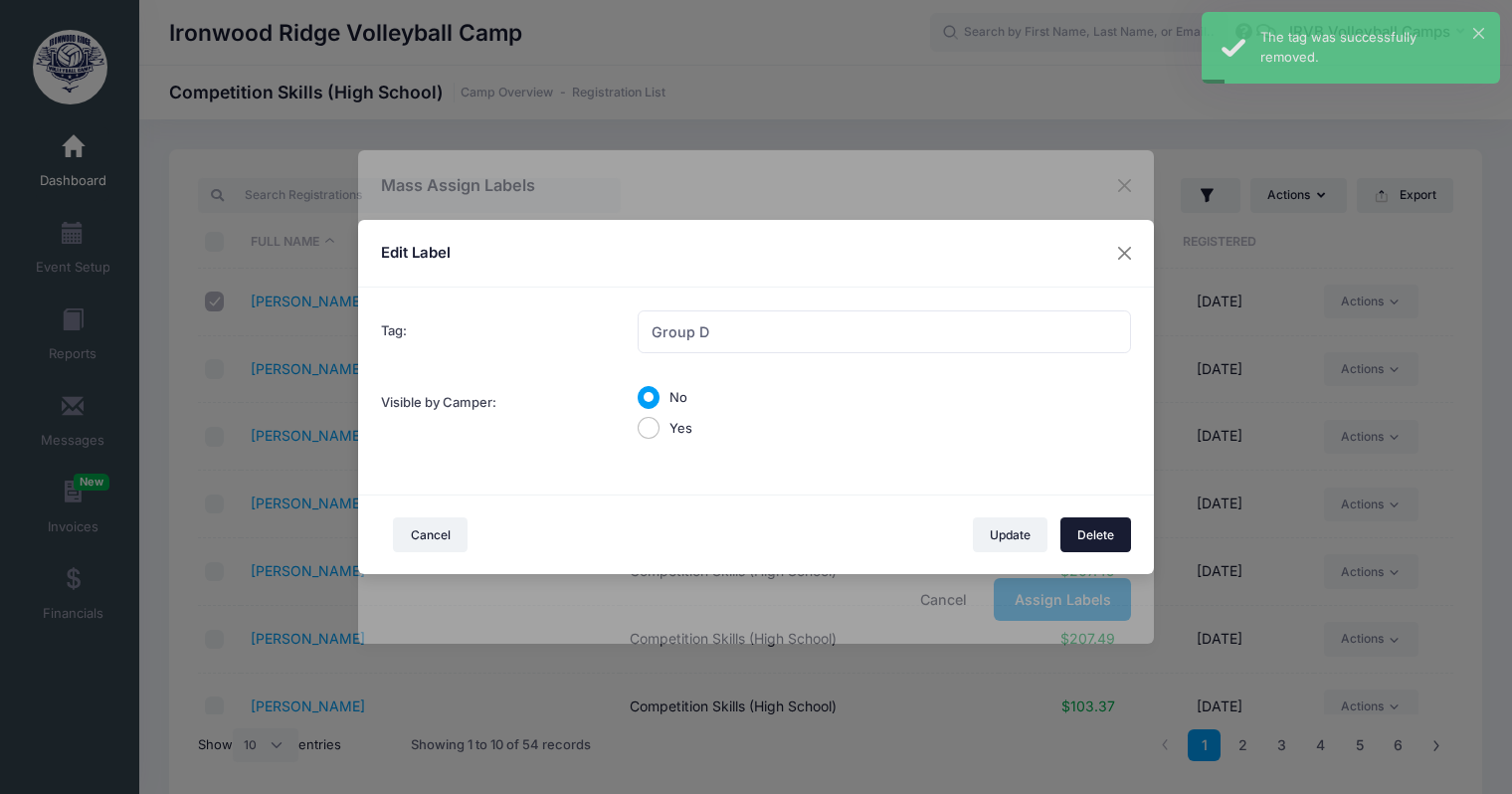 click on "Delete" at bounding box center (1096, 534) 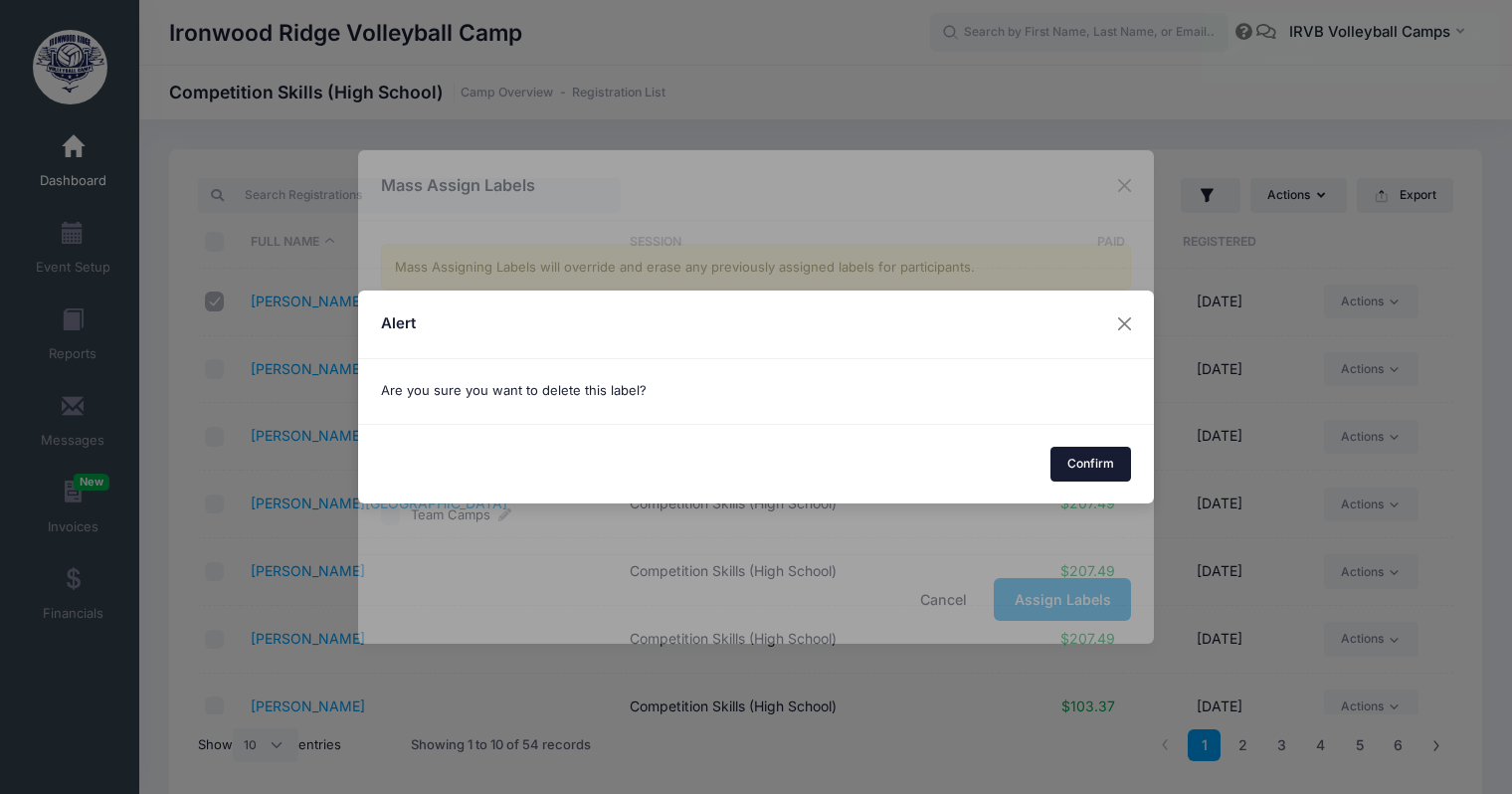 click on "Confirm" at bounding box center (1091, 464) 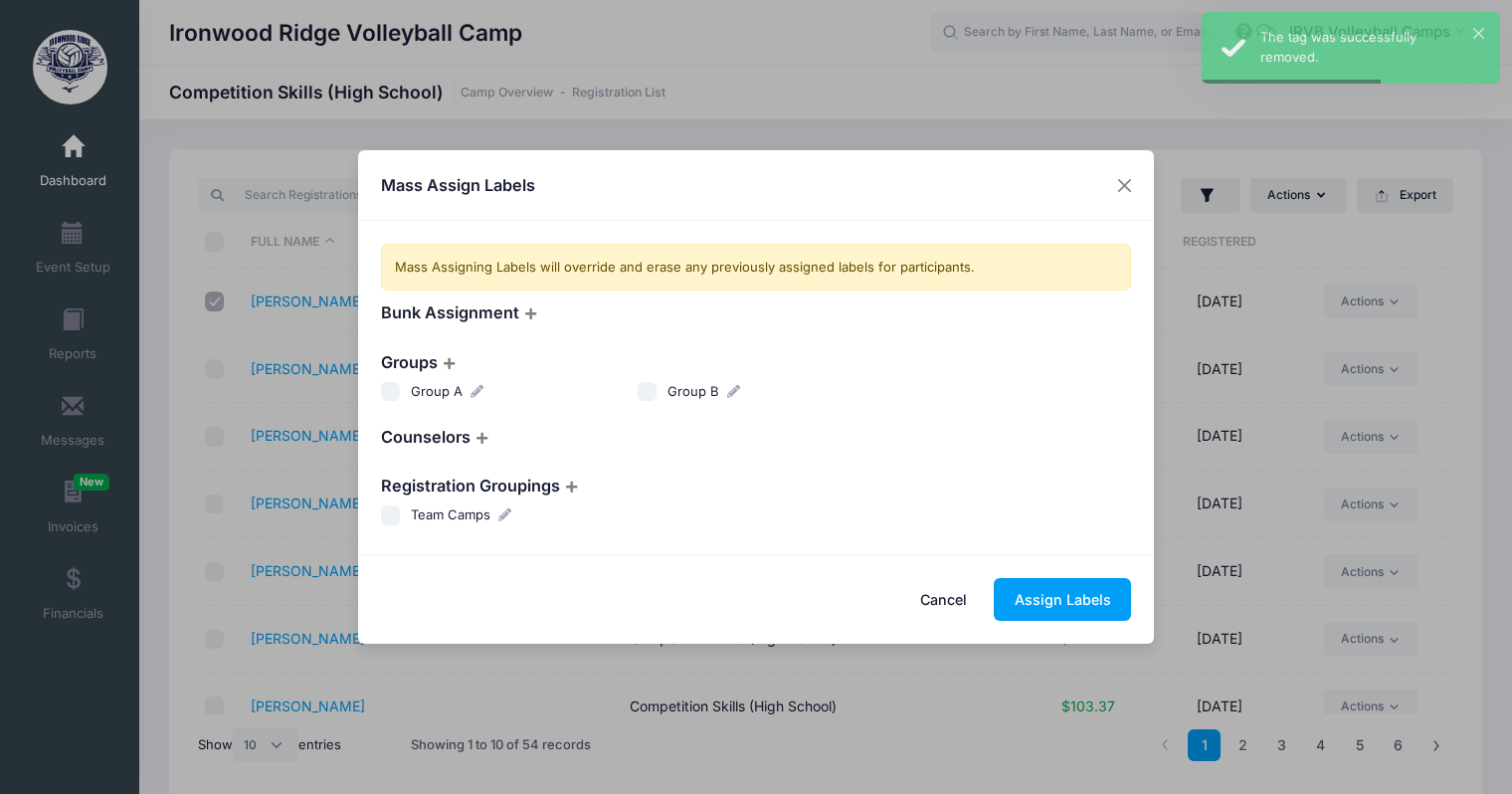 click on "Group A" at bounding box center [391, 392] 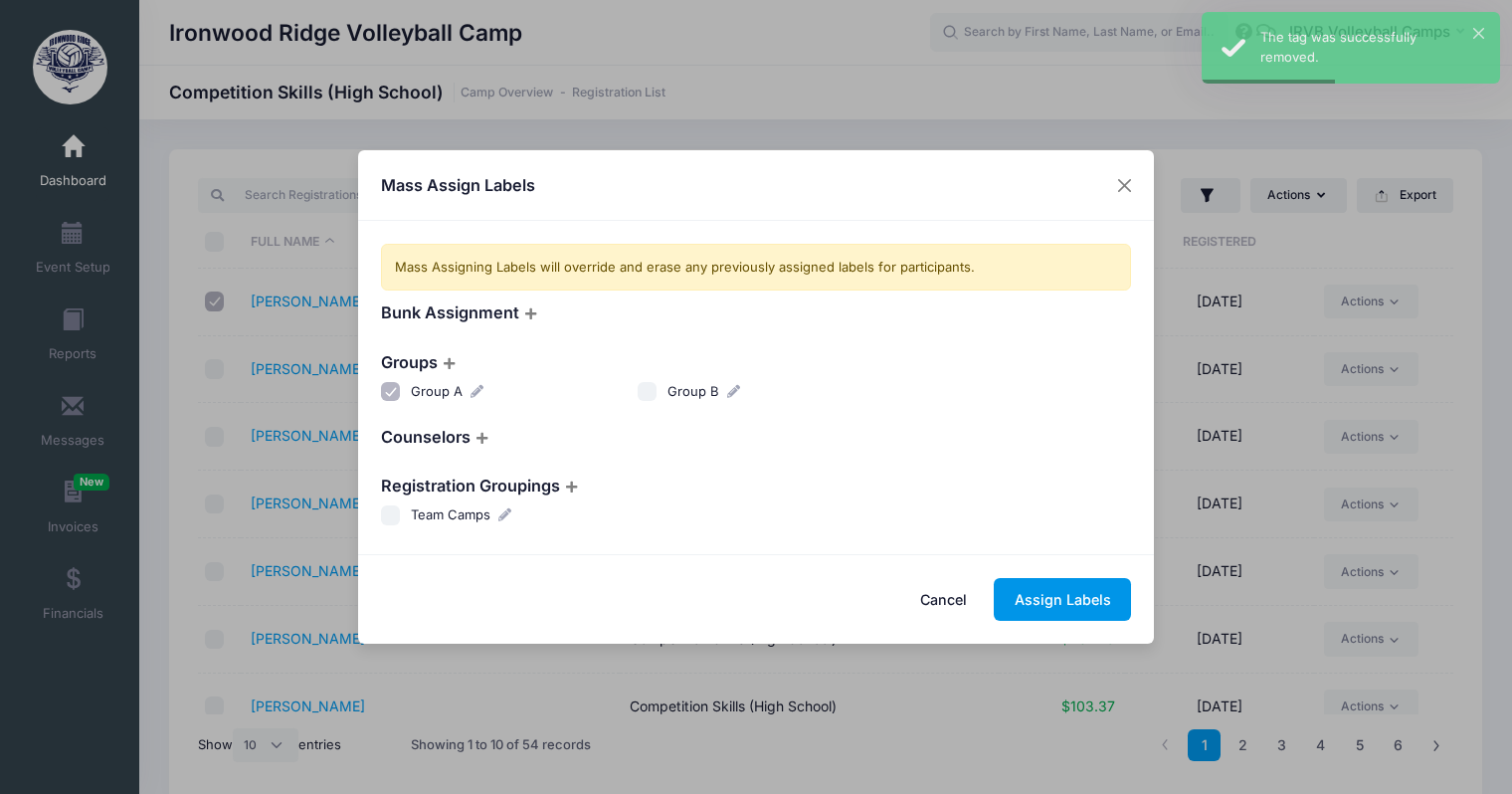click on "Assign Labels" at bounding box center (1062, 599) 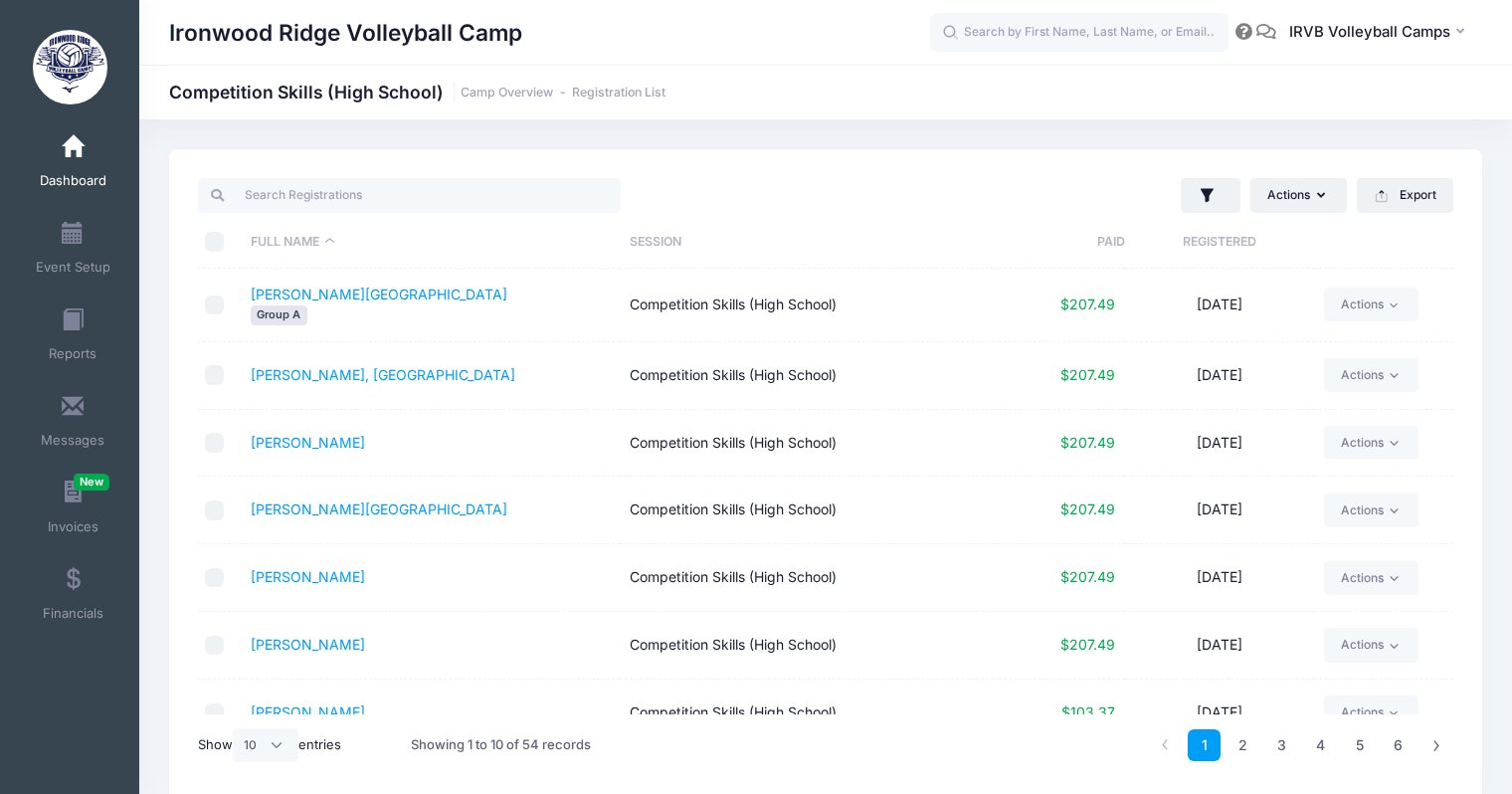 click at bounding box center [215, 443] 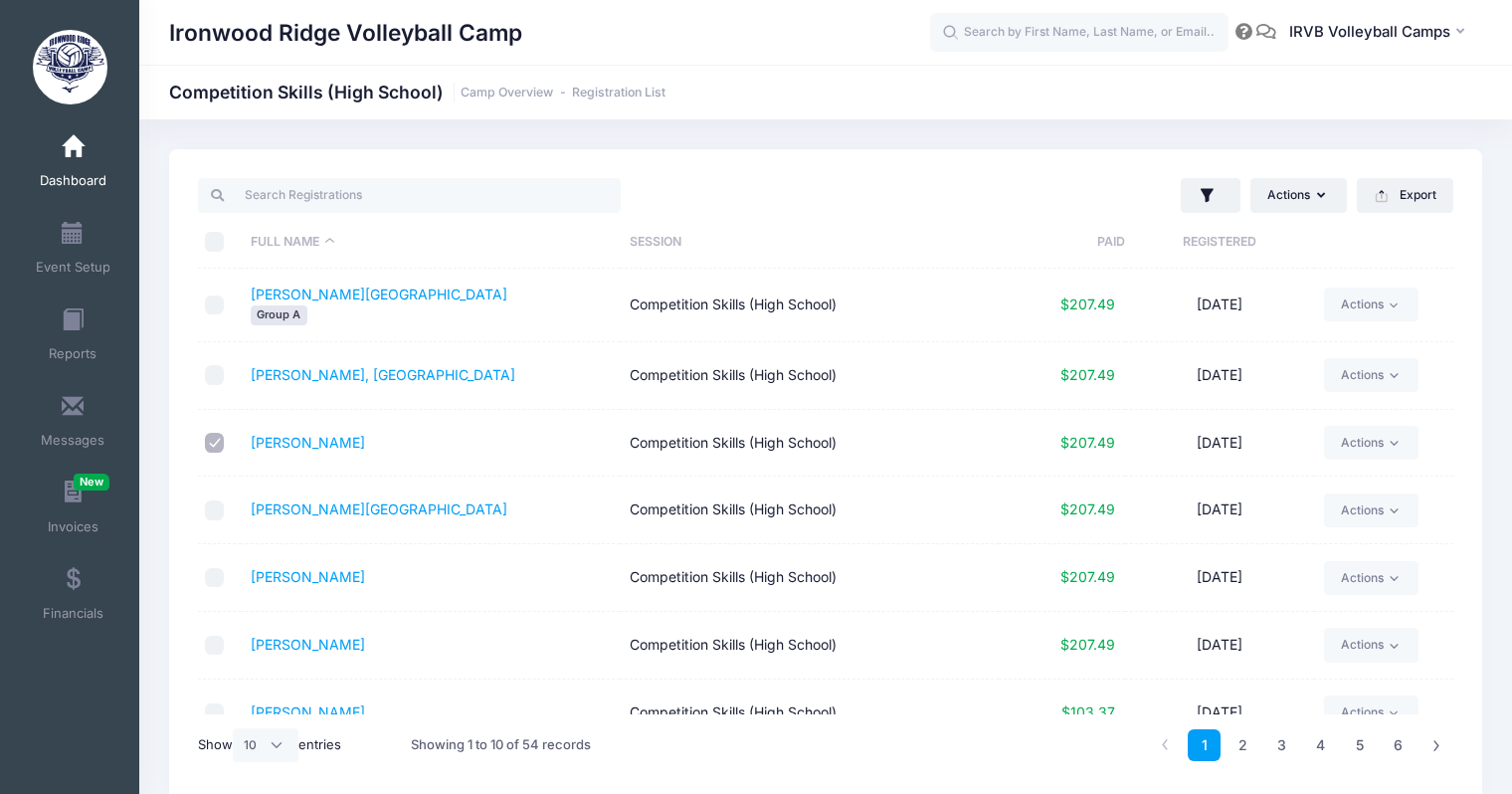 click at bounding box center (215, 510) 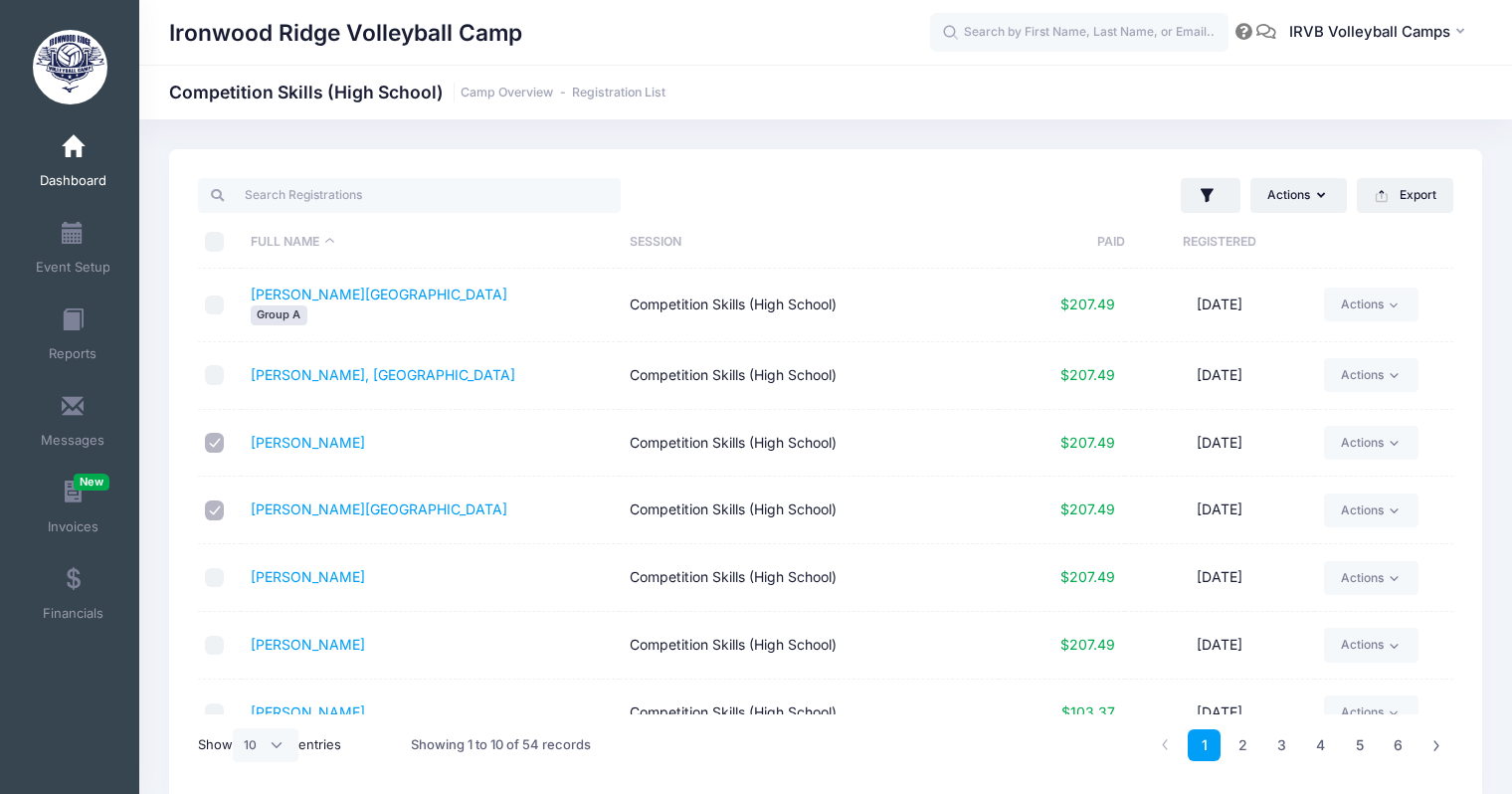 click at bounding box center (215, 578) 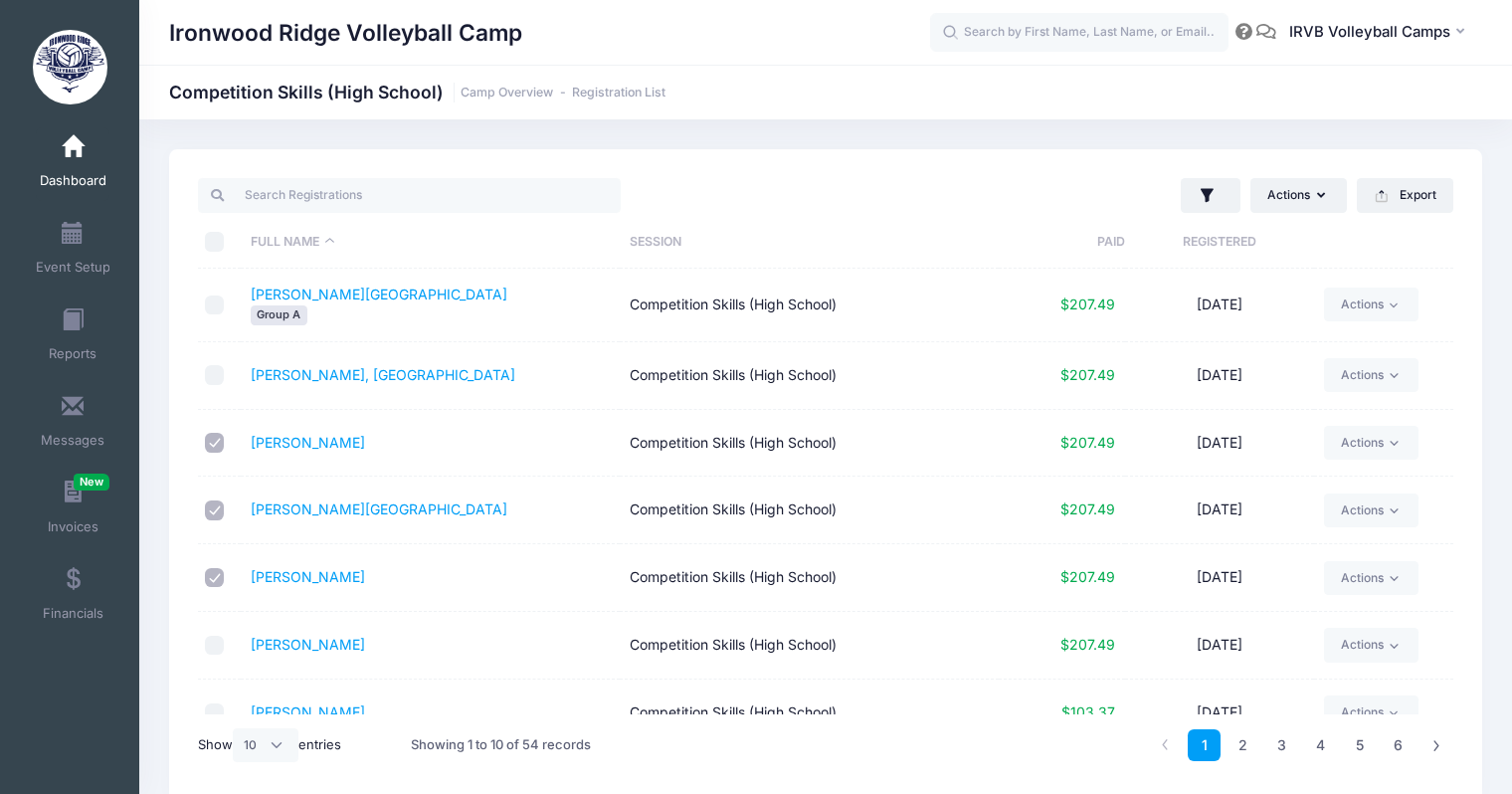 click at bounding box center (215, 646) 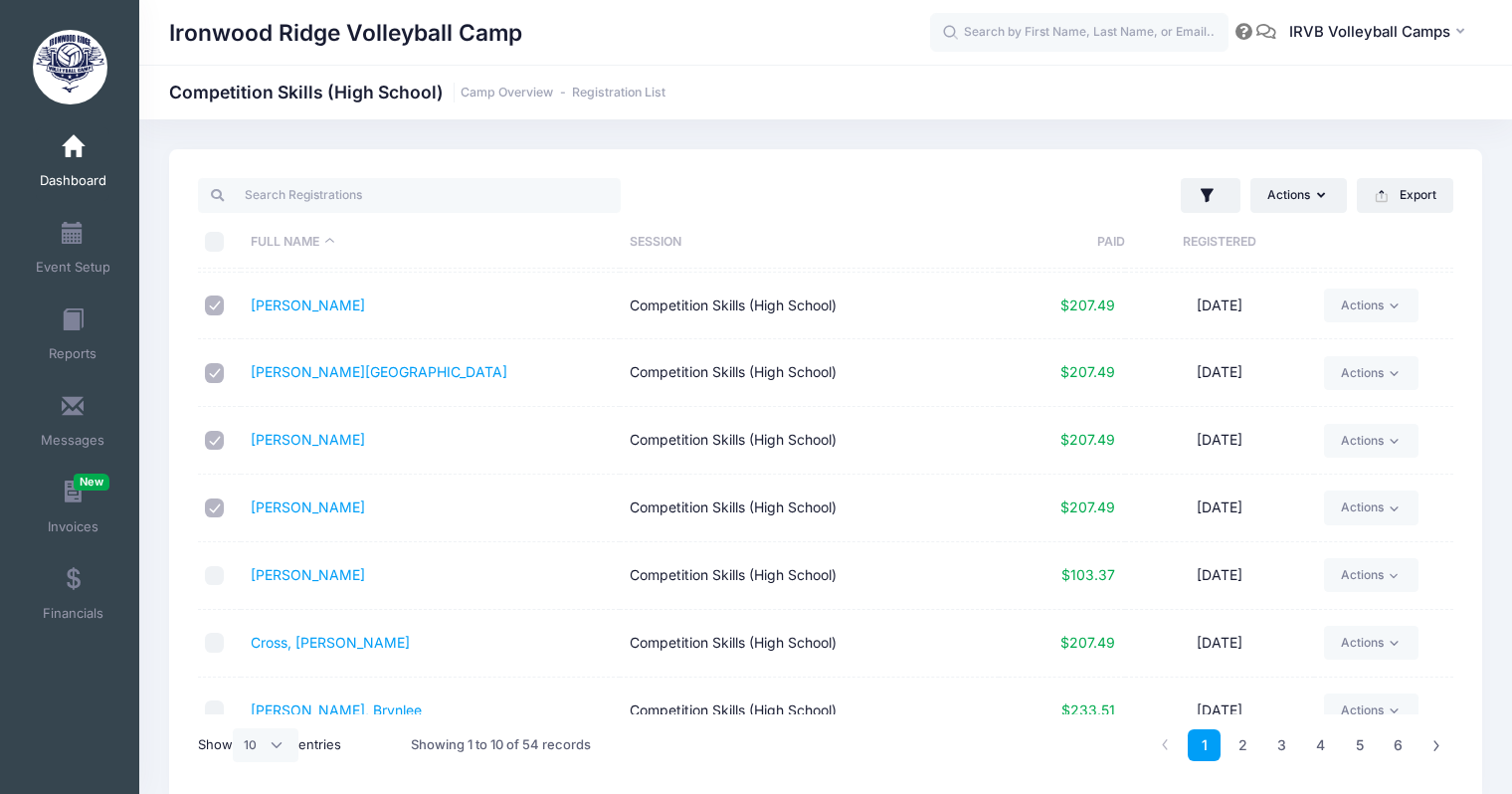 scroll, scrollTop: 233, scrollLeft: 0, axis: vertical 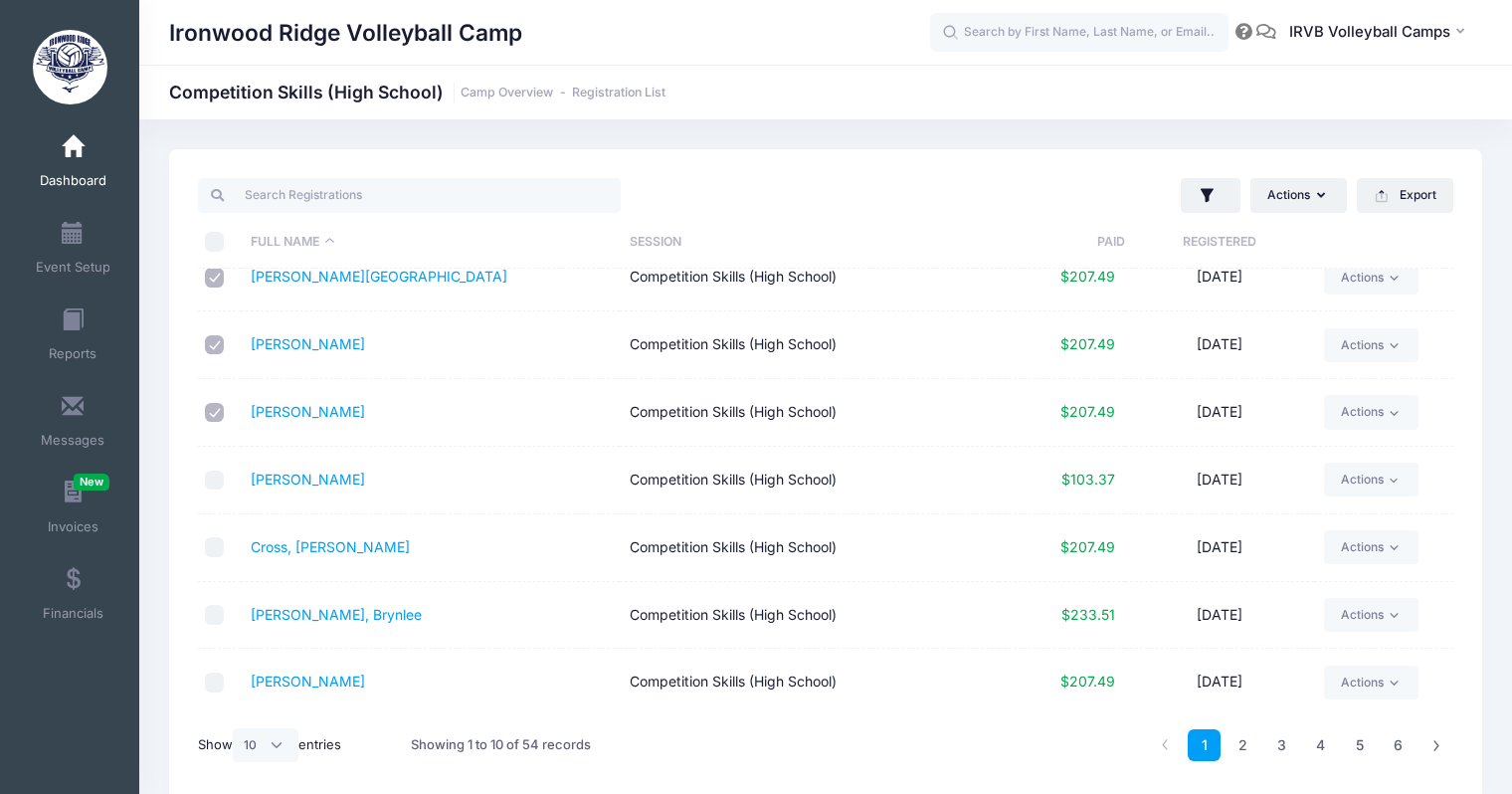 click at bounding box center [215, 547] 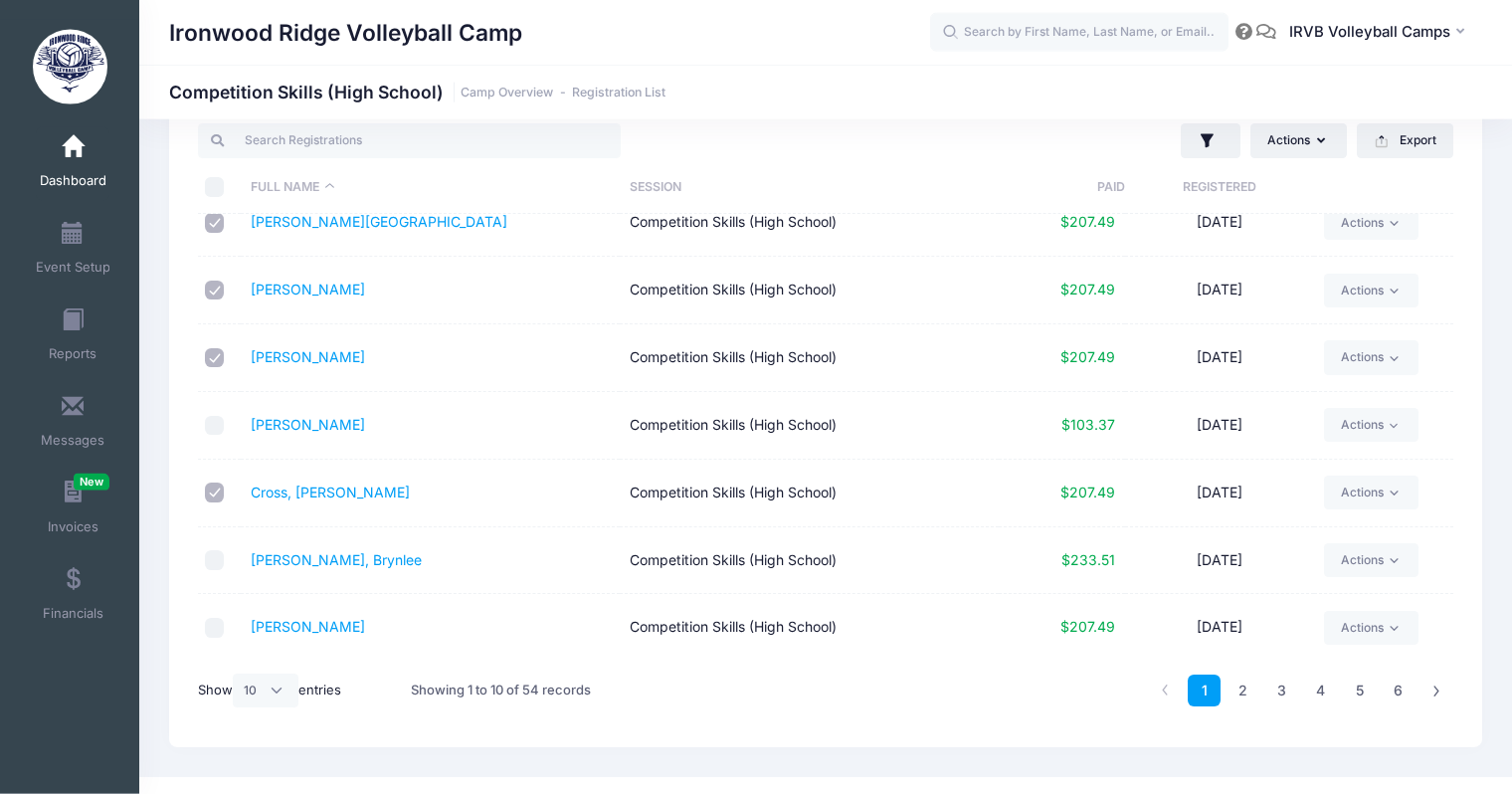 scroll, scrollTop: 83, scrollLeft: 0, axis: vertical 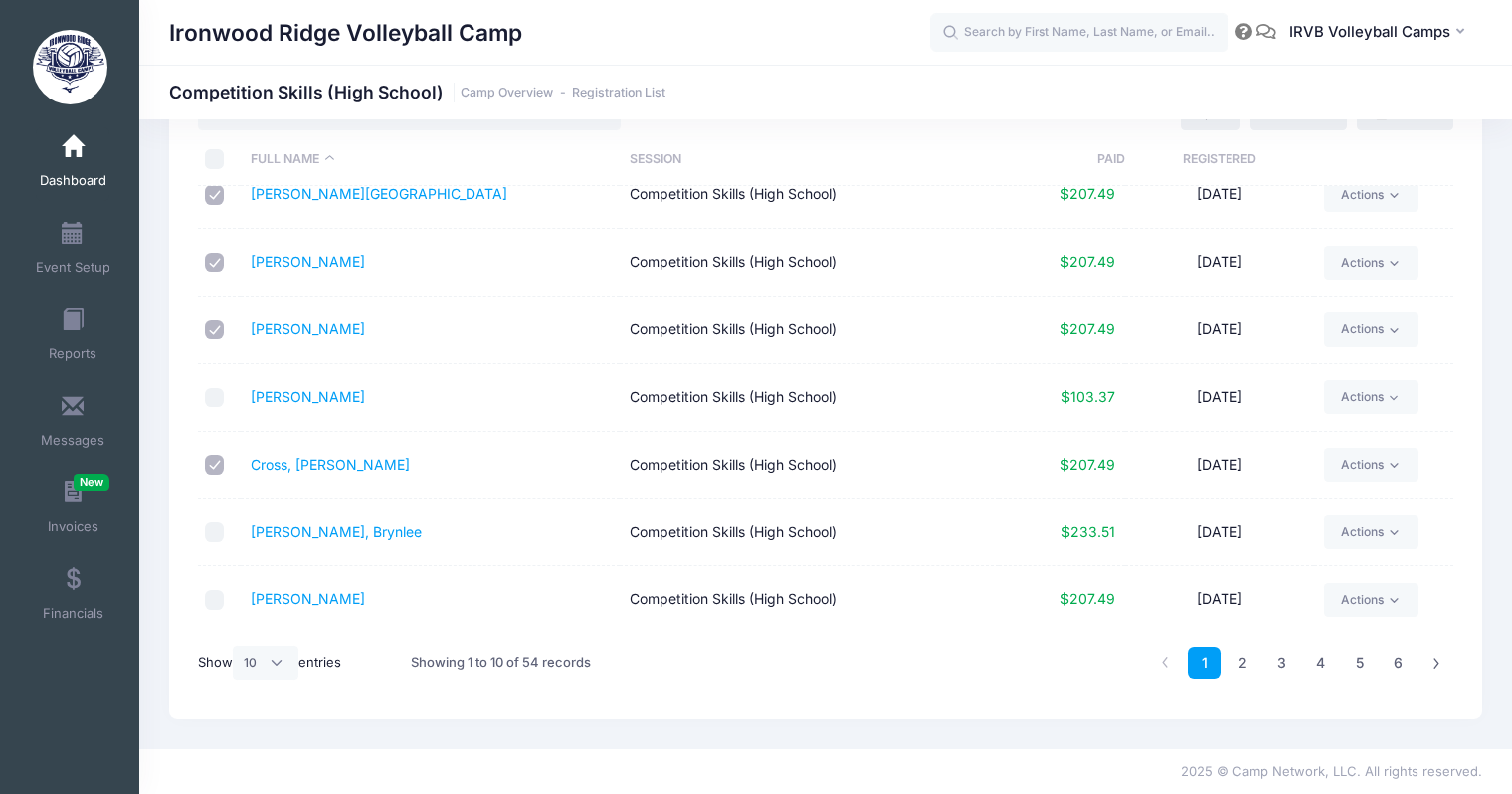 click at bounding box center [215, 532] 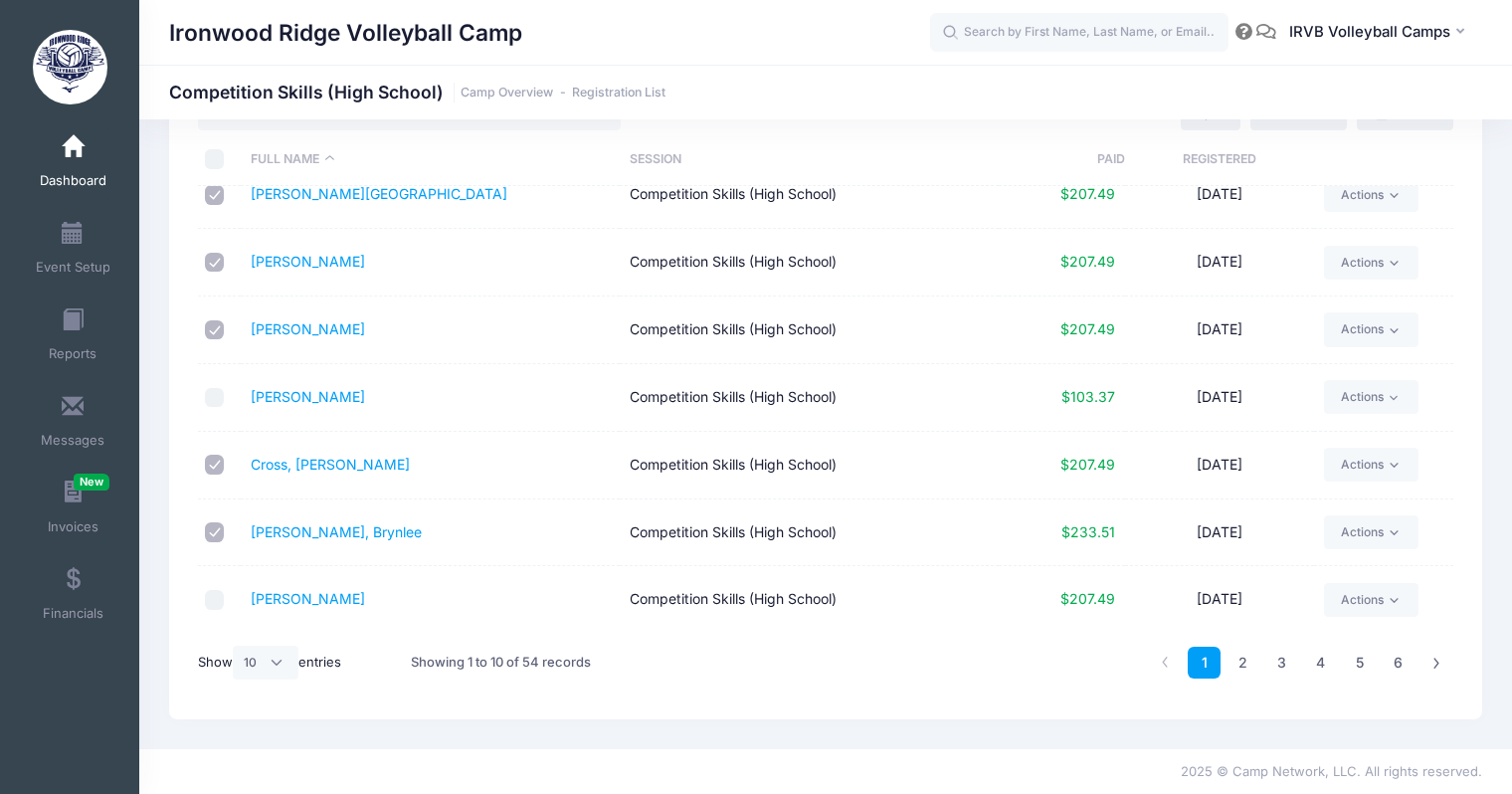 click at bounding box center [215, 600] 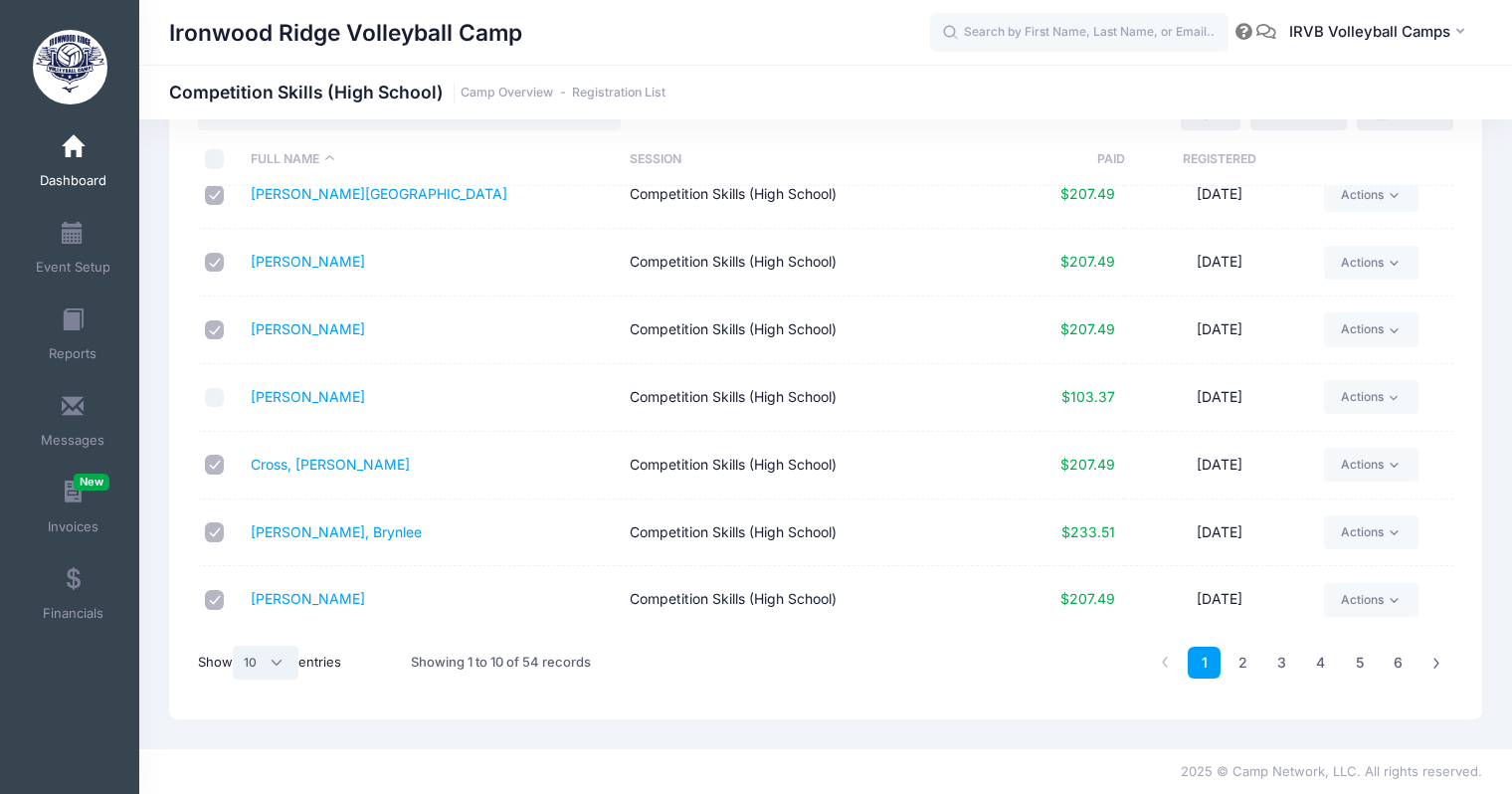 click on "All 10 25 50" at bounding box center [266, 663] 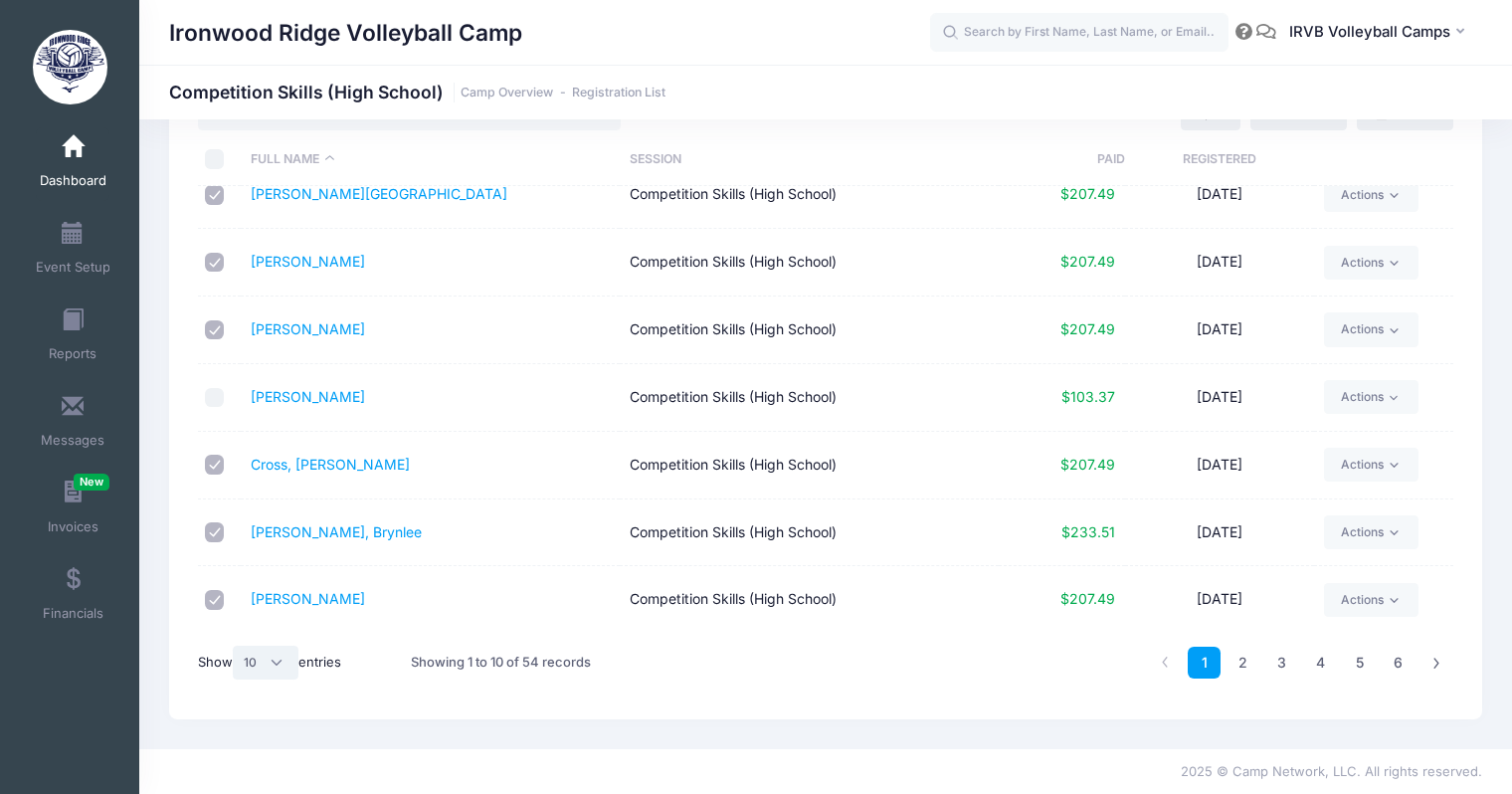 scroll, scrollTop: 0, scrollLeft: 0, axis: both 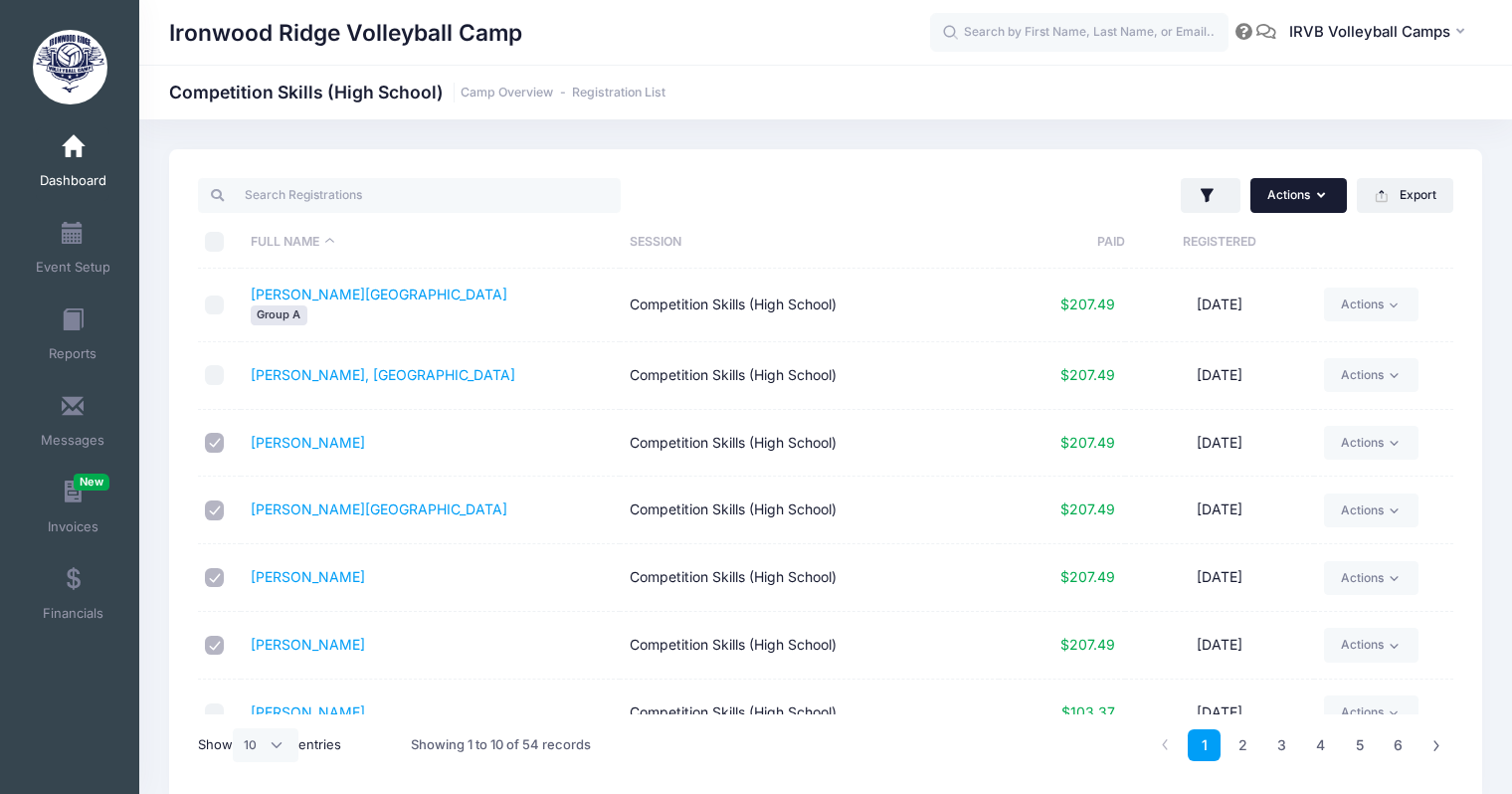click at bounding box center (1323, 196) 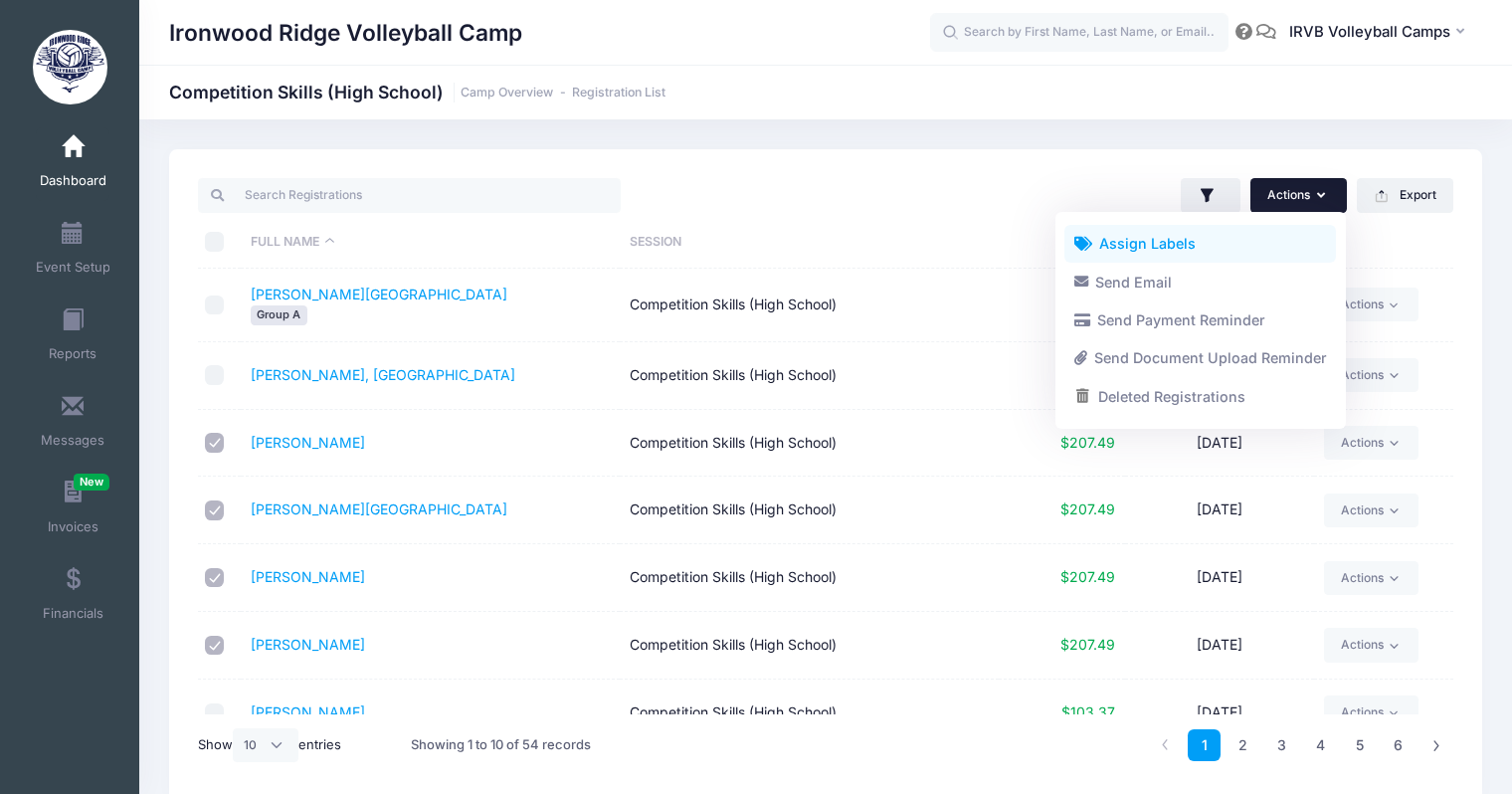 click on "Assign Labels" at bounding box center (1200, 244) 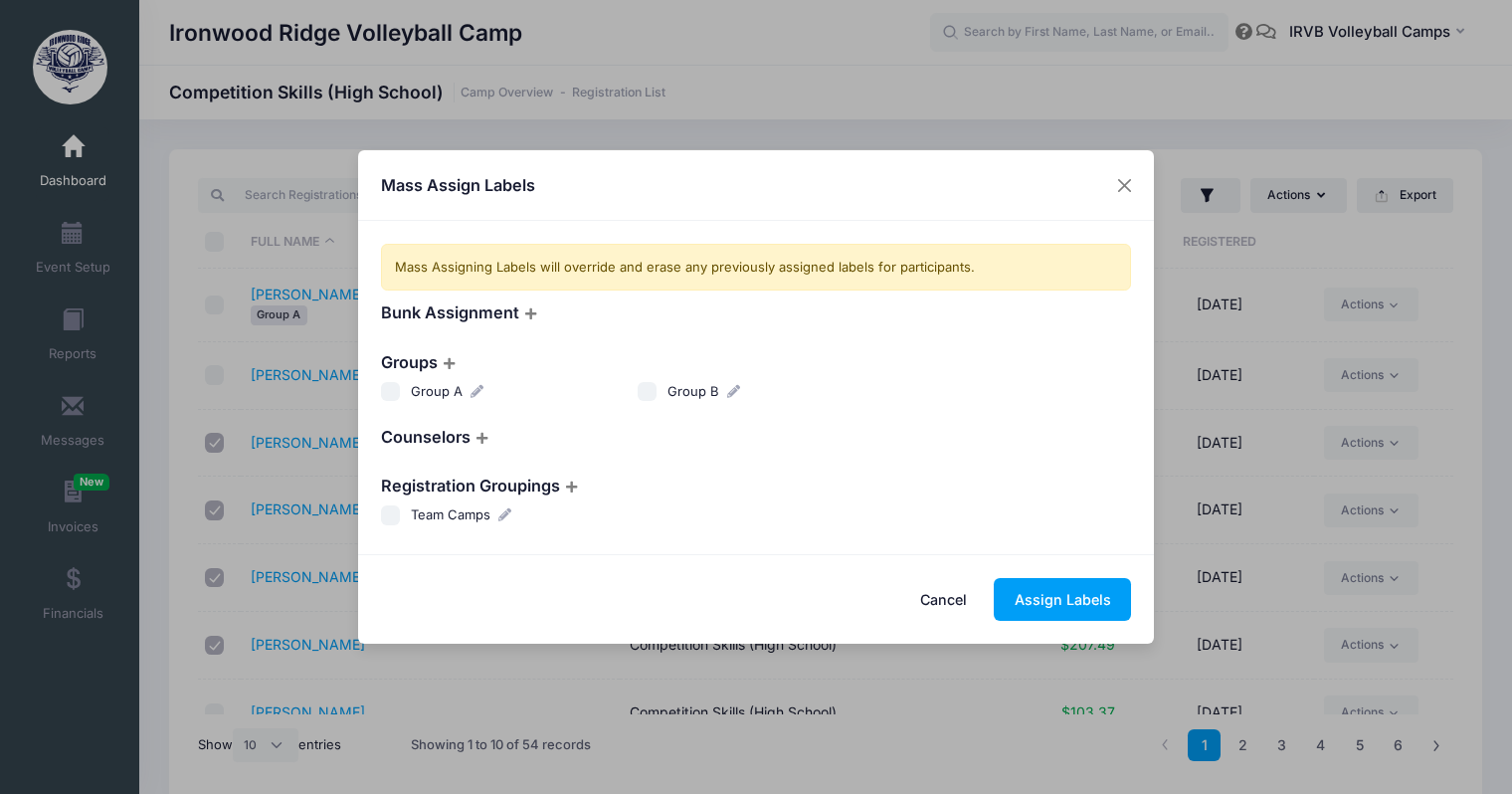 click on "Group A" at bounding box center (391, 392) 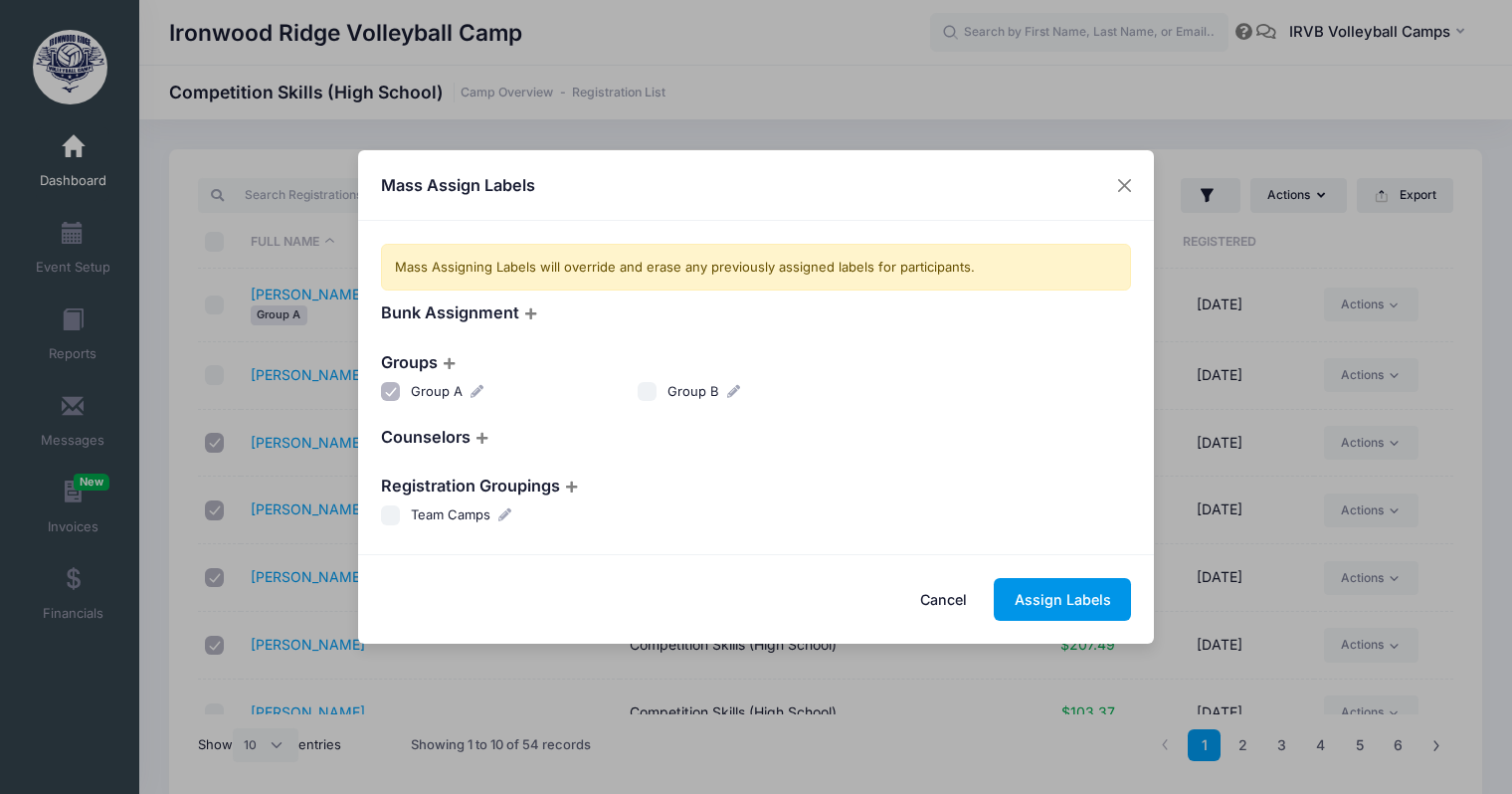 click on "Assign Labels" at bounding box center (1062, 599) 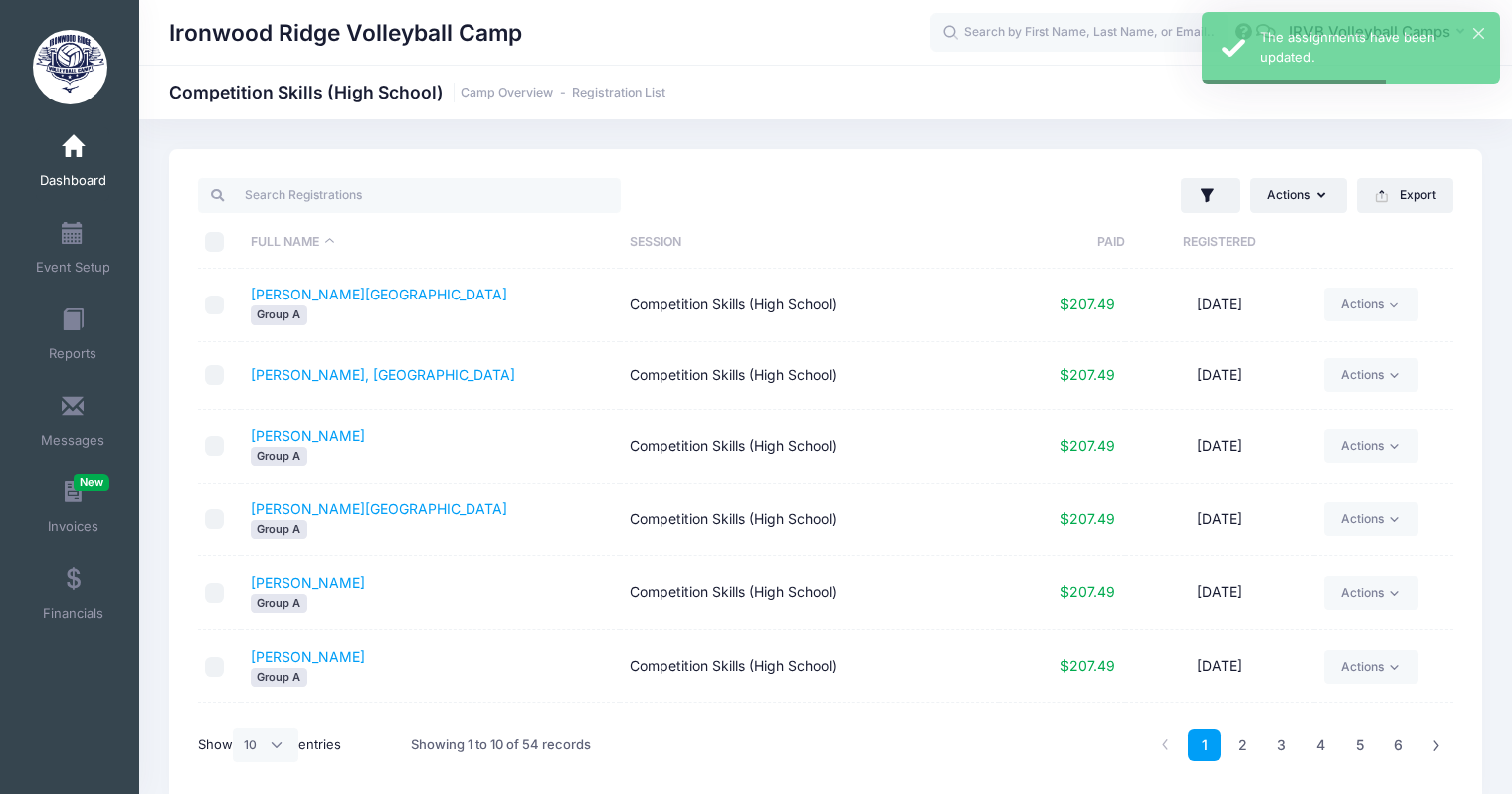 scroll, scrollTop: 276, scrollLeft: 0, axis: vertical 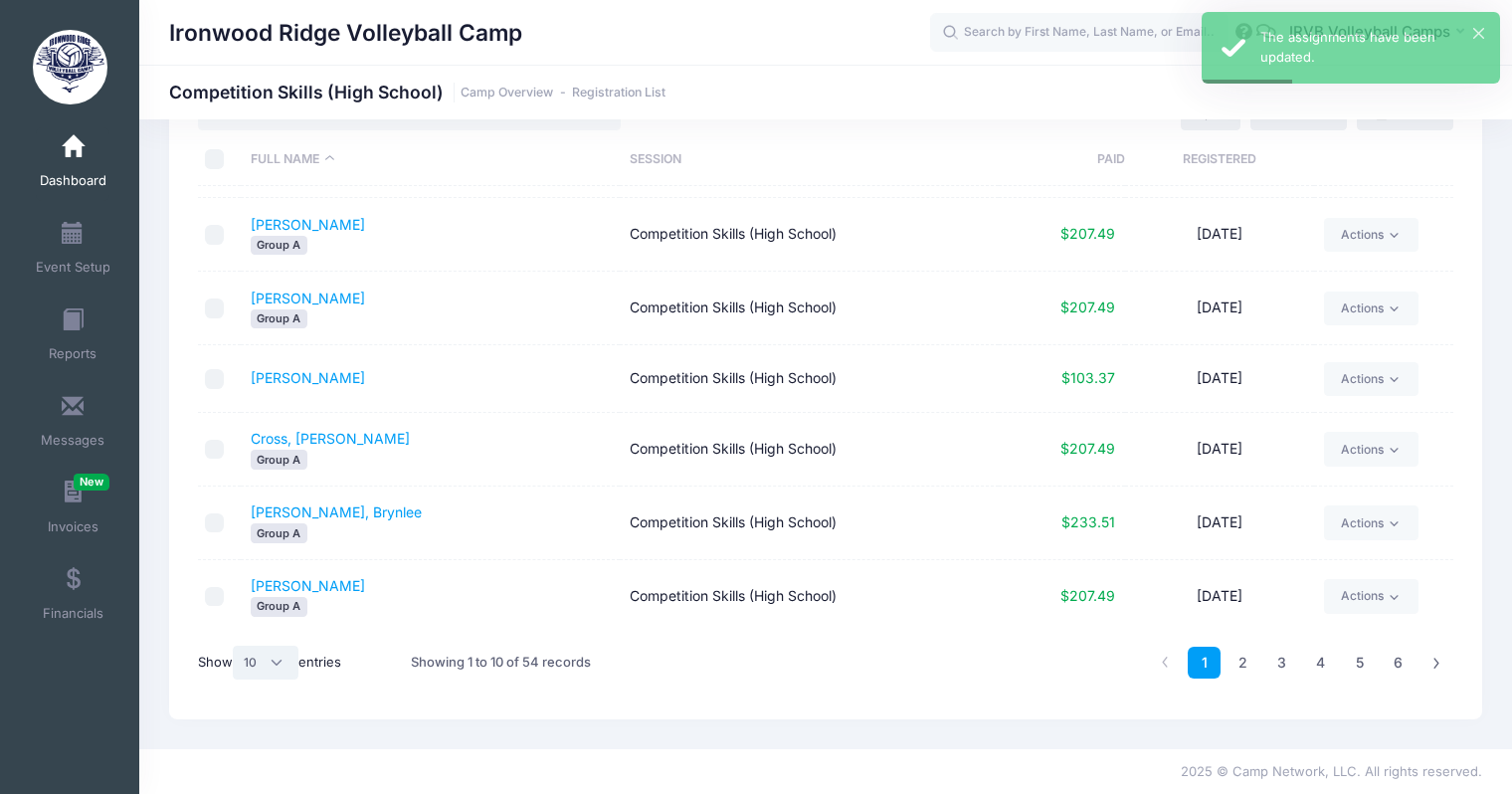 click on "All 10 25 50" at bounding box center (266, 663) 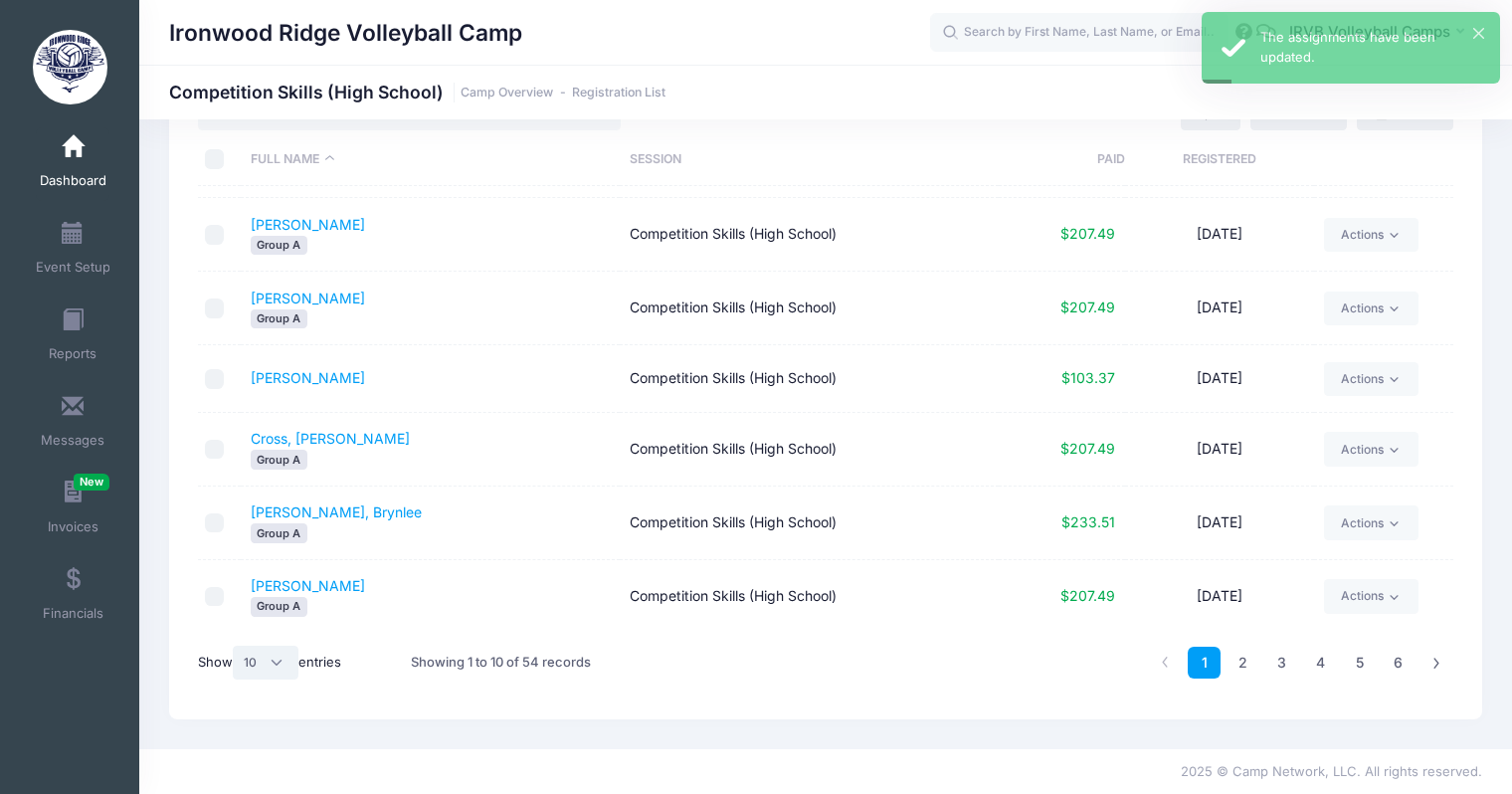 select on "50" 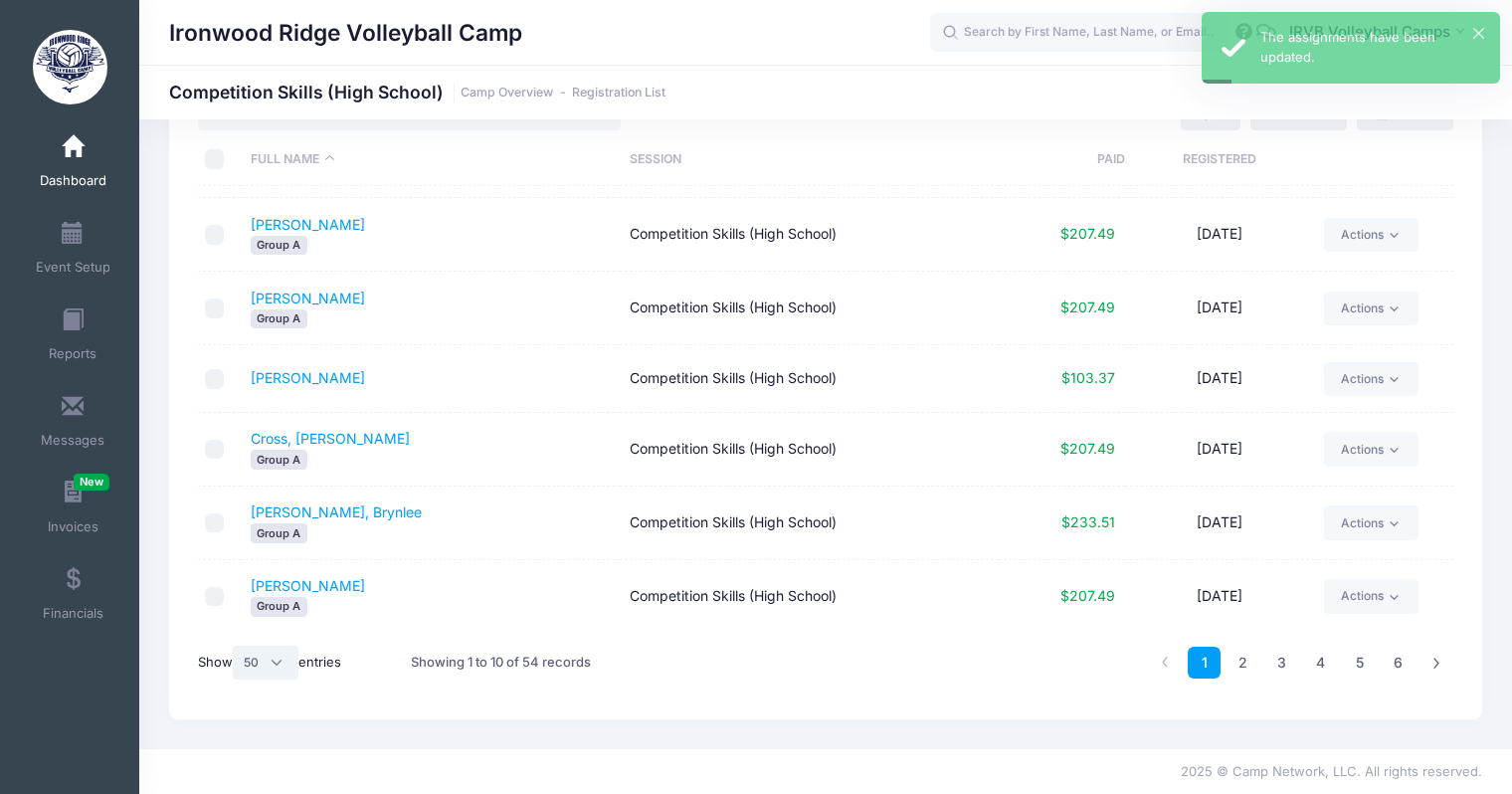 click on "50" at bounding box center (0, 0) 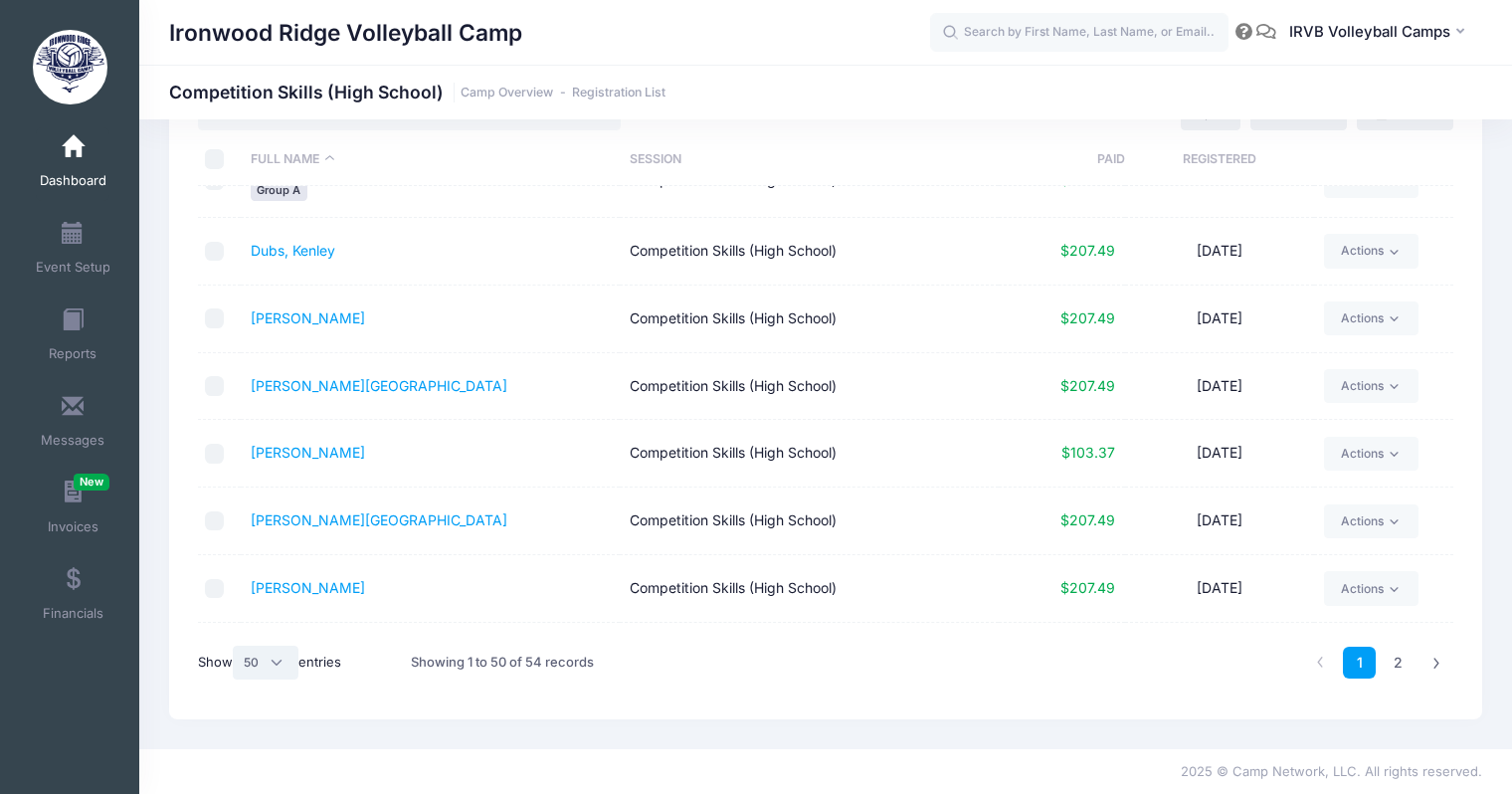 scroll, scrollTop: 658, scrollLeft: 0, axis: vertical 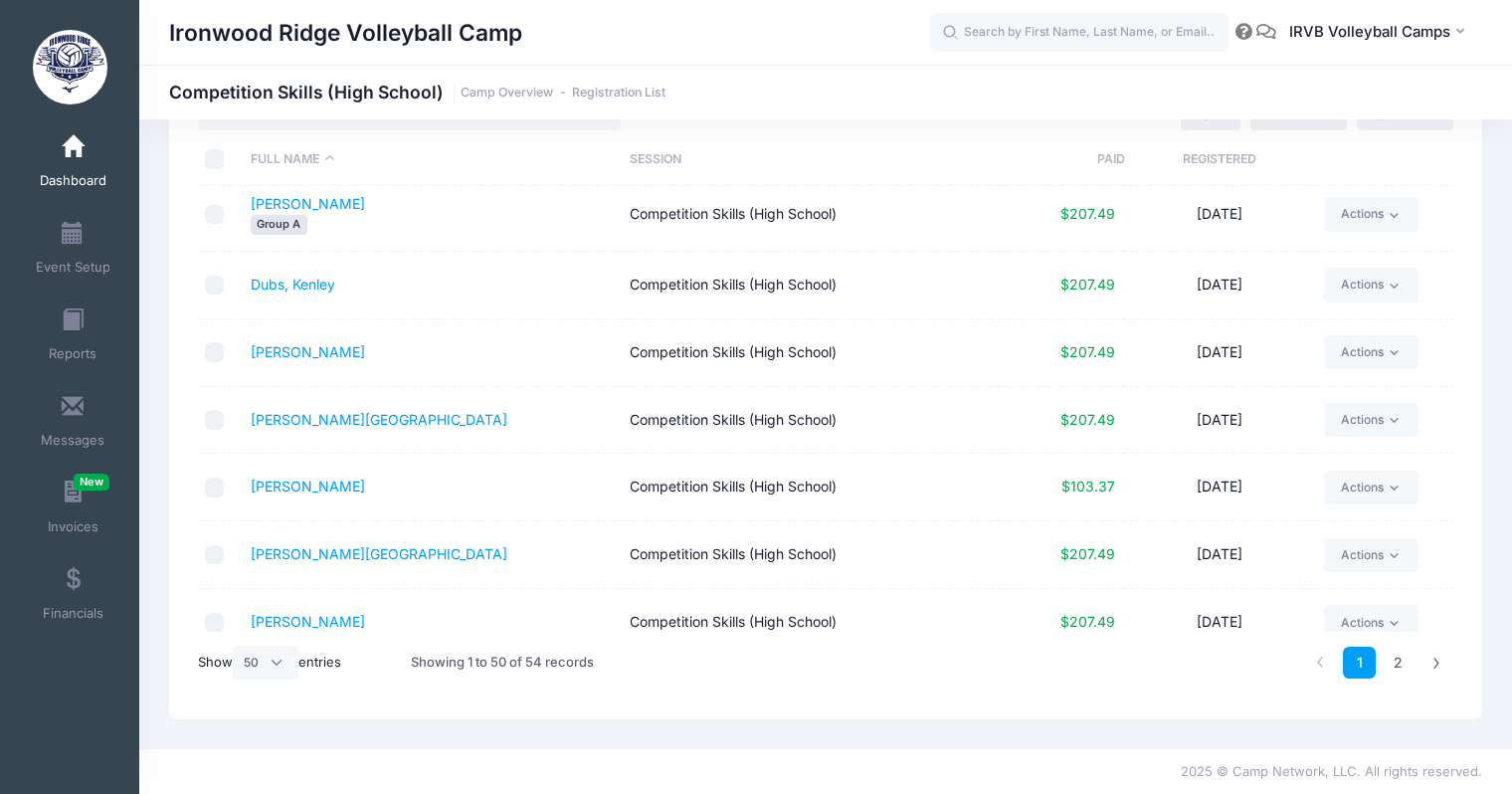 click at bounding box center [215, 420] 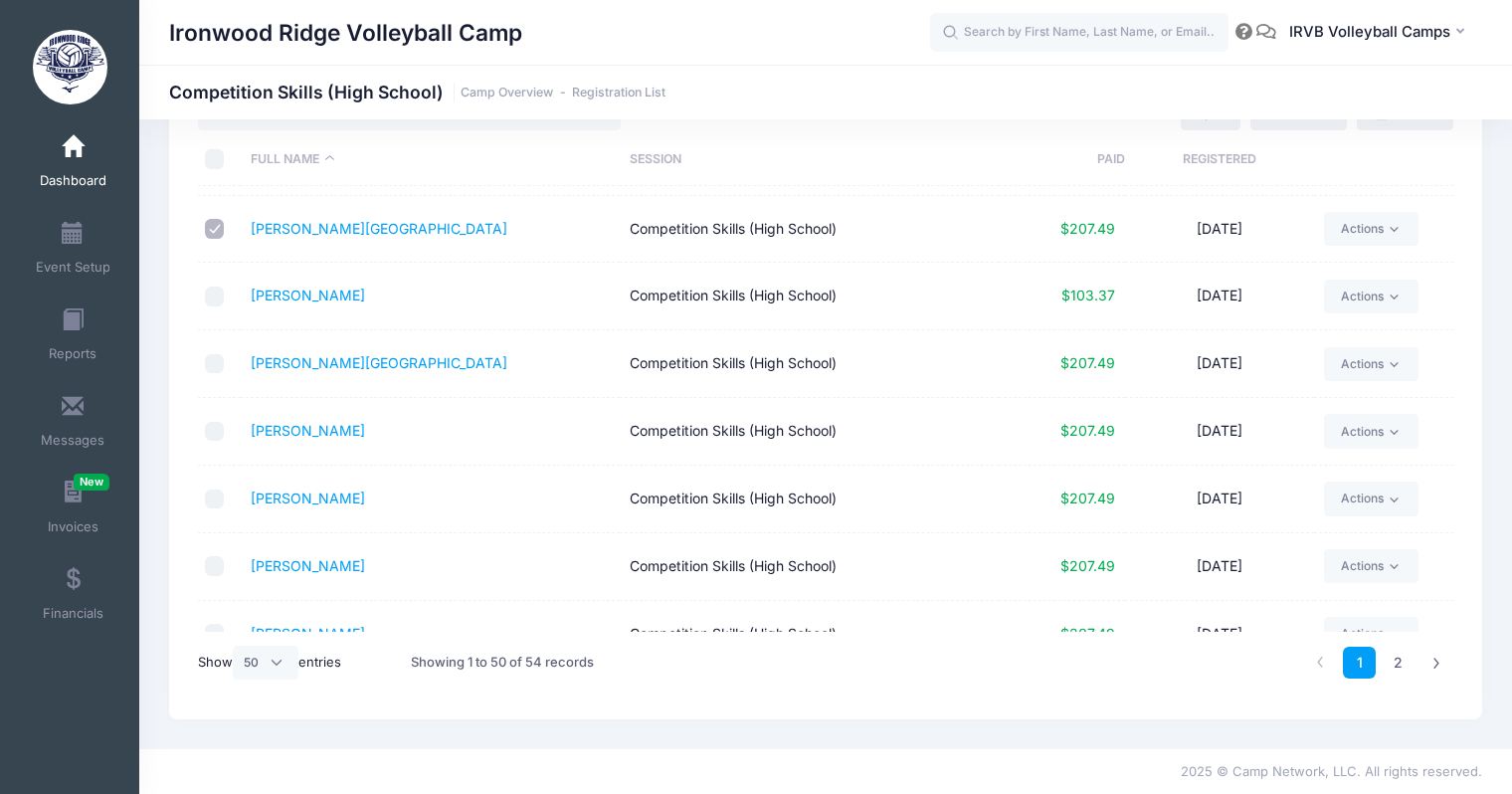 scroll, scrollTop: 944, scrollLeft: 0, axis: vertical 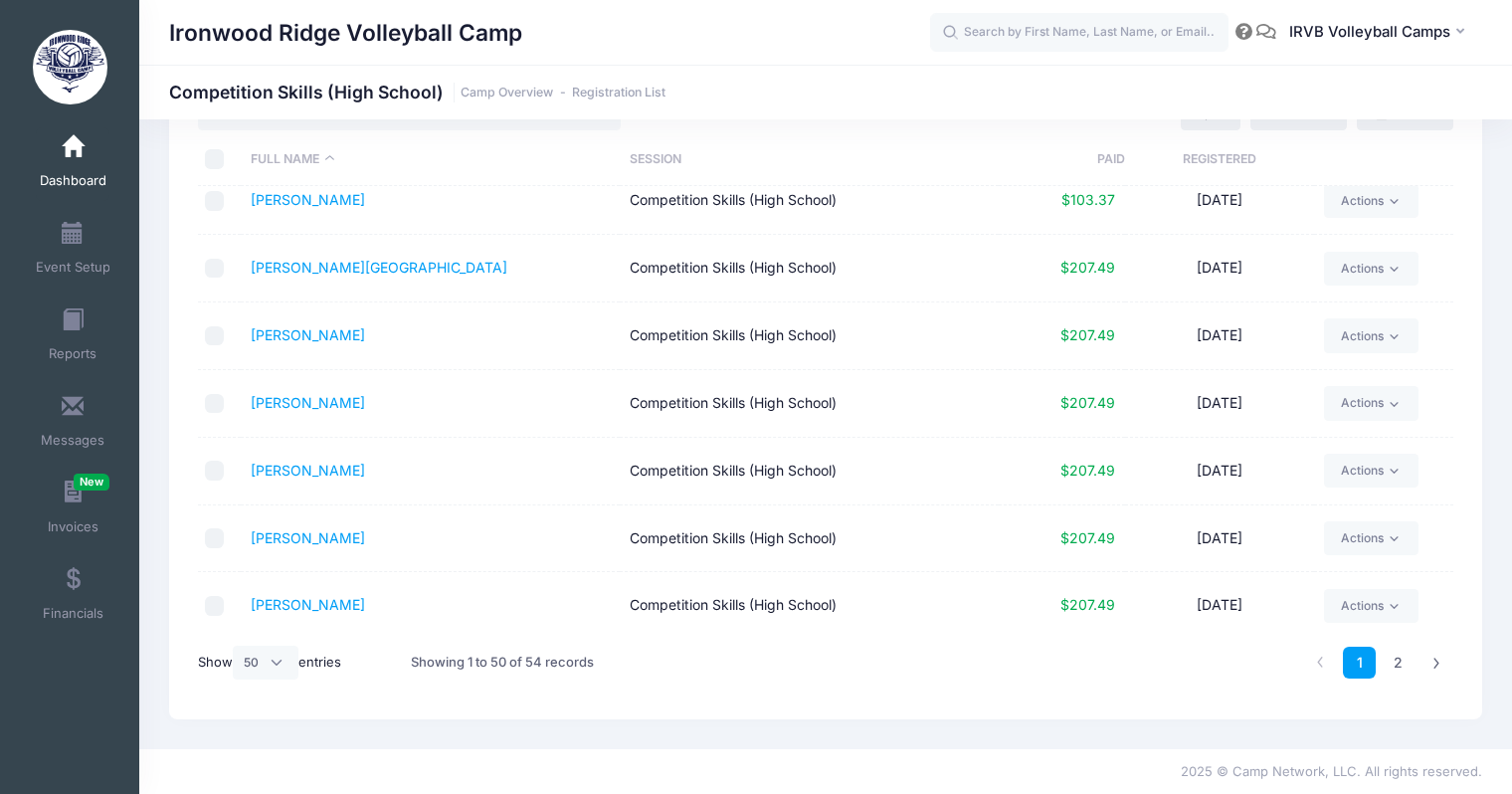 click at bounding box center (215, 471) 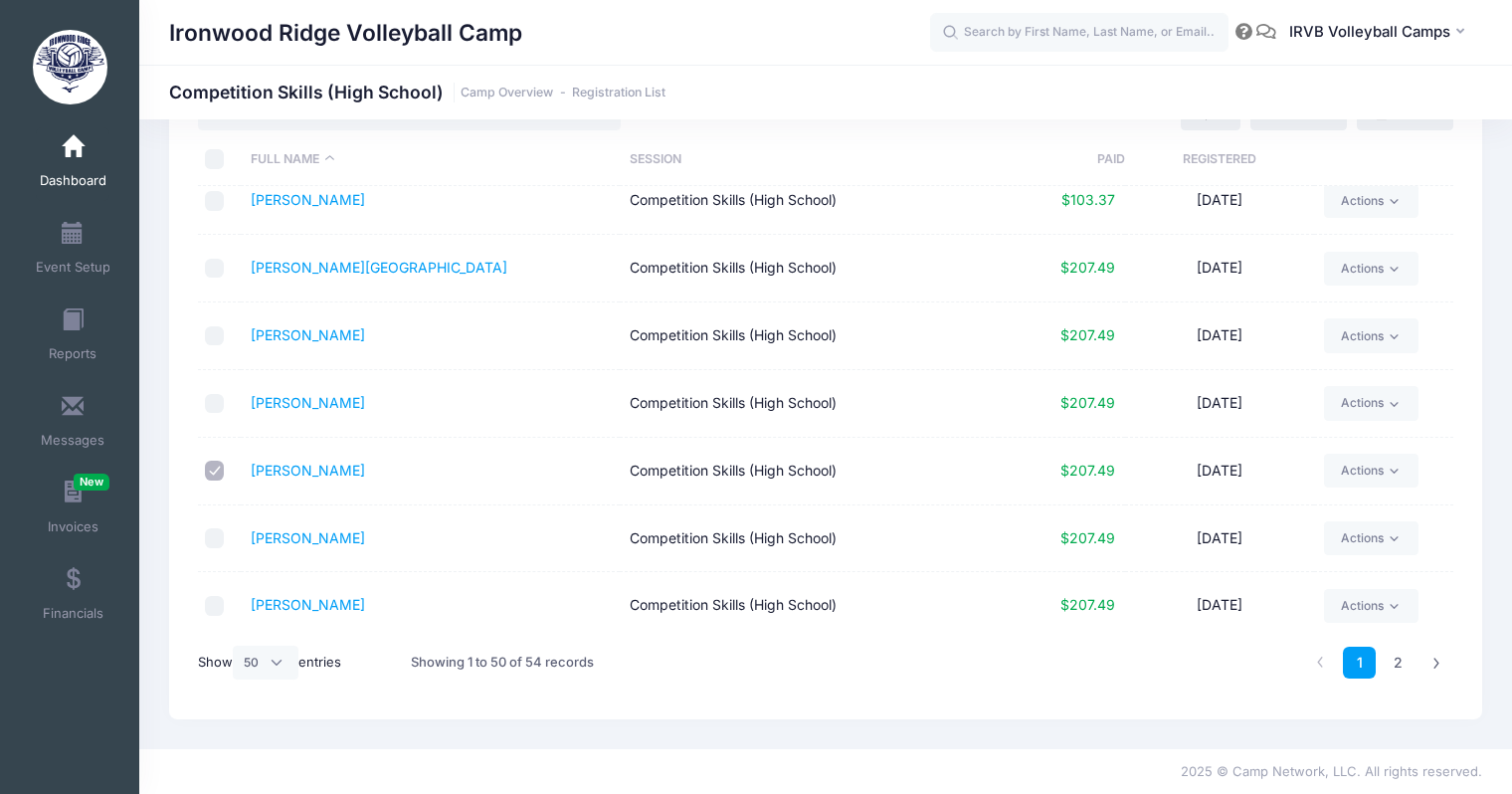 click at bounding box center [215, 538] 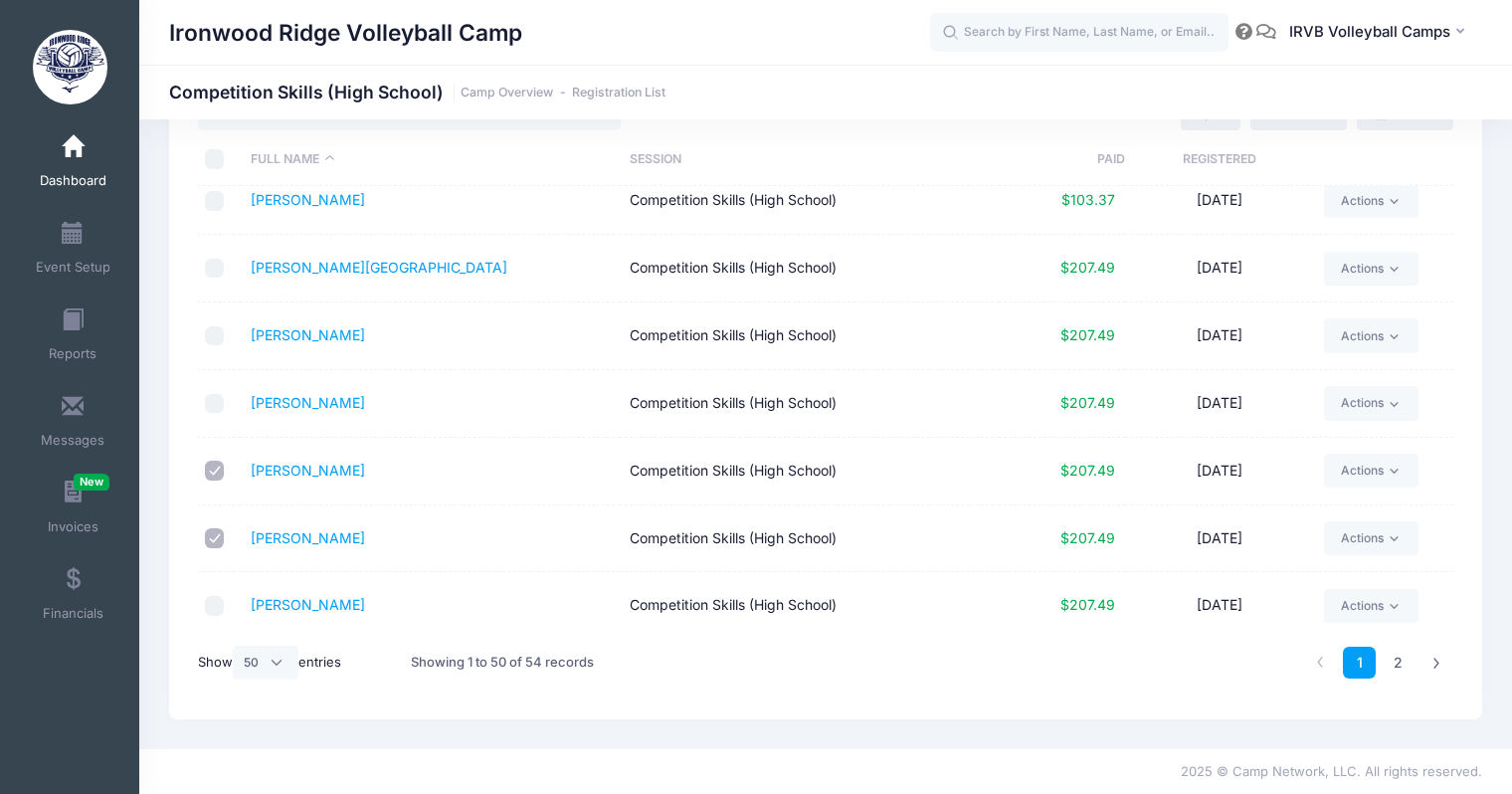 click at bounding box center (215, 606) 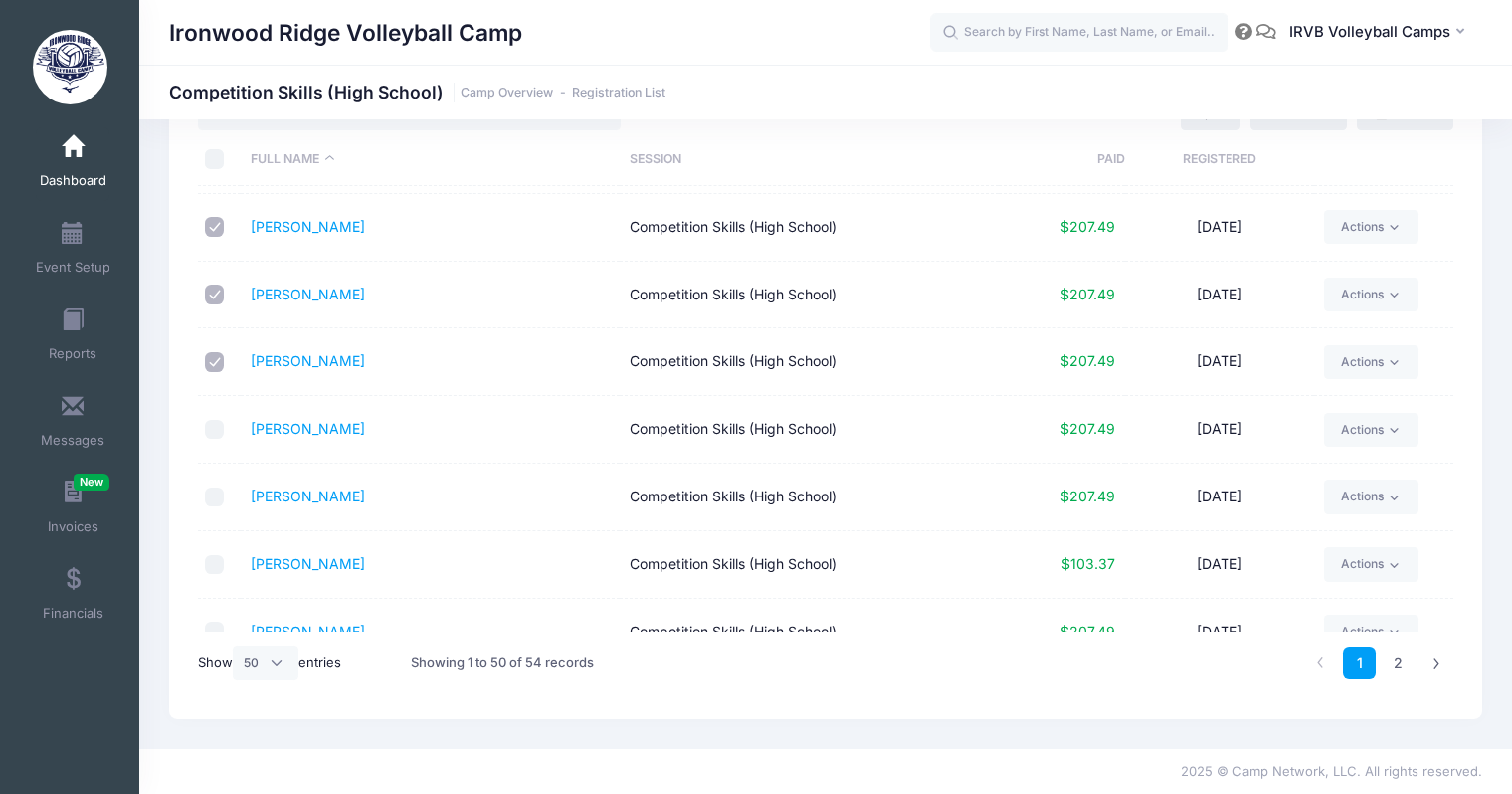 scroll, scrollTop: 1231, scrollLeft: 0, axis: vertical 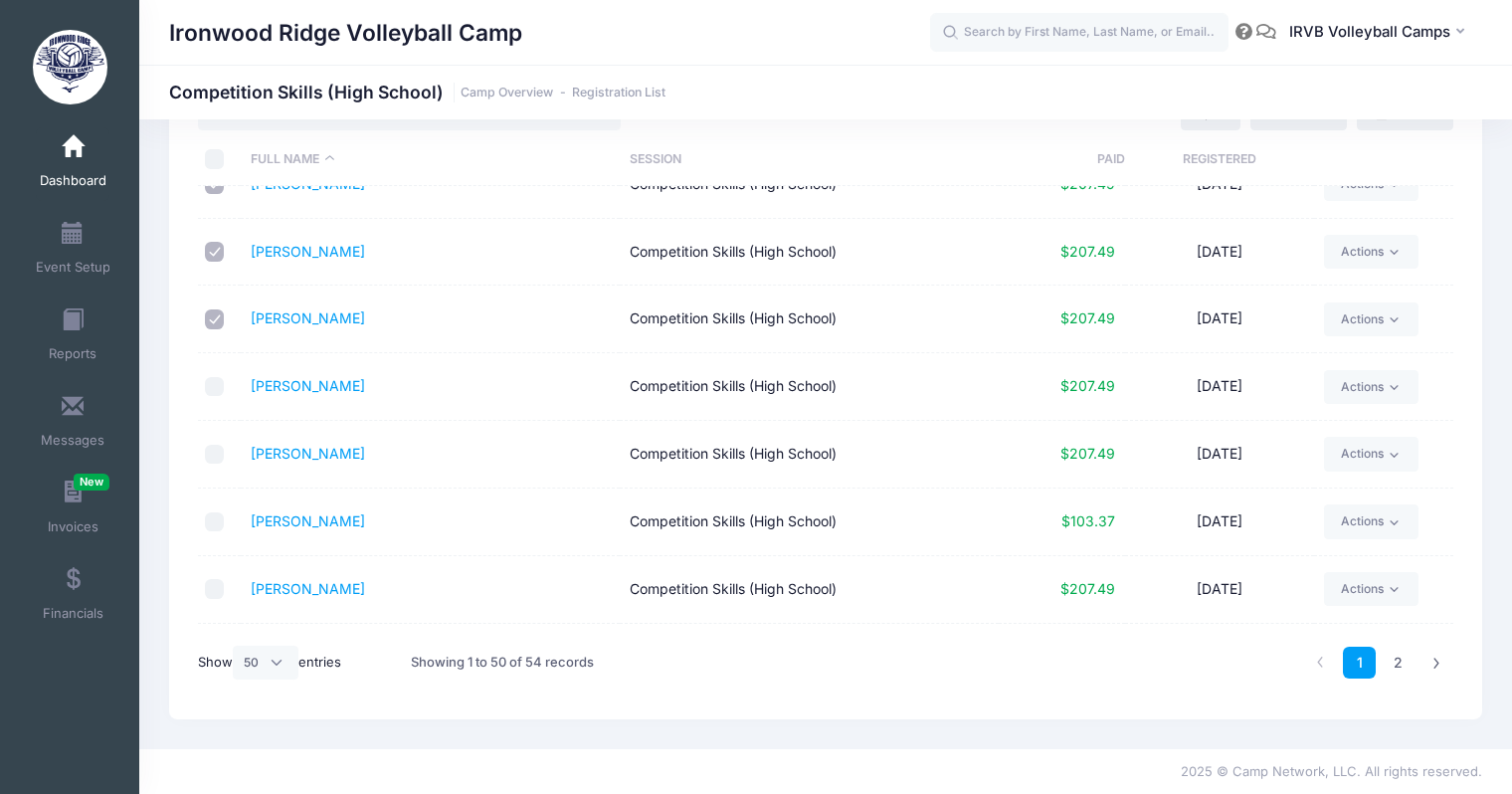 click at bounding box center [215, 387] 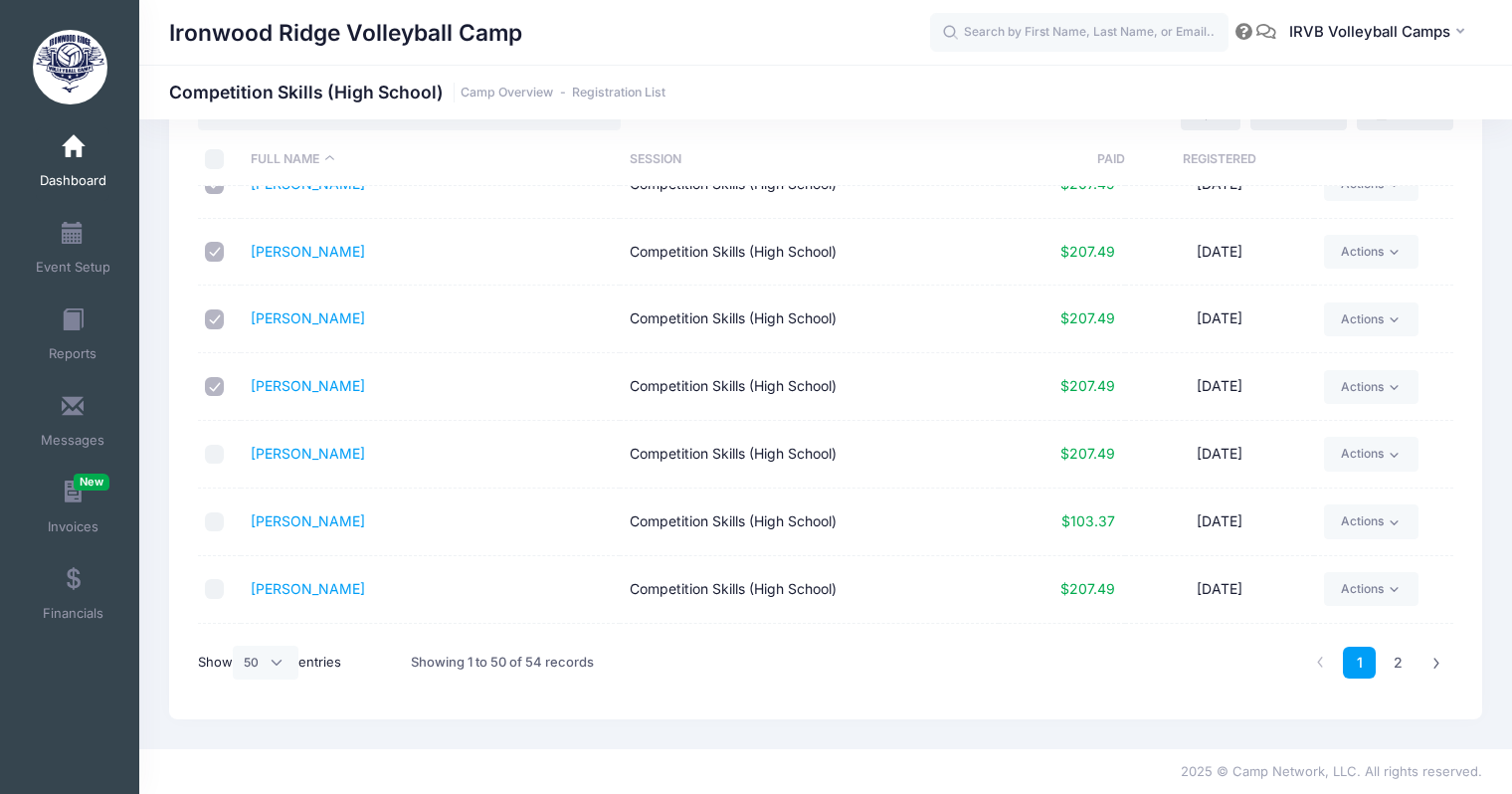 click at bounding box center (215, 455) 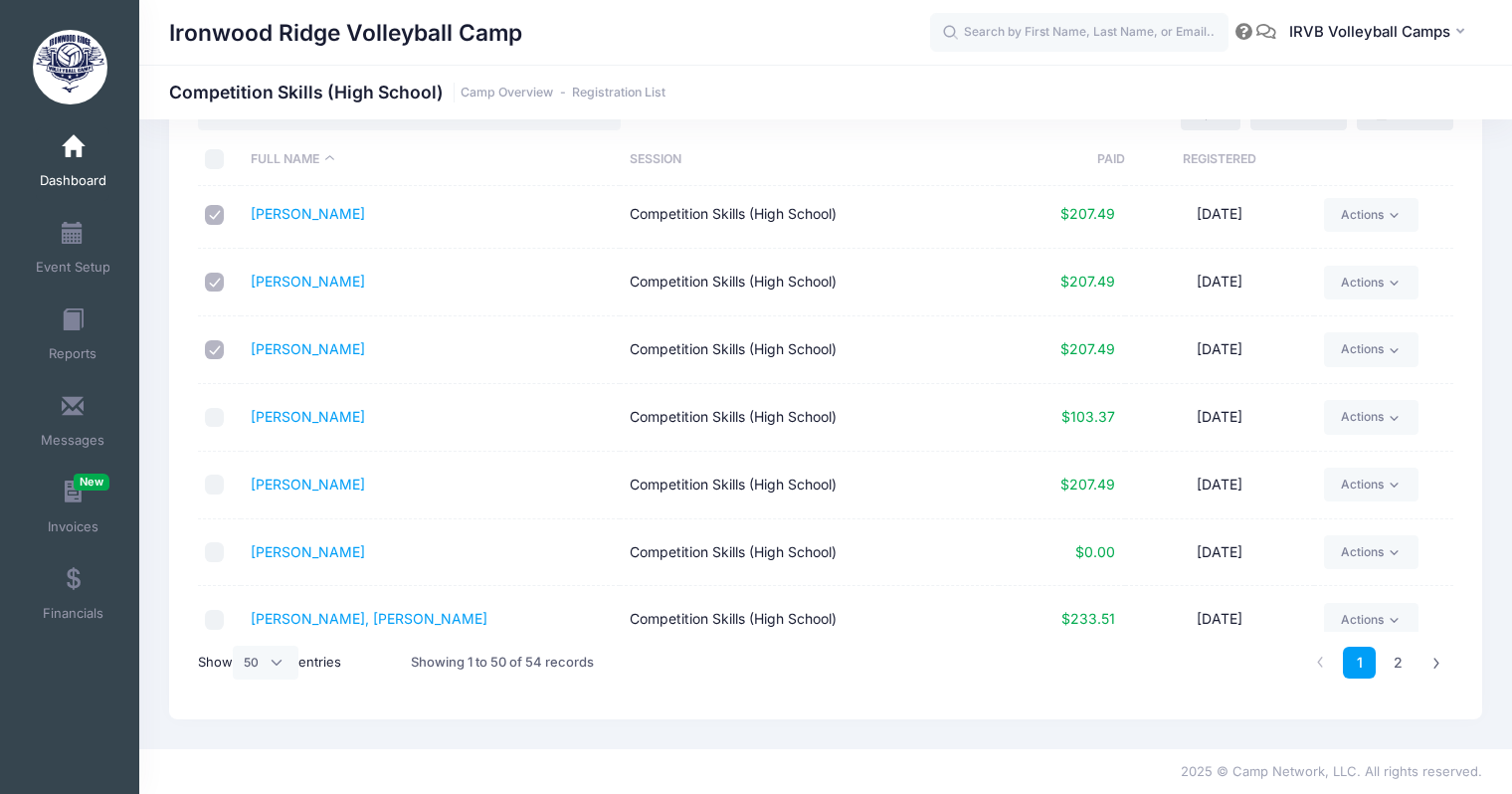 scroll, scrollTop: 1422, scrollLeft: 0, axis: vertical 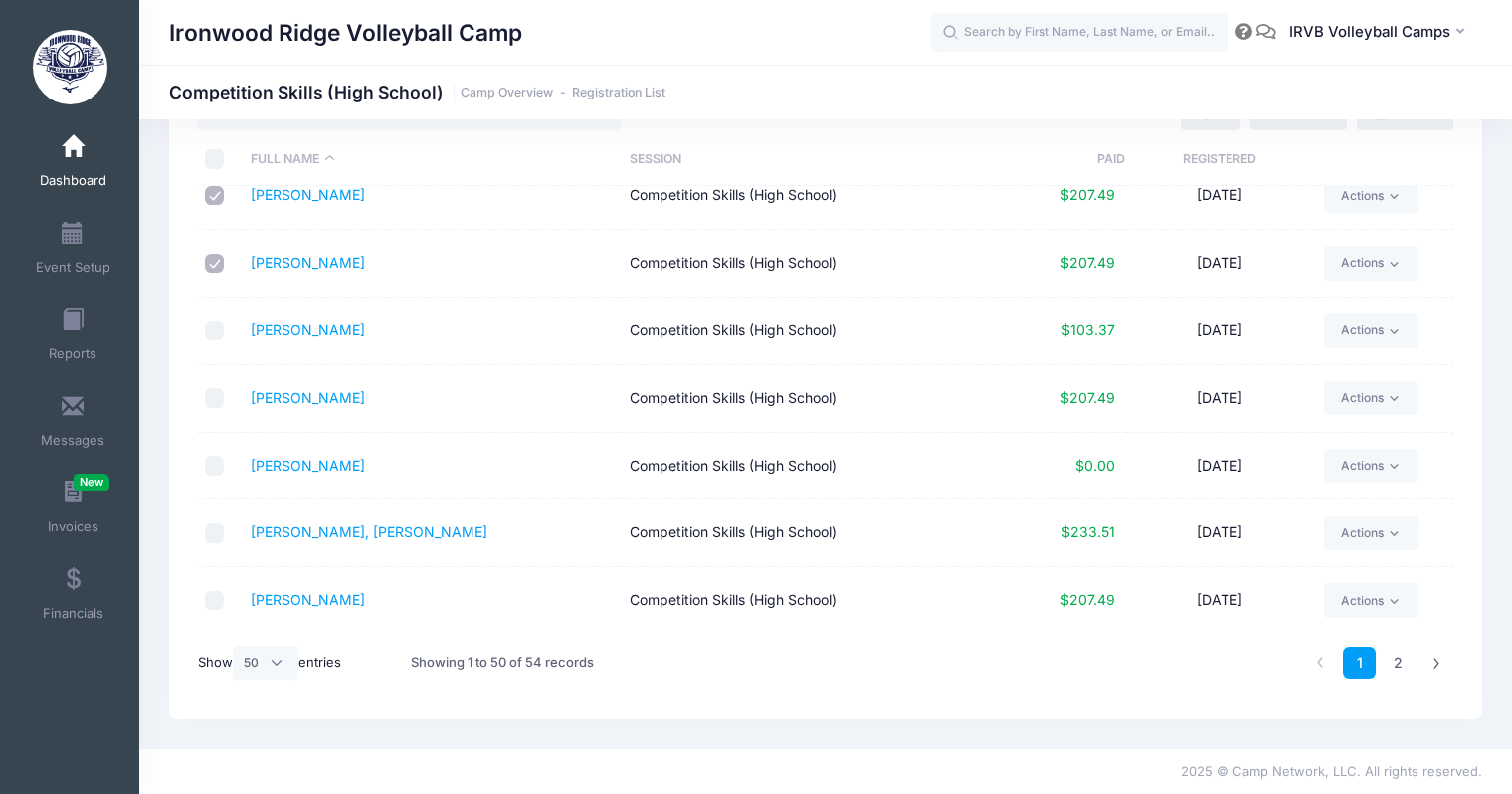 click at bounding box center [215, 398] 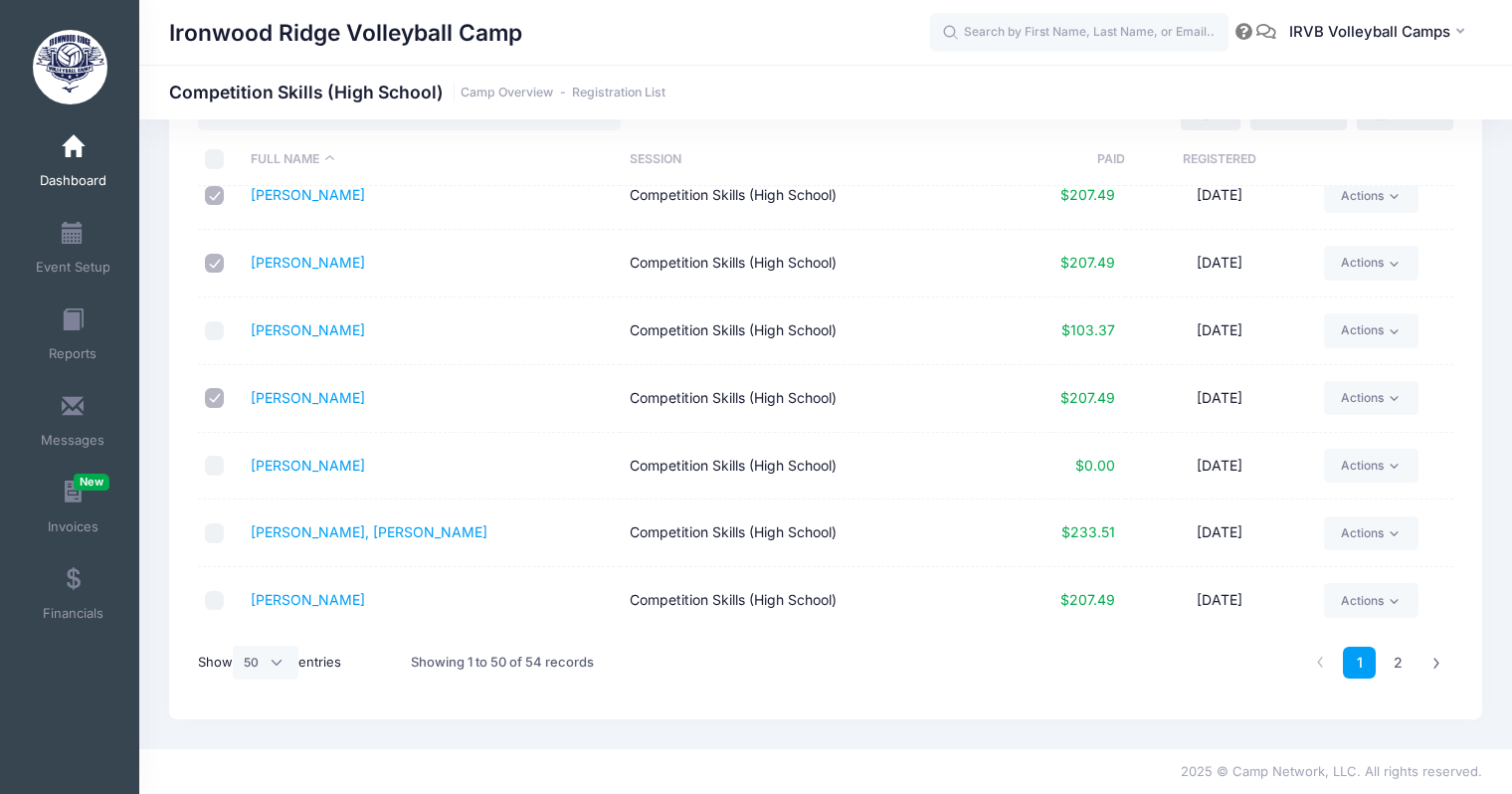 click at bounding box center [215, 466] 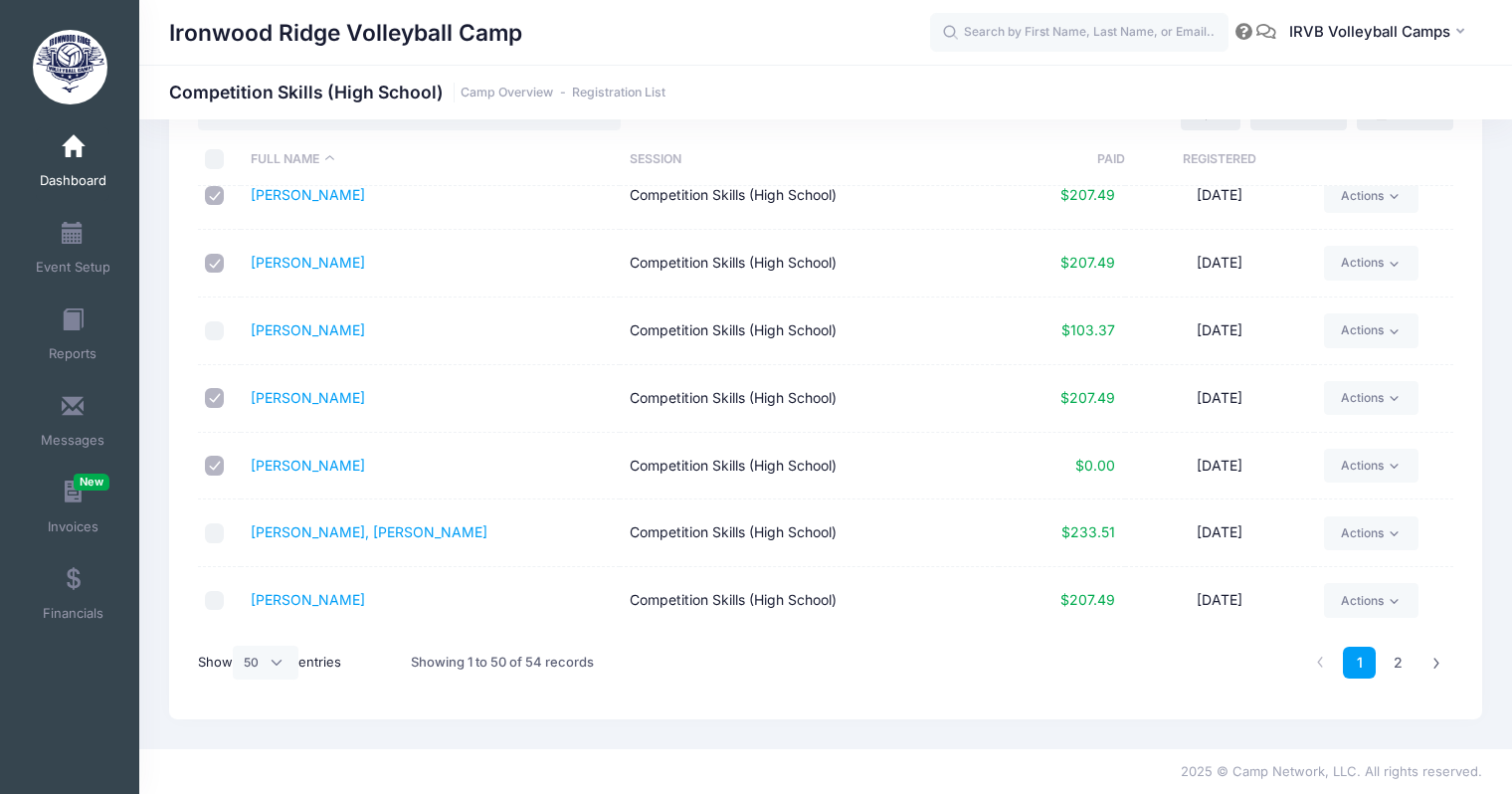 click at bounding box center [215, 533] 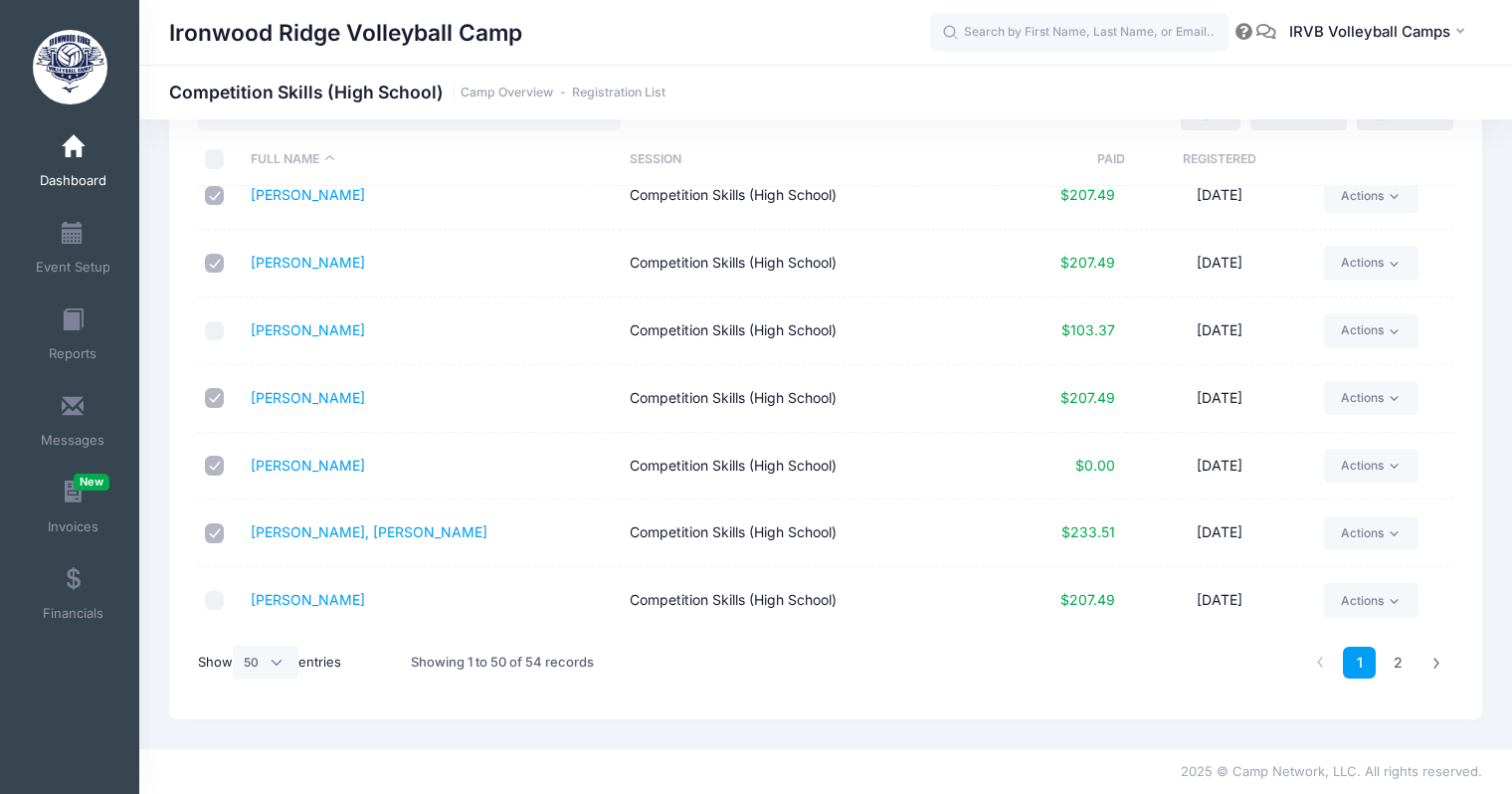 click at bounding box center (215, 601) 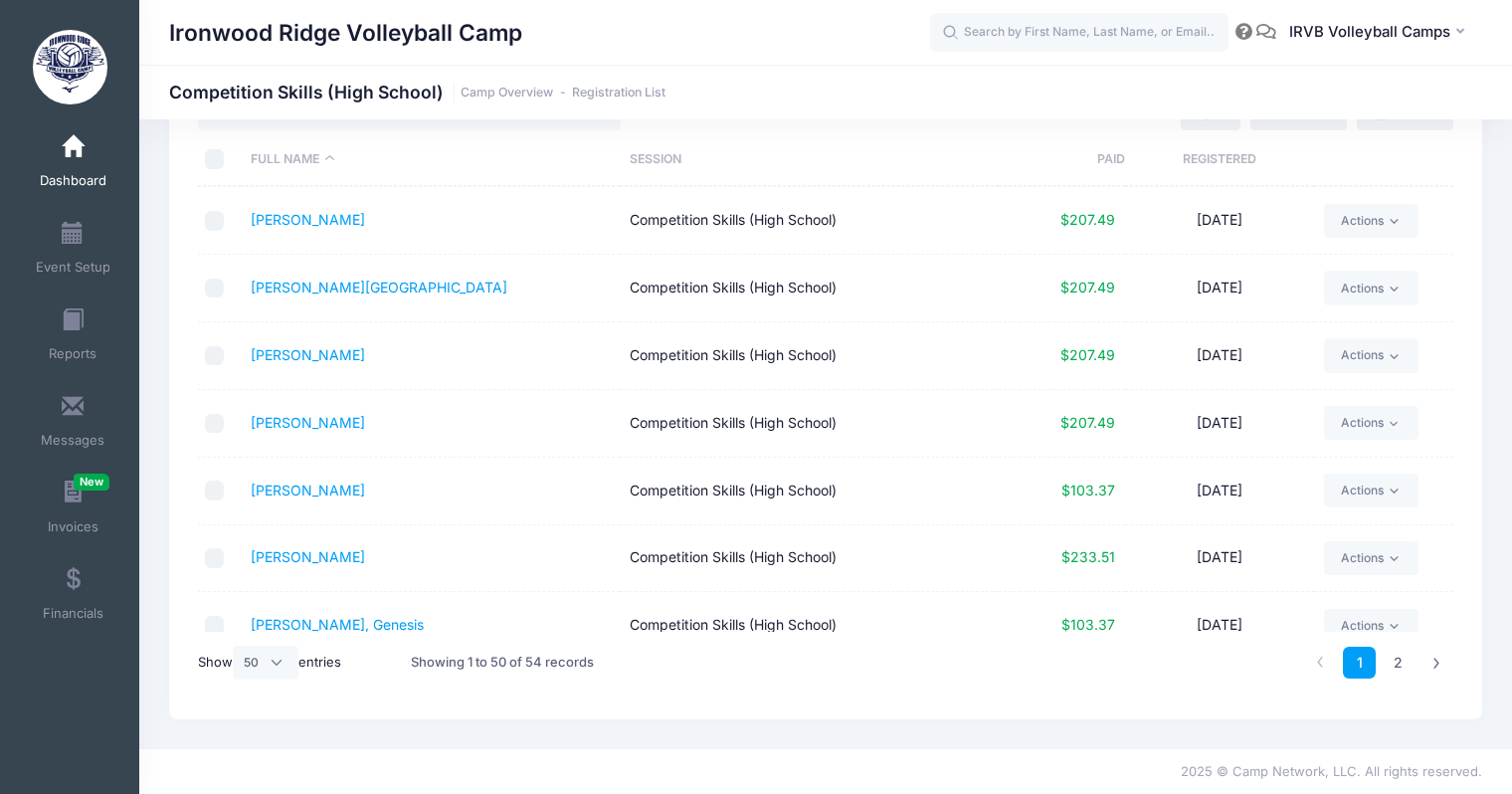scroll, scrollTop: 2186, scrollLeft: 0, axis: vertical 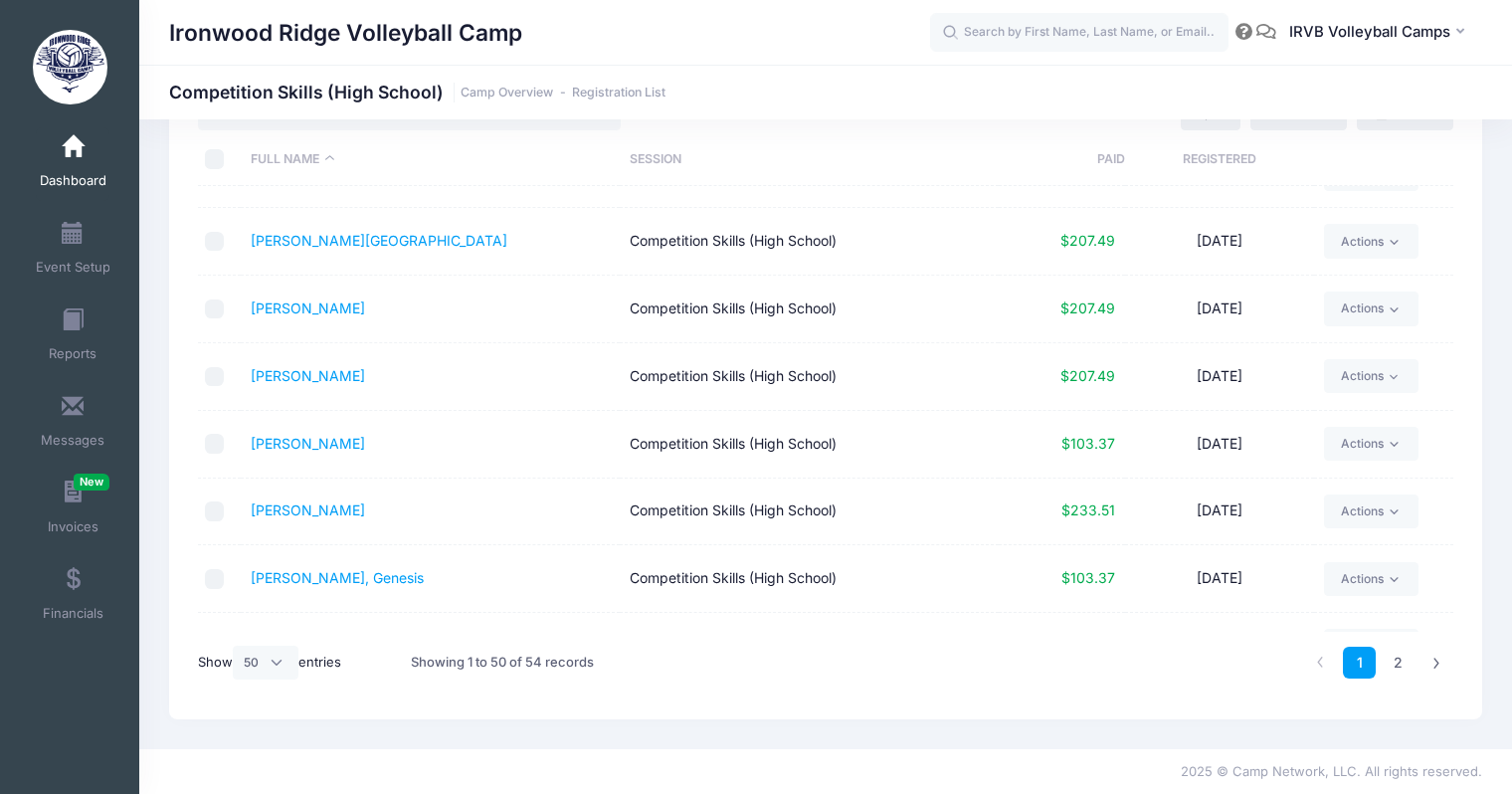 click at bounding box center (215, 309) 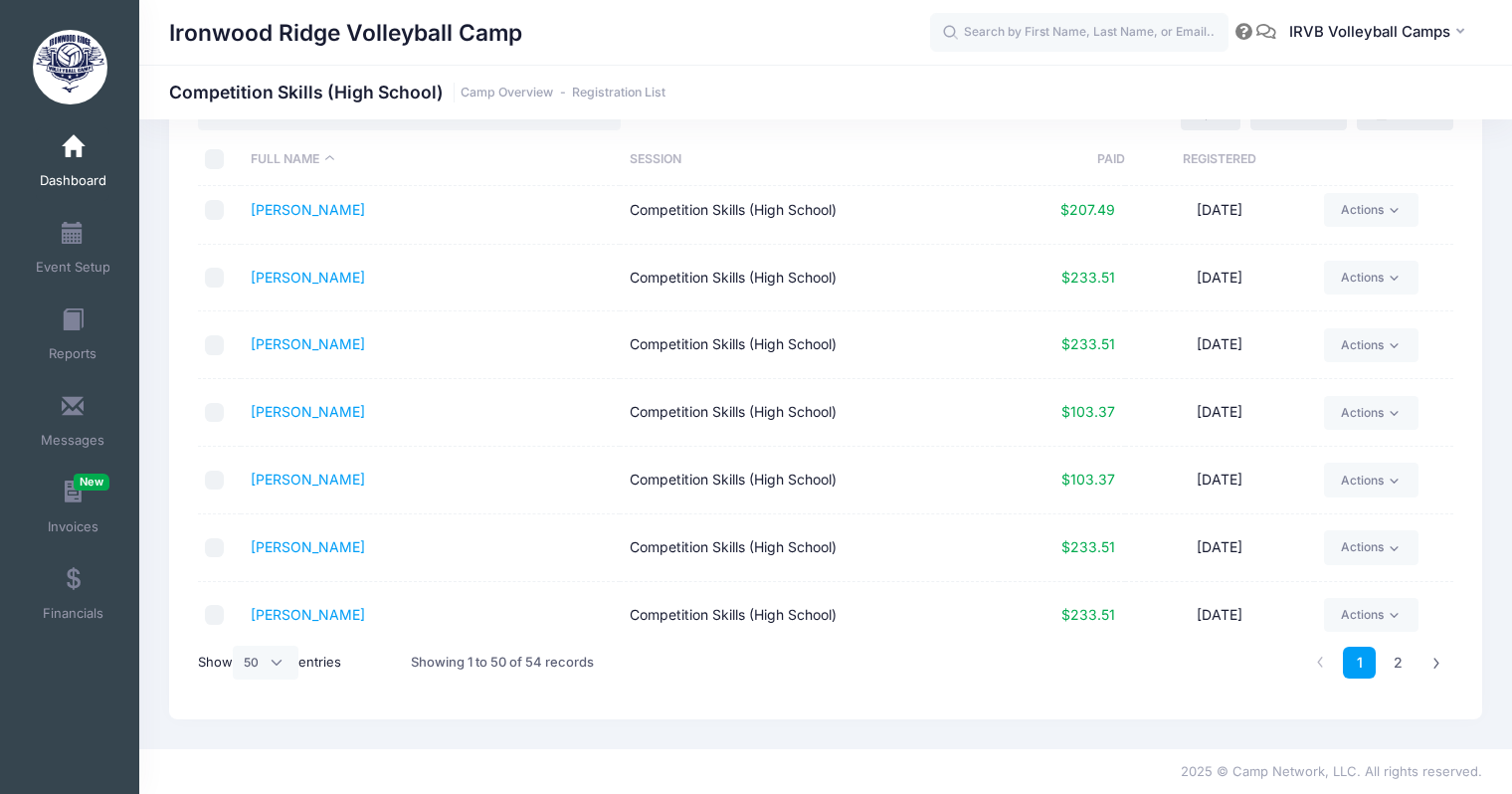 scroll, scrollTop: 2759, scrollLeft: 0, axis: vertical 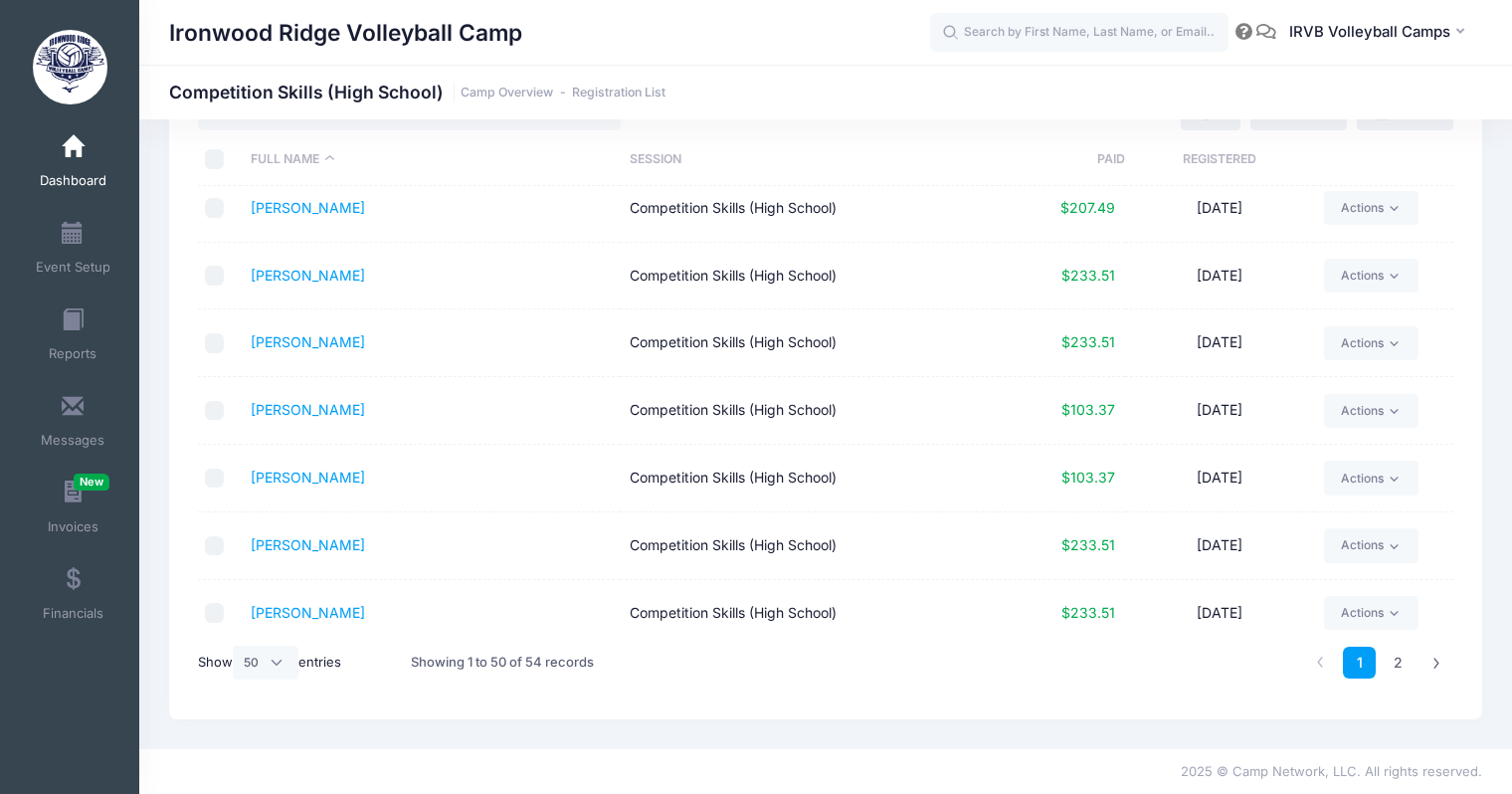 click at bounding box center (215, 276) 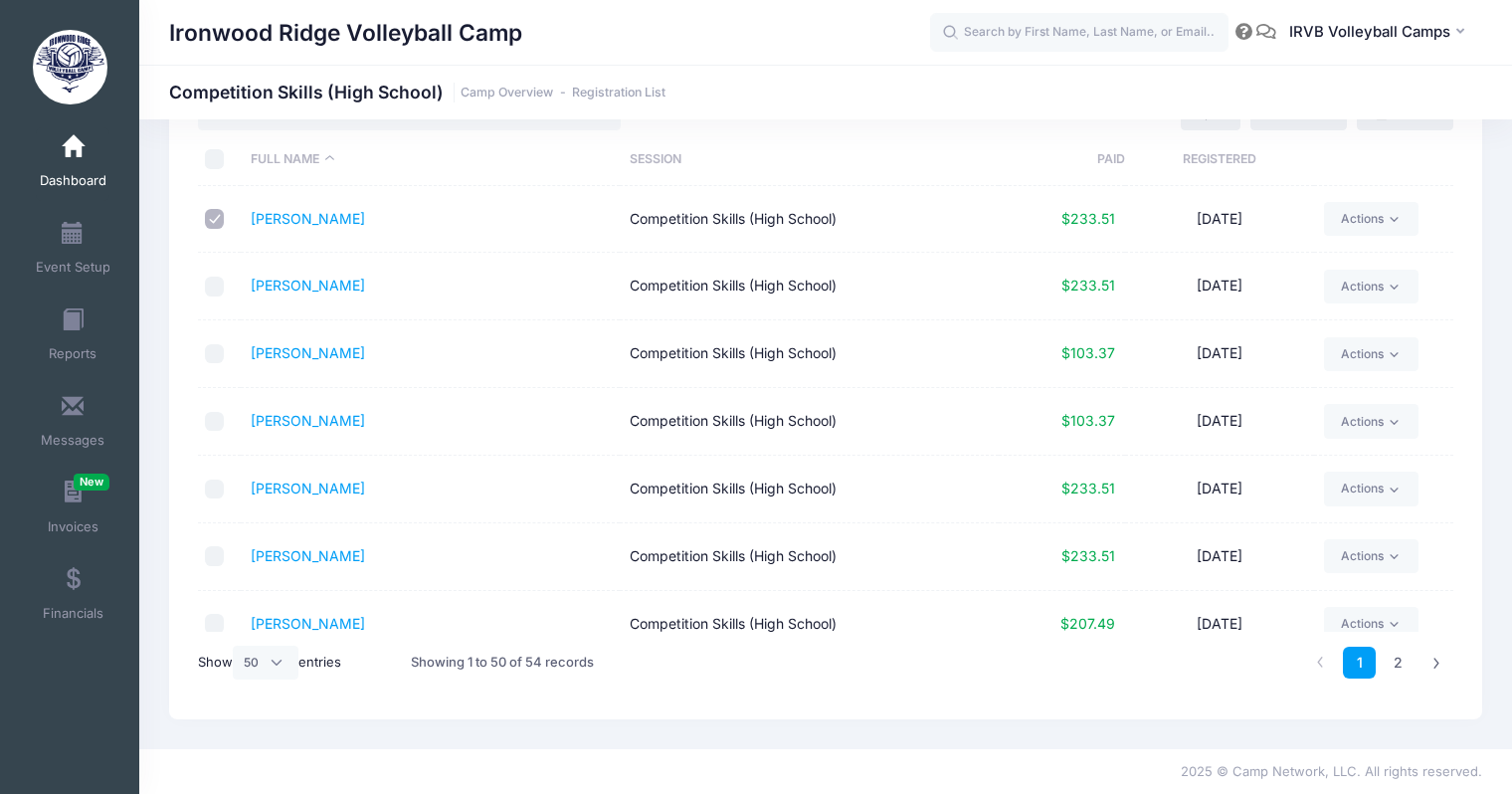 scroll, scrollTop: 2855, scrollLeft: 0, axis: vertical 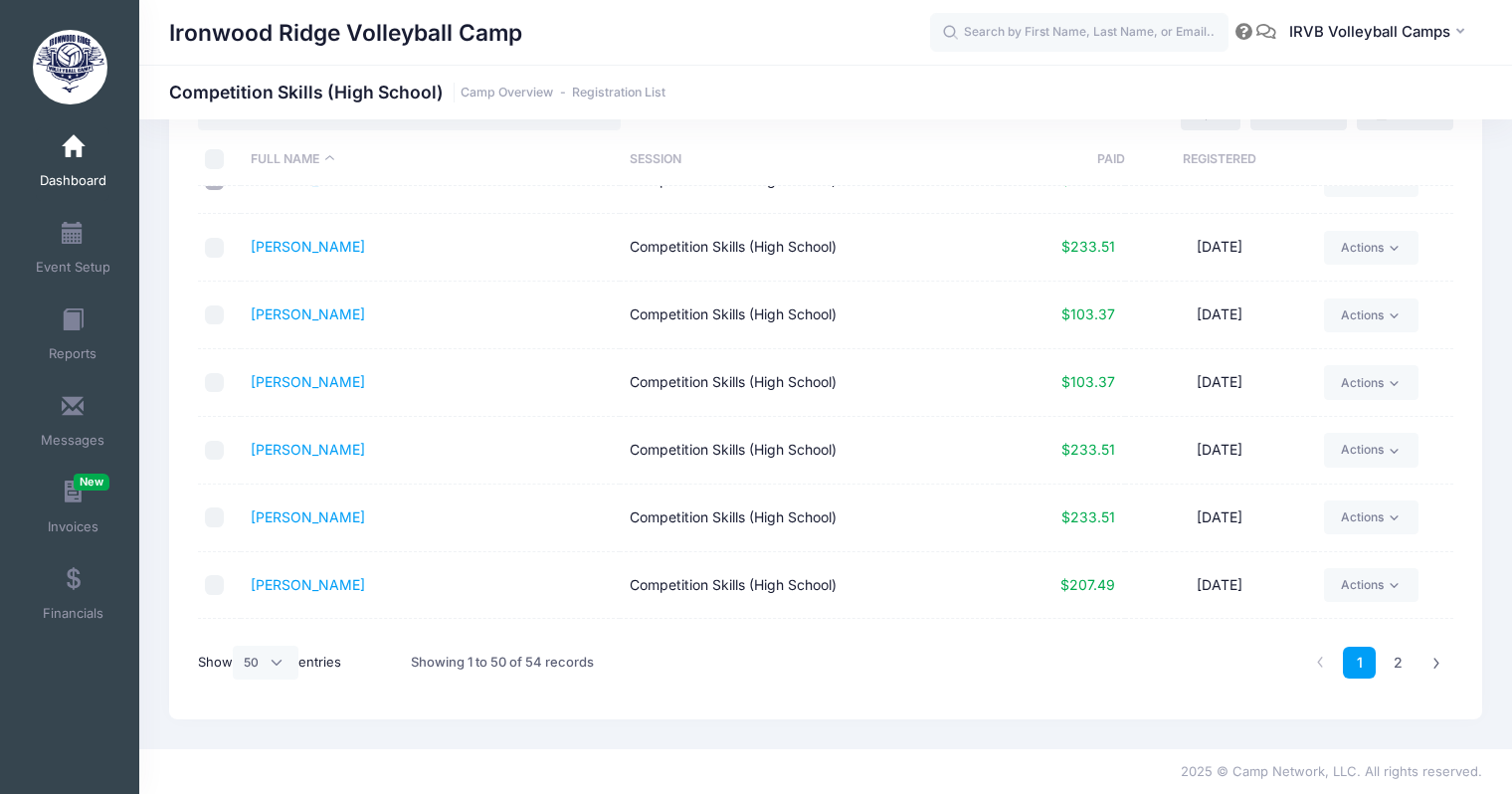 click at bounding box center (215, 451) 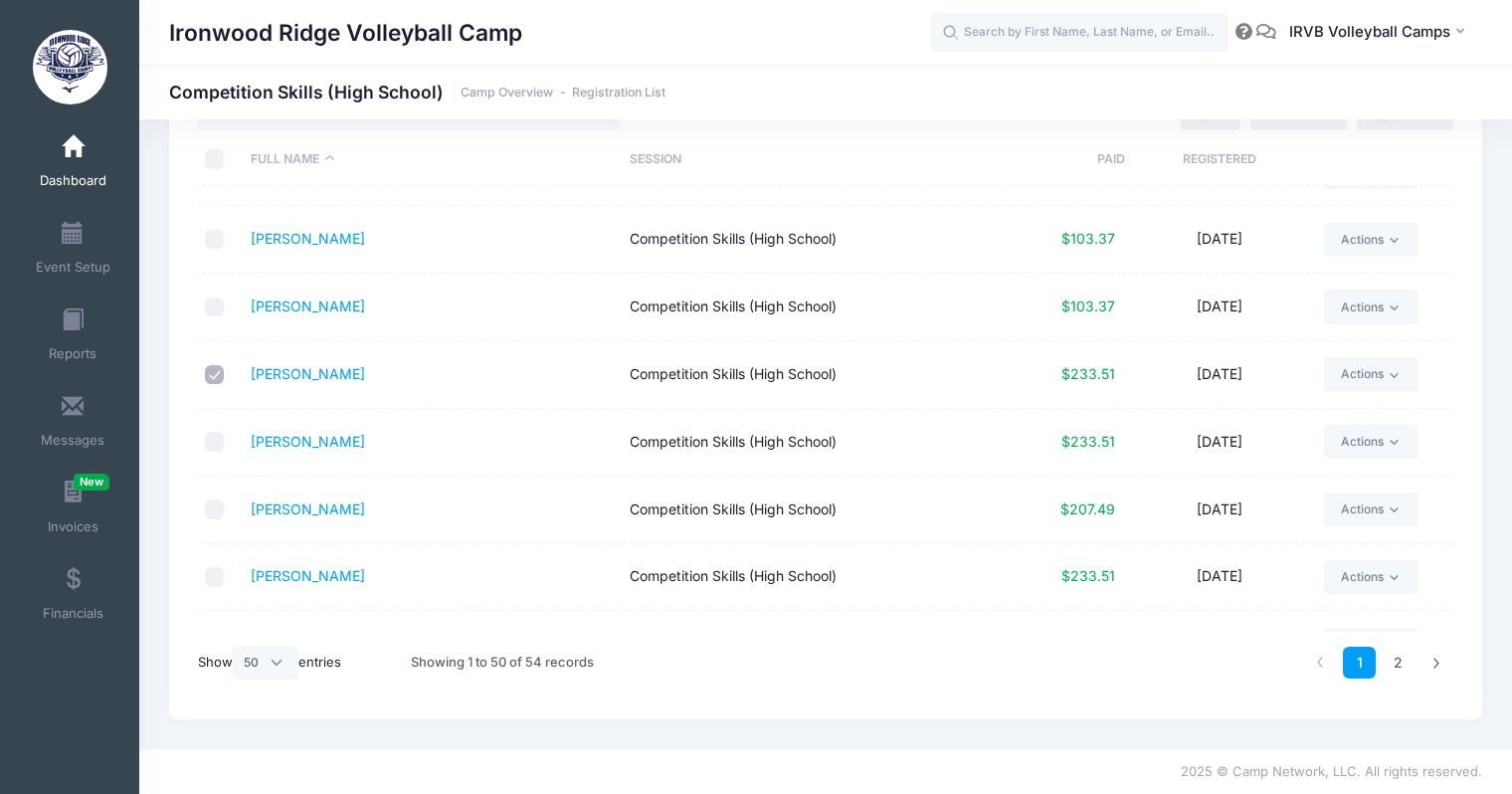 scroll, scrollTop: 2967, scrollLeft: 0, axis: vertical 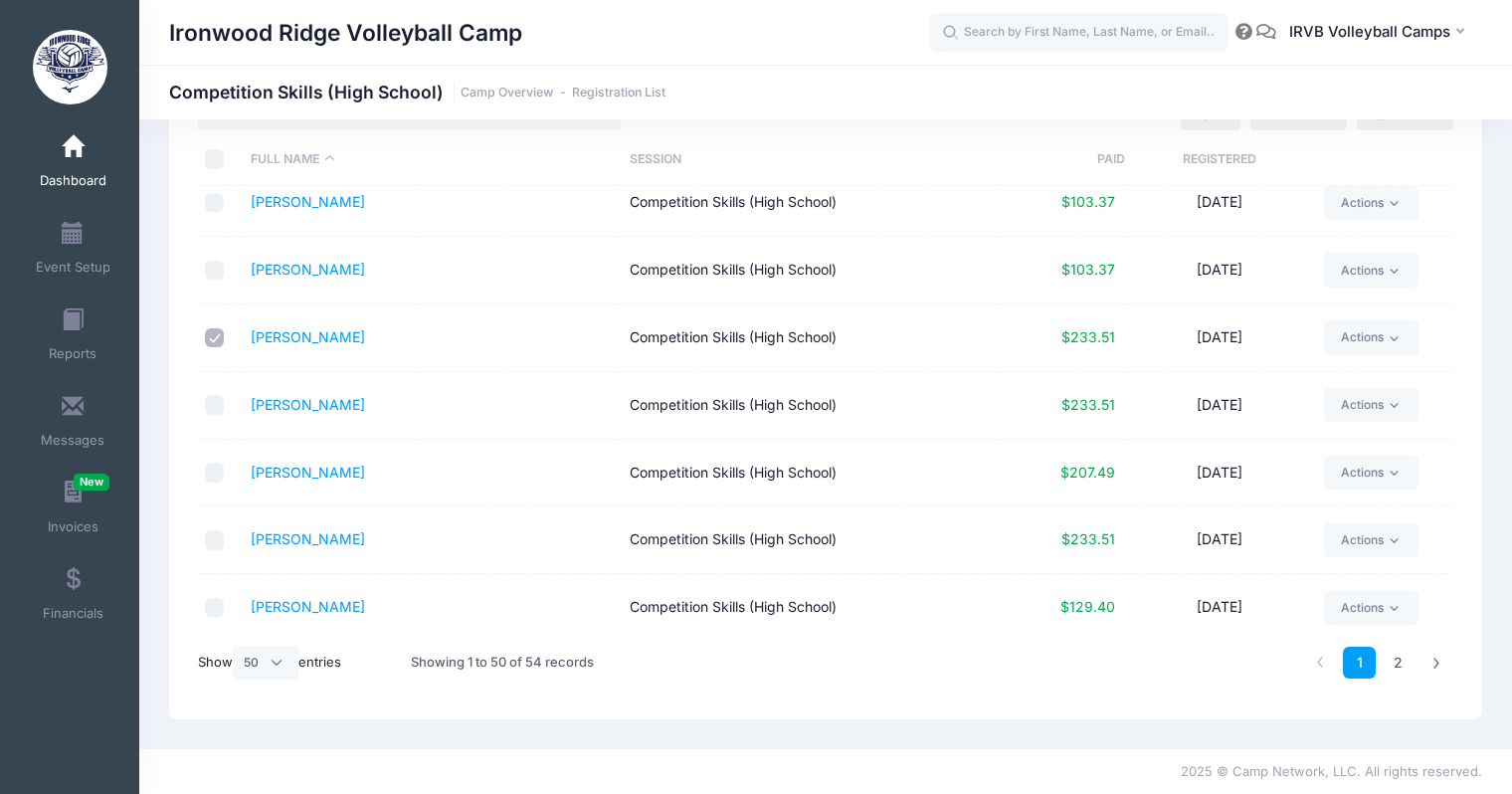 click at bounding box center (215, 540) 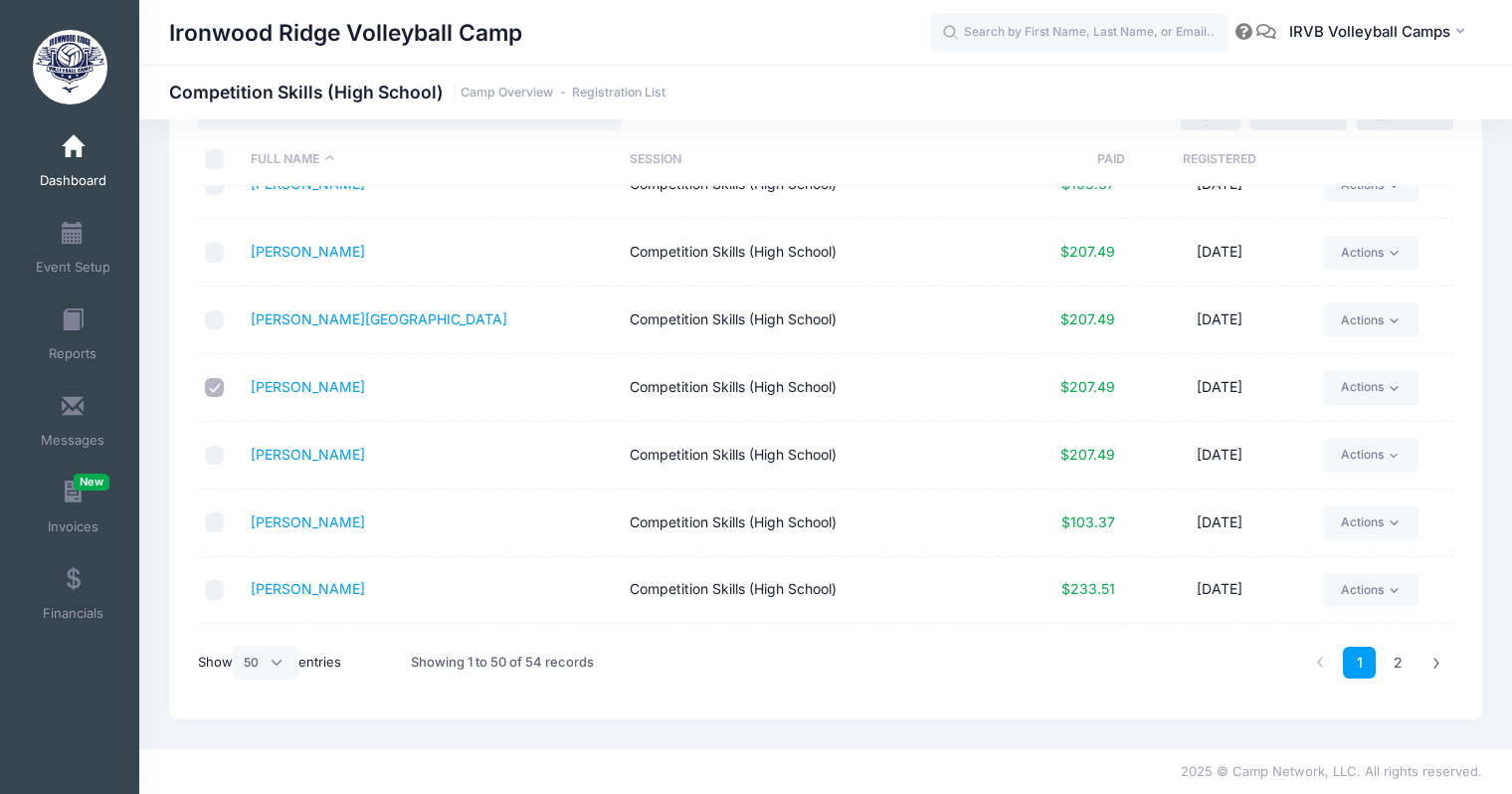 scroll, scrollTop: 2967, scrollLeft: 0, axis: vertical 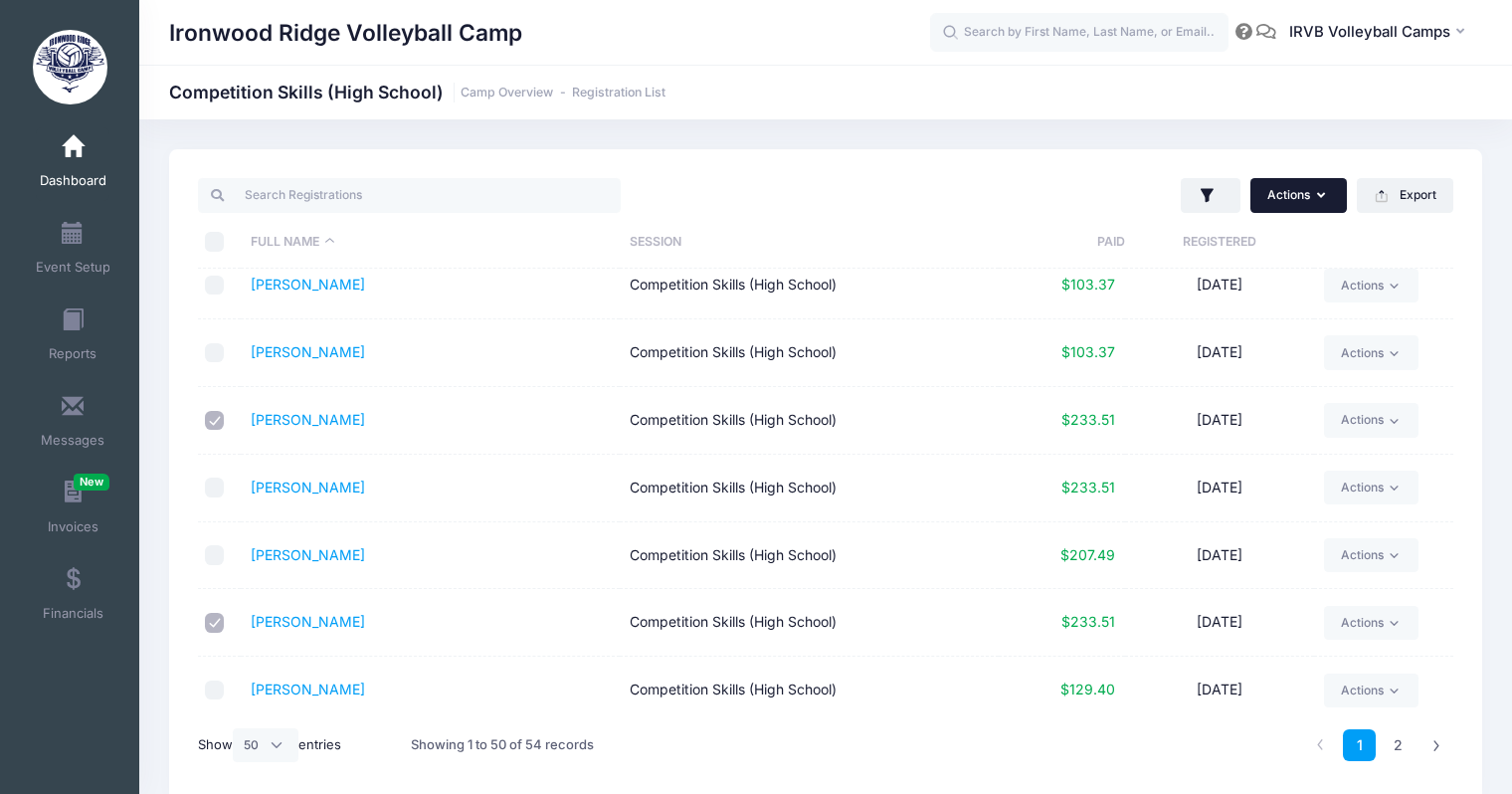 click on "Actions" at bounding box center (1298, 195) 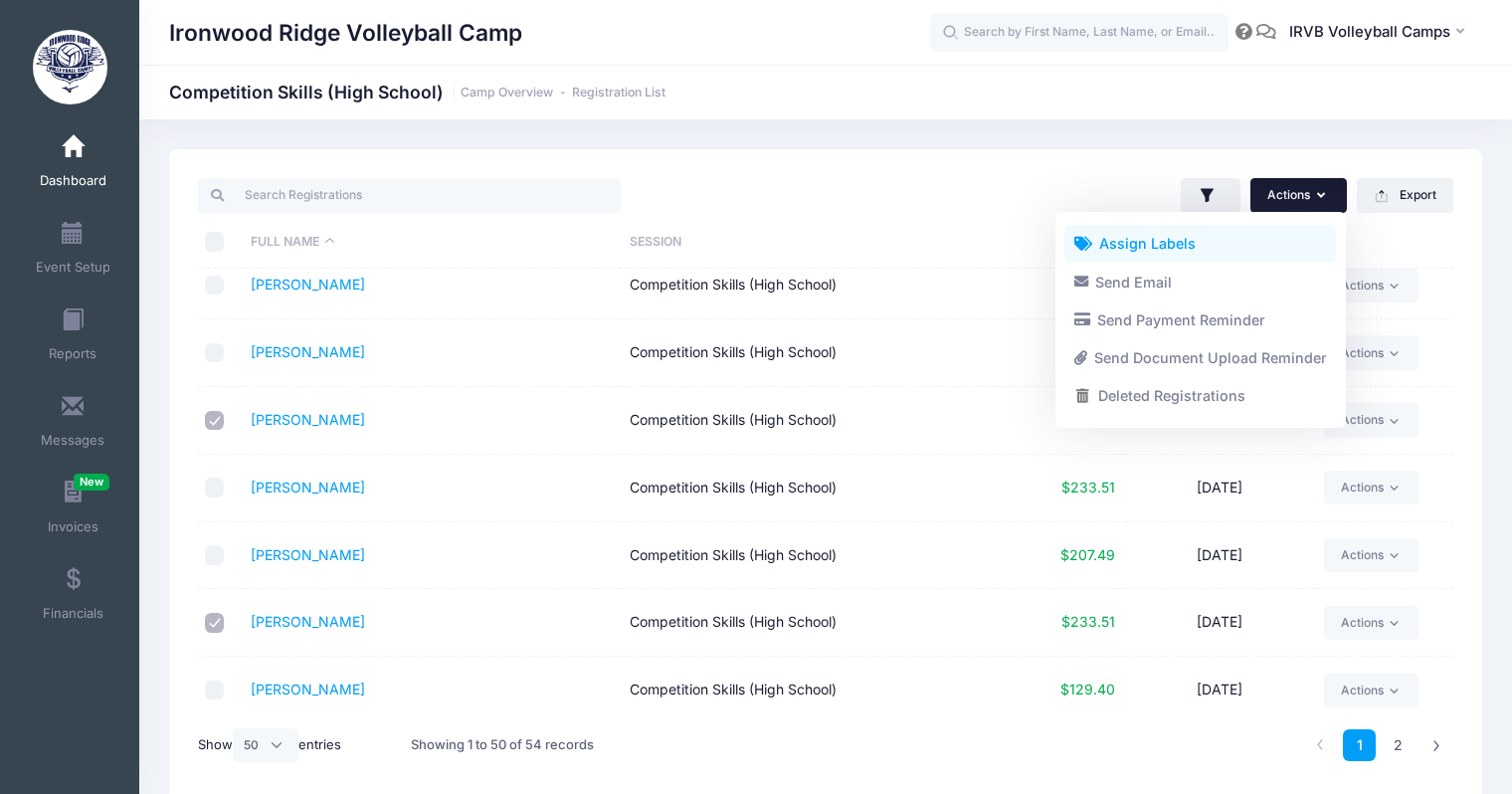 click on "Assign Labels" at bounding box center [1200, 244] 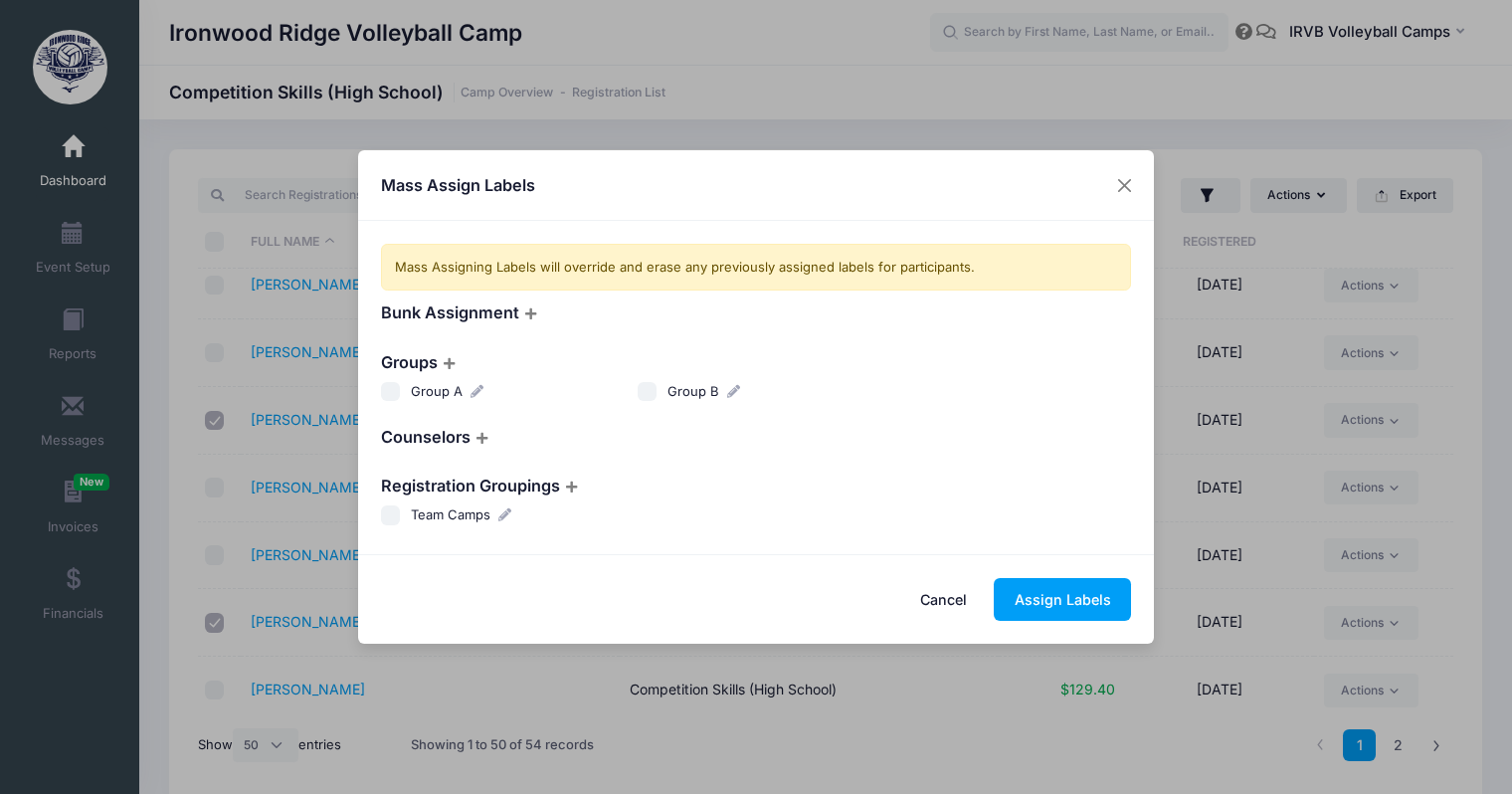 click on "Group A" at bounding box center (391, 392) 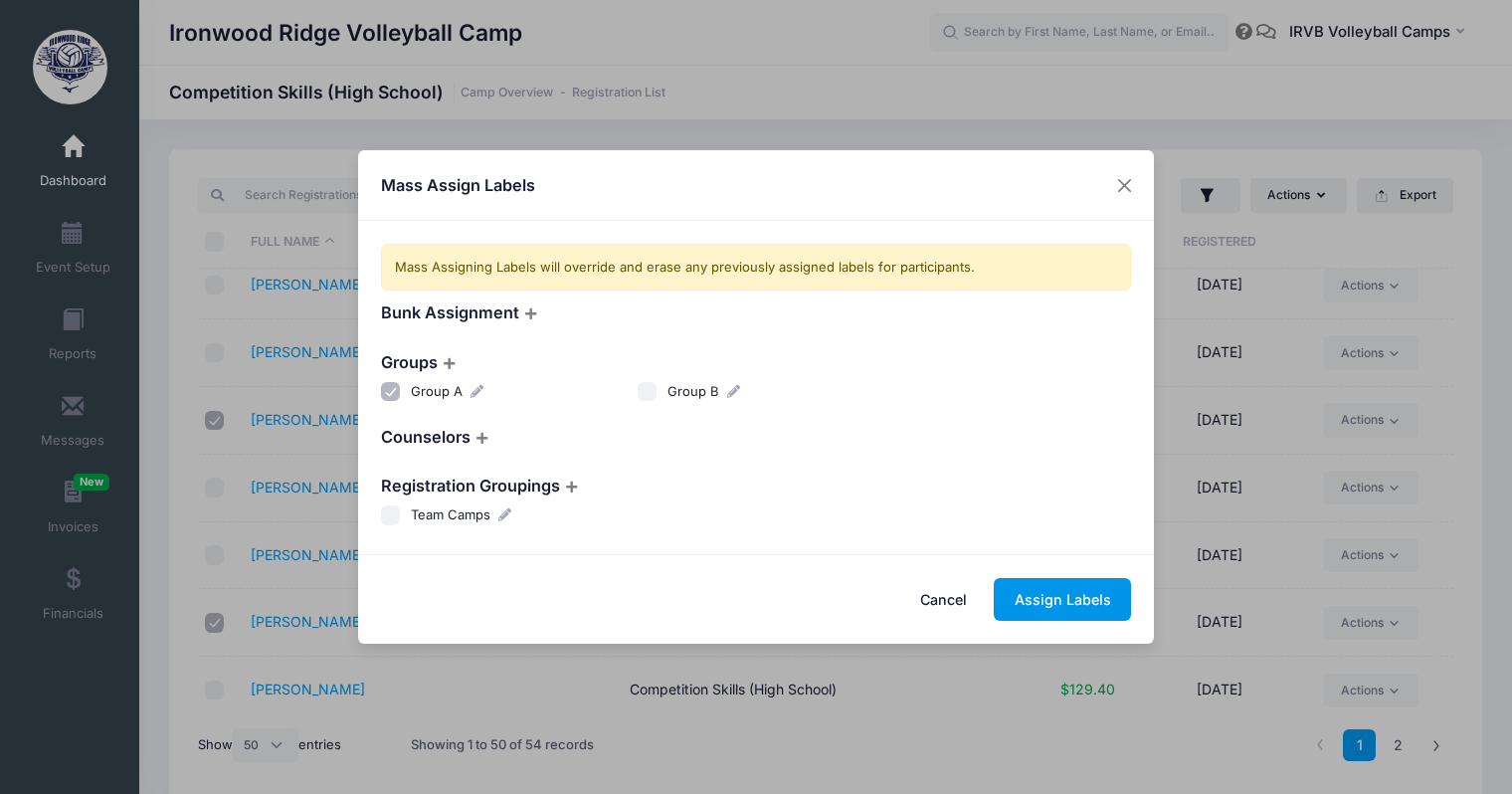 click on "Assign Labels" at bounding box center [1062, 599] 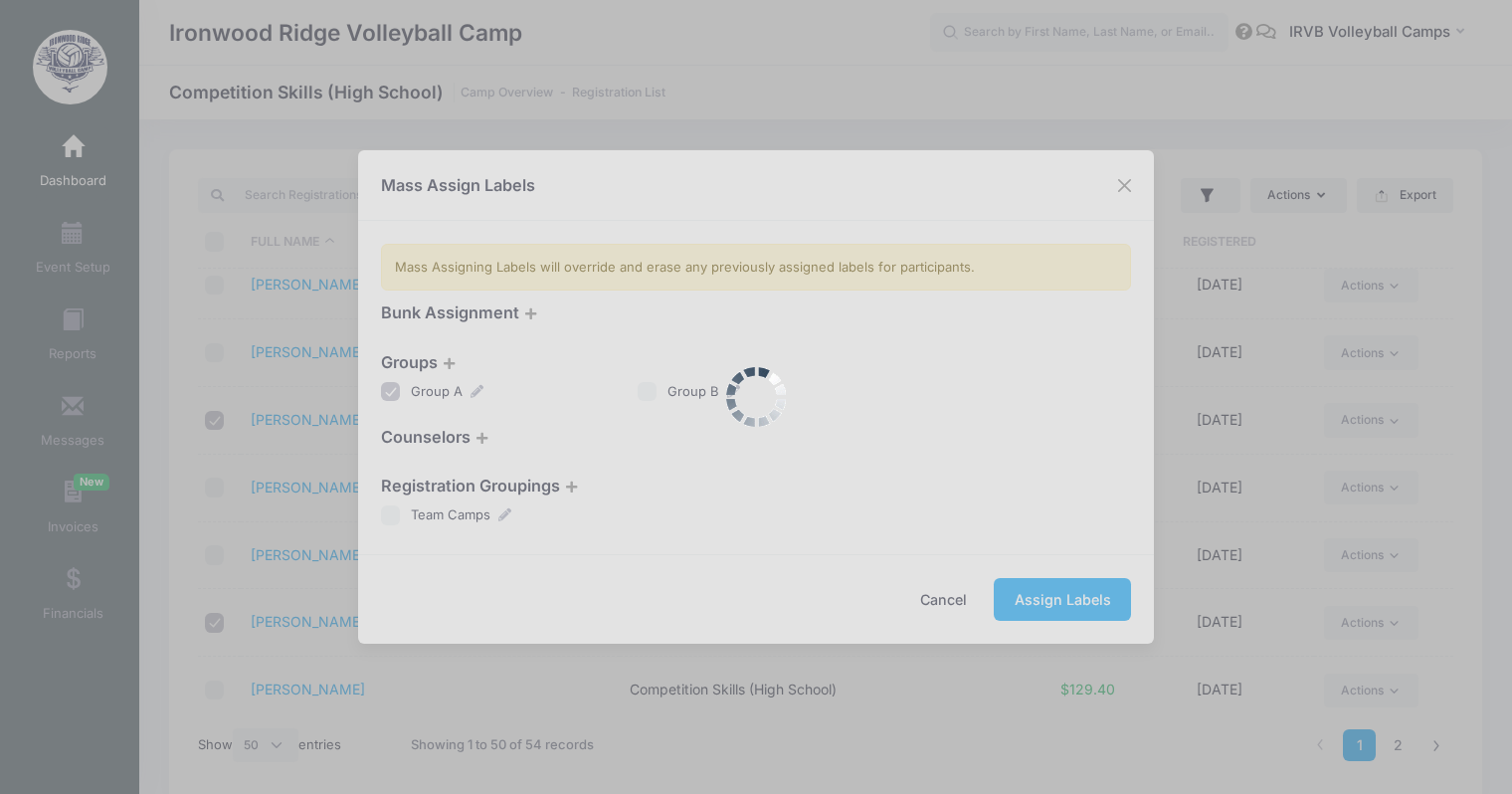 scroll, scrollTop: 3041, scrollLeft: 0, axis: vertical 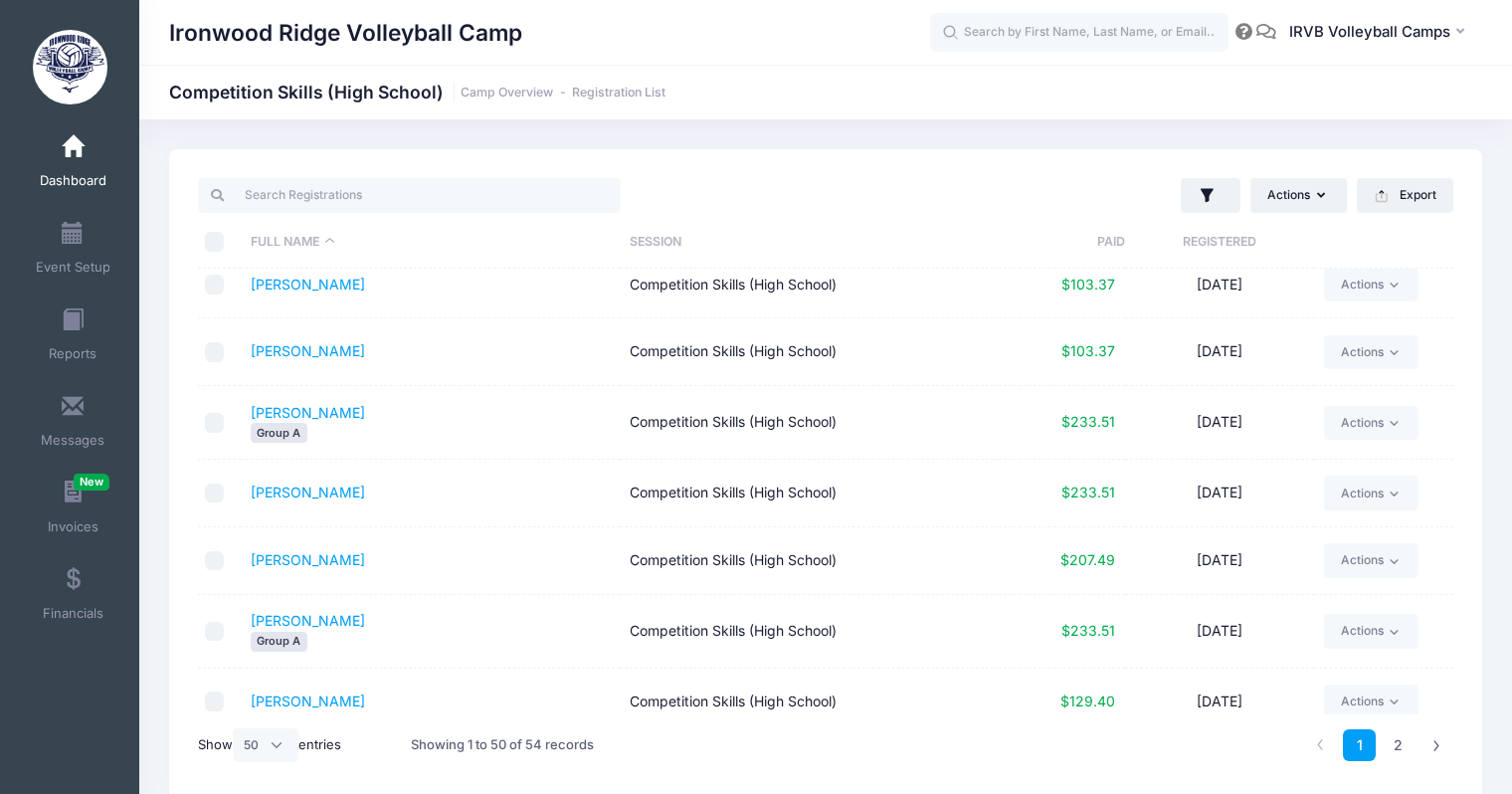 click on "Simmons, Drew Group A" at bounding box center [430, 423] 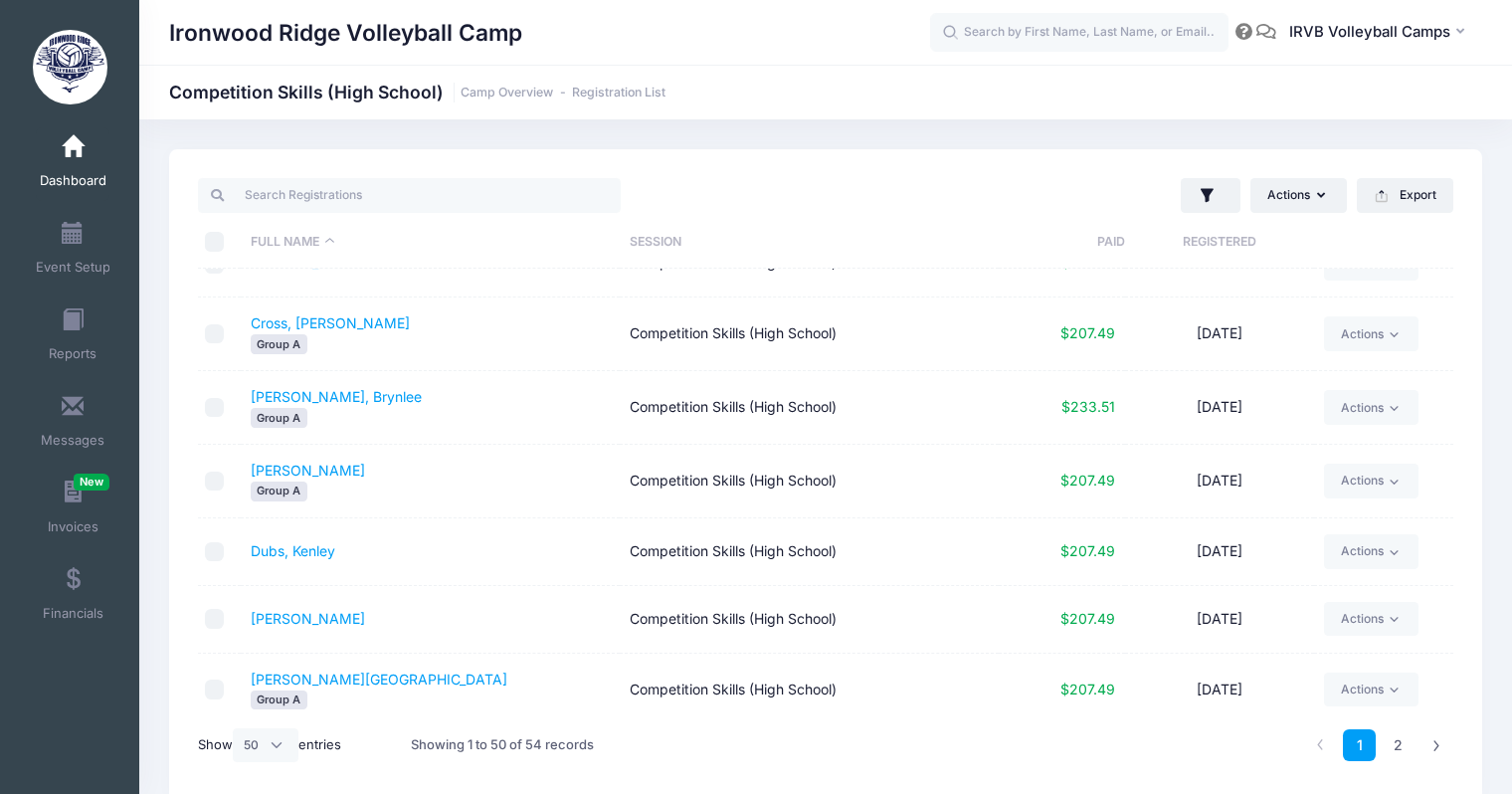 scroll, scrollTop: 0, scrollLeft: 0, axis: both 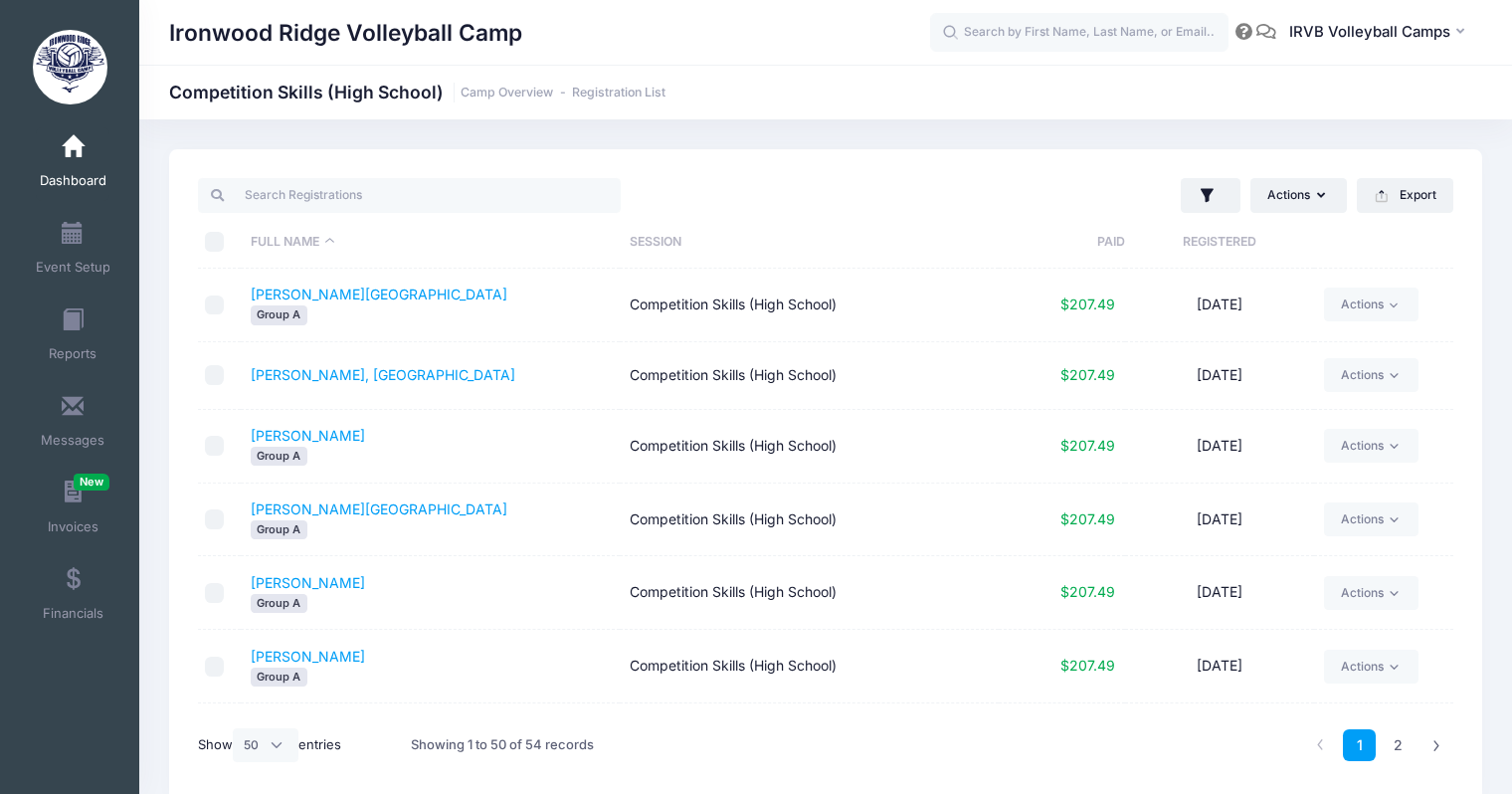 click at bounding box center [215, 375] 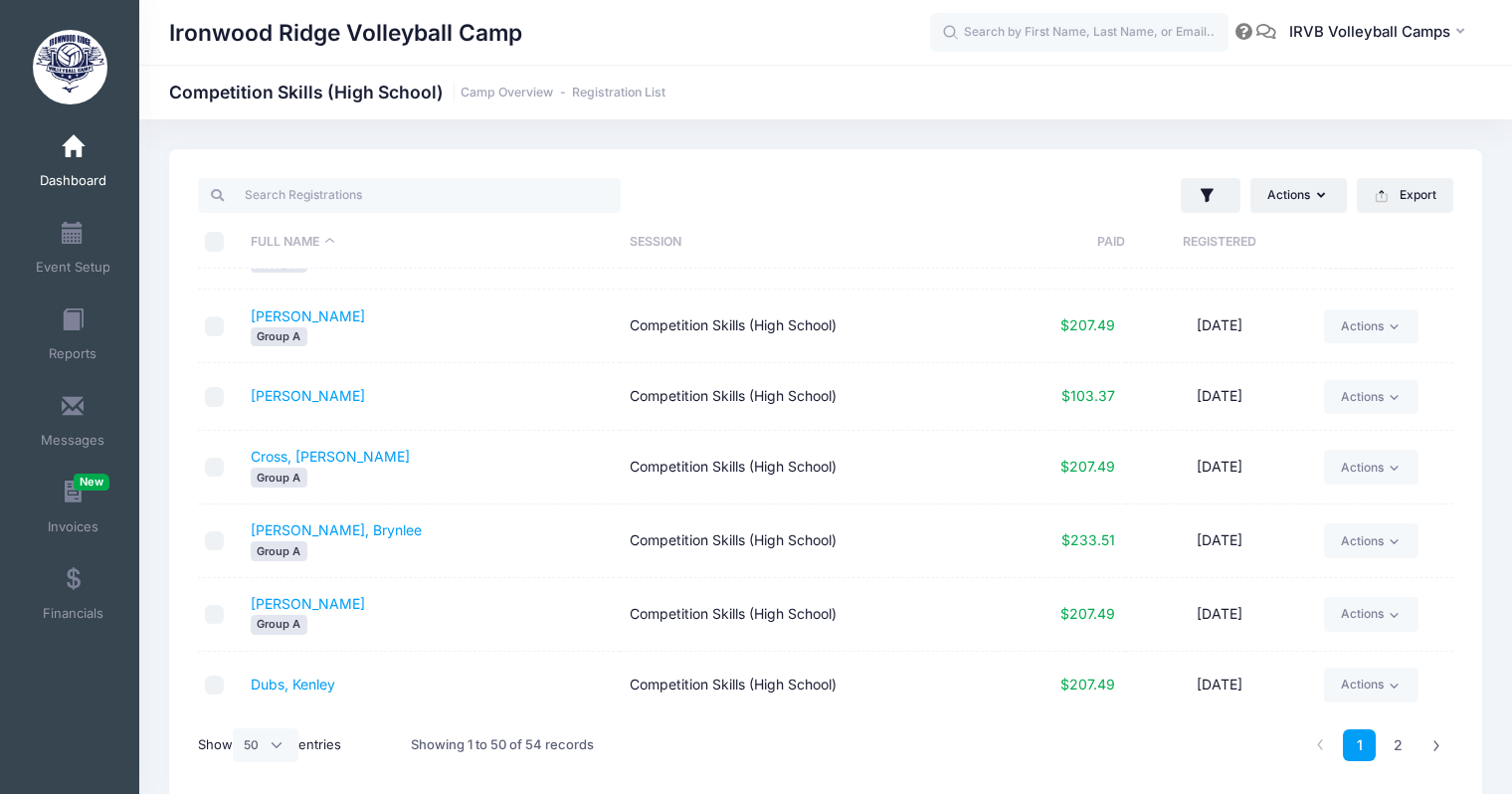 scroll, scrollTop: 382, scrollLeft: 0, axis: vertical 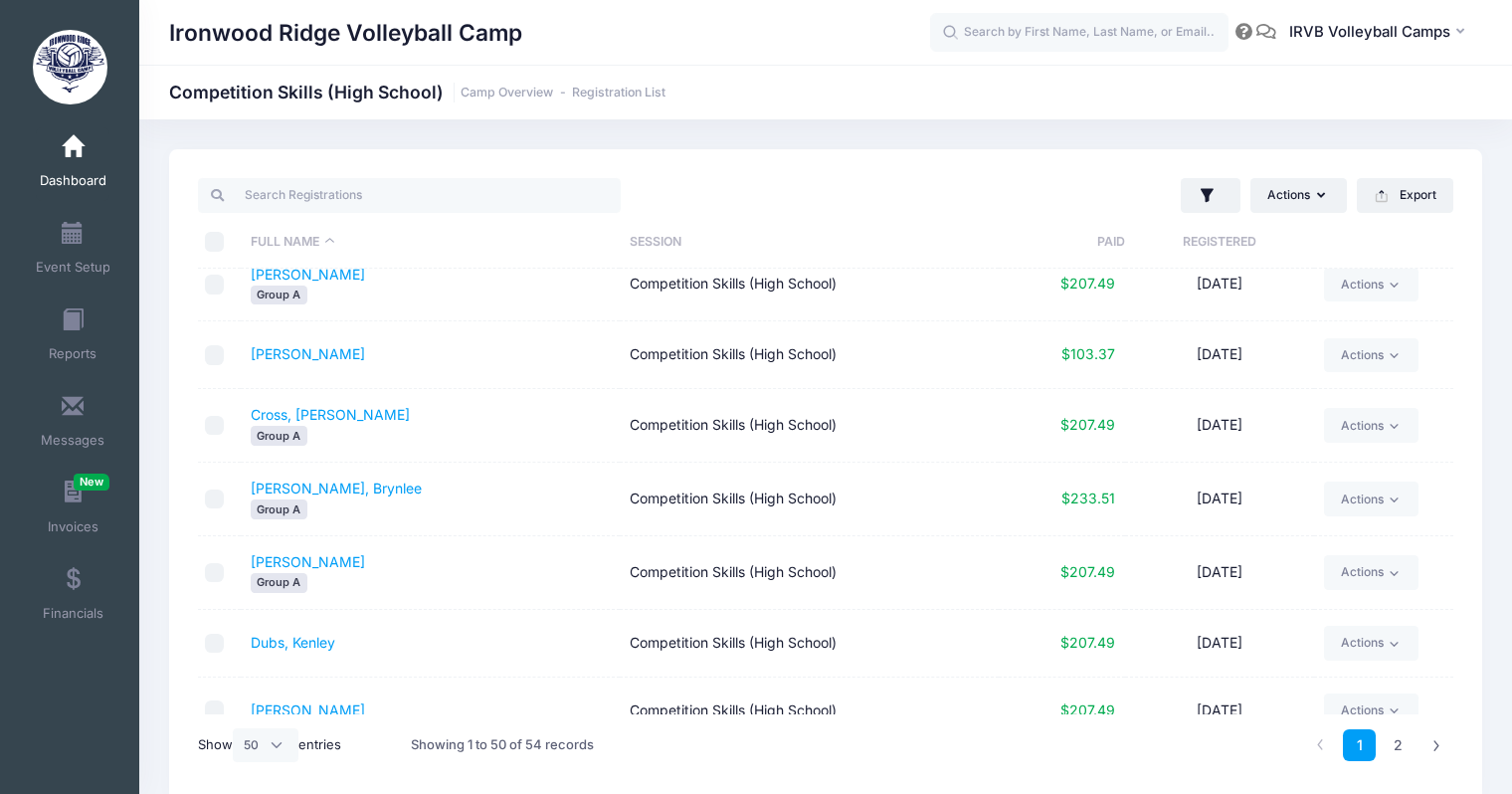 click at bounding box center [215, 355] 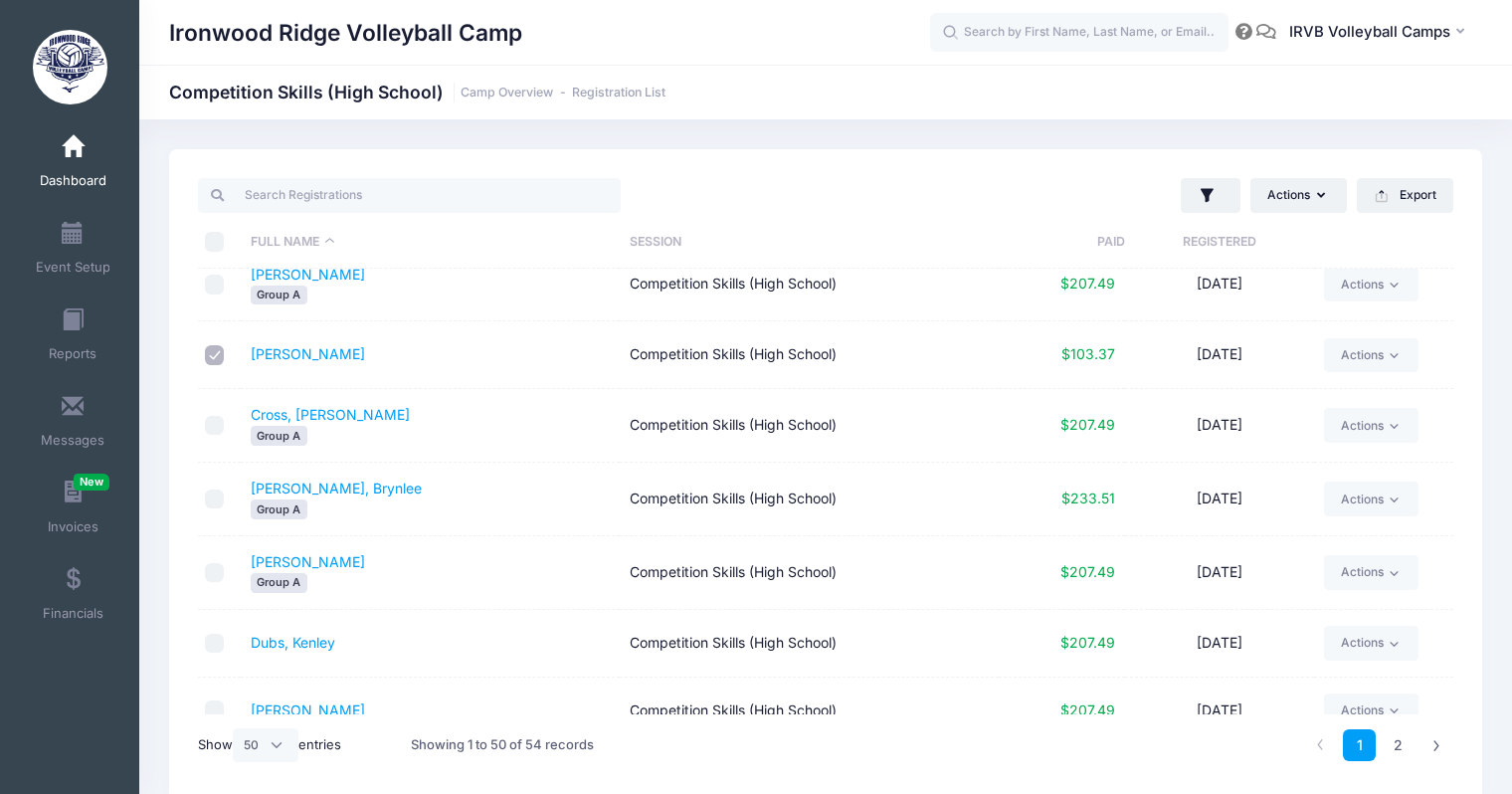 scroll, scrollTop: 573, scrollLeft: 0, axis: vertical 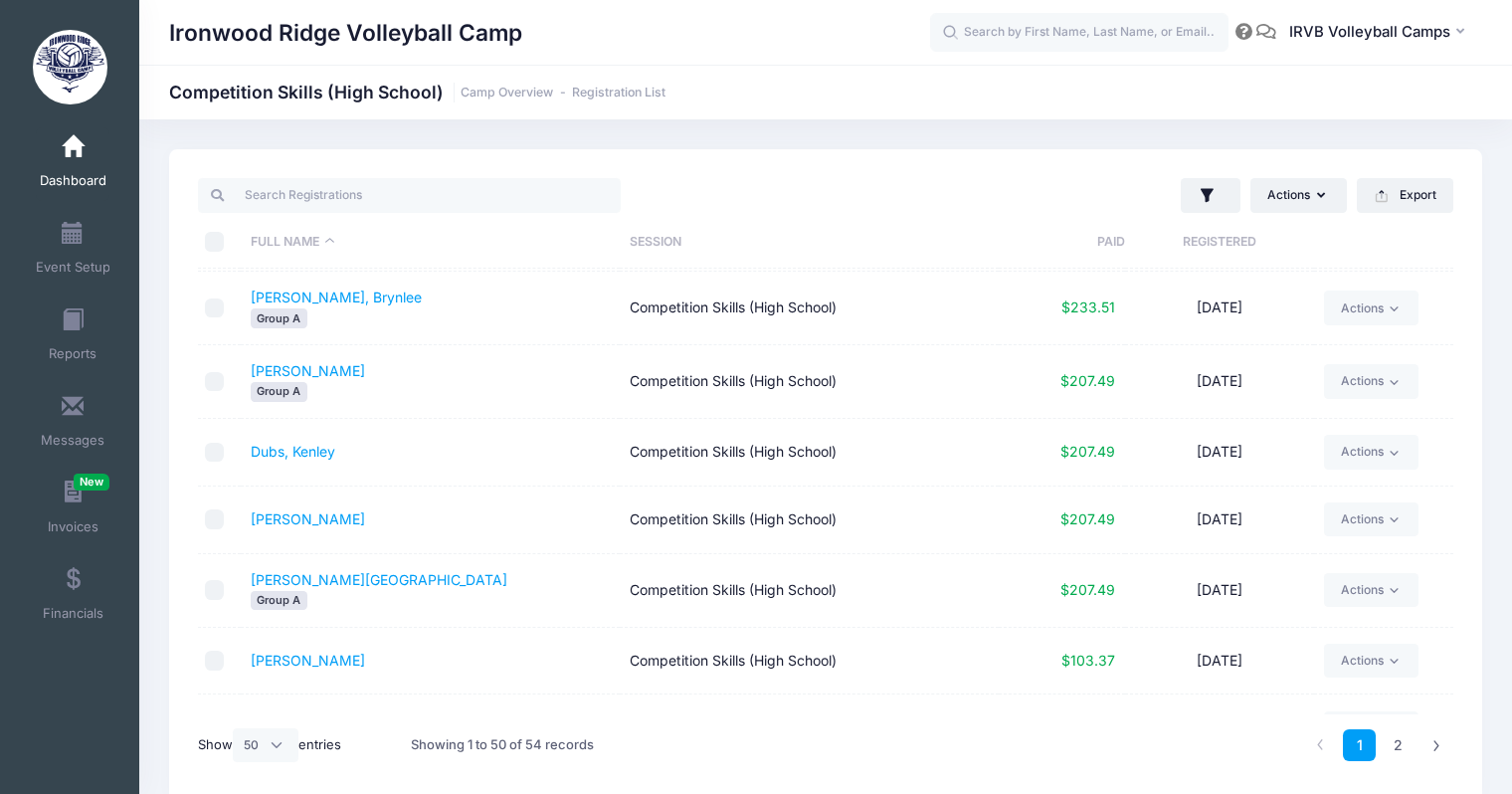 click at bounding box center (215, 453) 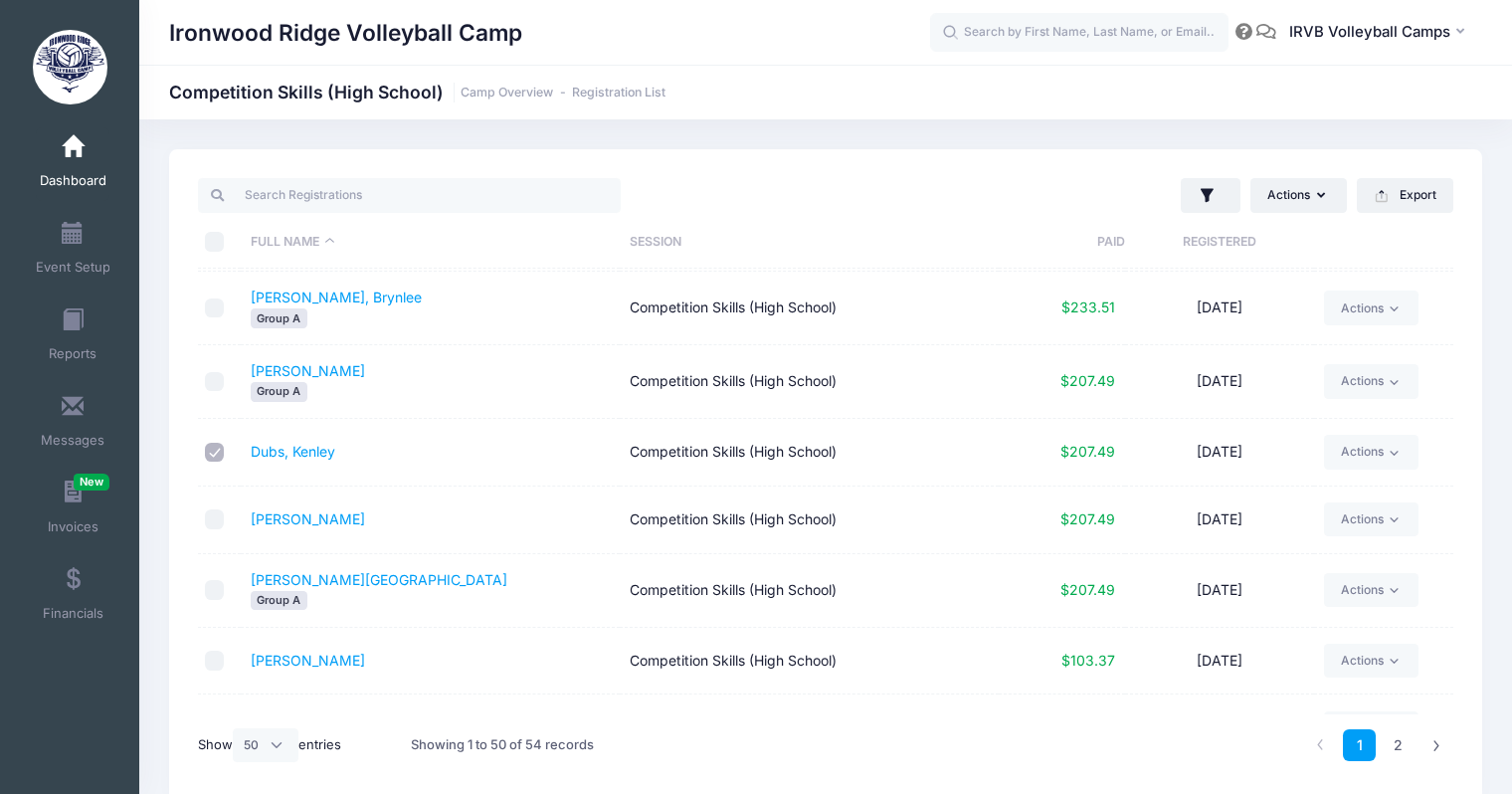 click at bounding box center [215, 519] 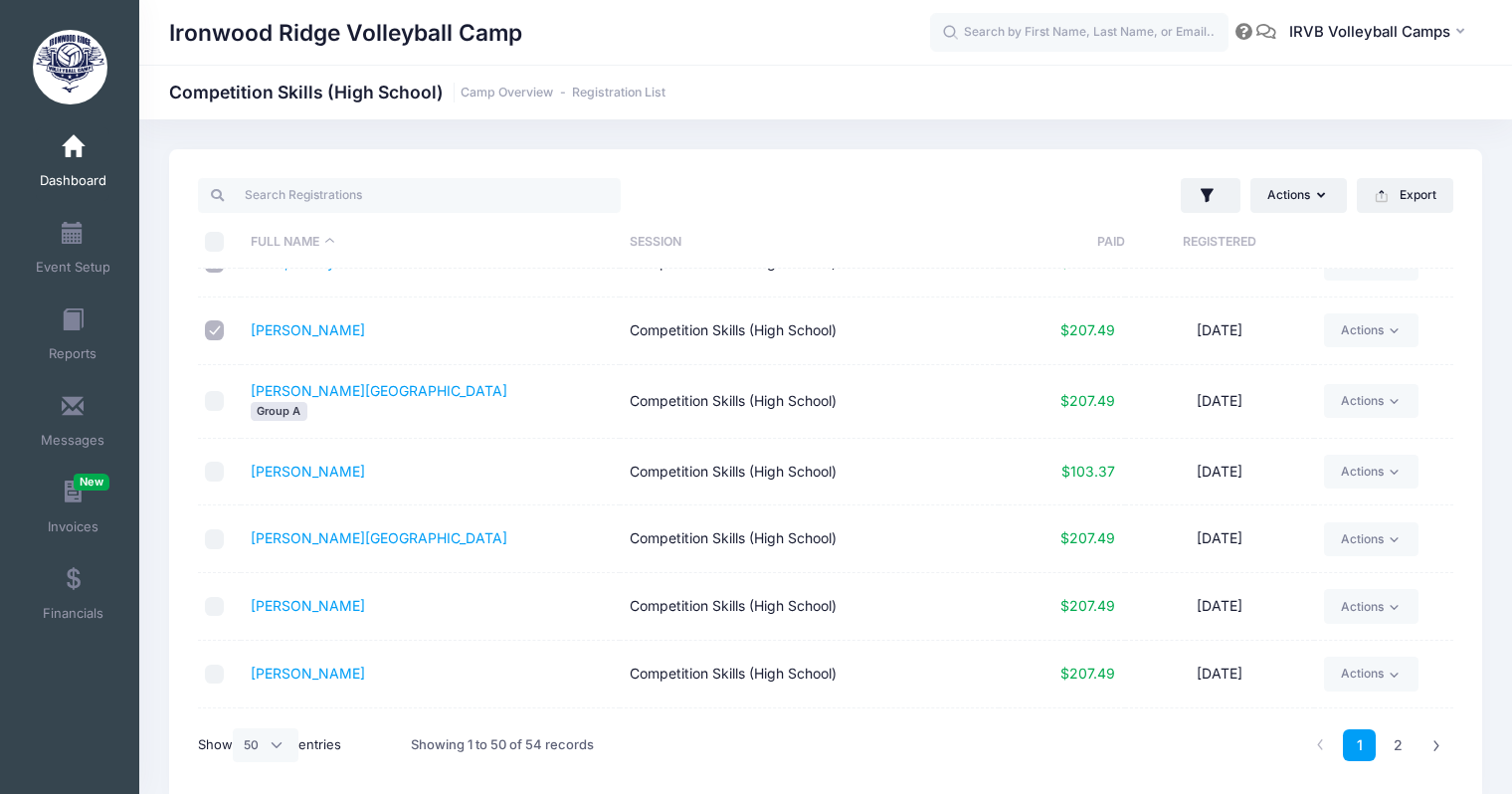scroll, scrollTop: 764, scrollLeft: 0, axis: vertical 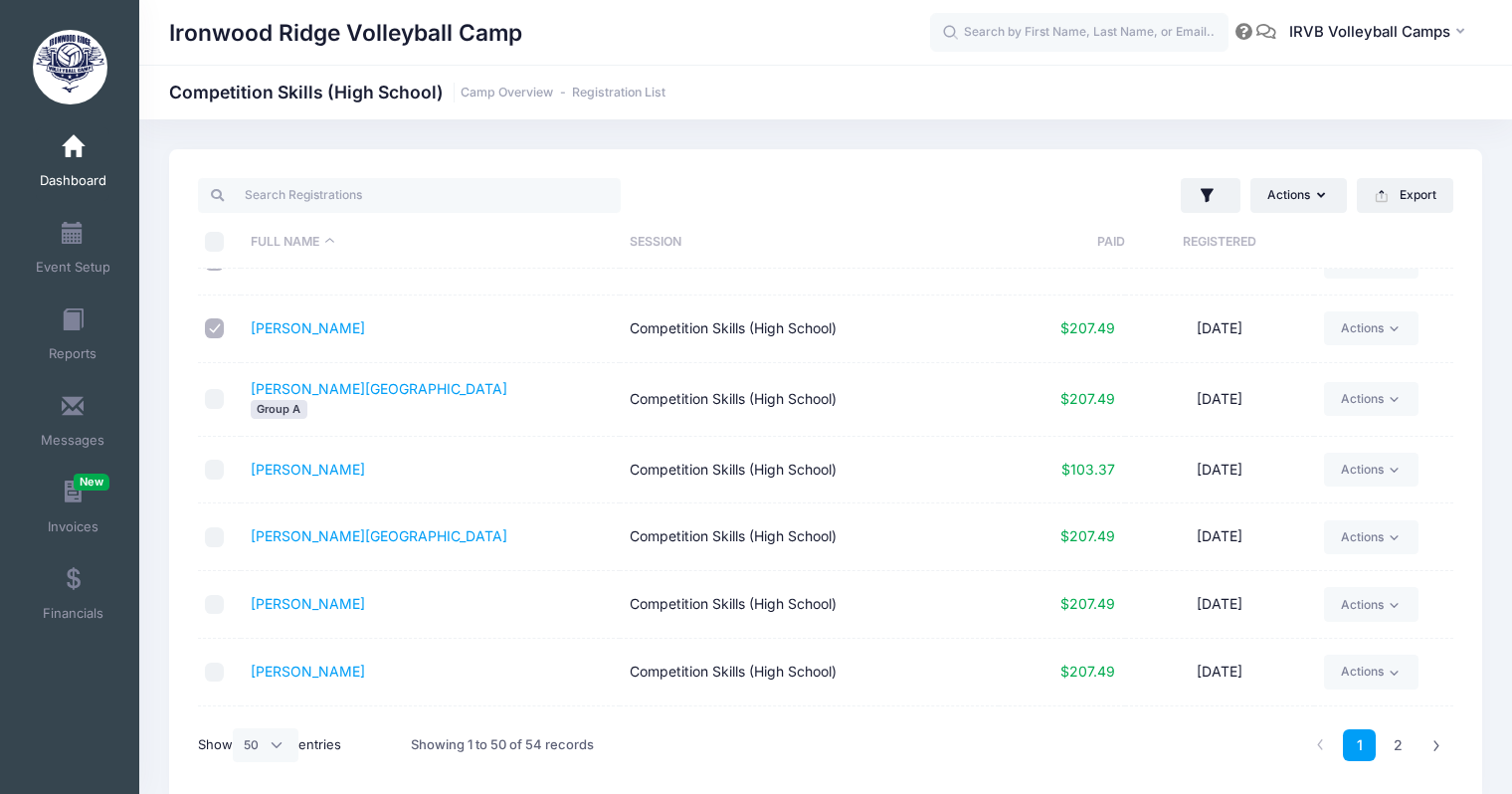 click at bounding box center [215, 470] 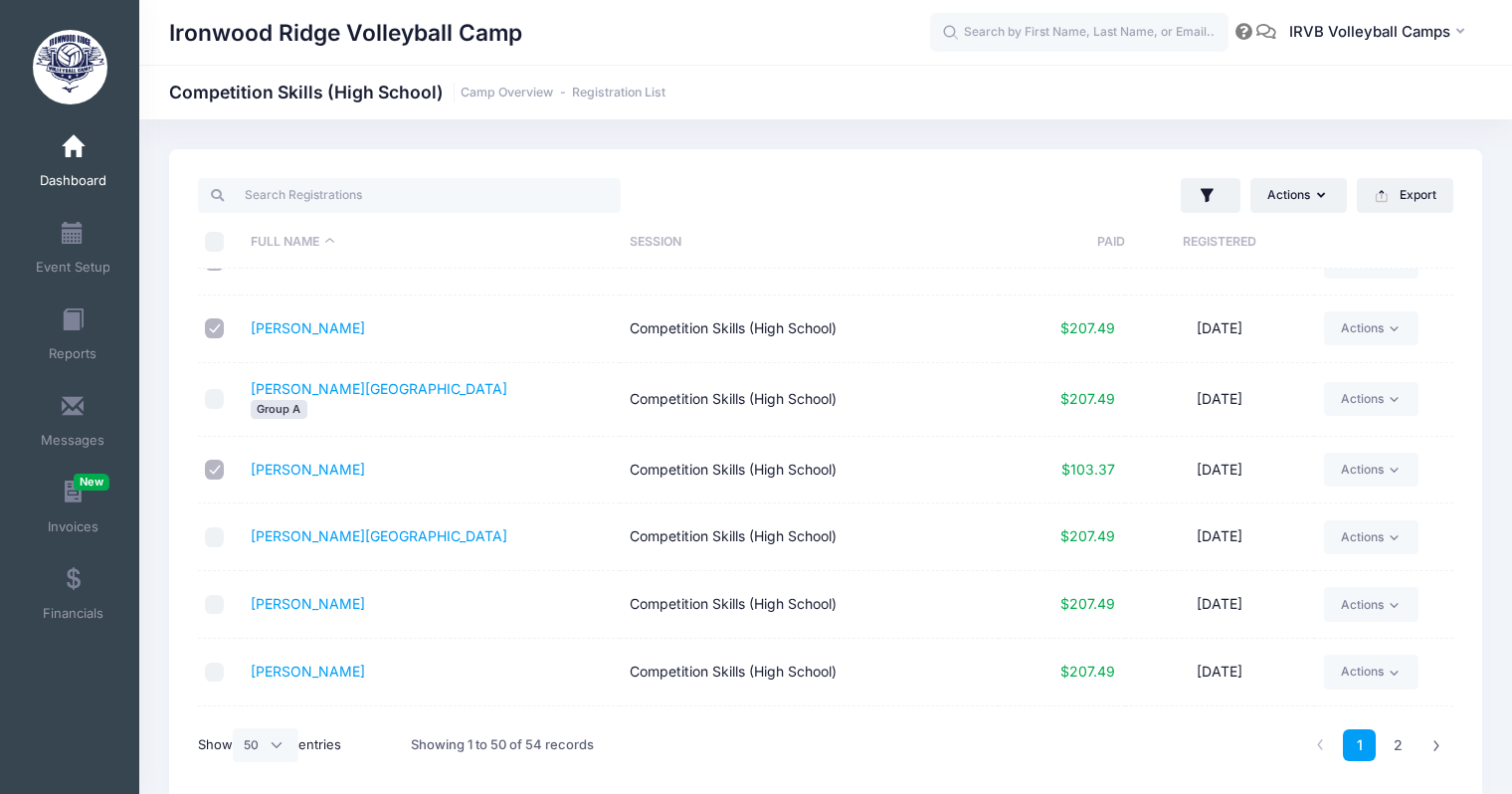 click at bounding box center [215, 537] 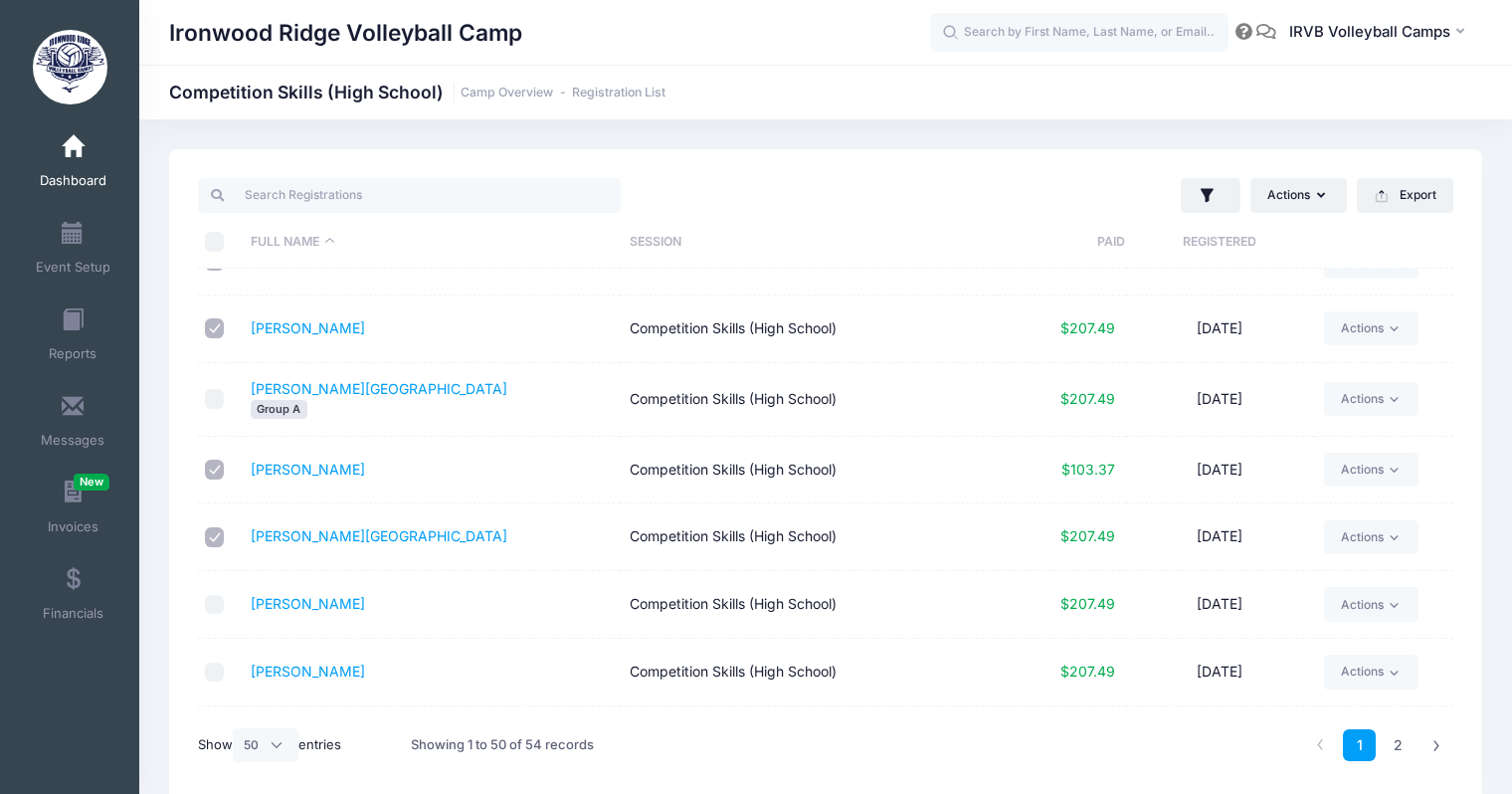 click at bounding box center (215, 605) 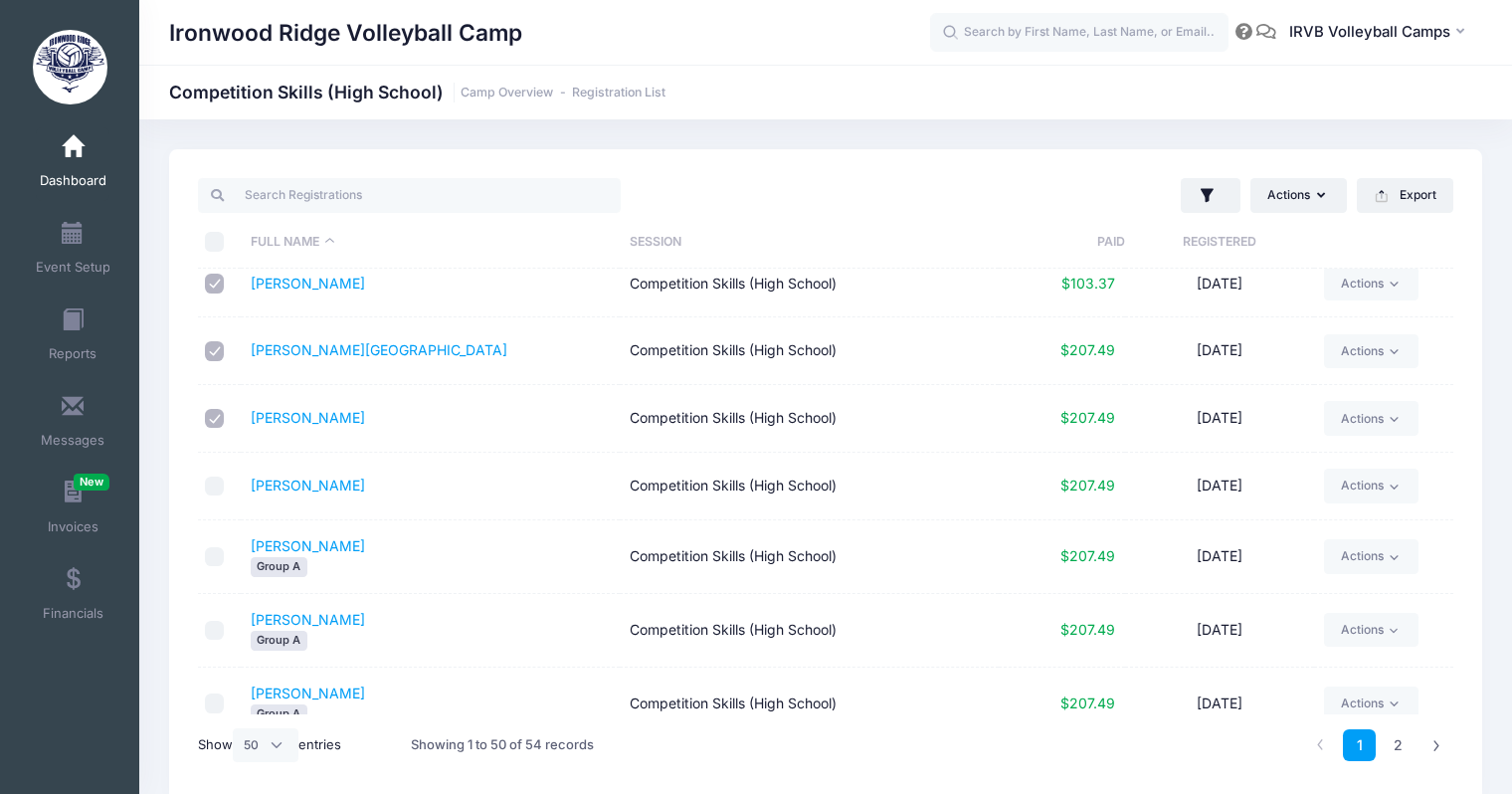 scroll, scrollTop: 955, scrollLeft: 0, axis: vertical 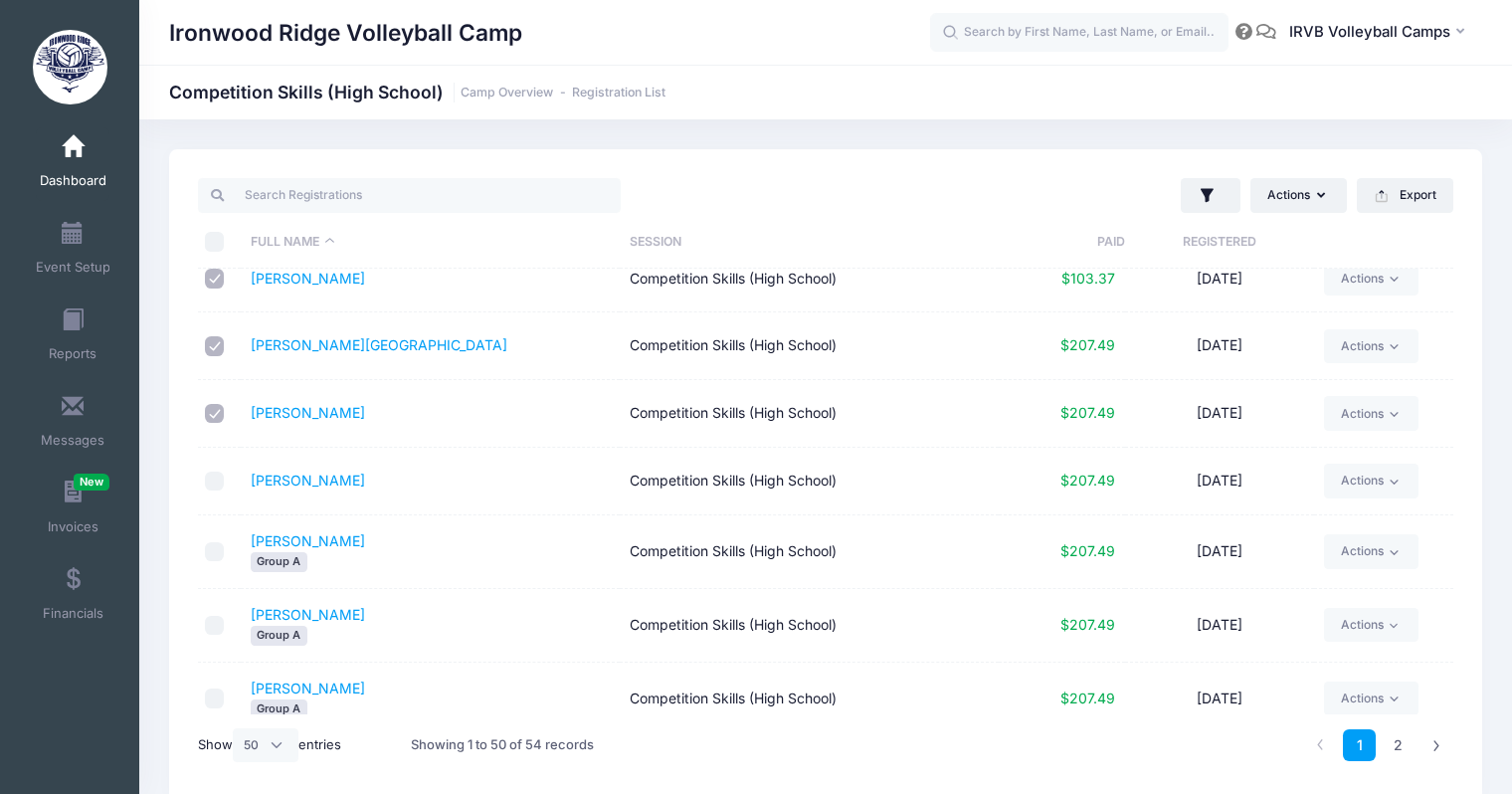 click at bounding box center (215, 482) 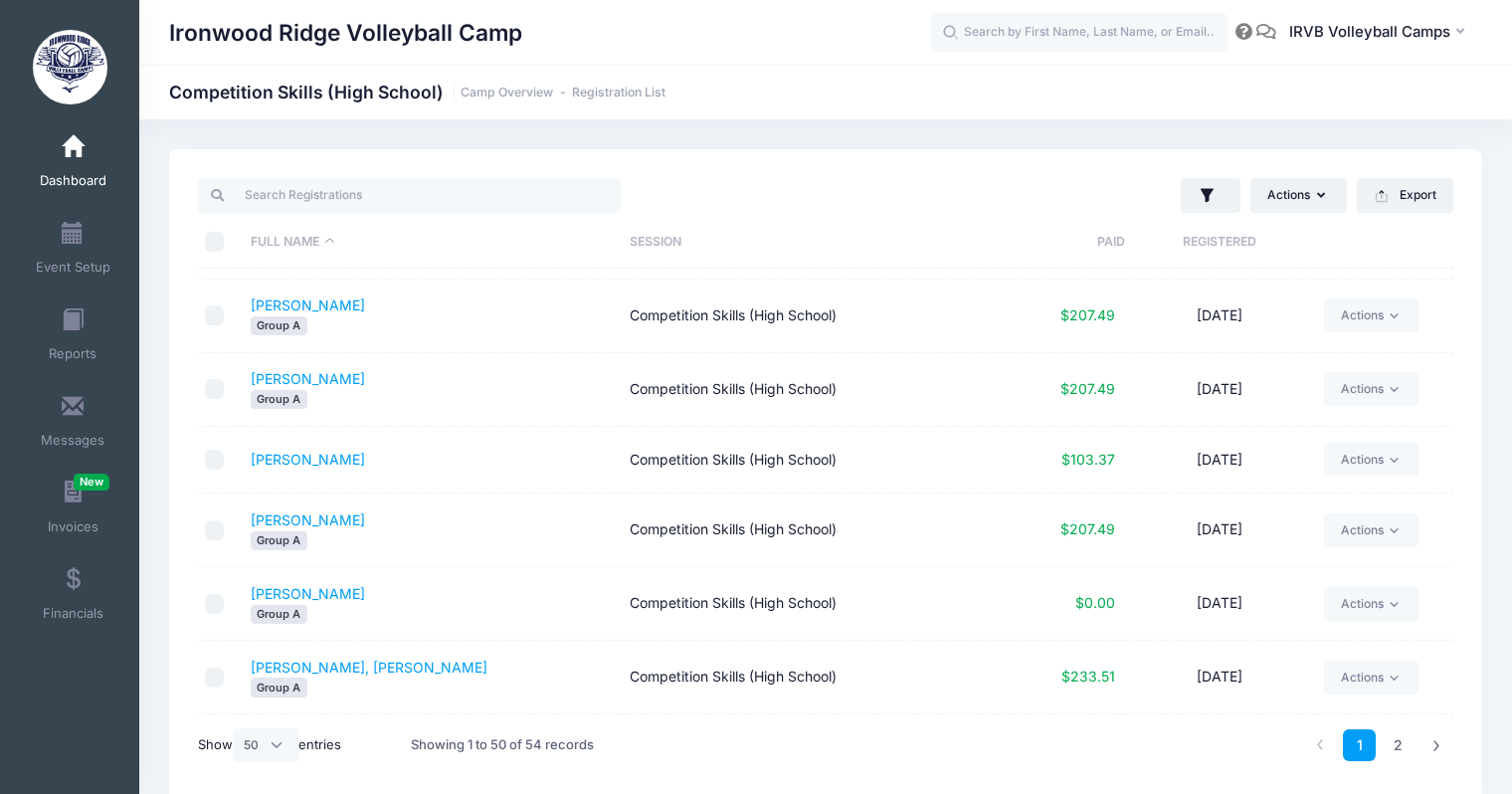 scroll, scrollTop: 1433, scrollLeft: 0, axis: vertical 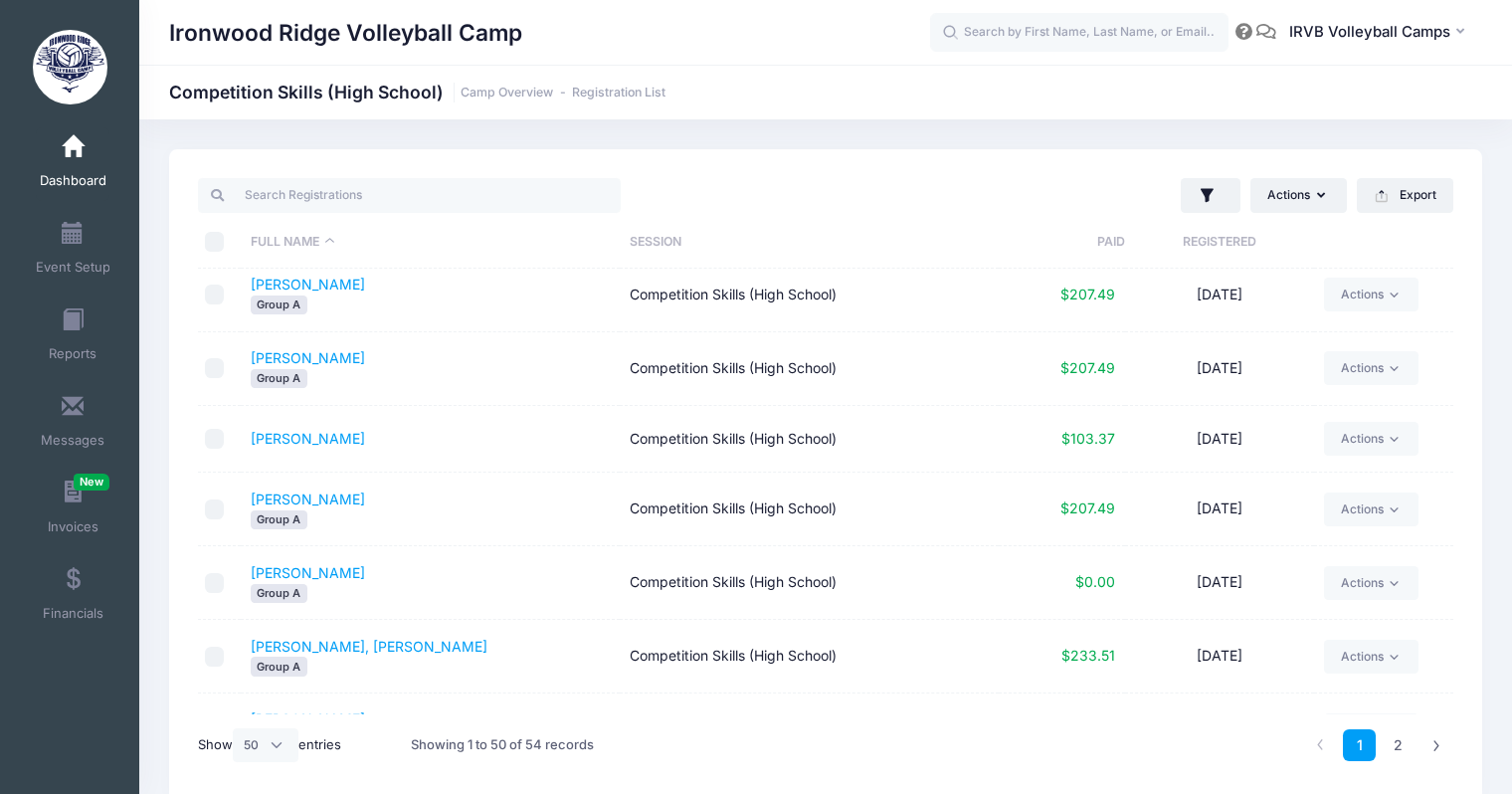 click at bounding box center [215, 439] 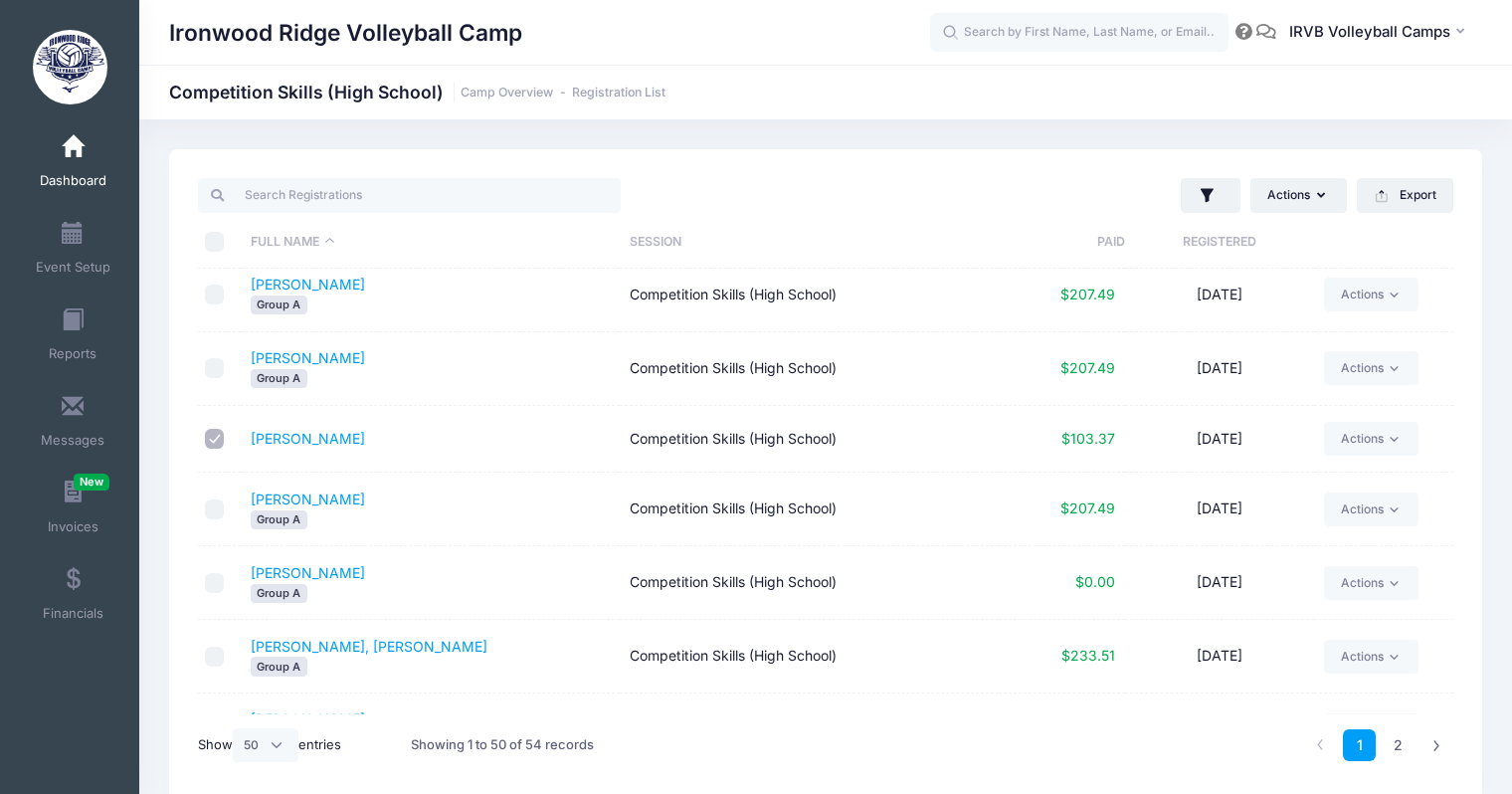 scroll, scrollTop: 1719, scrollLeft: 0, axis: vertical 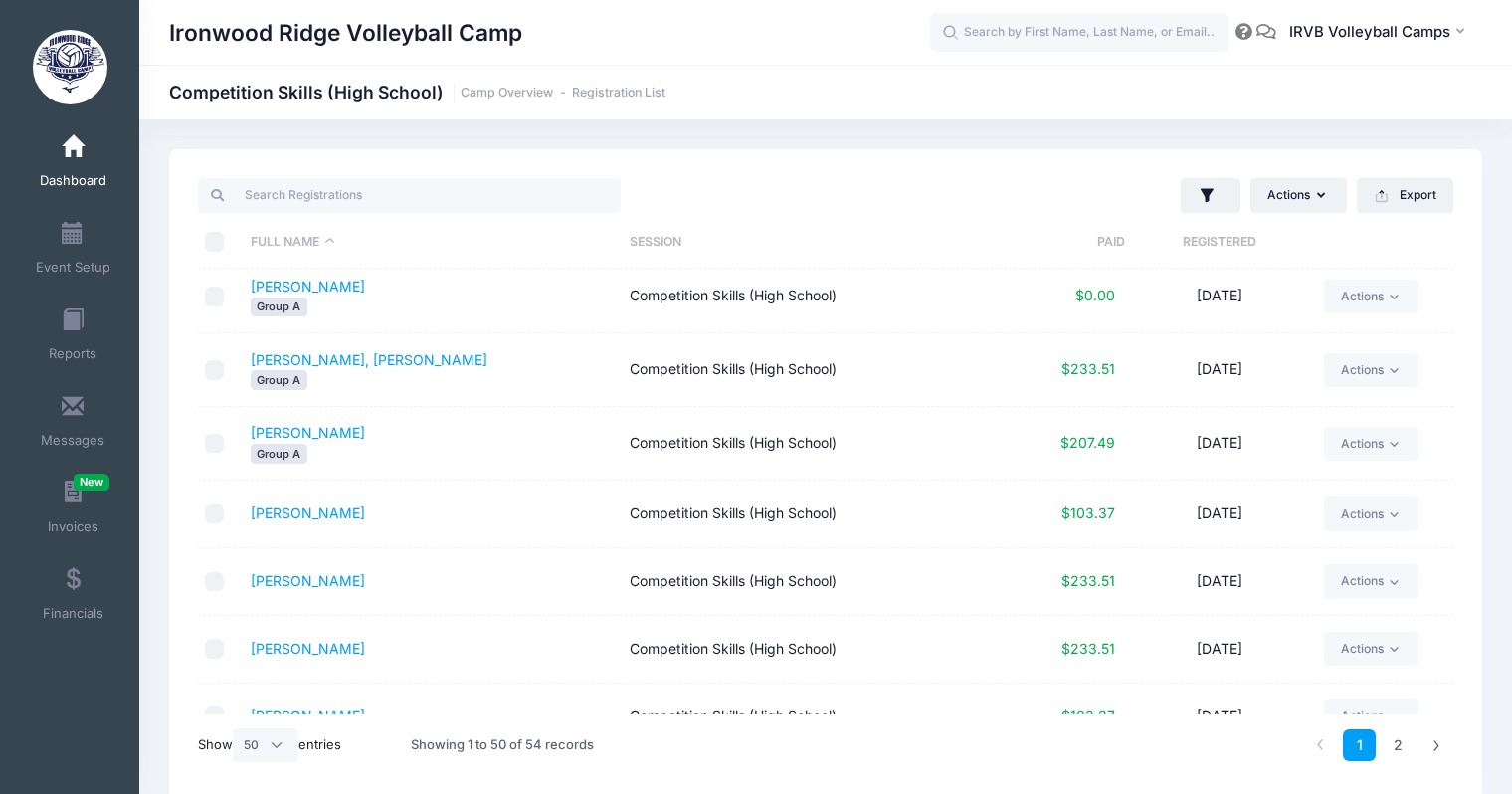 click at bounding box center [215, 514] 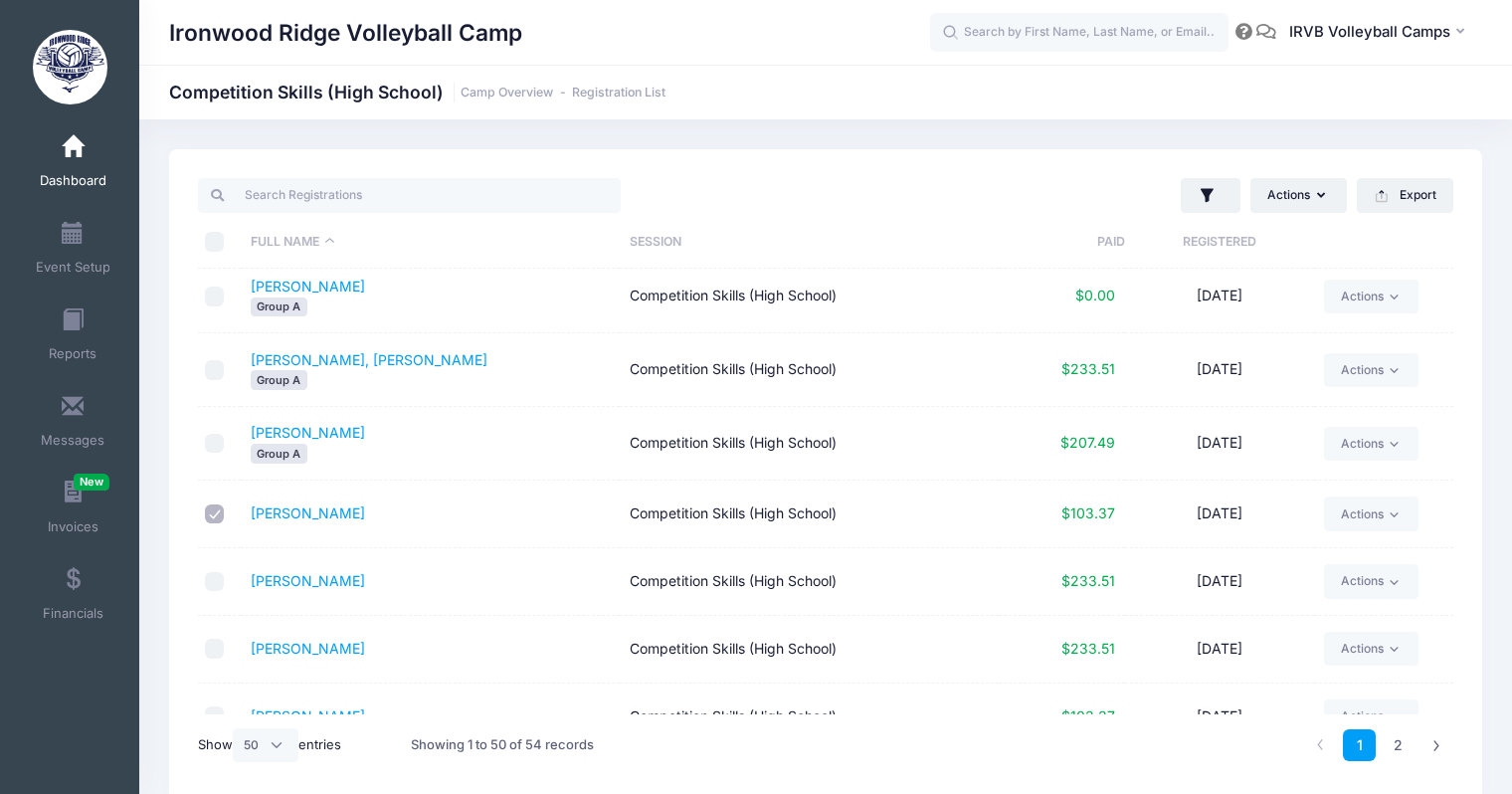 click at bounding box center (218, 582) 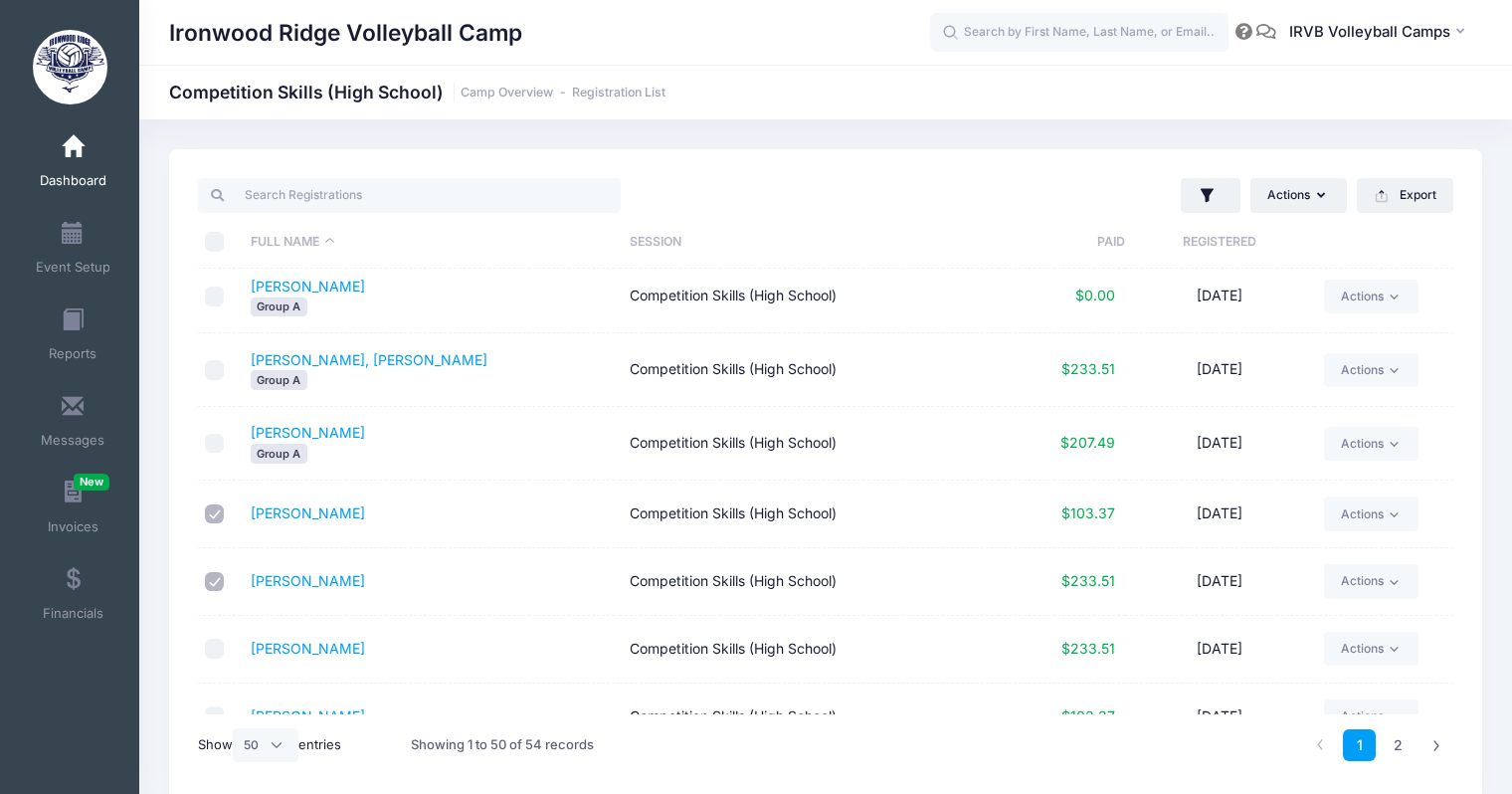 click at bounding box center (215, 649) 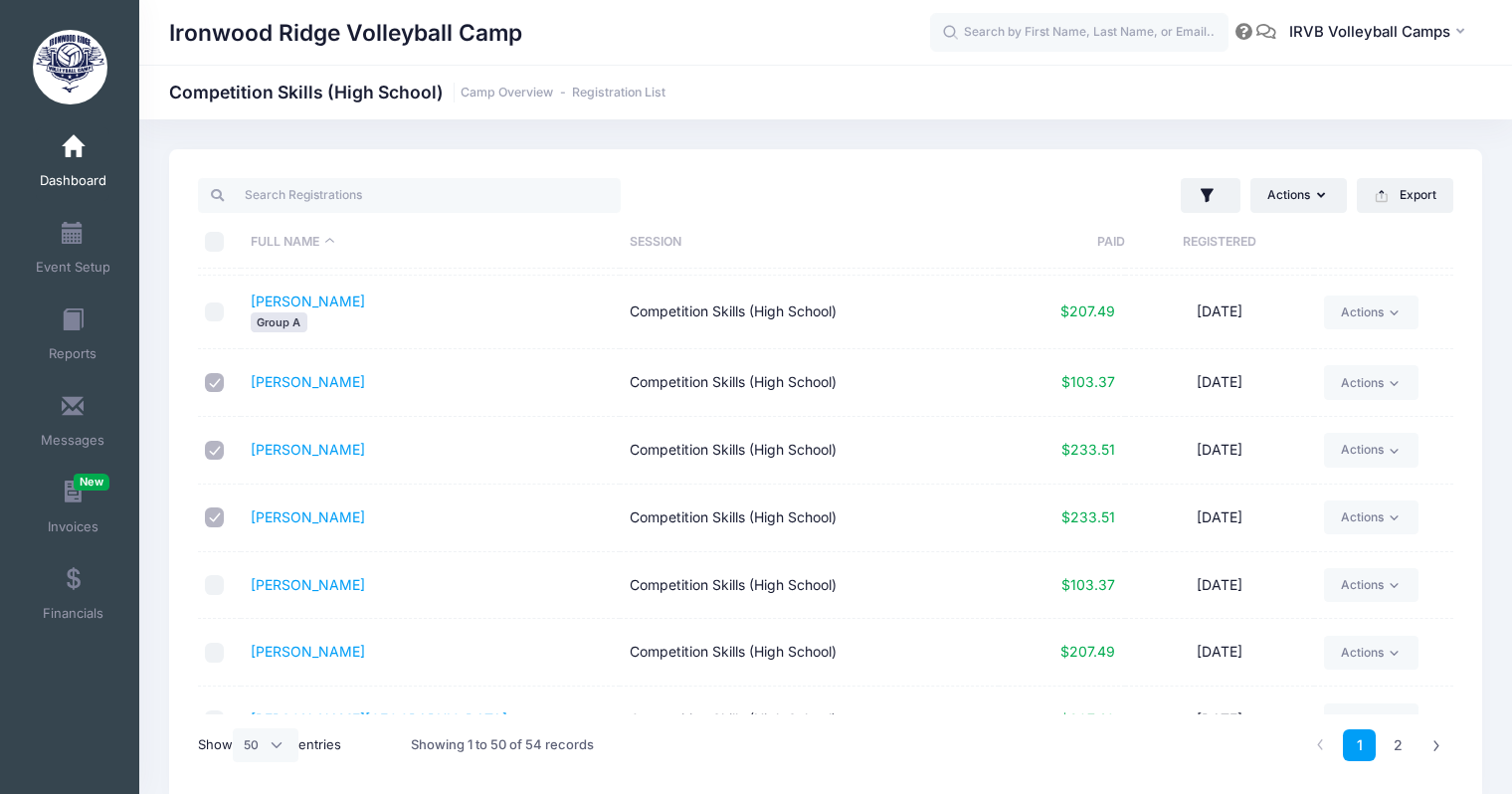 scroll, scrollTop: 1910, scrollLeft: 0, axis: vertical 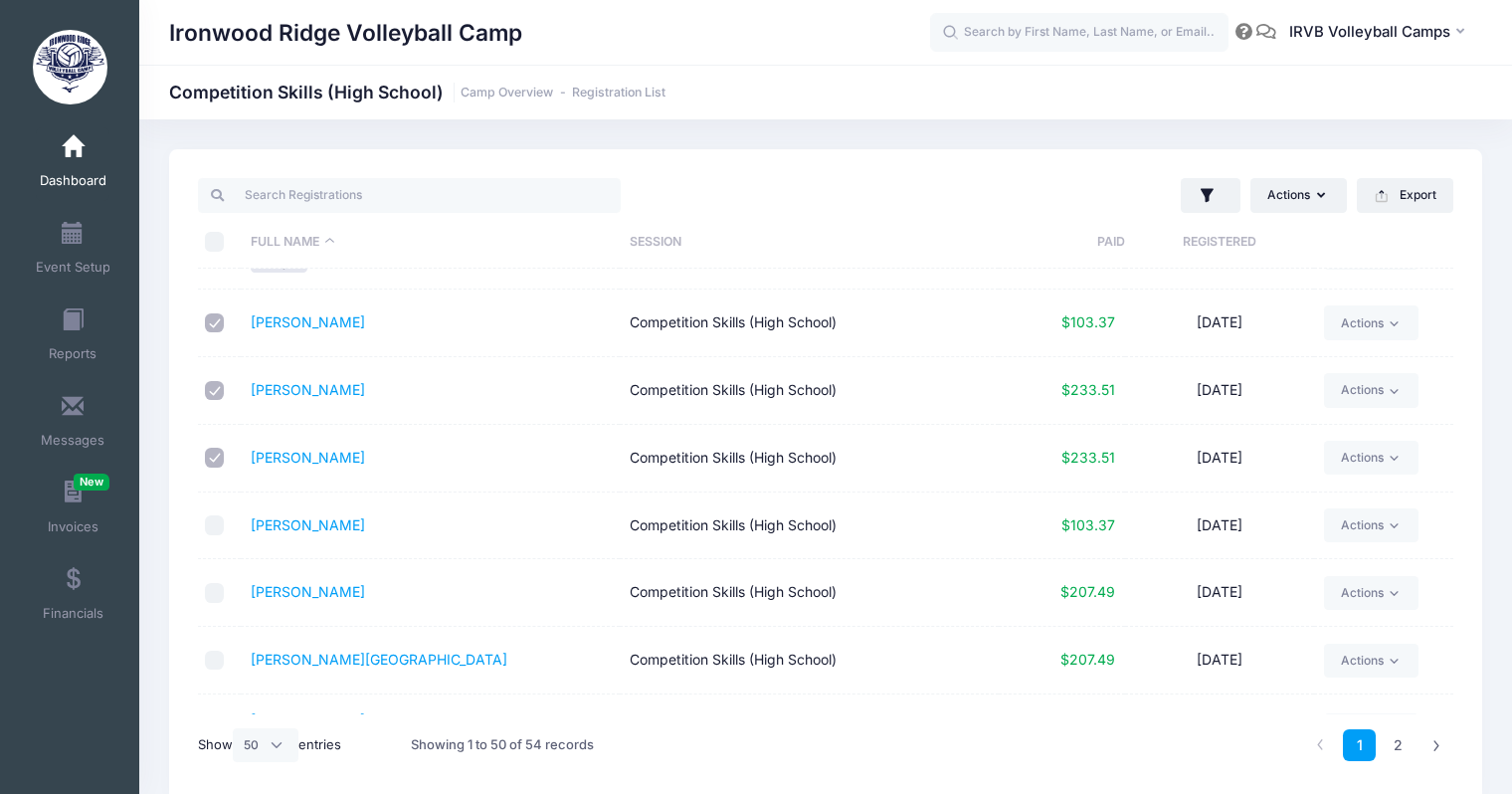 click at bounding box center (215, 525) 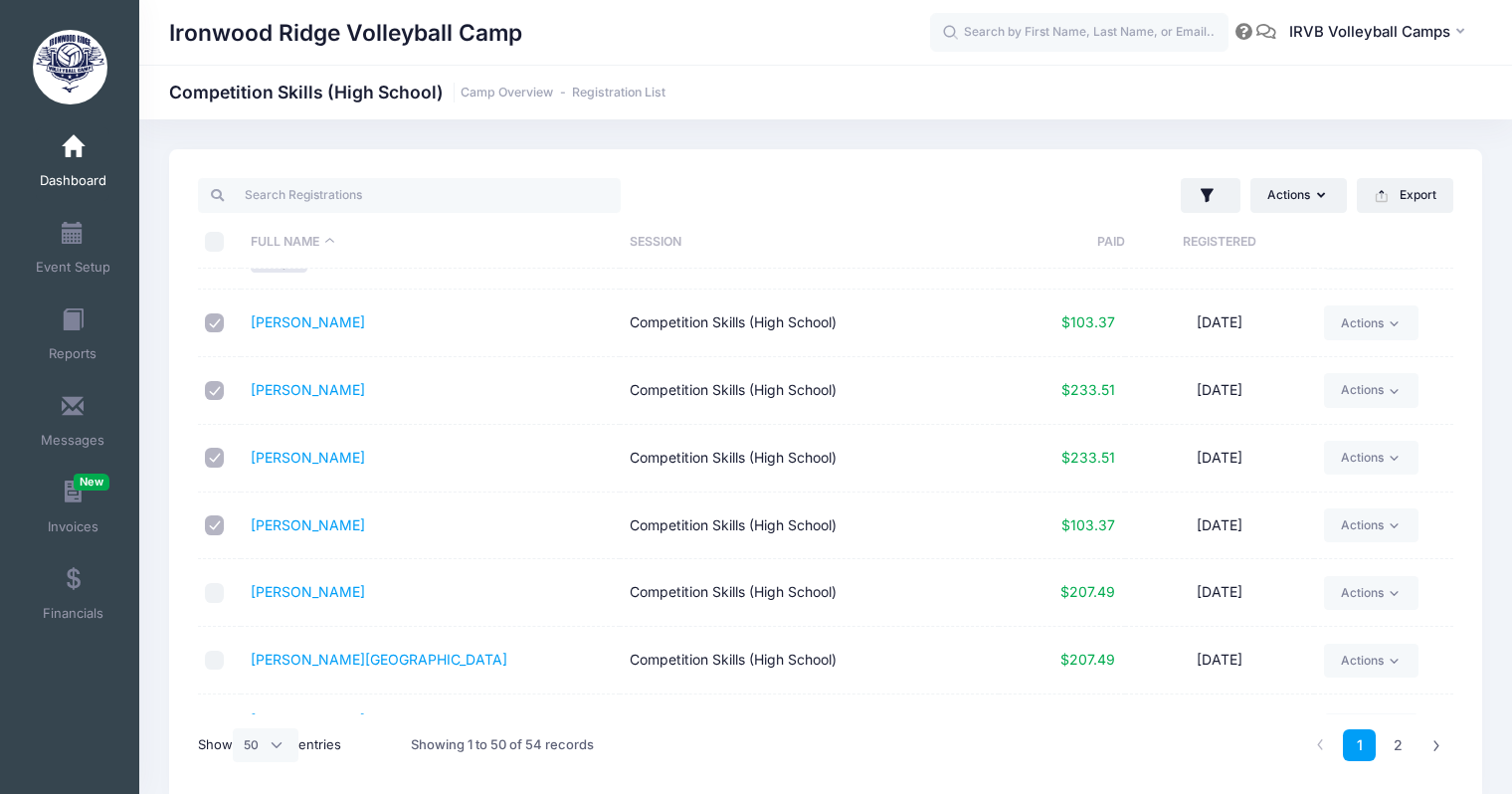 click at bounding box center (215, 593) 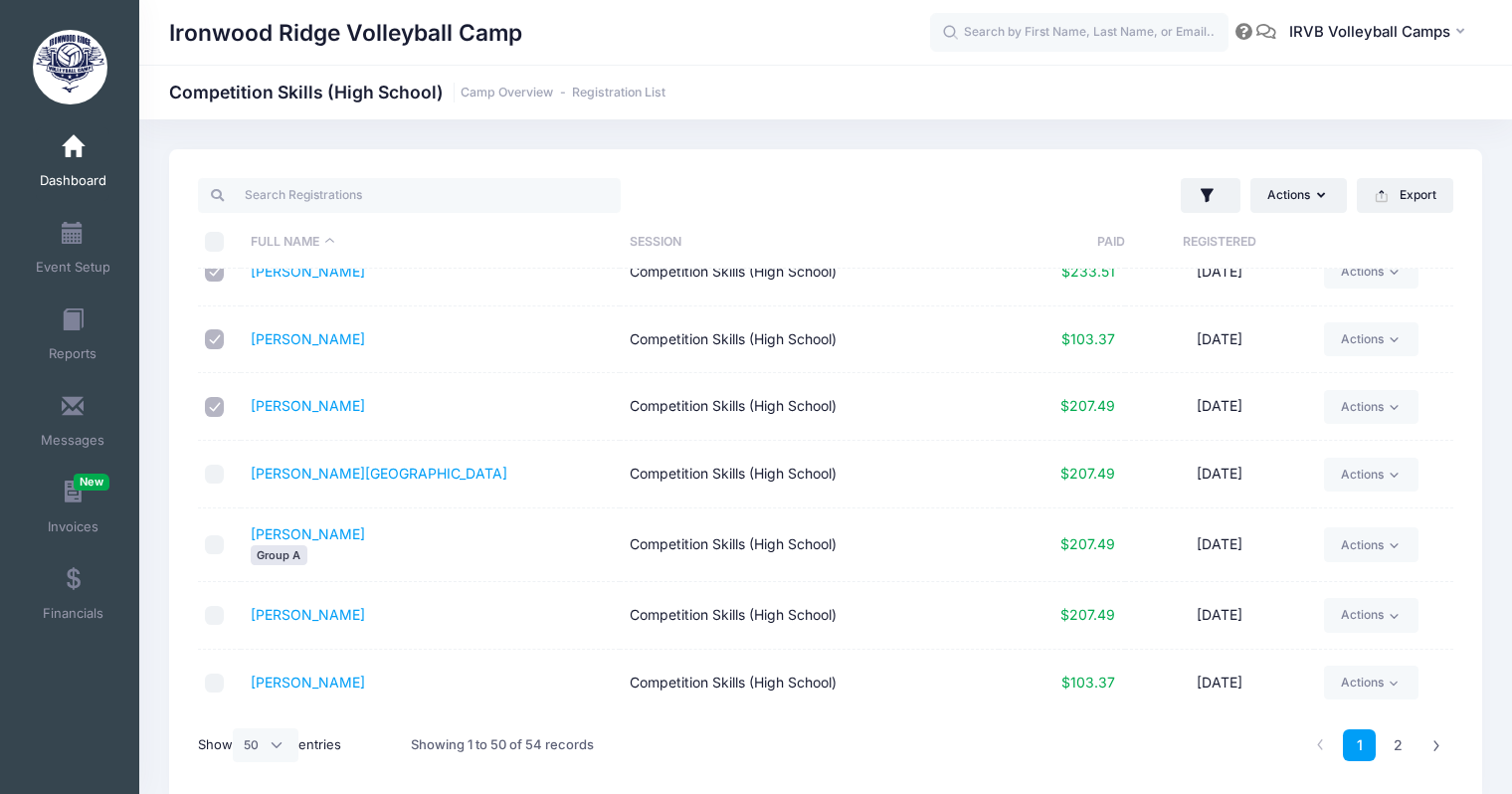 scroll, scrollTop: 2101, scrollLeft: 0, axis: vertical 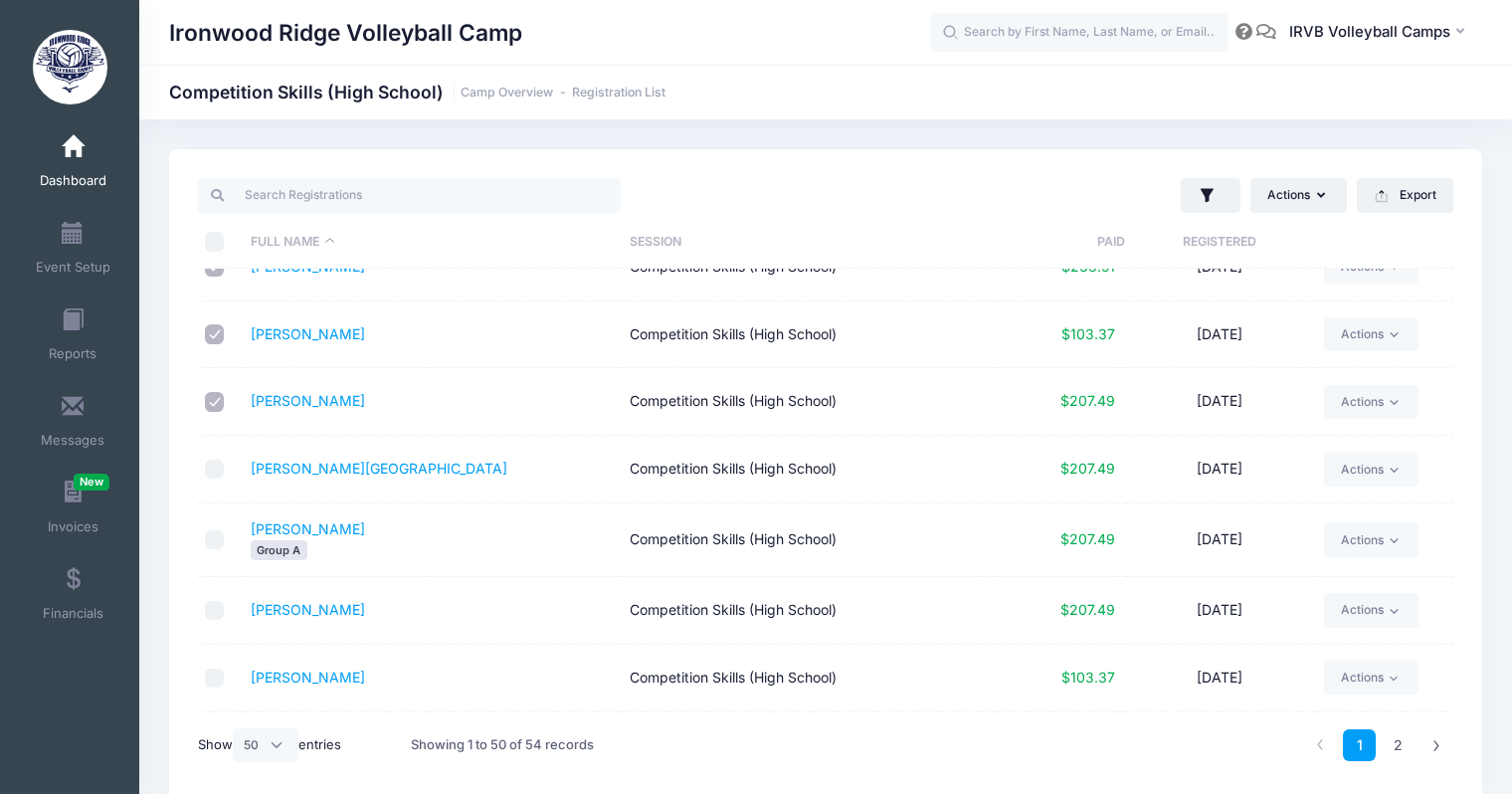 click at bounding box center (215, 470) 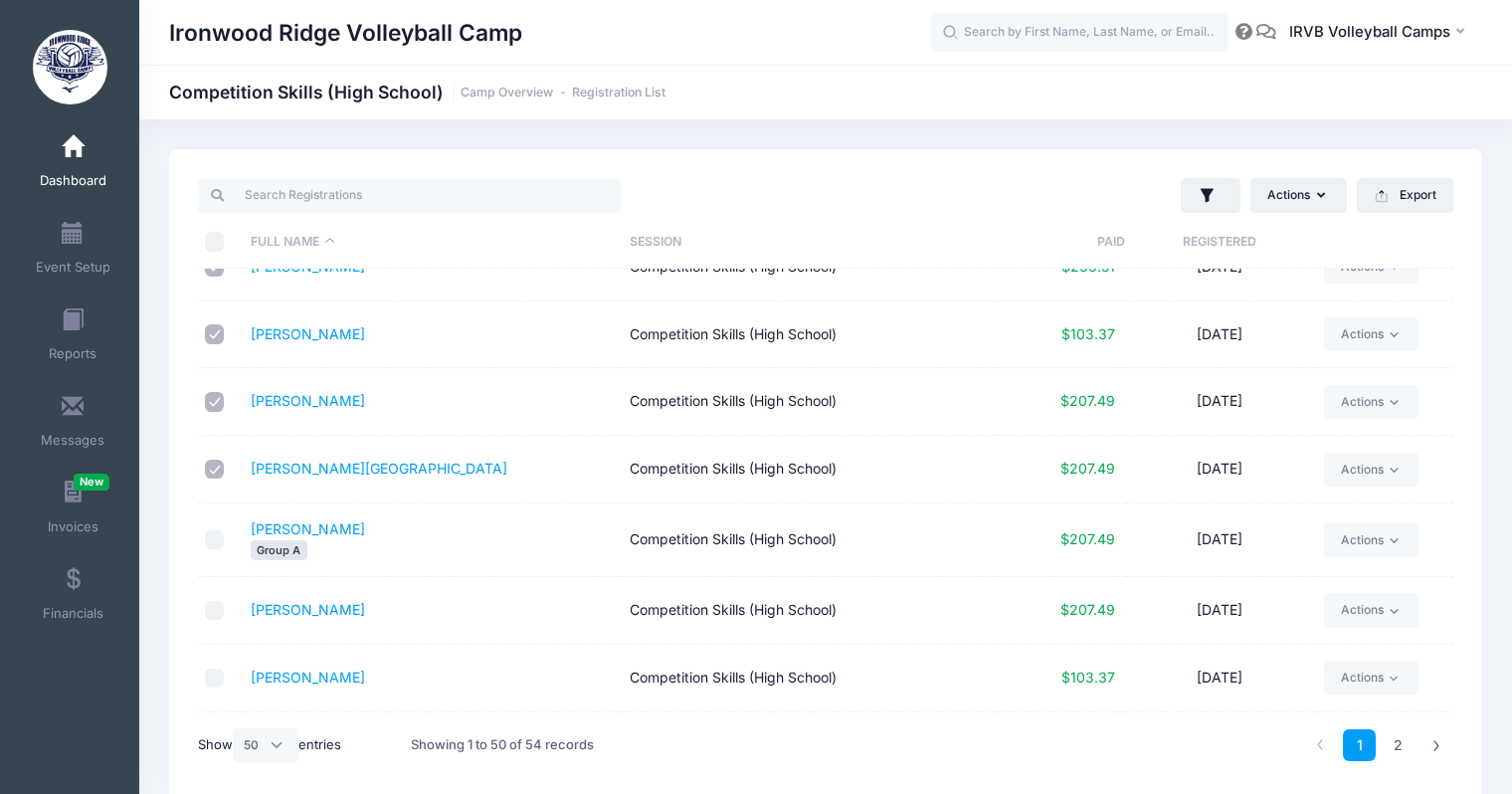click at bounding box center [215, 611] 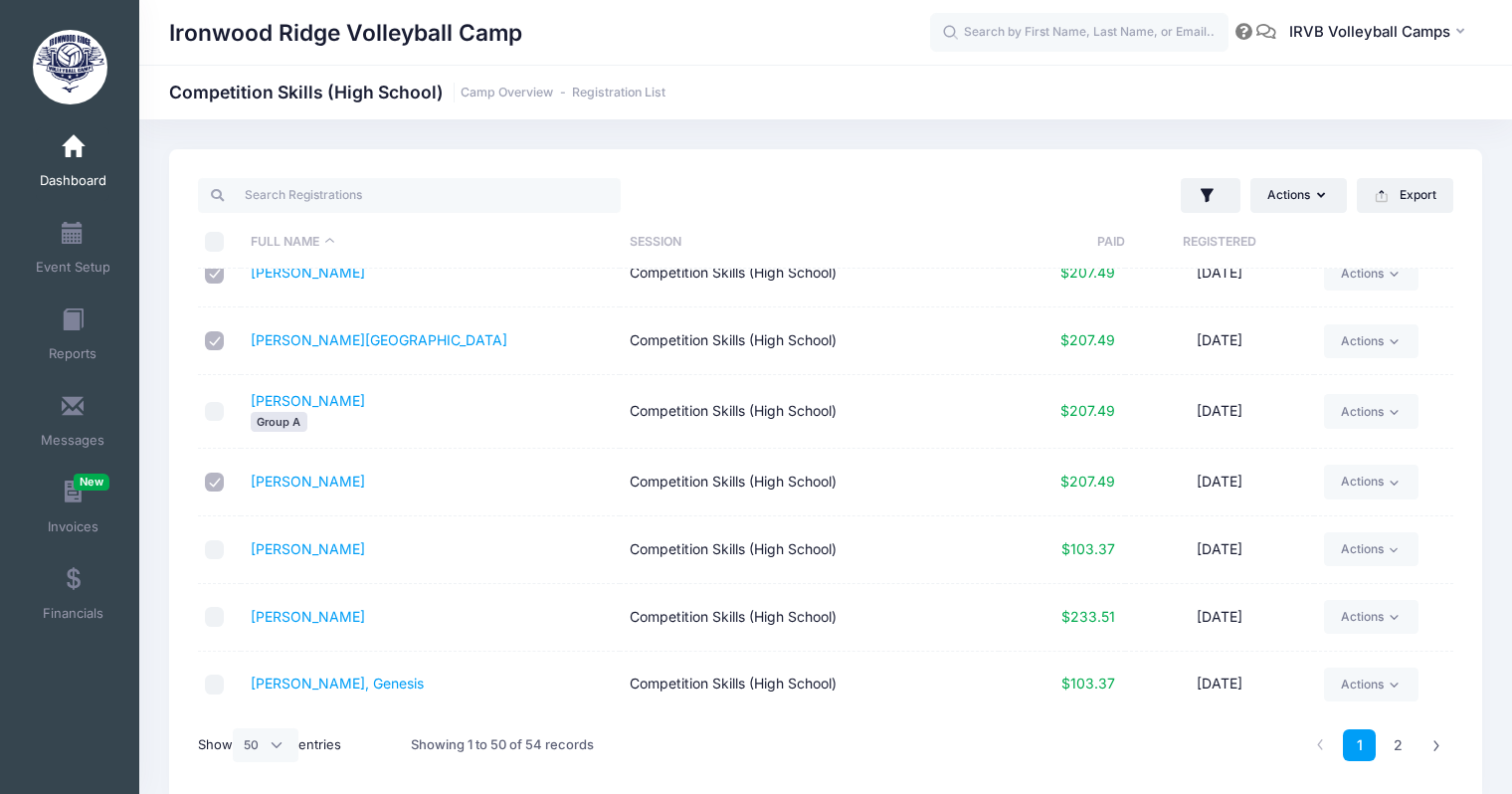 scroll, scrollTop: 2292, scrollLeft: 0, axis: vertical 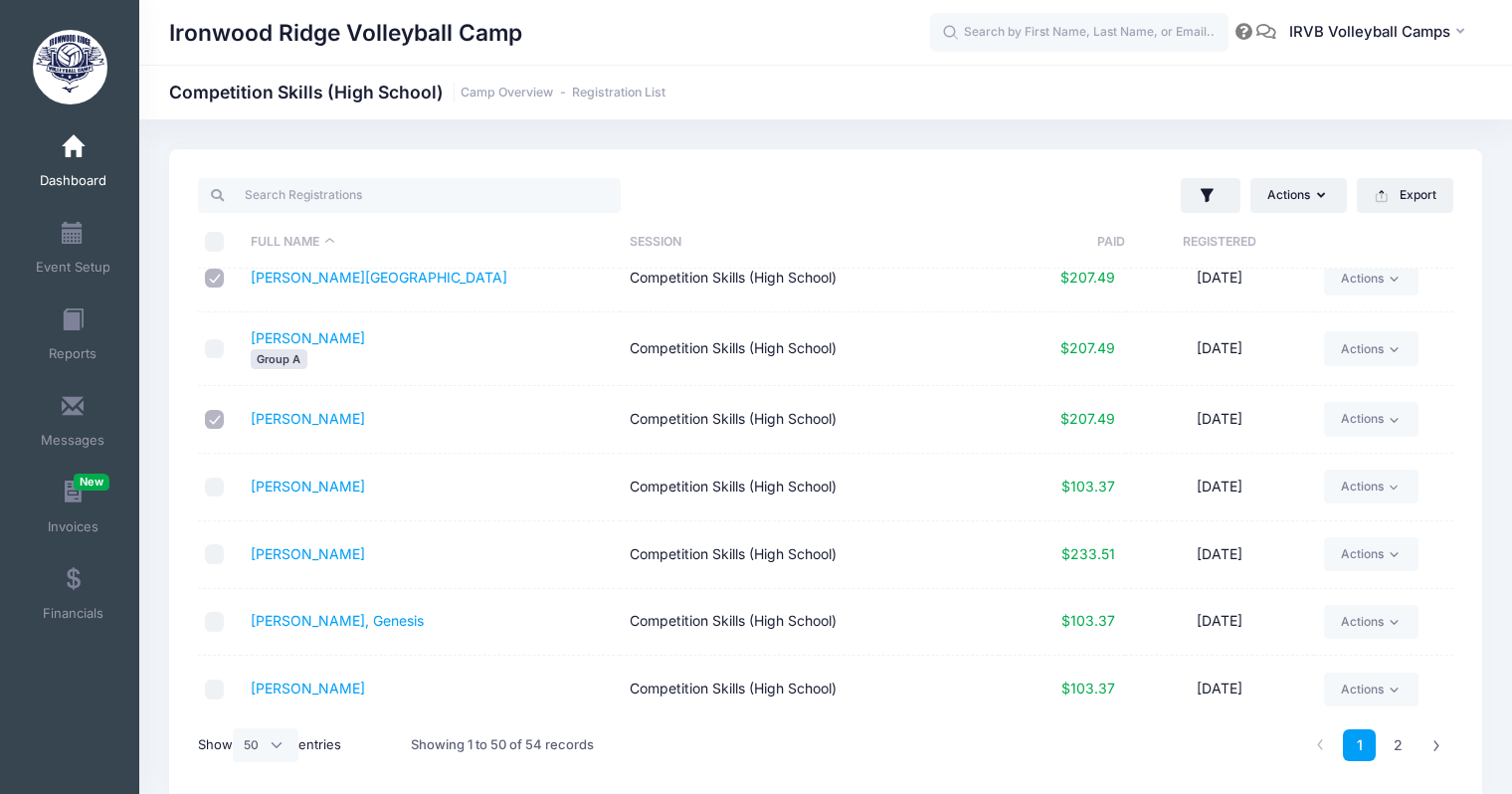 click at bounding box center (219, 488) 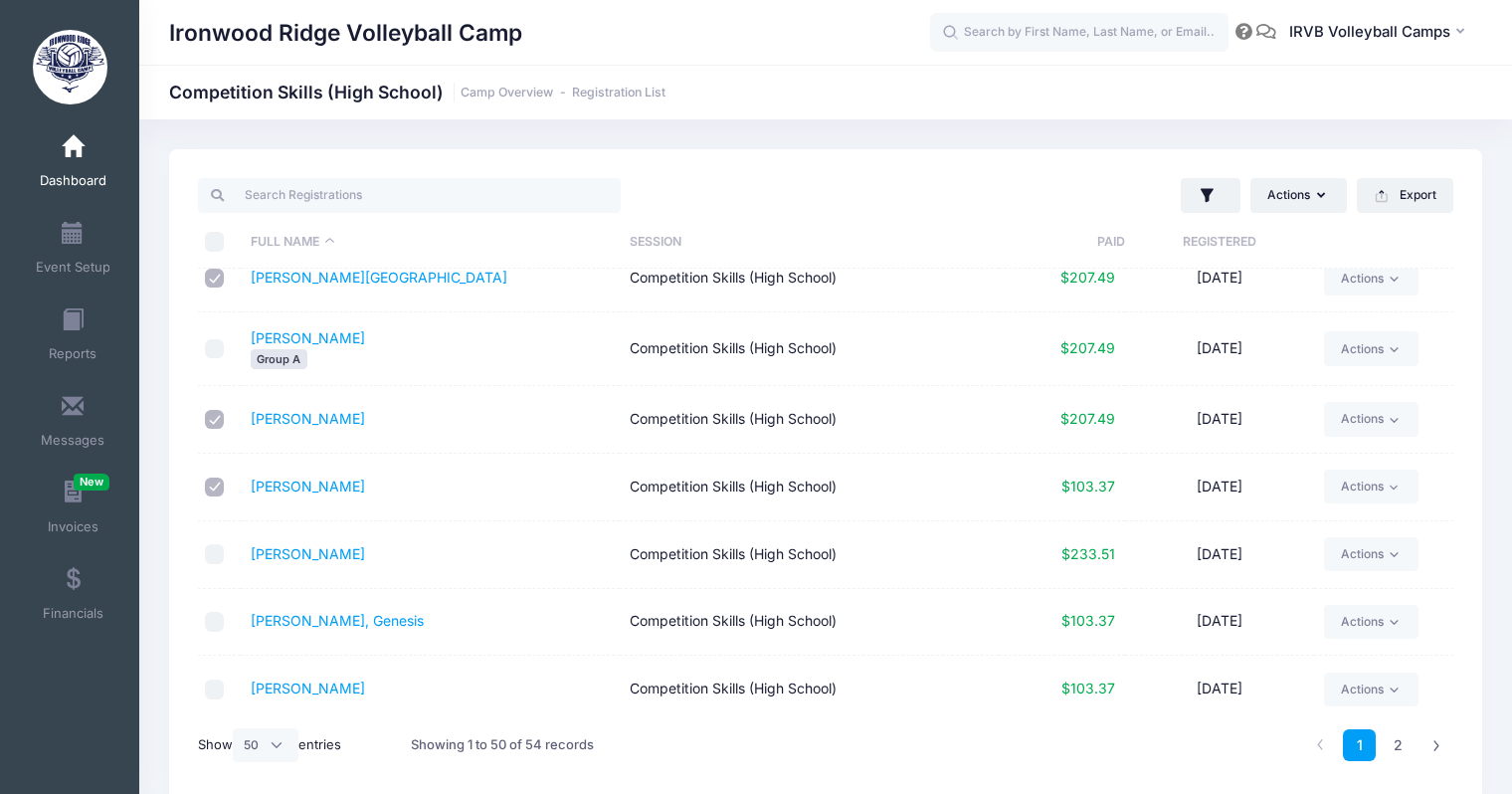 click at bounding box center [215, 554] 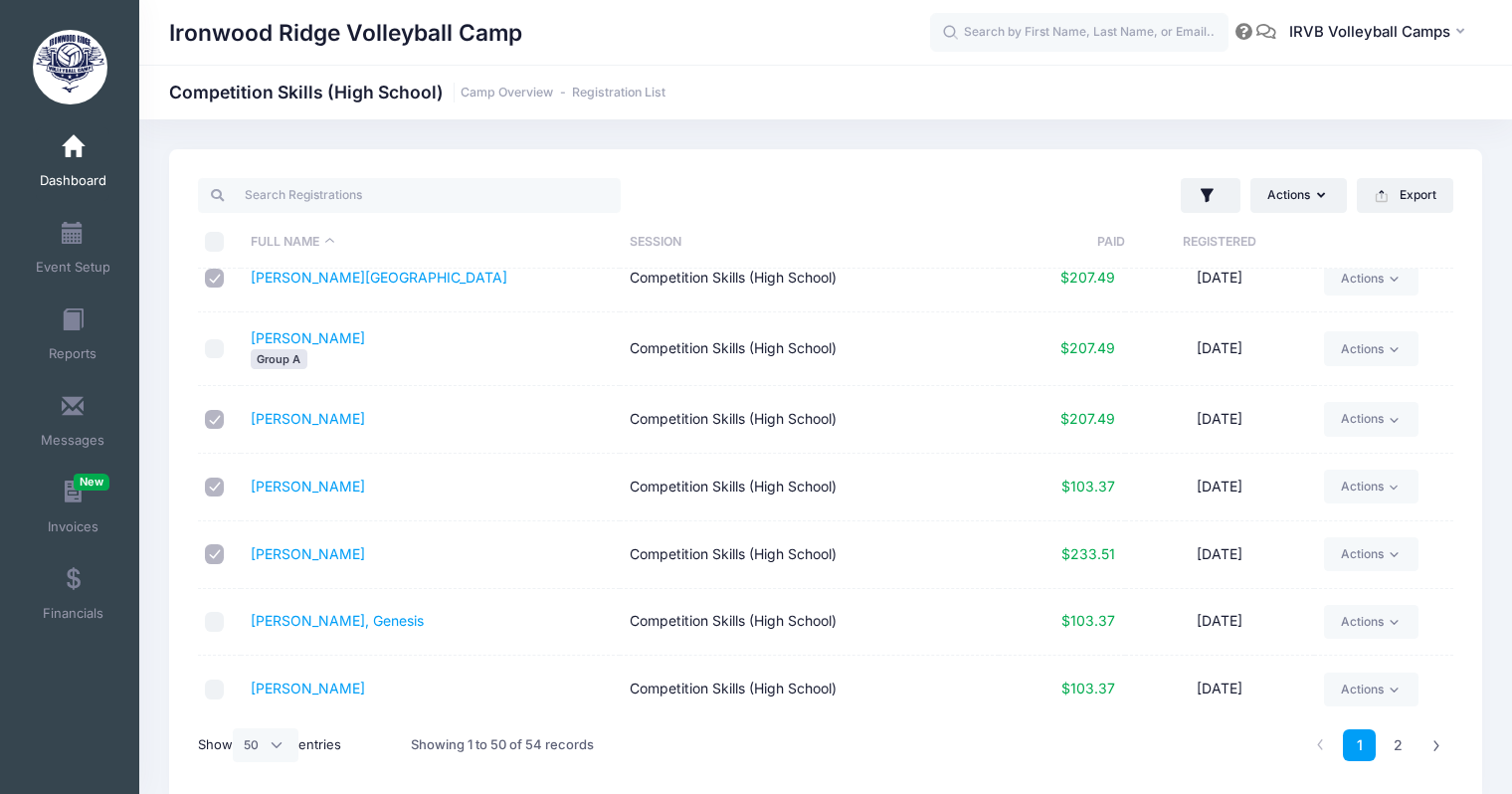 click at bounding box center (215, 622) 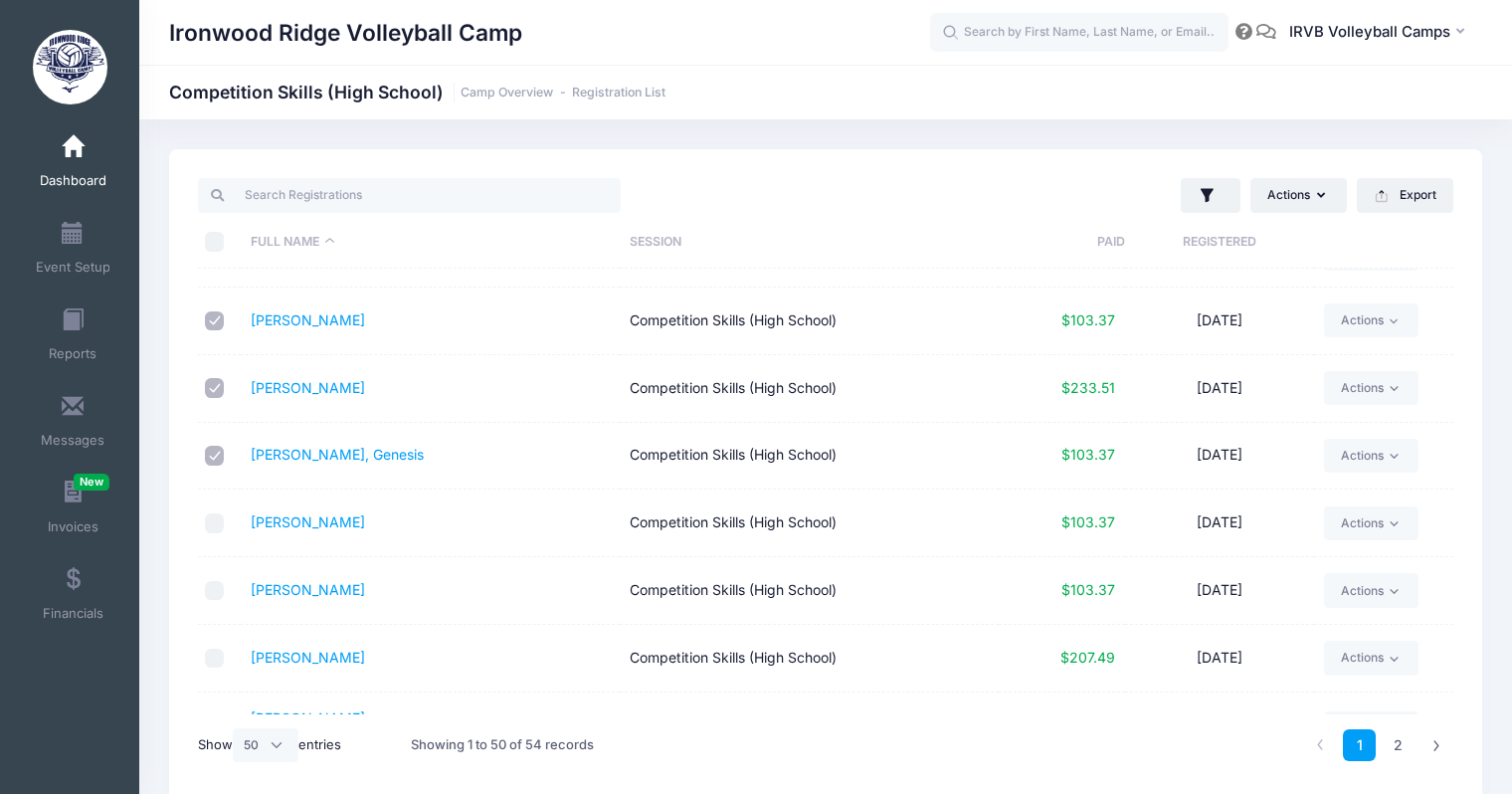 scroll, scrollTop: 2579, scrollLeft: 0, axis: vertical 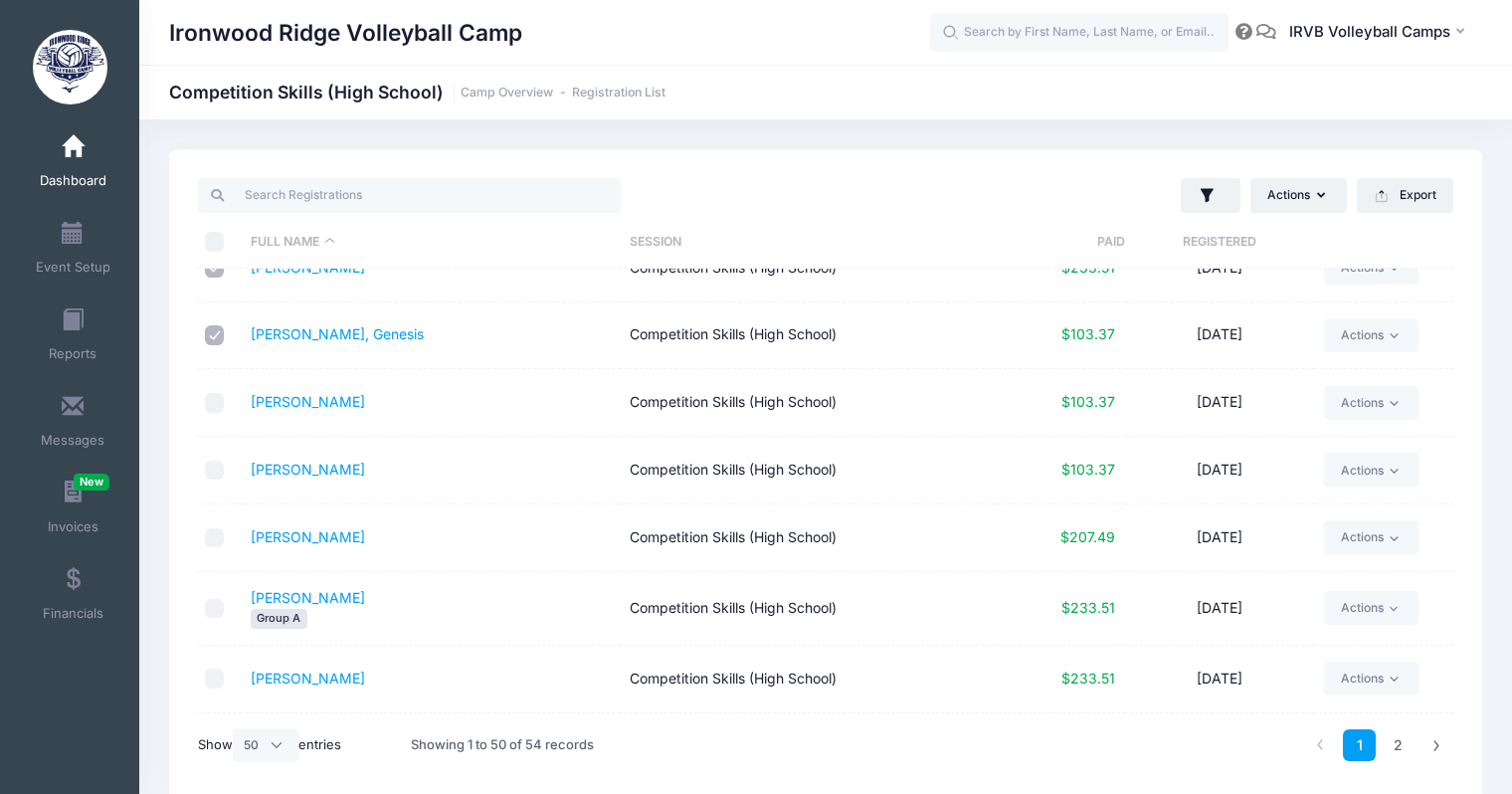 click at bounding box center (215, 403) 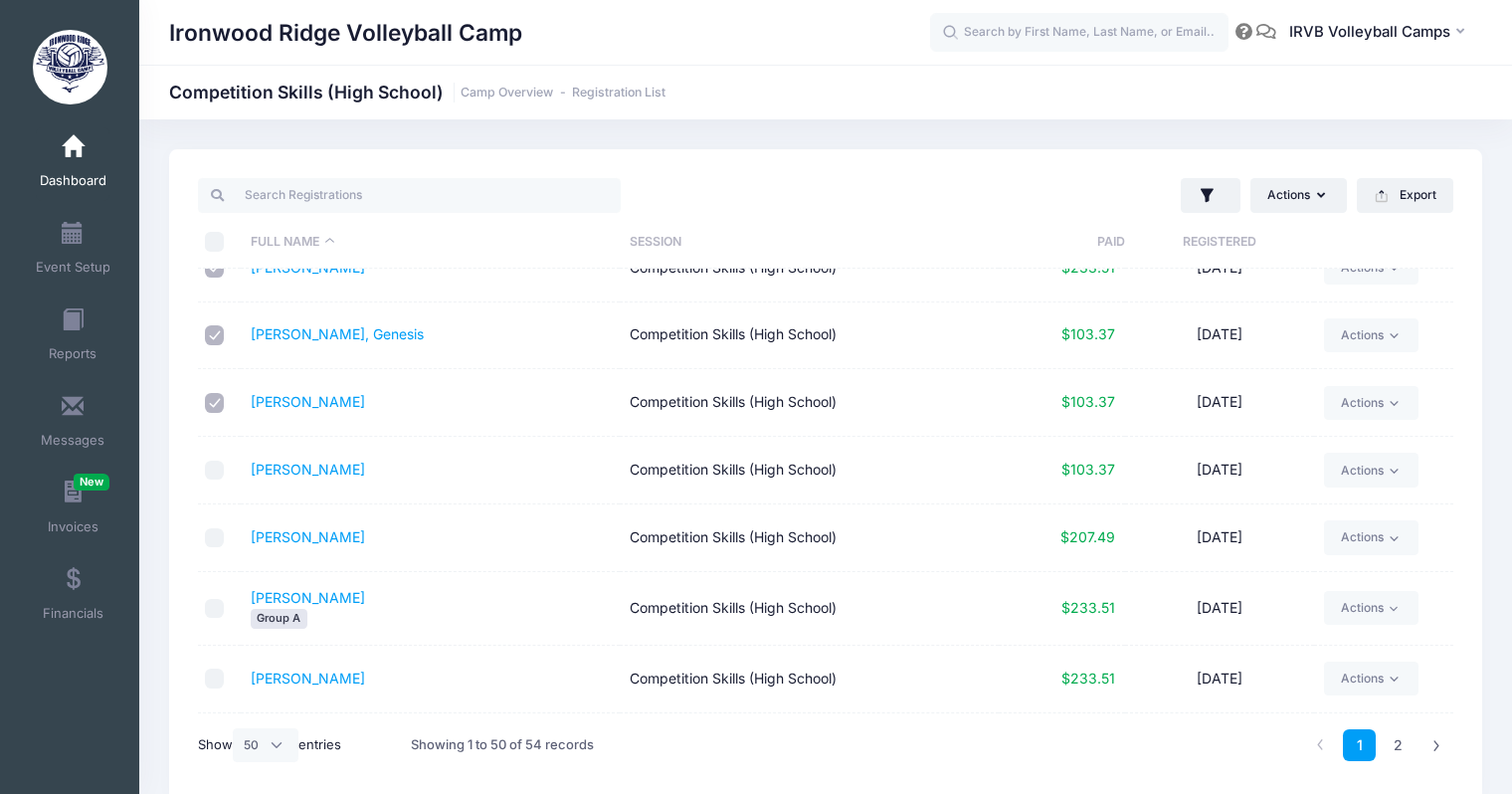 drag, startPoint x: 213, startPoint y: 464, endPoint x: 216, endPoint y: 475, distance: 11.401754 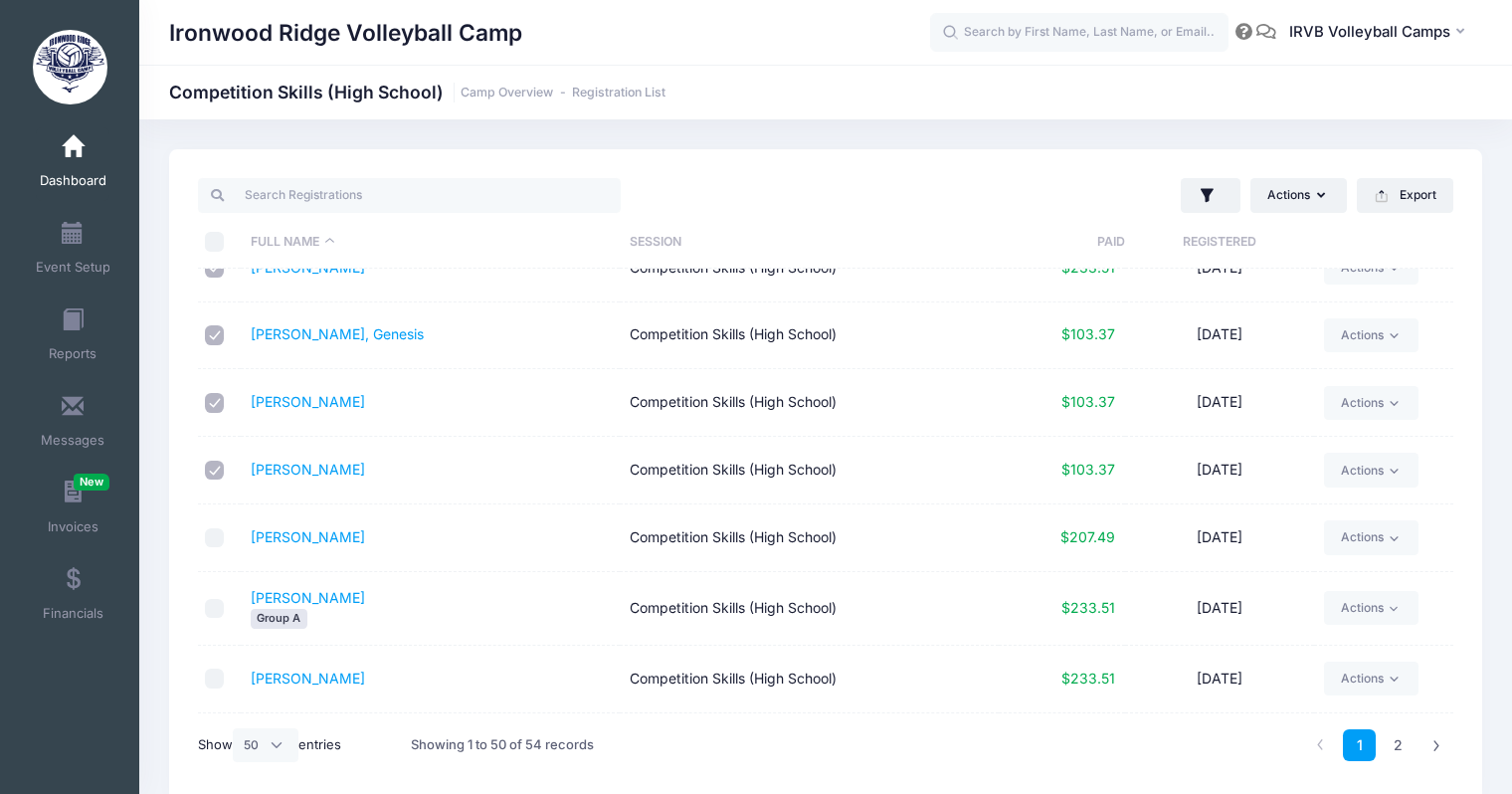 click at bounding box center [215, 538] 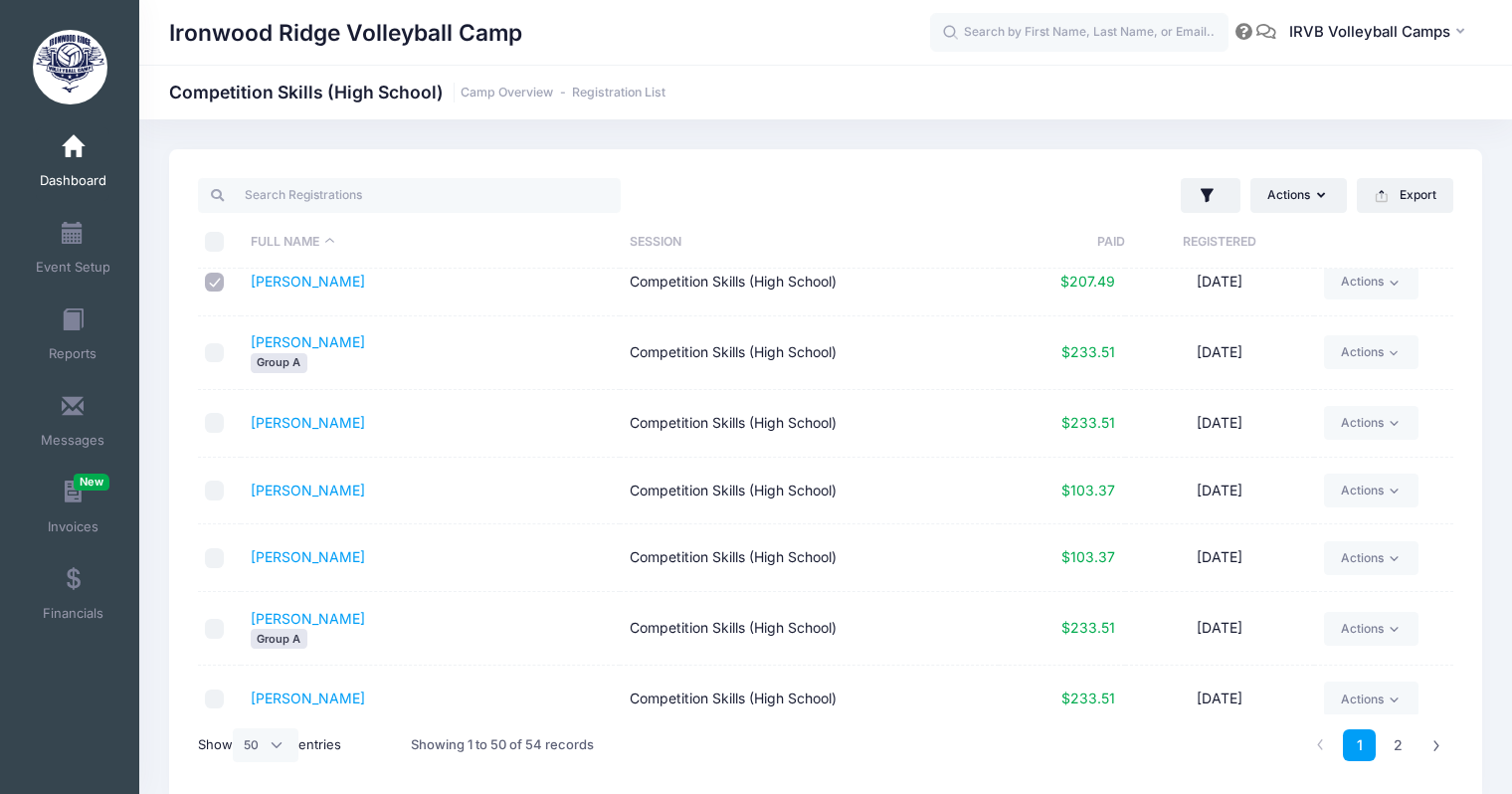 scroll, scrollTop: 2866, scrollLeft: 0, axis: vertical 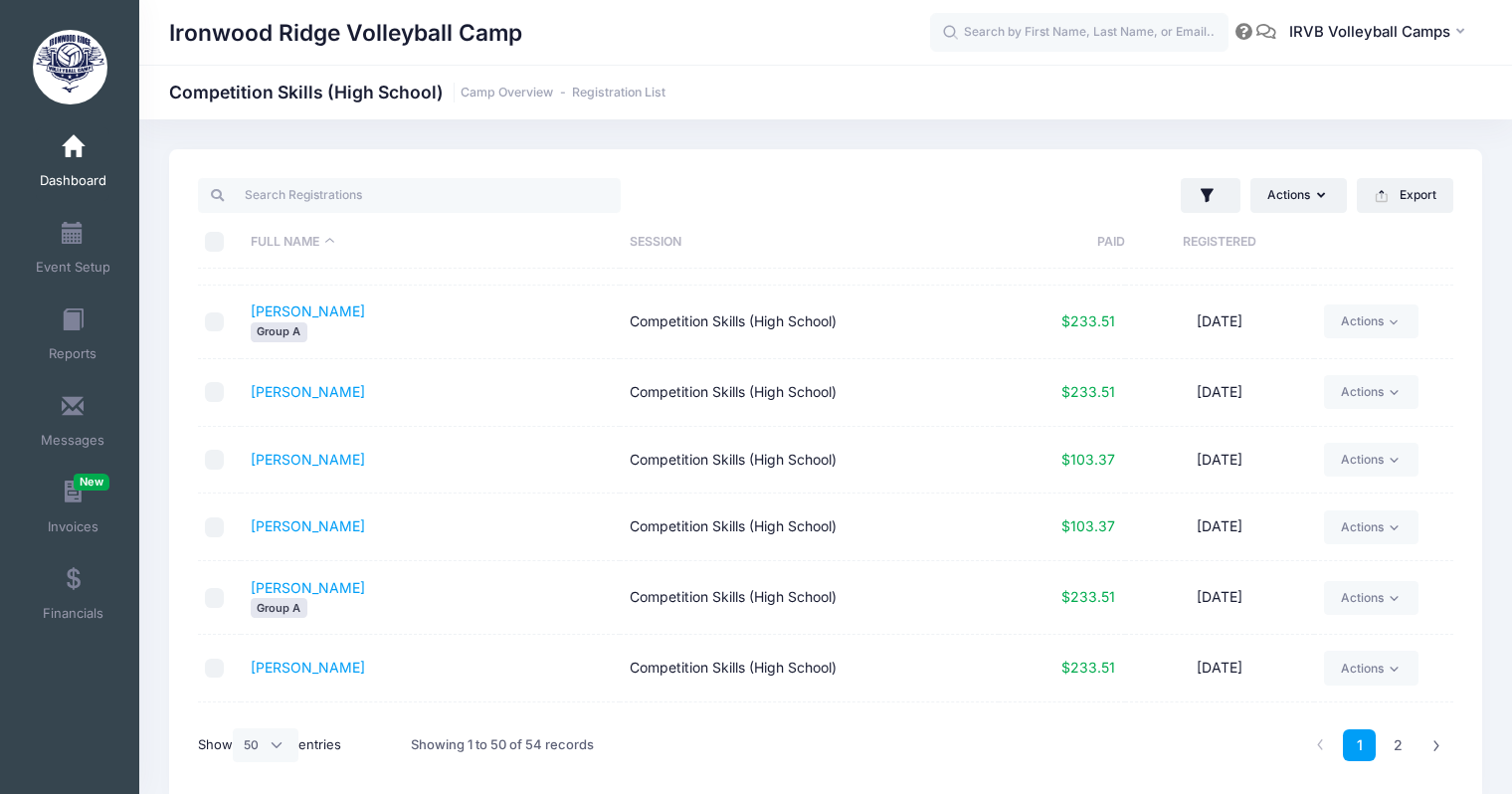 click at bounding box center [215, 392] 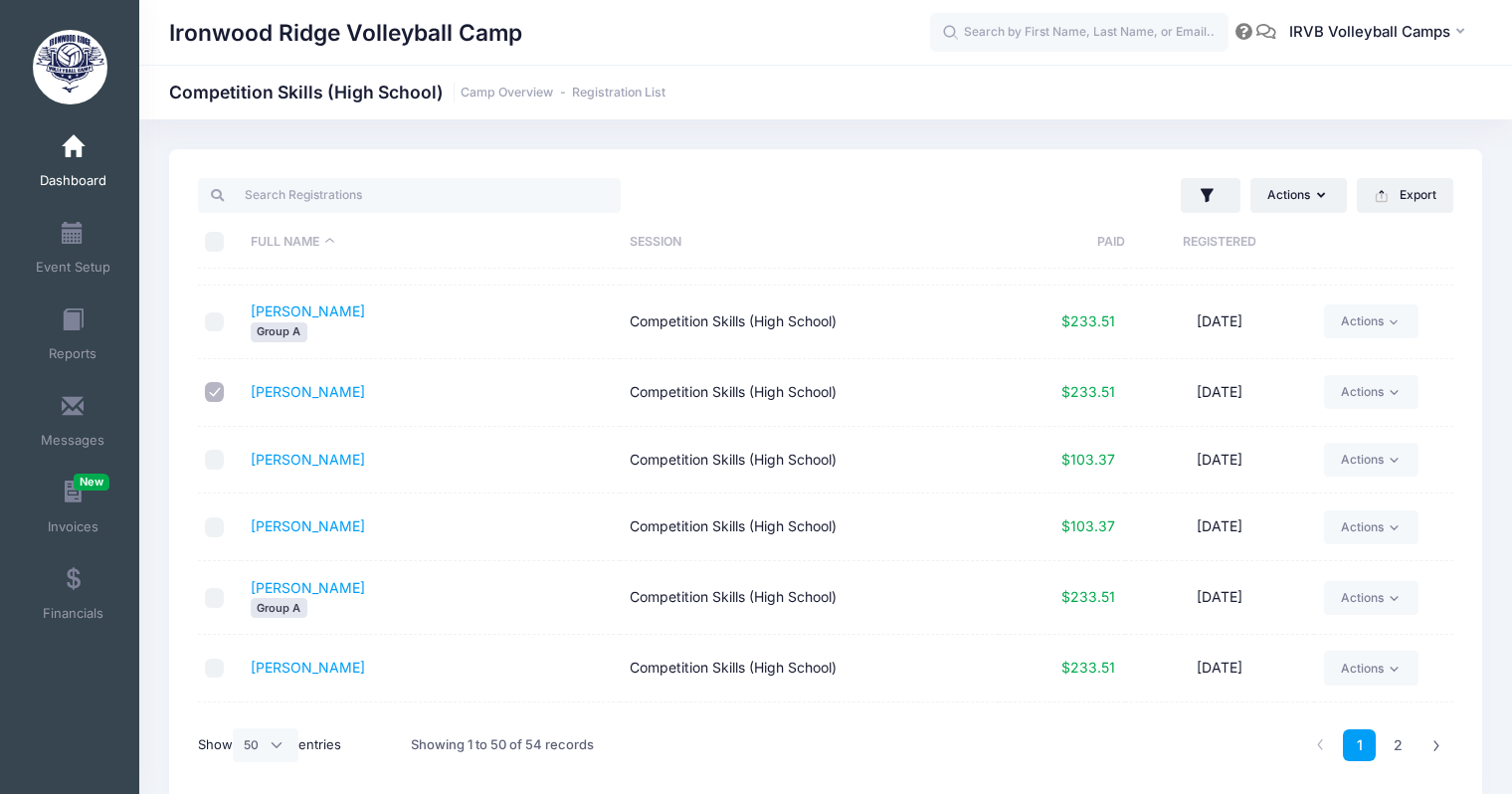 click at bounding box center (215, 460) 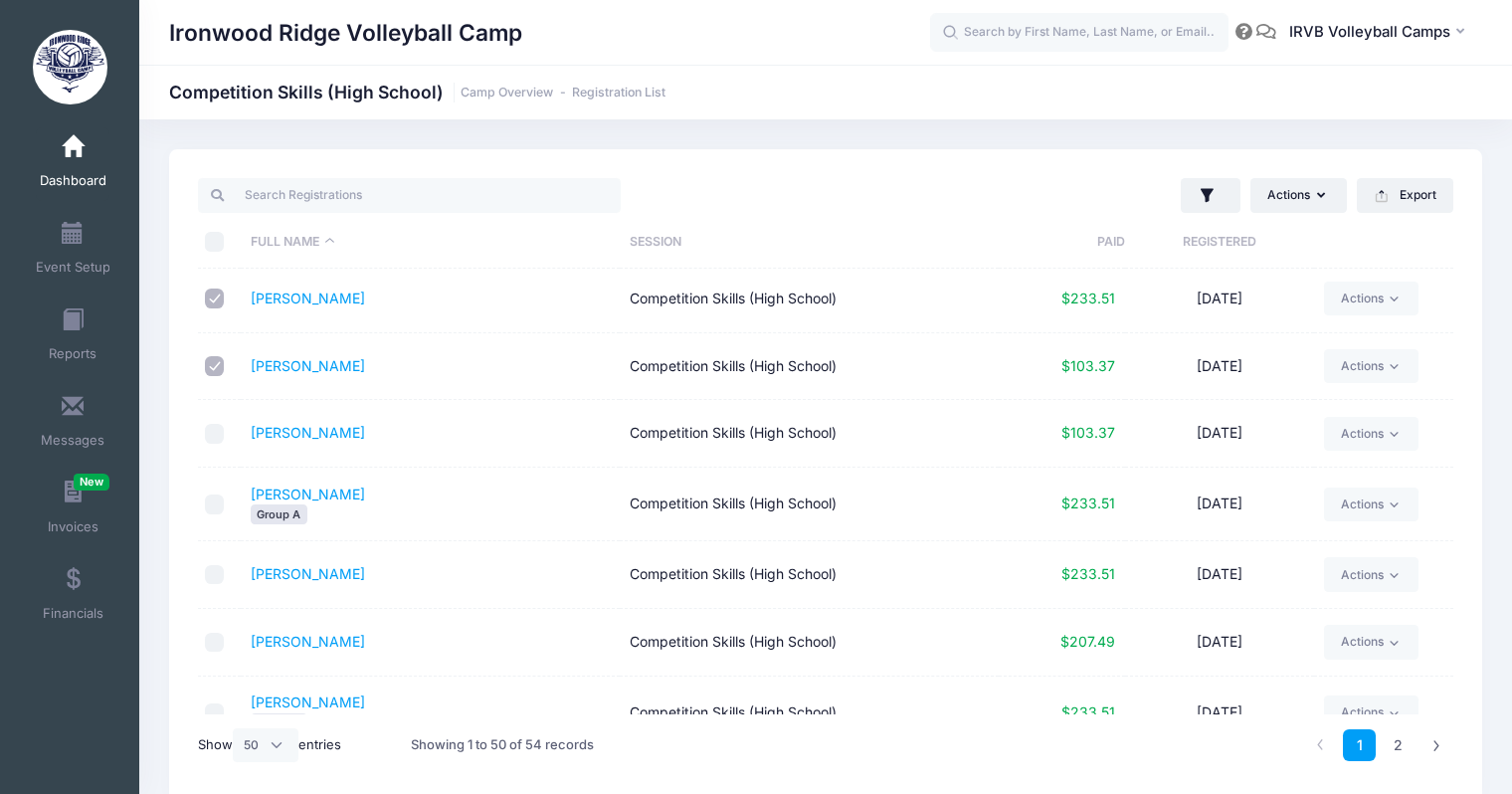scroll, scrollTop: 2957, scrollLeft: 0, axis: vertical 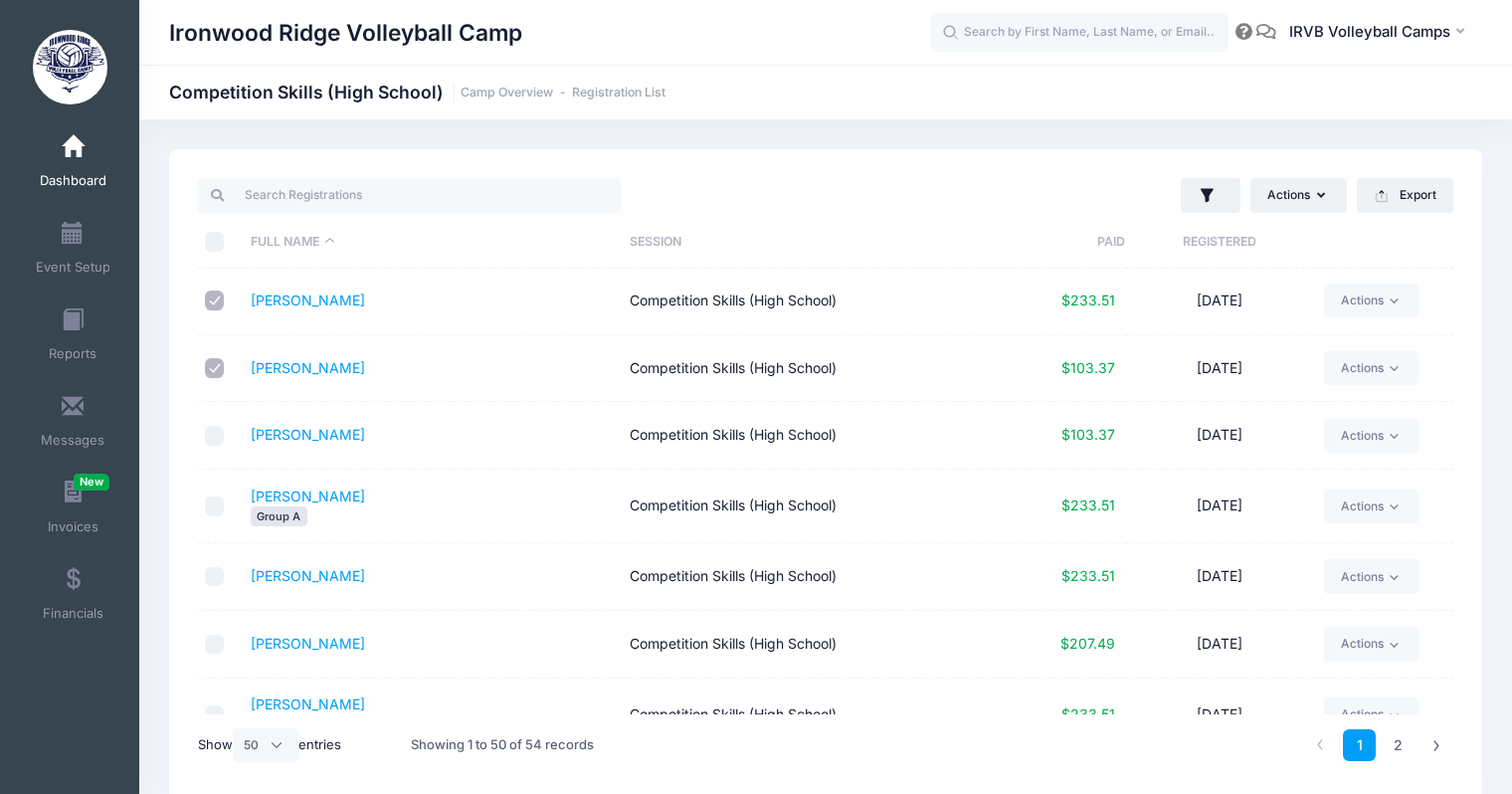 click at bounding box center [215, 436] 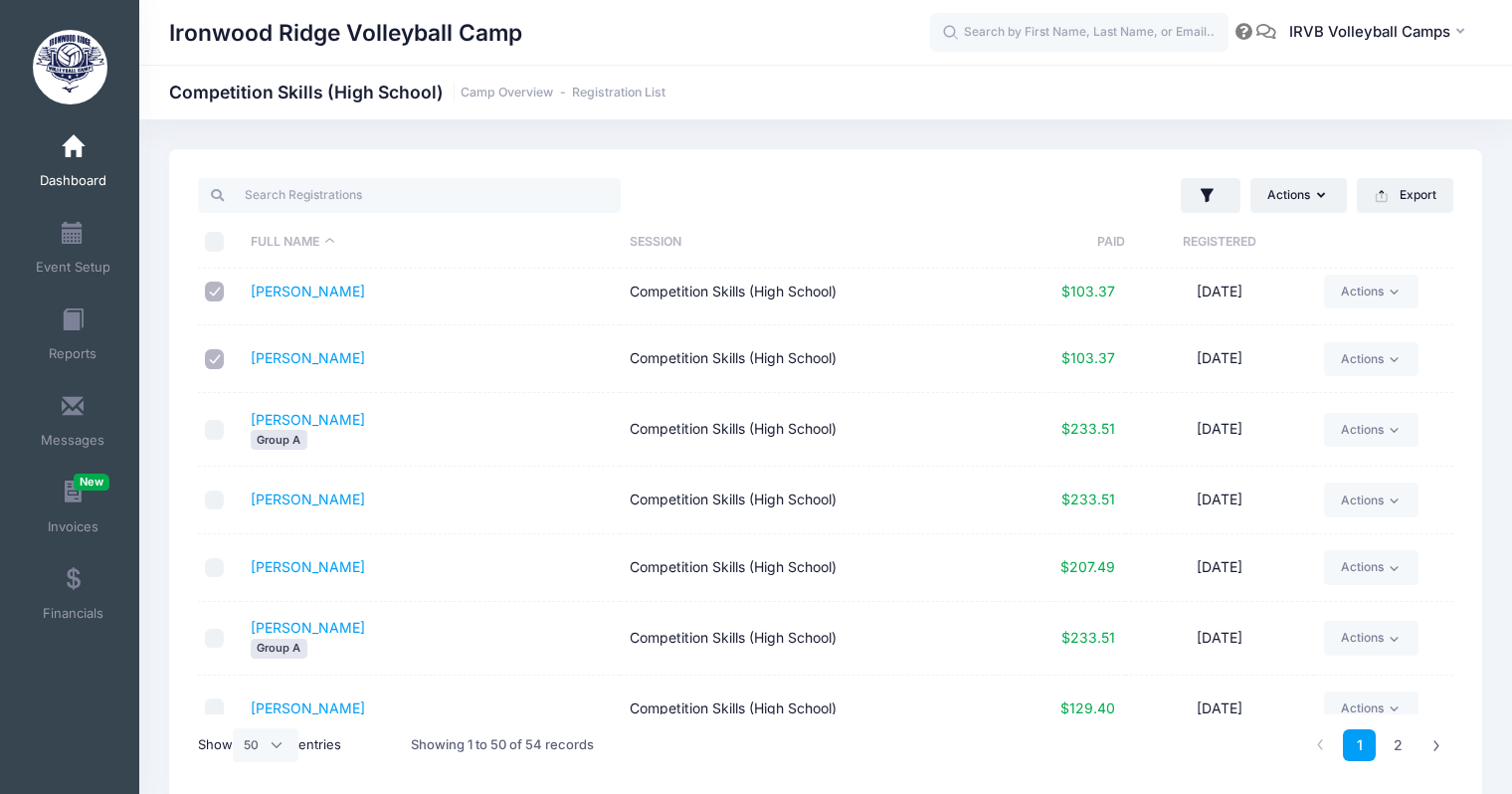scroll, scrollTop: 3053, scrollLeft: 0, axis: vertical 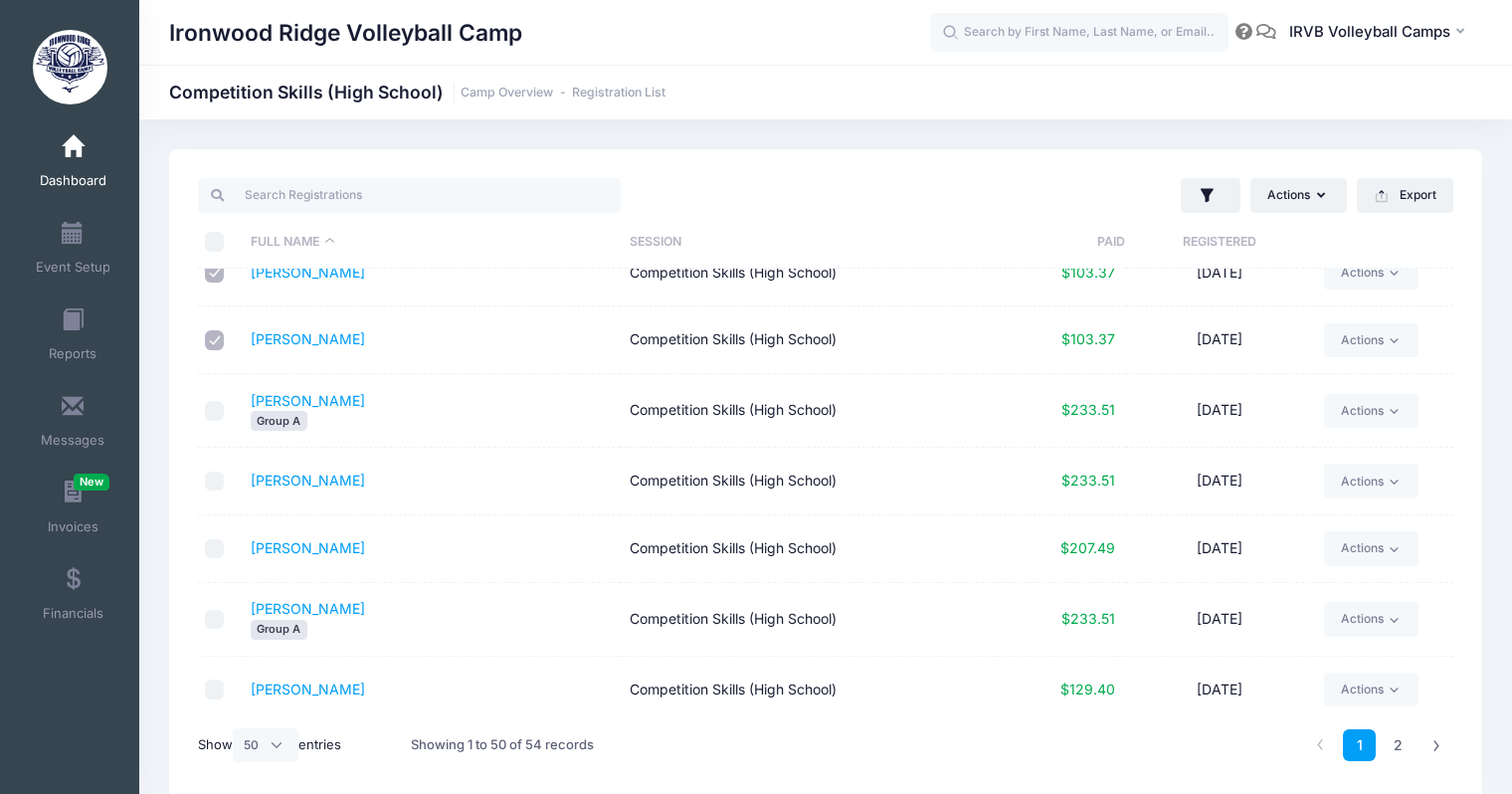 click at bounding box center (215, 690) 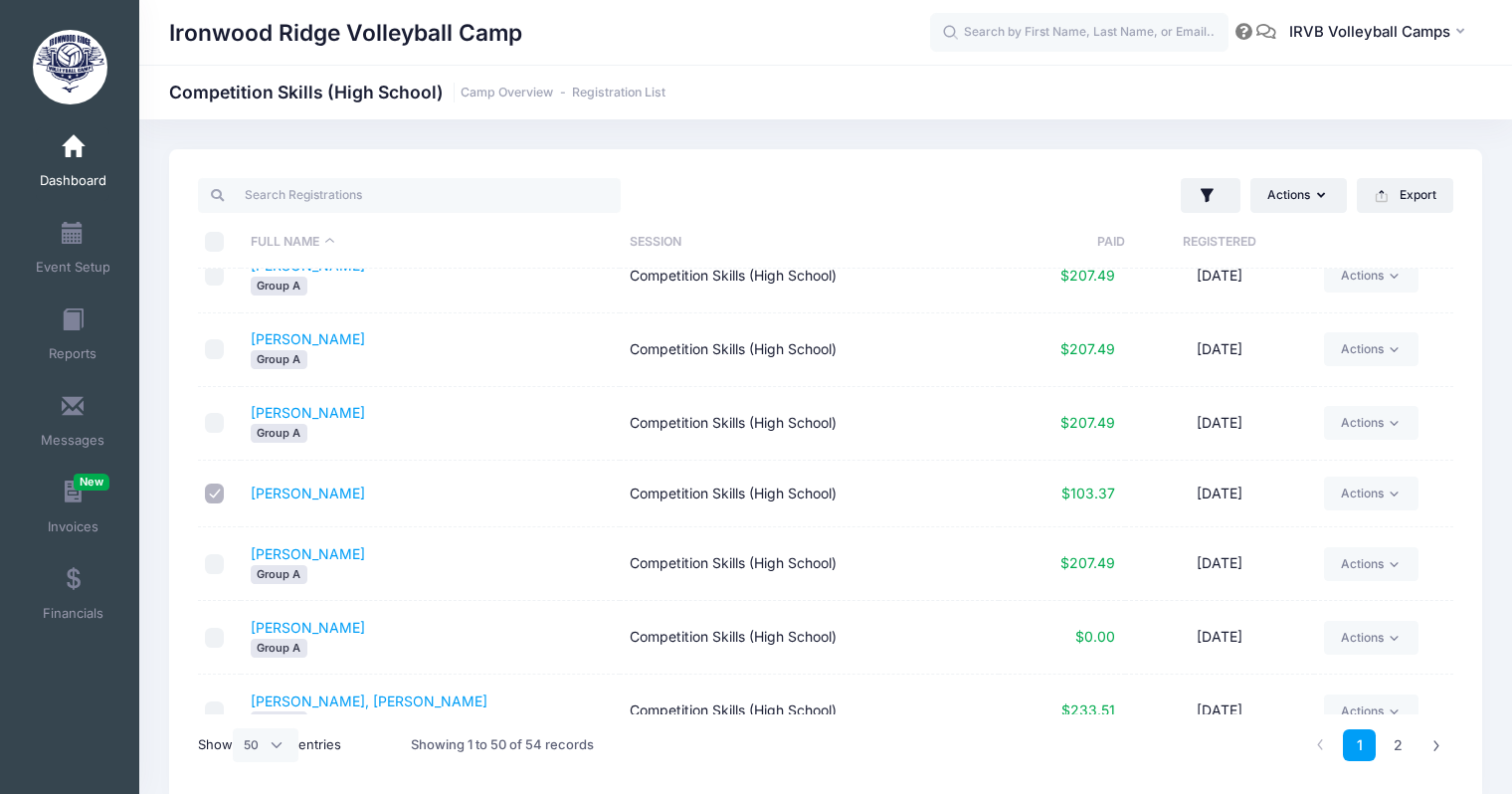 scroll, scrollTop: 1238, scrollLeft: 0, axis: vertical 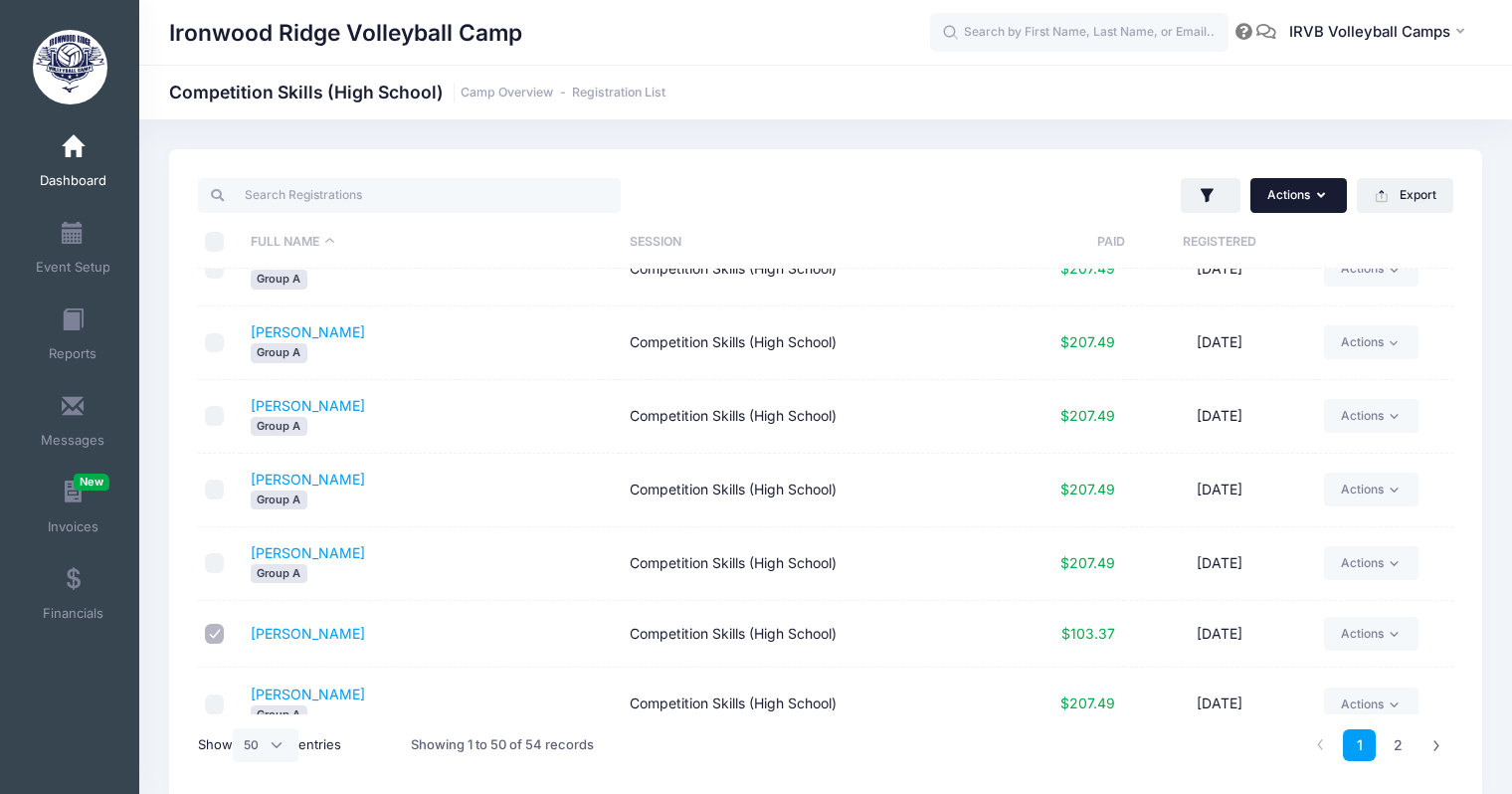 click on "Actions" at bounding box center [1298, 195] 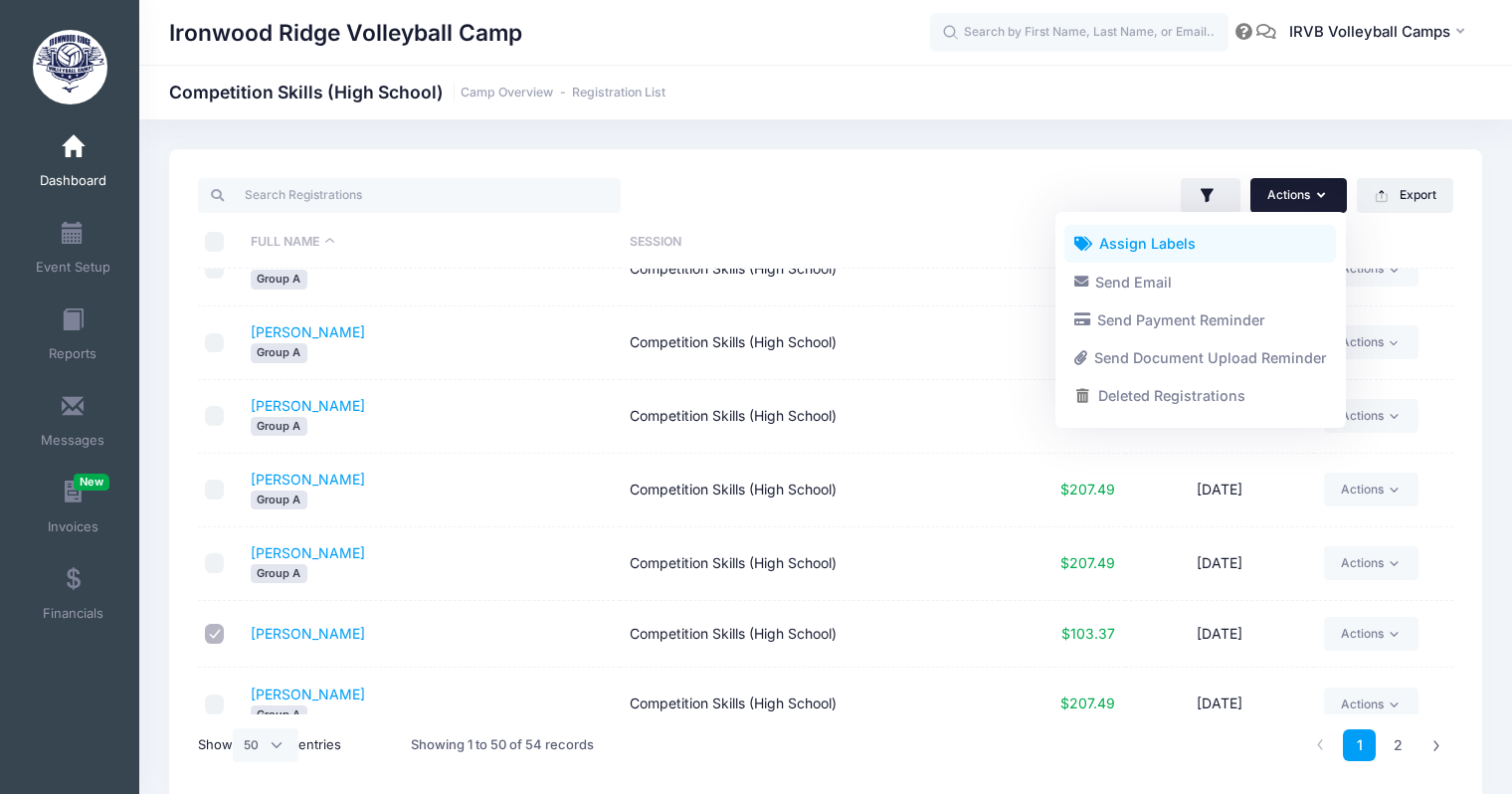 click on "Assign Labels" at bounding box center [1200, 244] 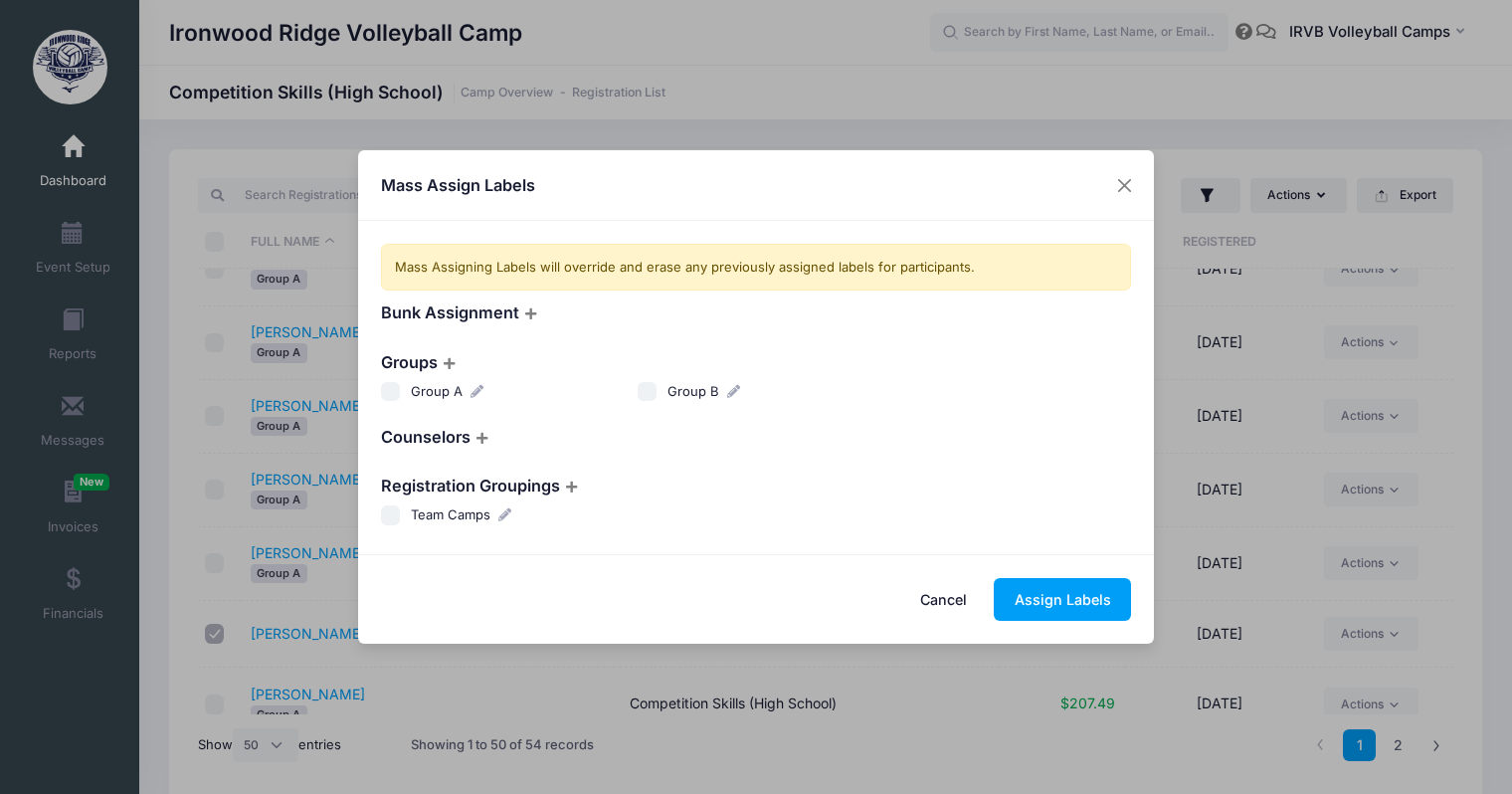 click on "Group B" at bounding box center (648, 392) 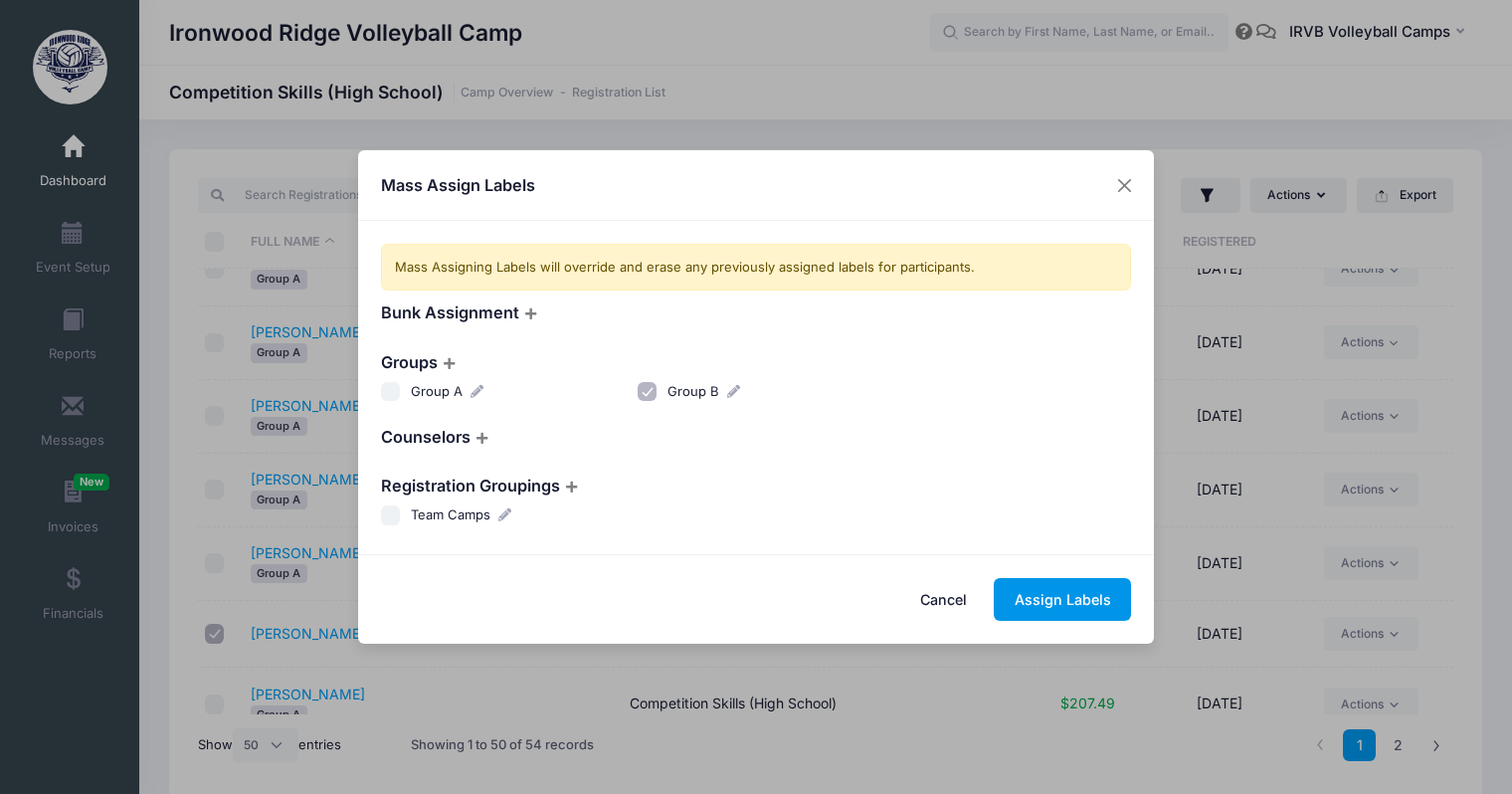 click on "Assign Labels" at bounding box center [1062, 599] 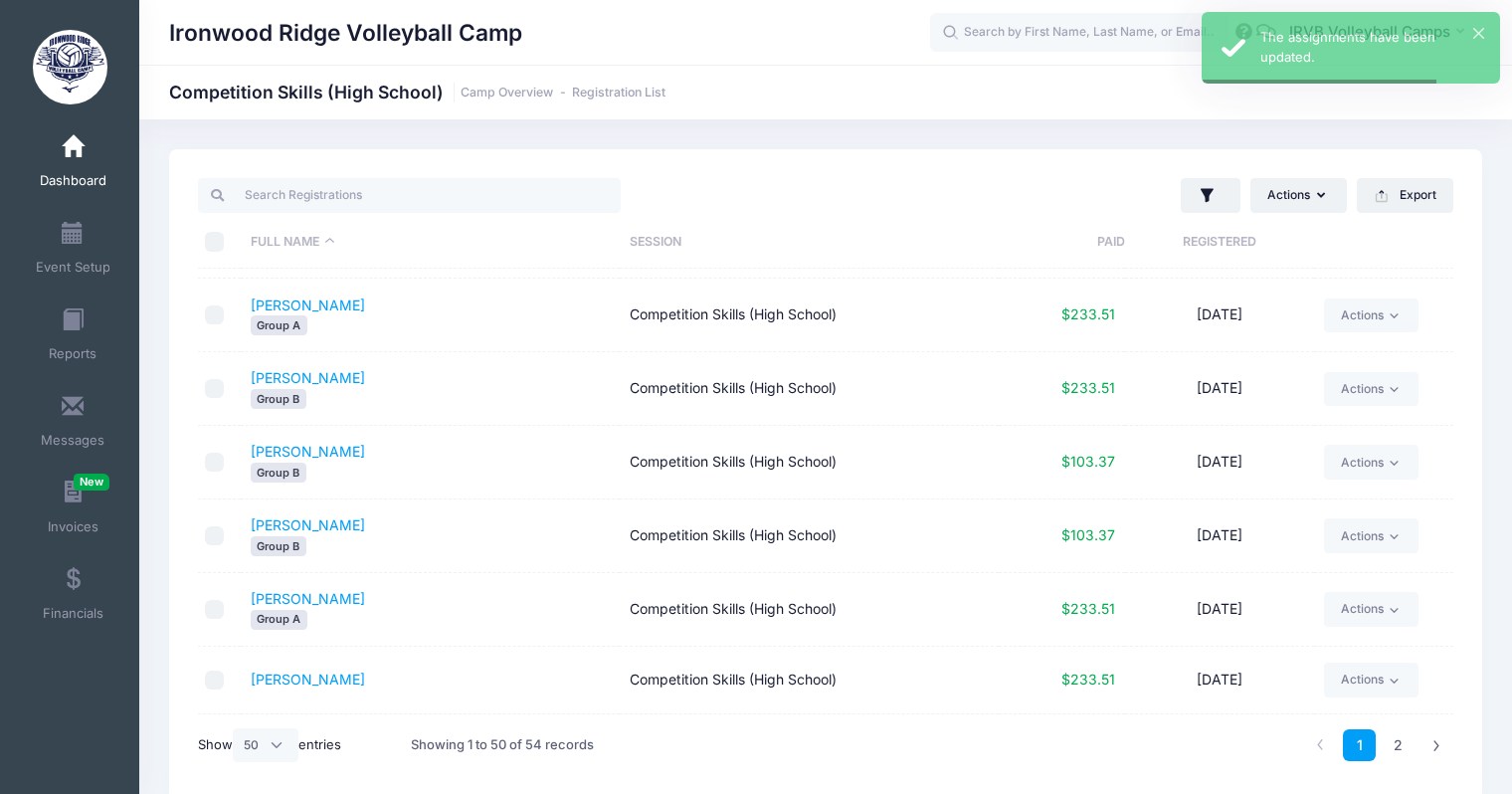 scroll, scrollTop: 3212, scrollLeft: 0, axis: vertical 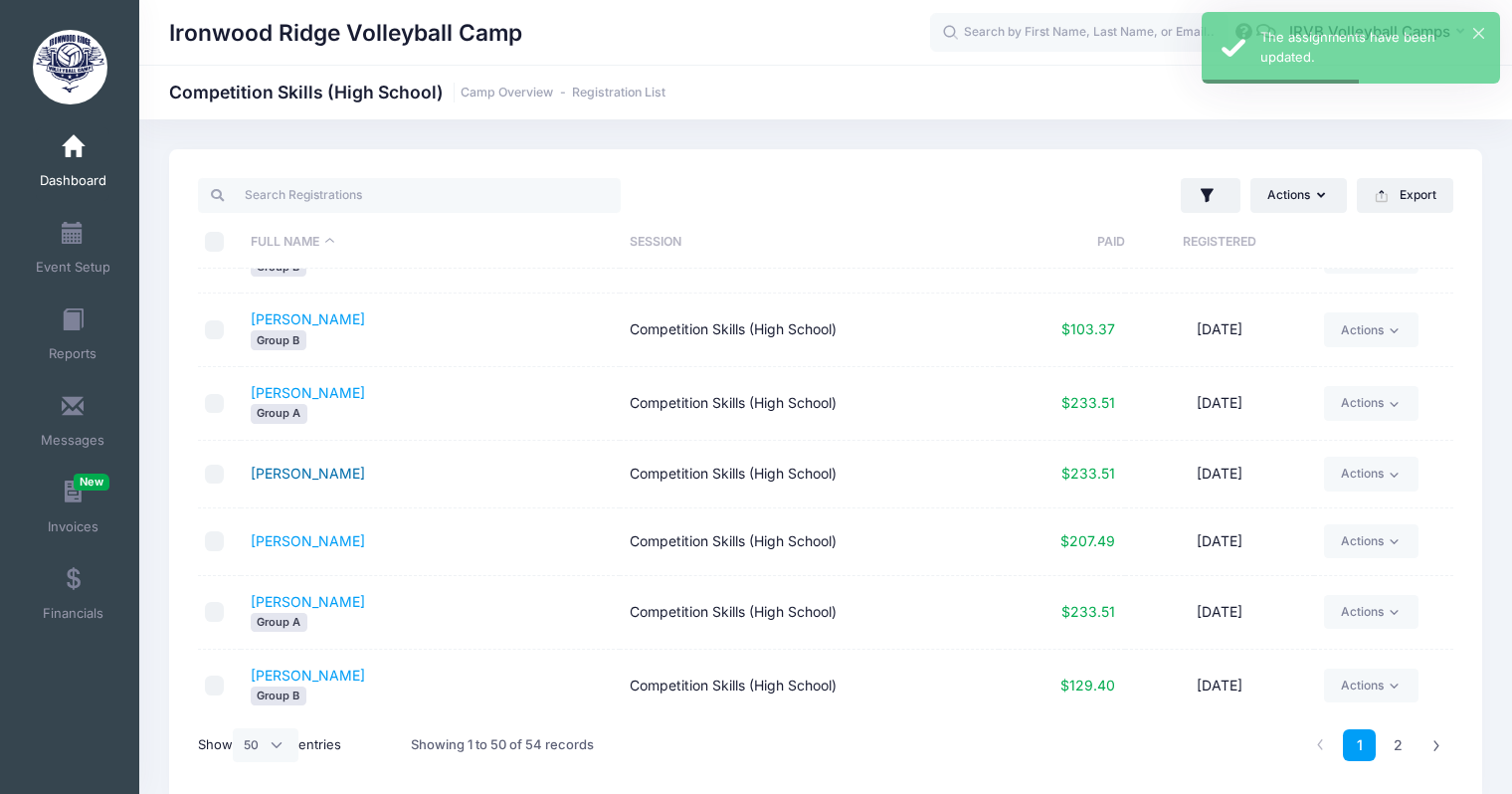click on "[PERSON_NAME]" at bounding box center (307, 473) 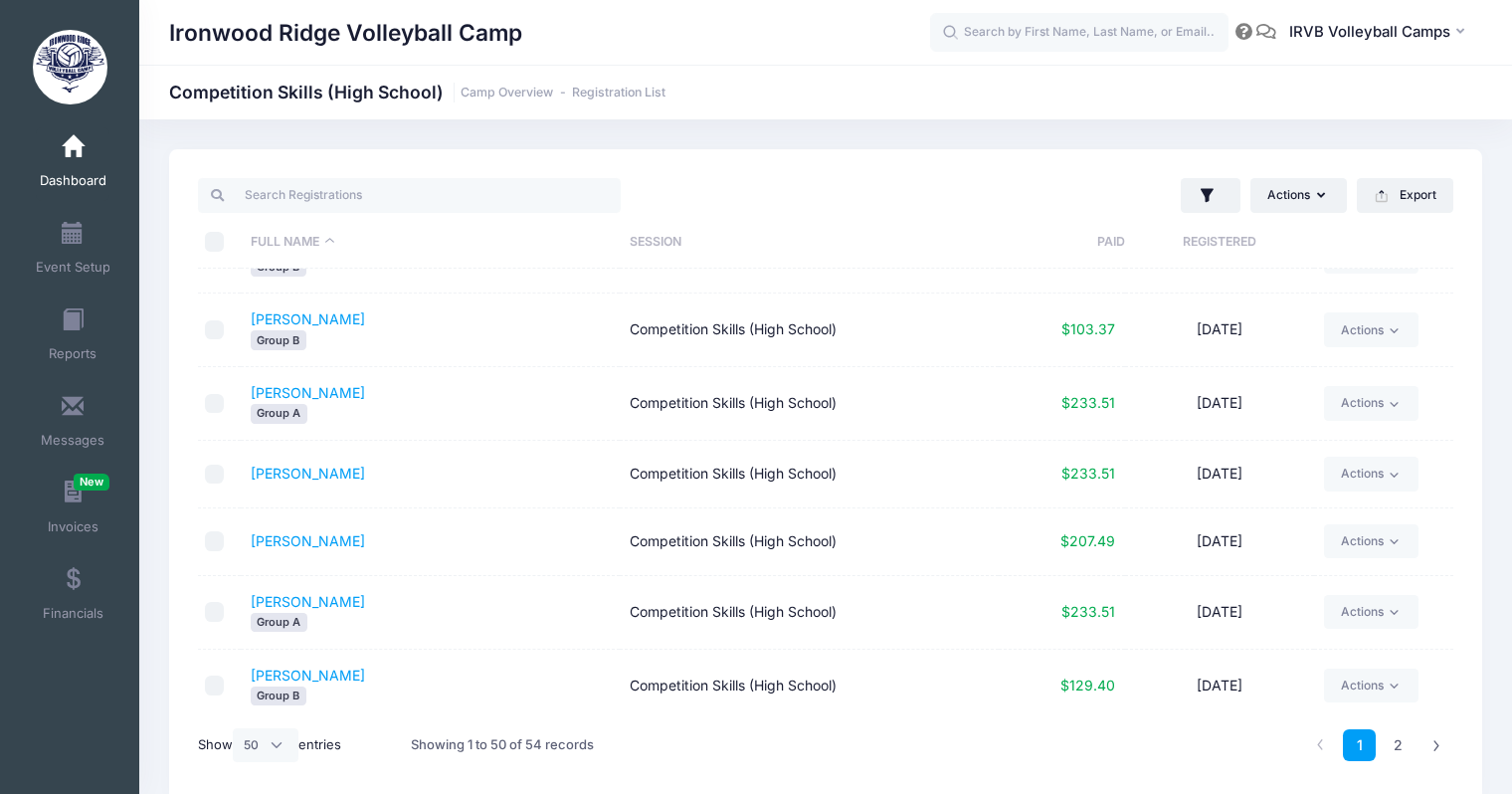 click at bounding box center [215, 475] 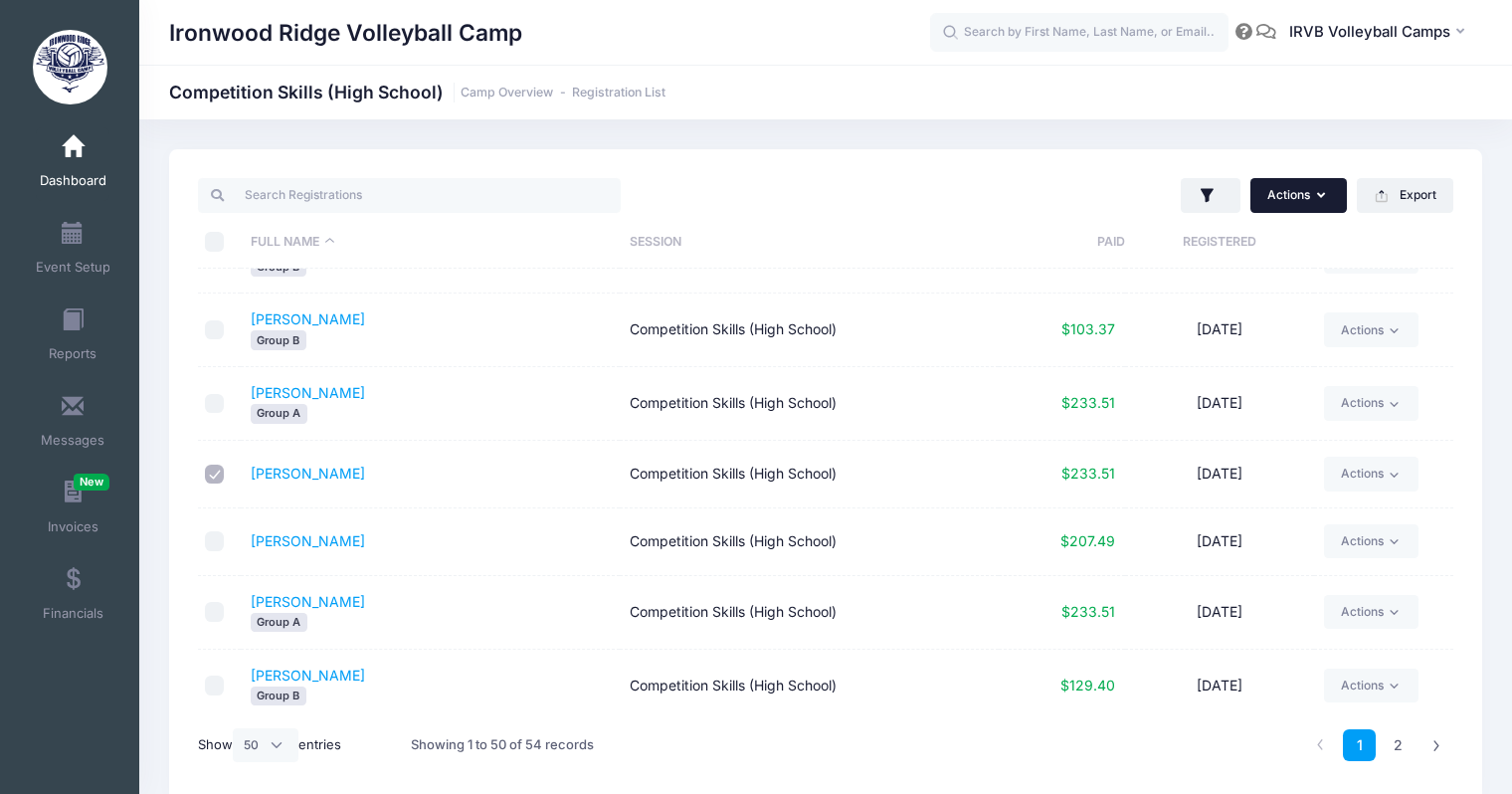 click on "Actions" at bounding box center [1298, 195] 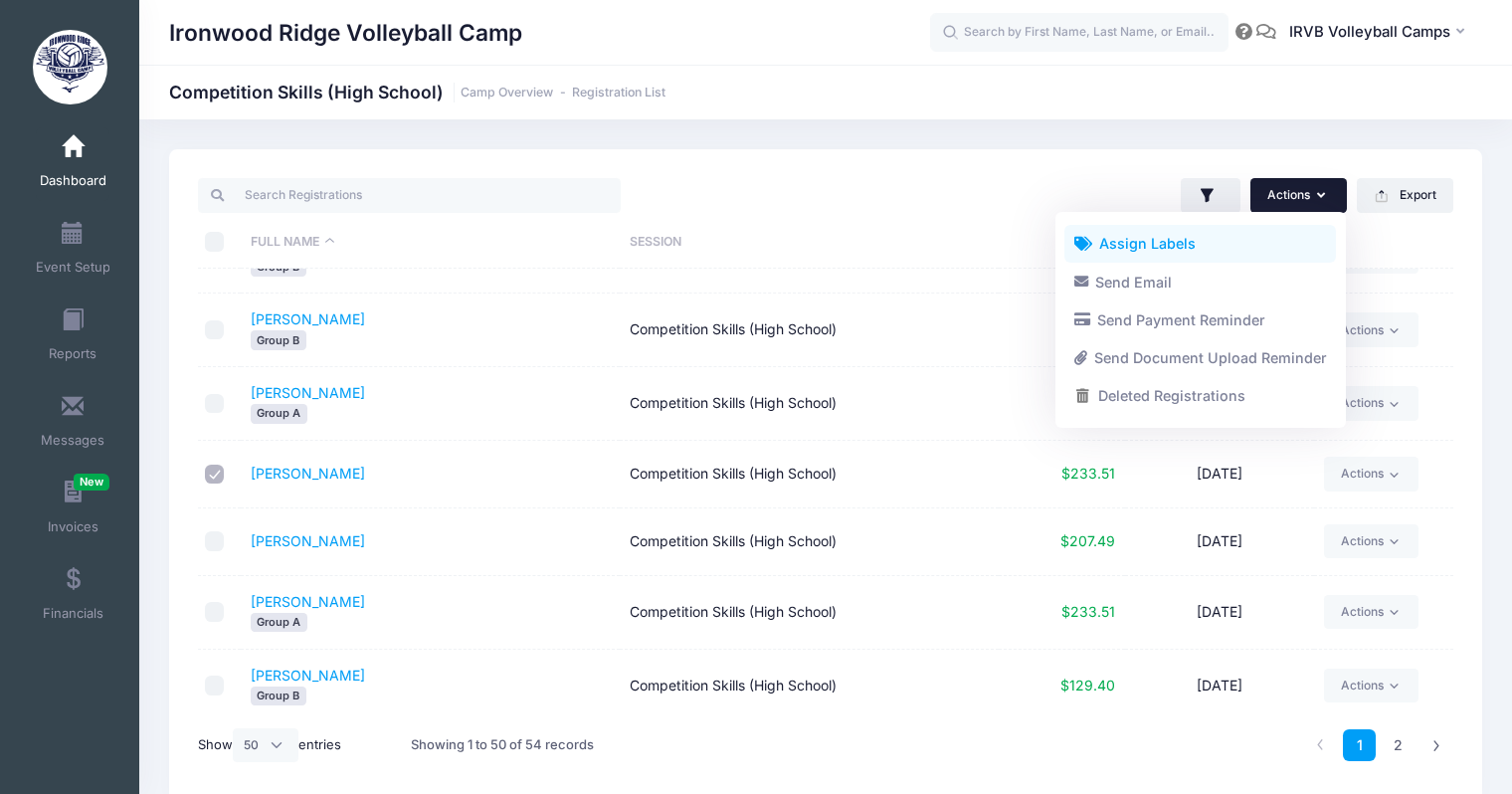 click on "Assign Labels" at bounding box center [1200, 244] 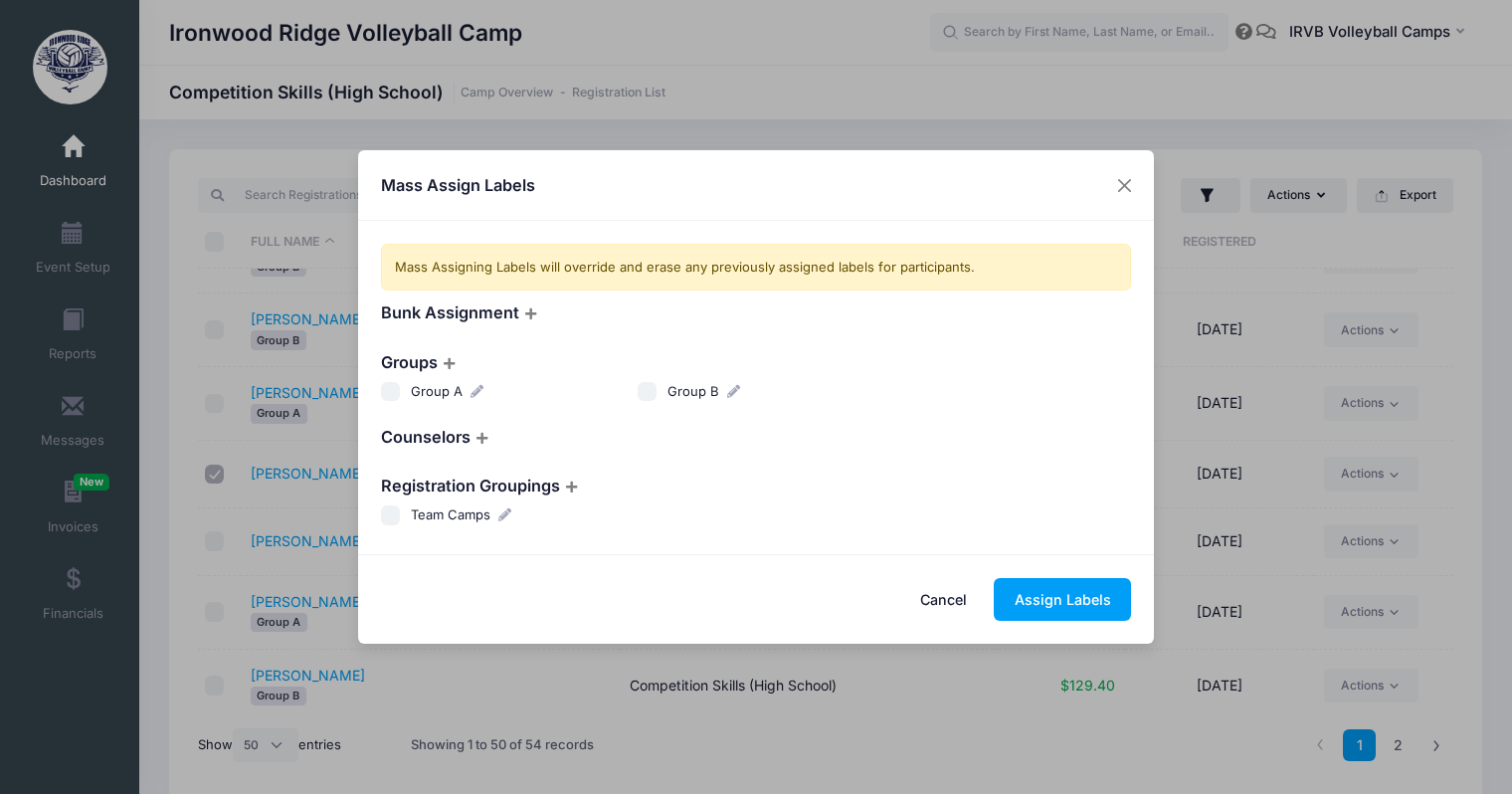 click on "Group A" at bounding box center (391, 392) 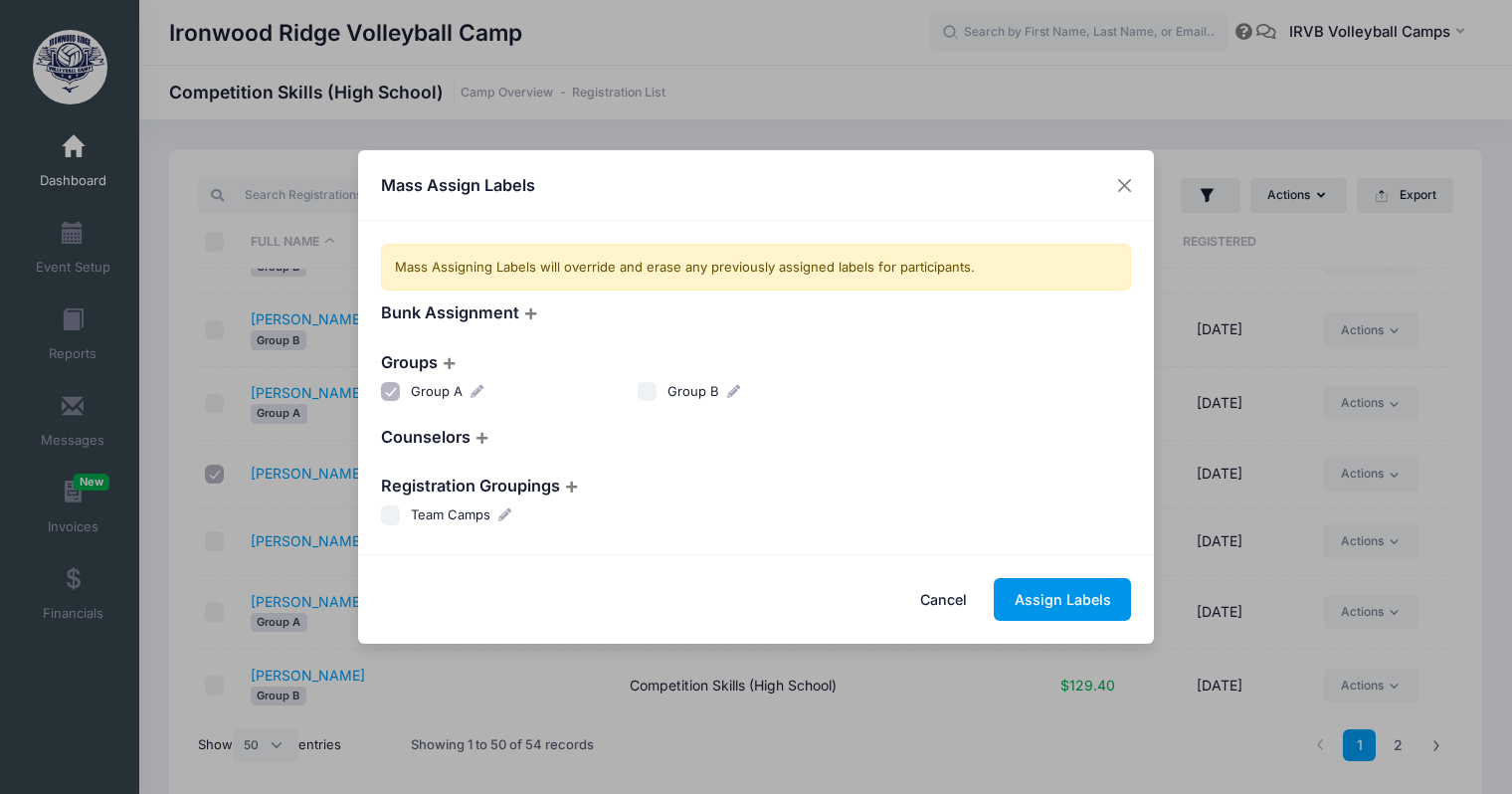 click on "Assign Labels" at bounding box center (1062, 599) 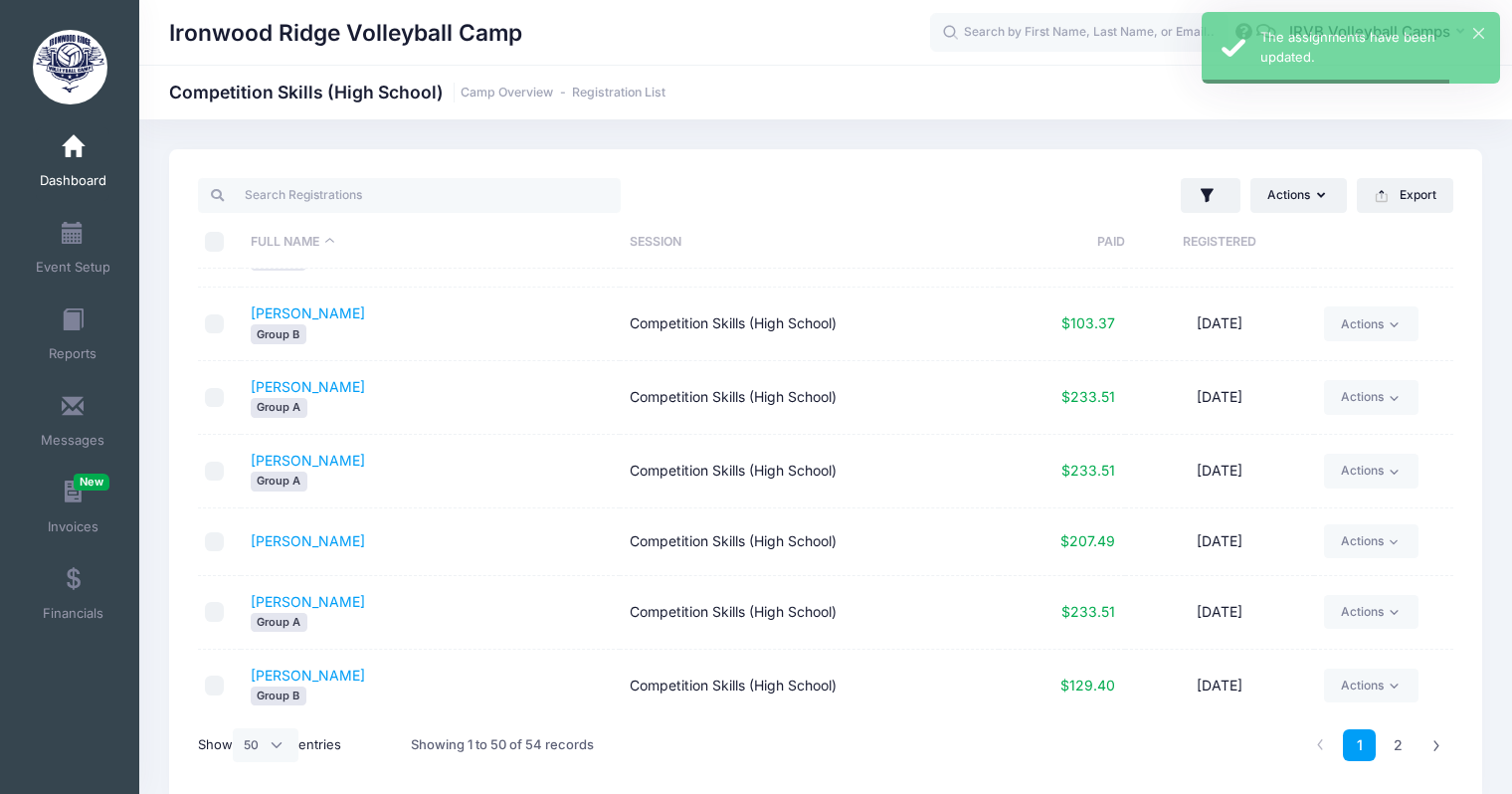 scroll, scrollTop: 3218, scrollLeft: 0, axis: vertical 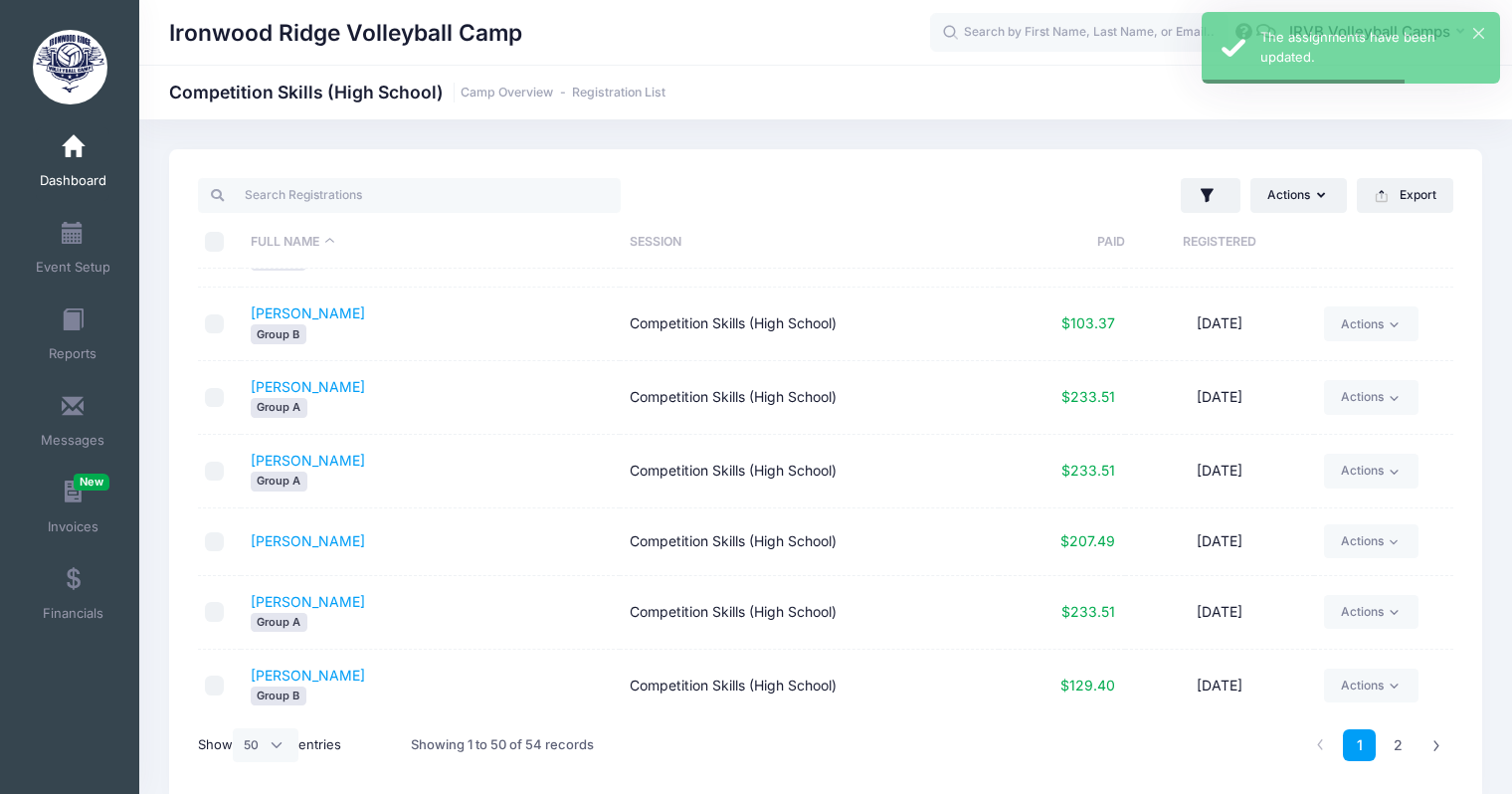 click at bounding box center [215, 542] 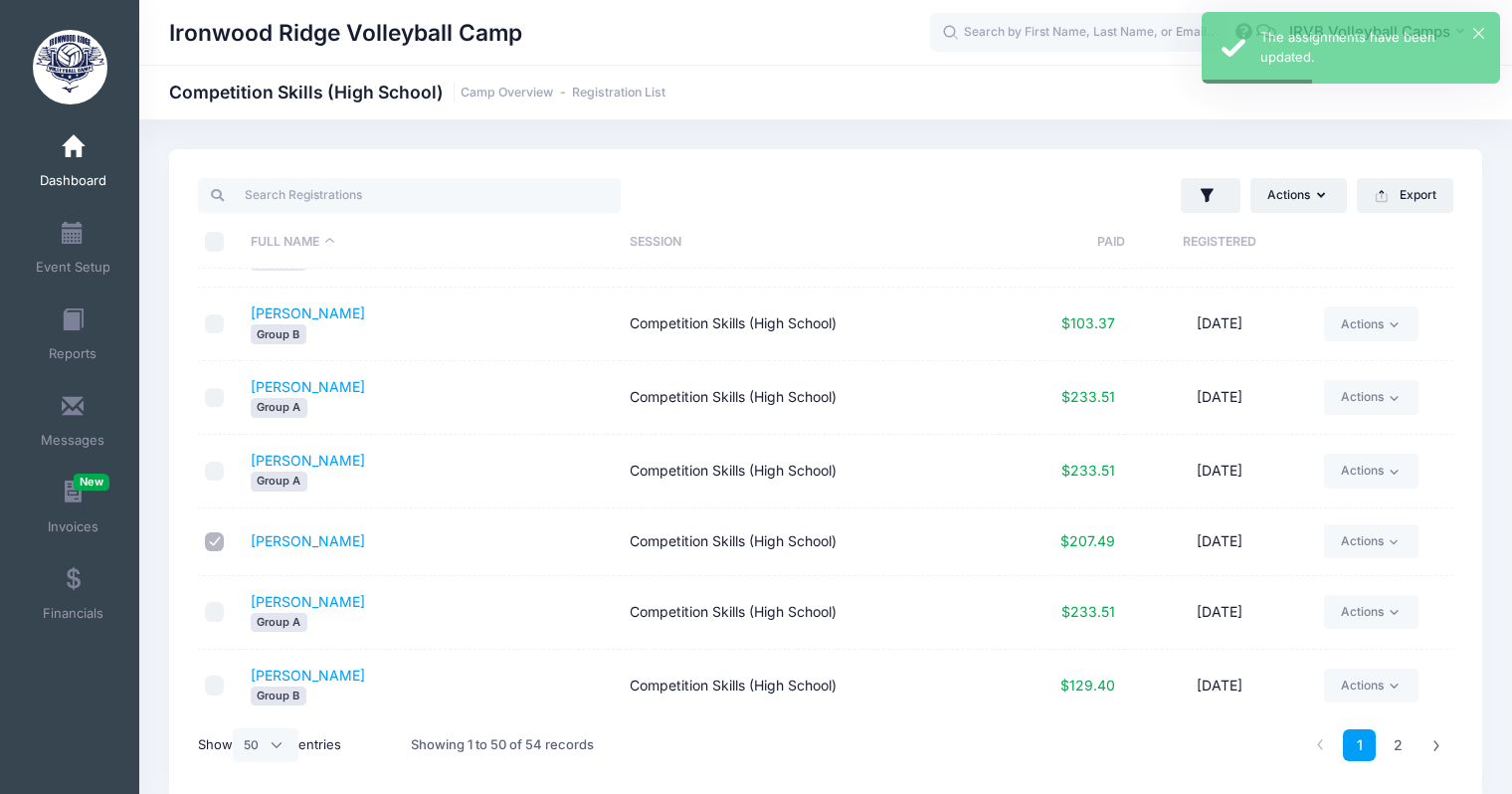 click at bounding box center (215, 542) 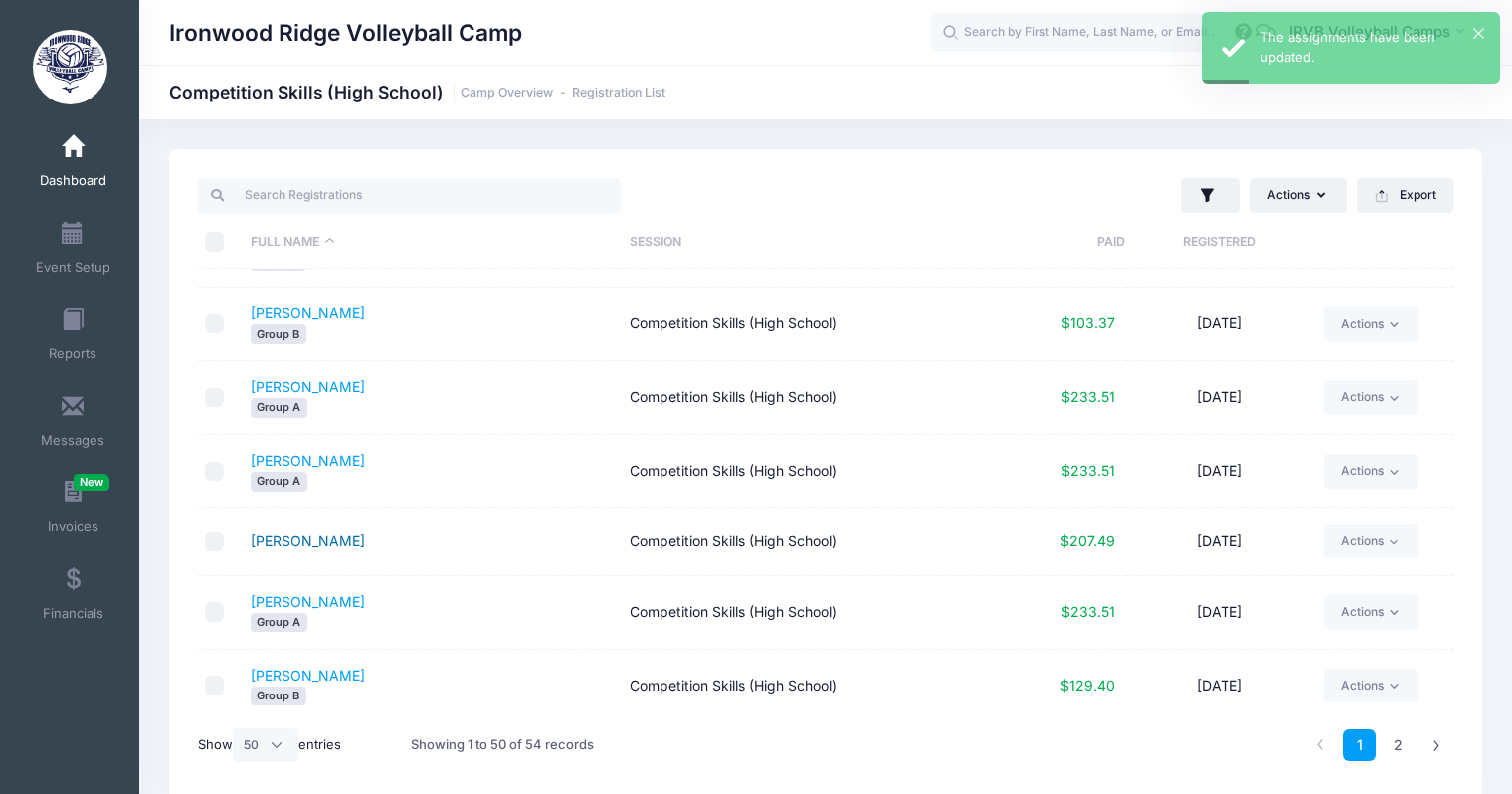 click on "[PERSON_NAME]" at bounding box center [307, 540] 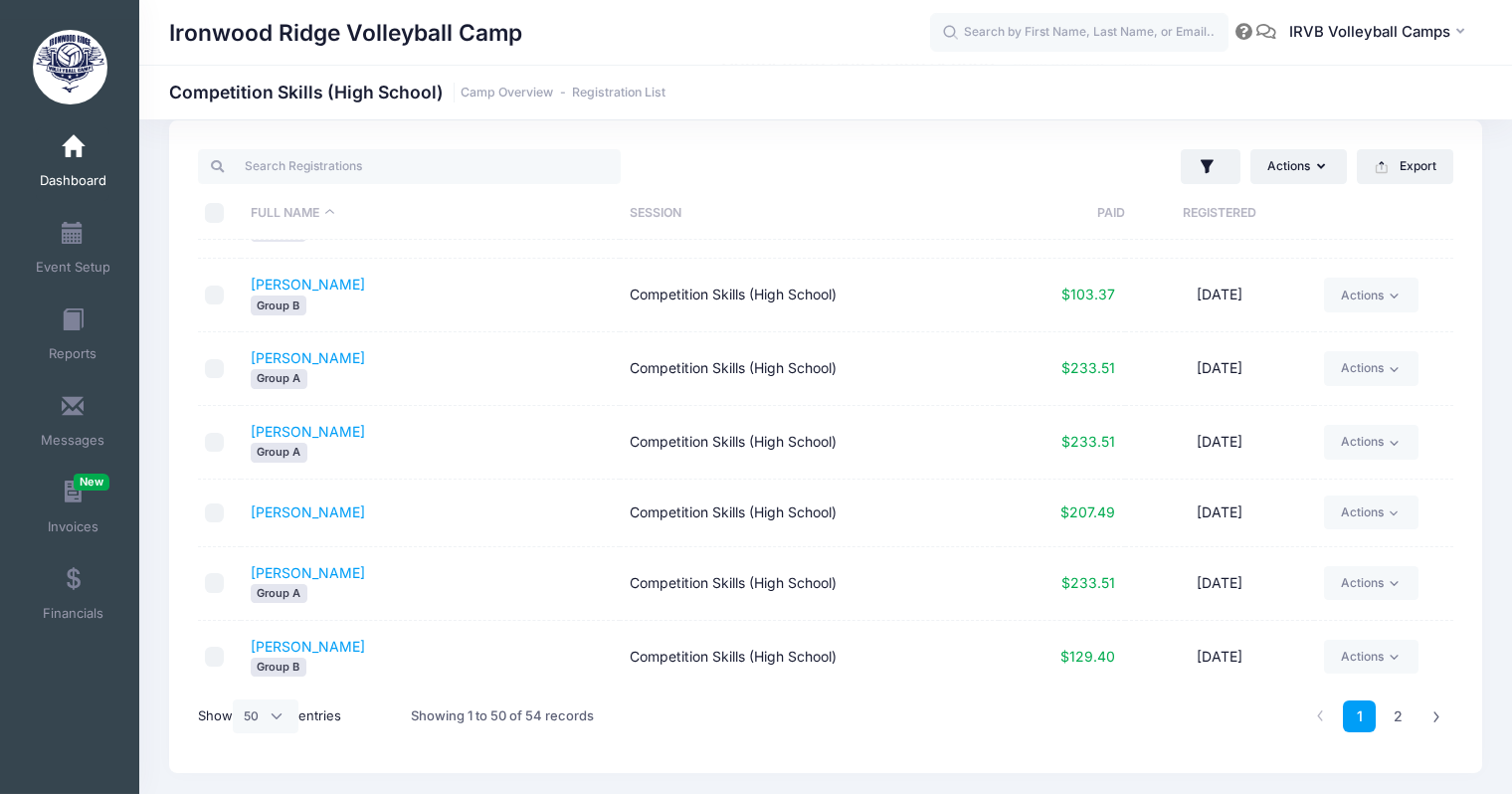 scroll, scrollTop: 0, scrollLeft: 0, axis: both 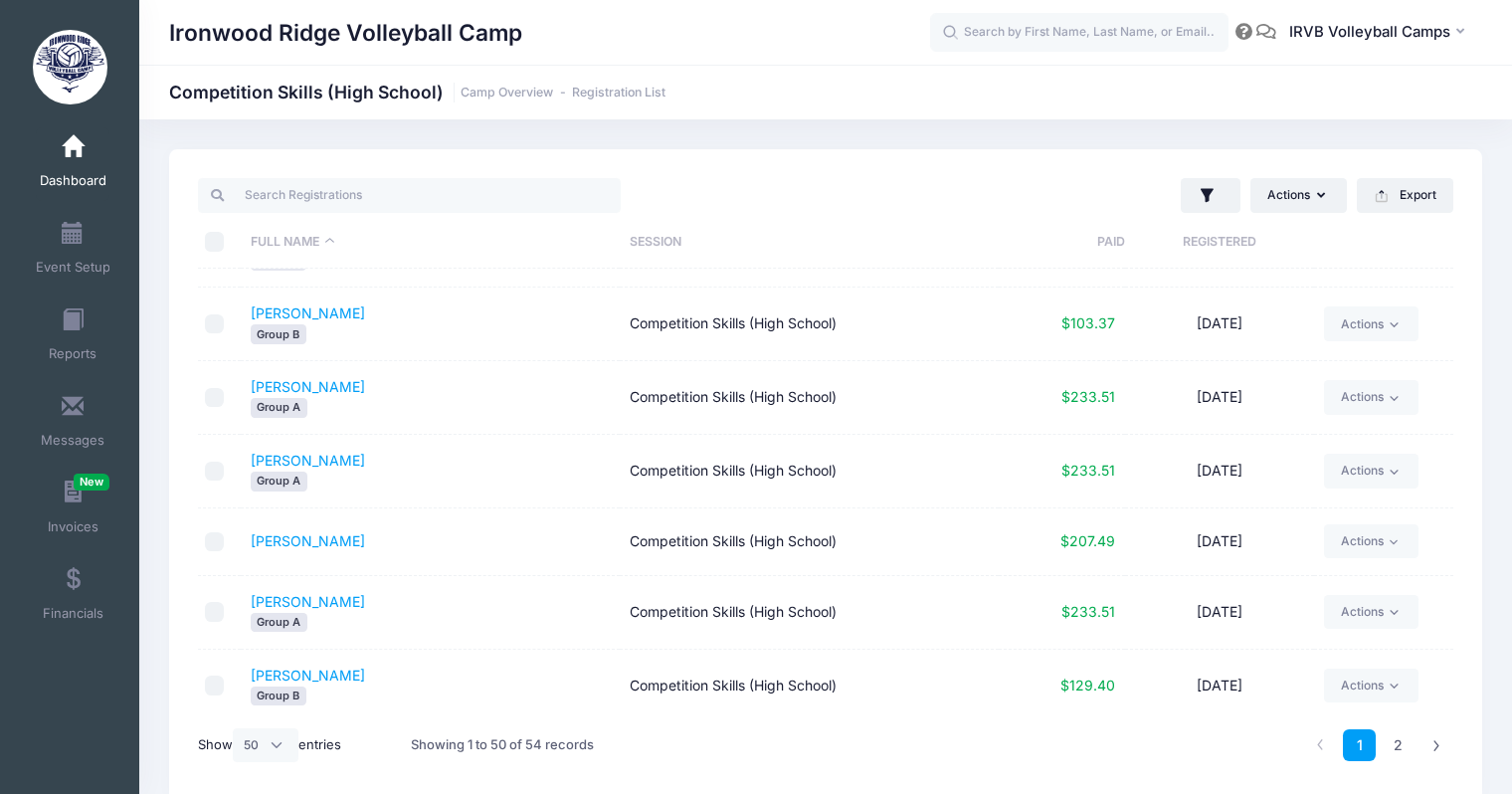 click at bounding box center [215, 542] 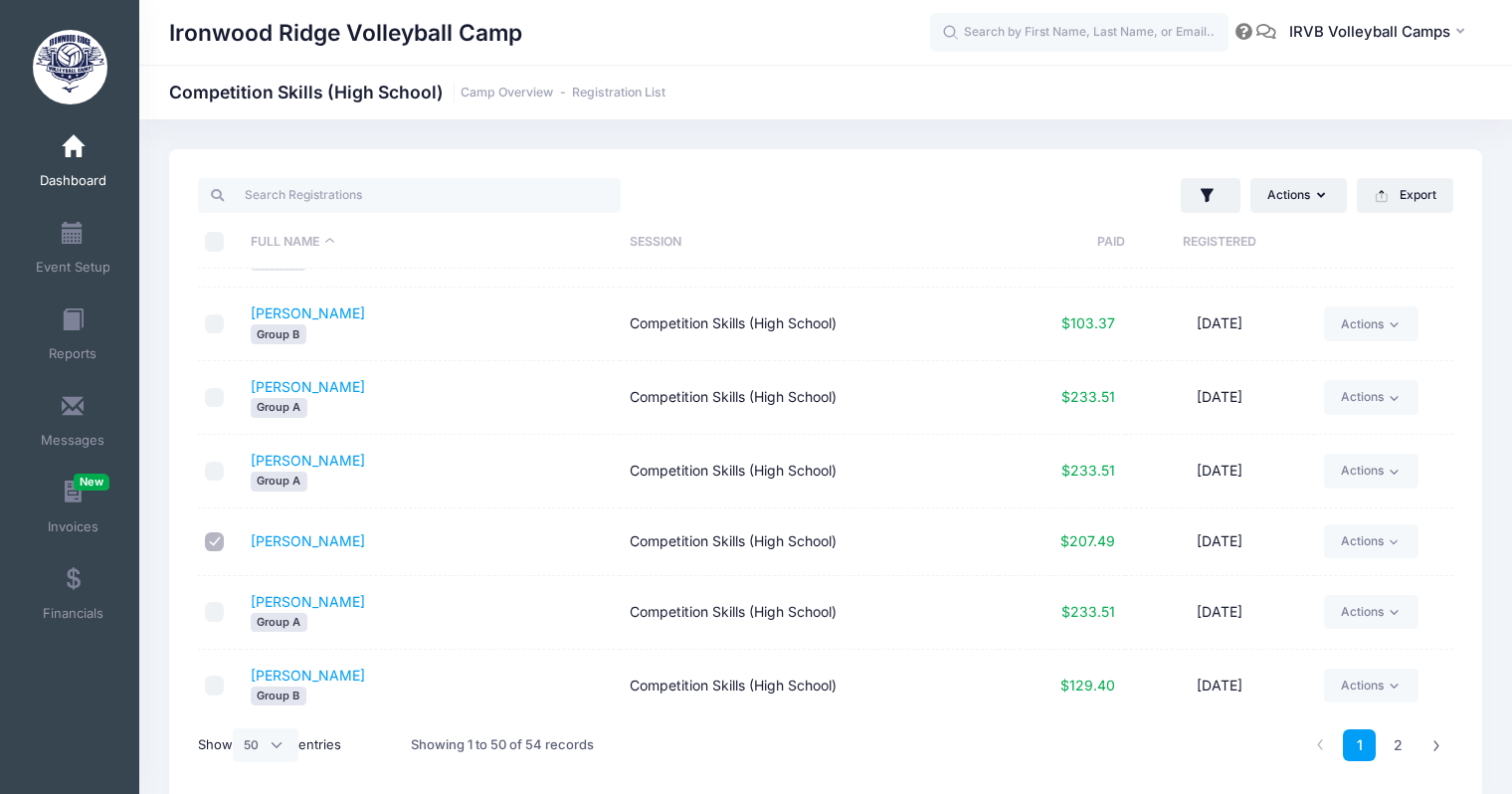 scroll, scrollTop: 83, scrollLeft: 0, axis: vertical 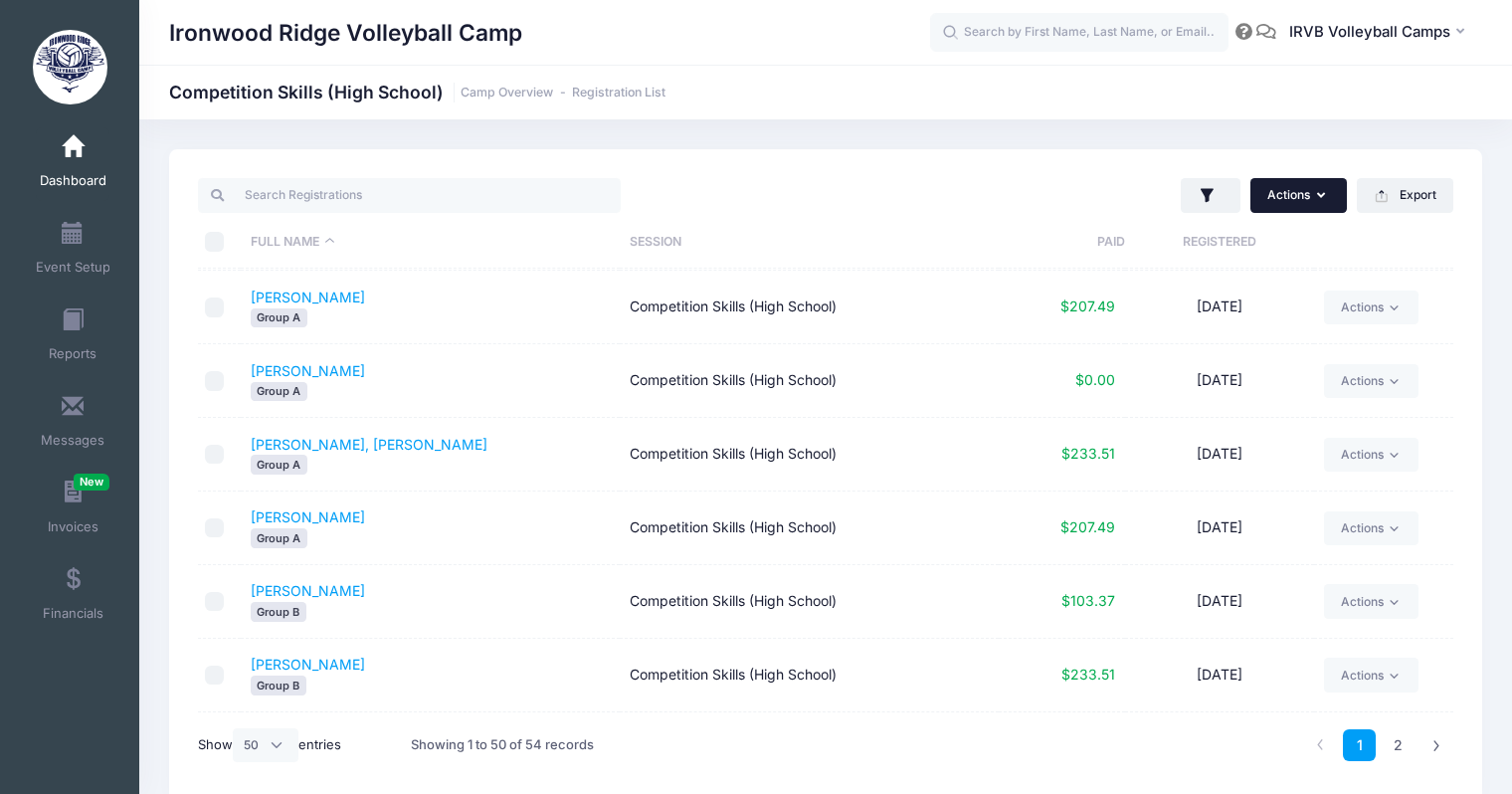 click on "Actions" at bounding box center [1298, 195] 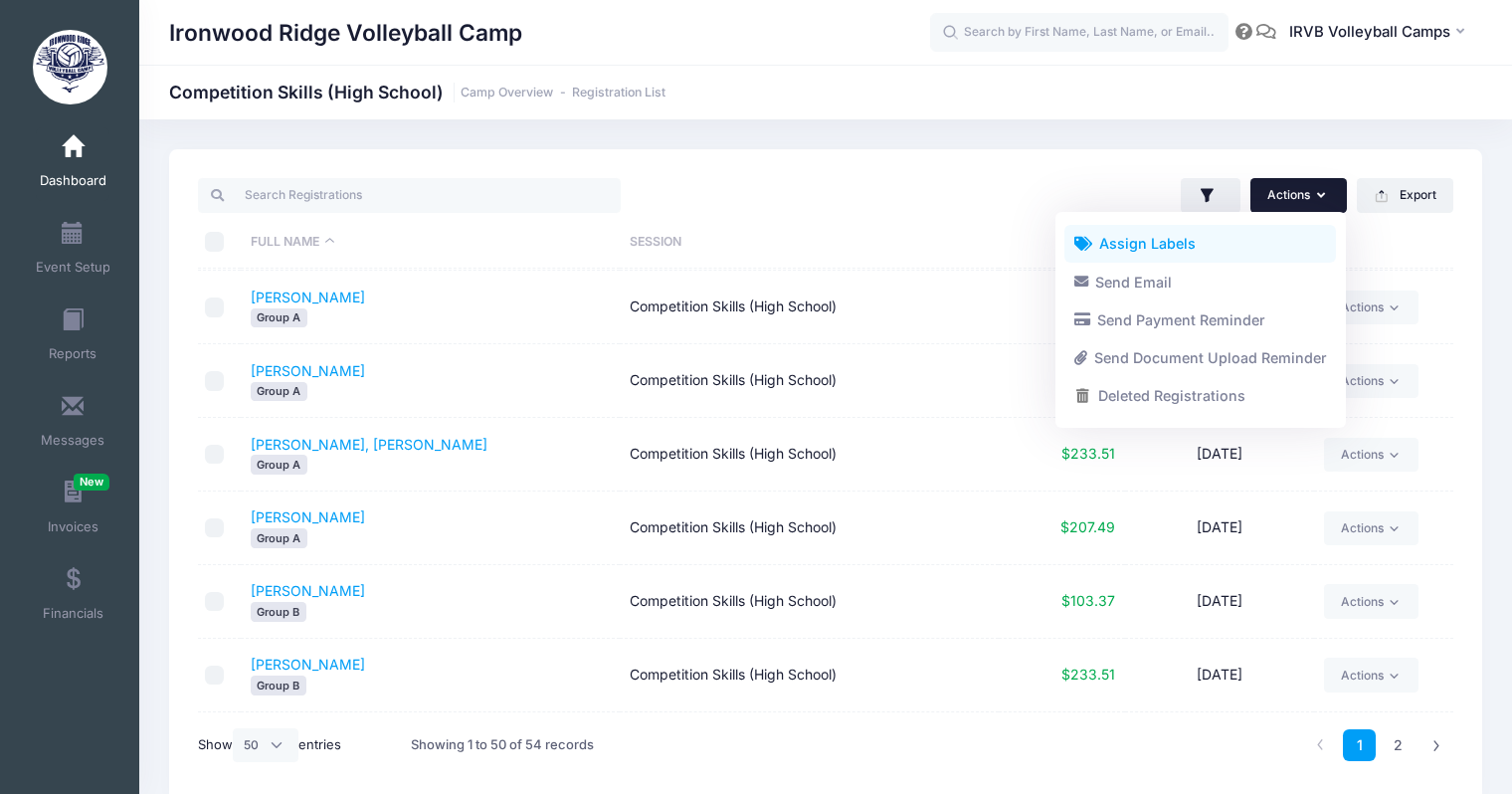 click on "Assign Labels" at bounding box center (1200, 244) 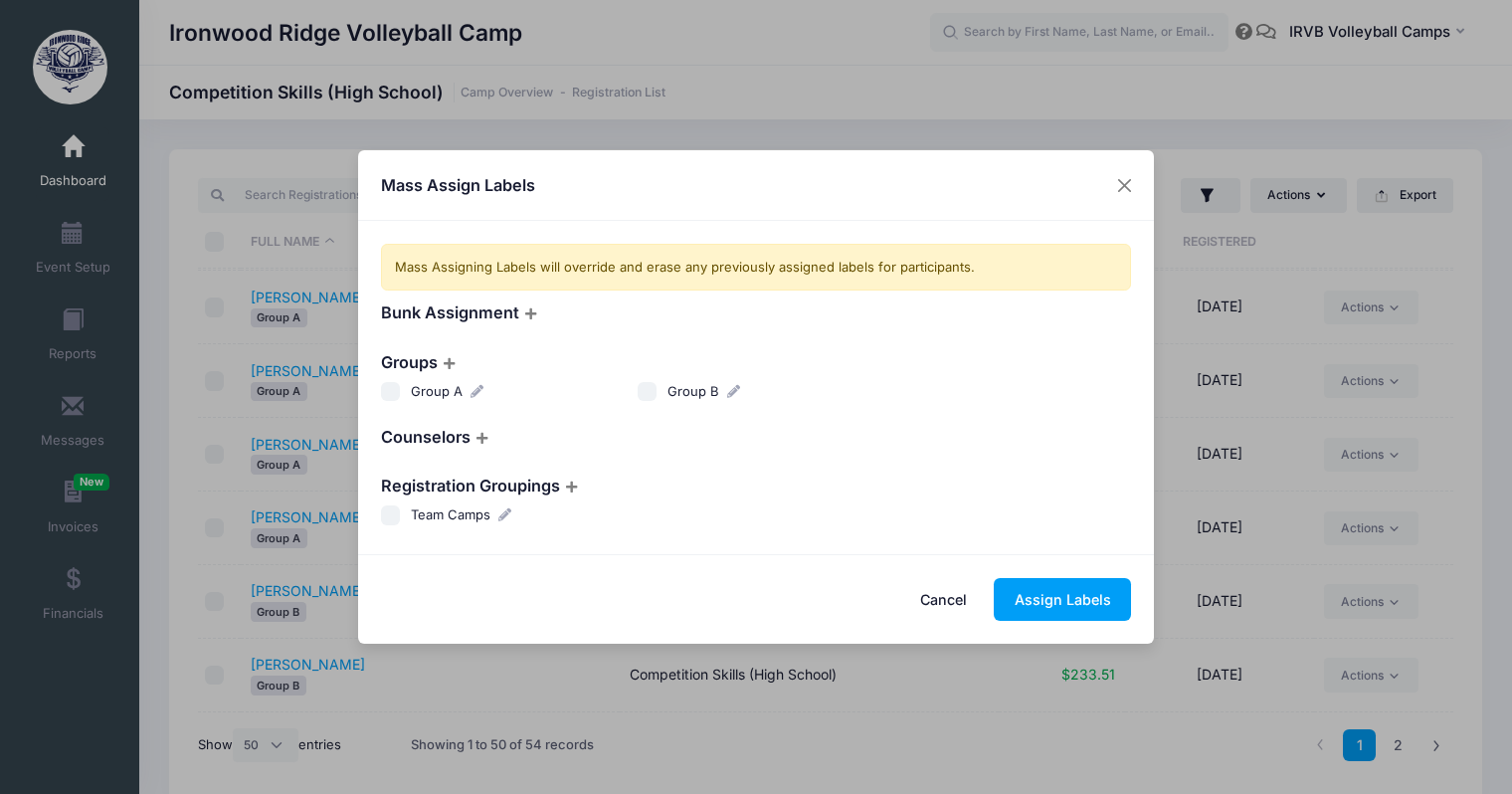 click on "Group A" at bounding box center [391, 392] 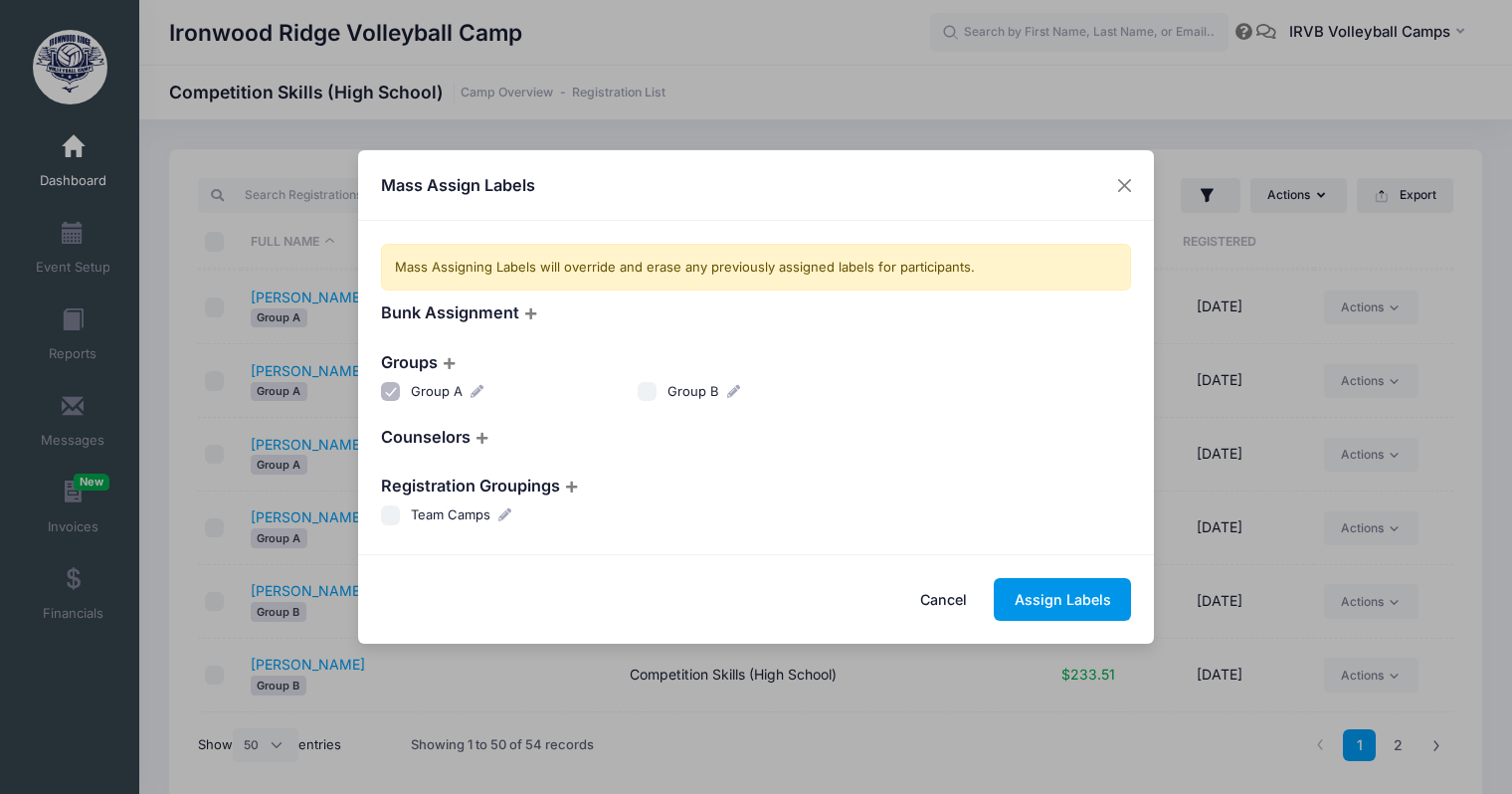 click on "Assign Labels" at bounding box center [1062, 599] 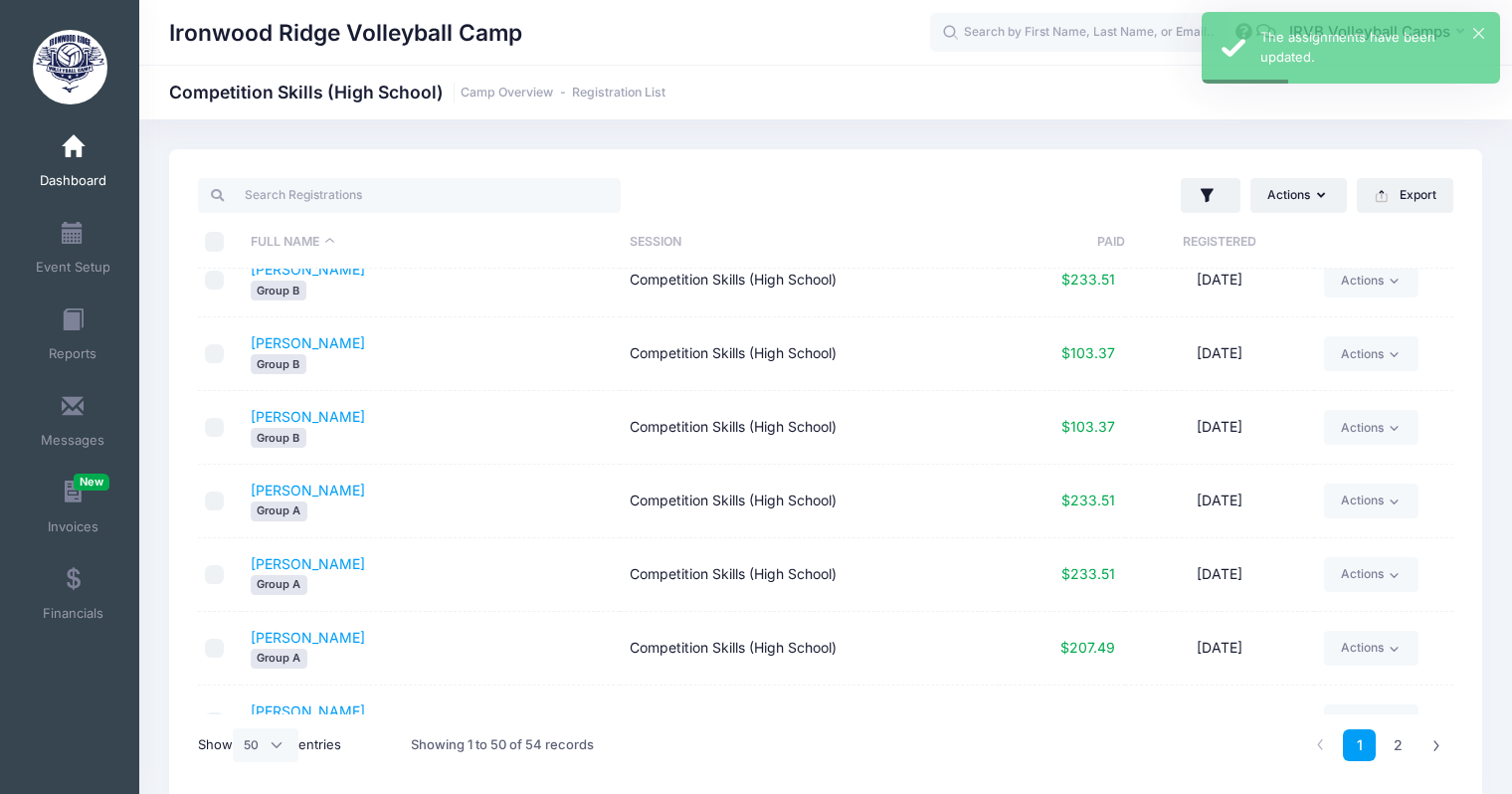 scroll, scrollTop: 3225, scrollLeft: 0, axis: vertical 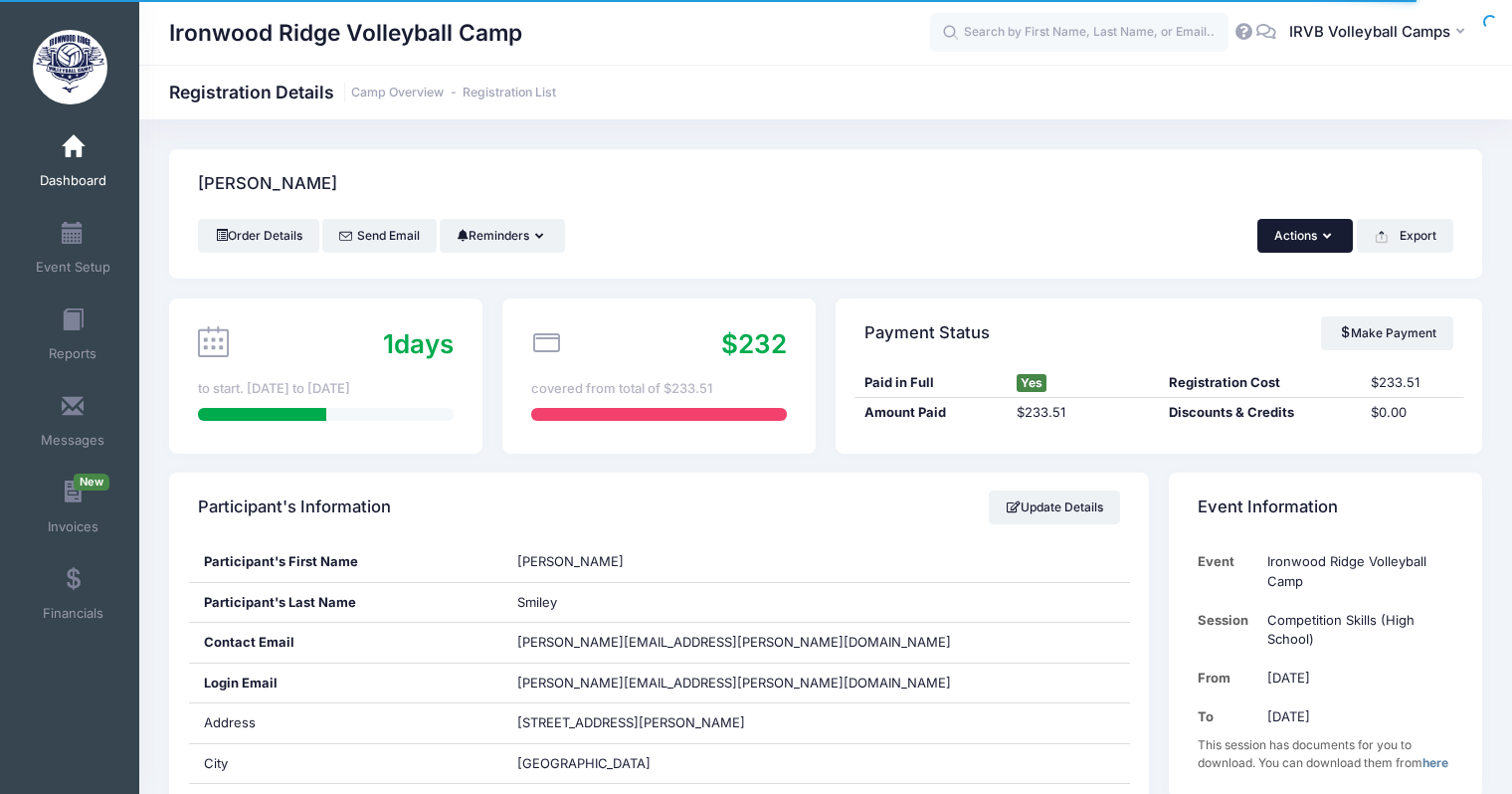 click on "Actions" at bounding box center [1305, 236] 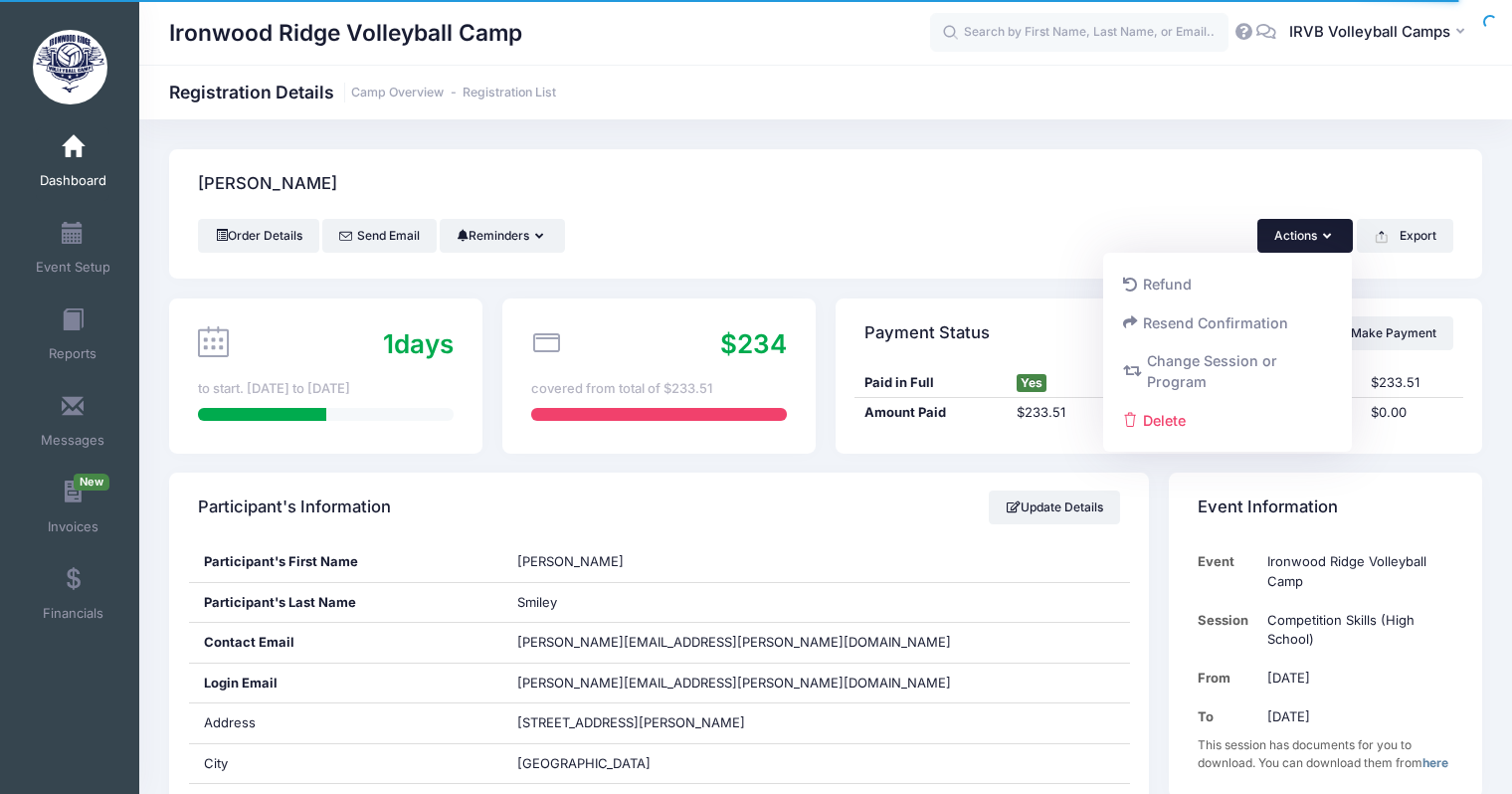 click on "[PERSON_NAME]" at bounding box center [826, 184] 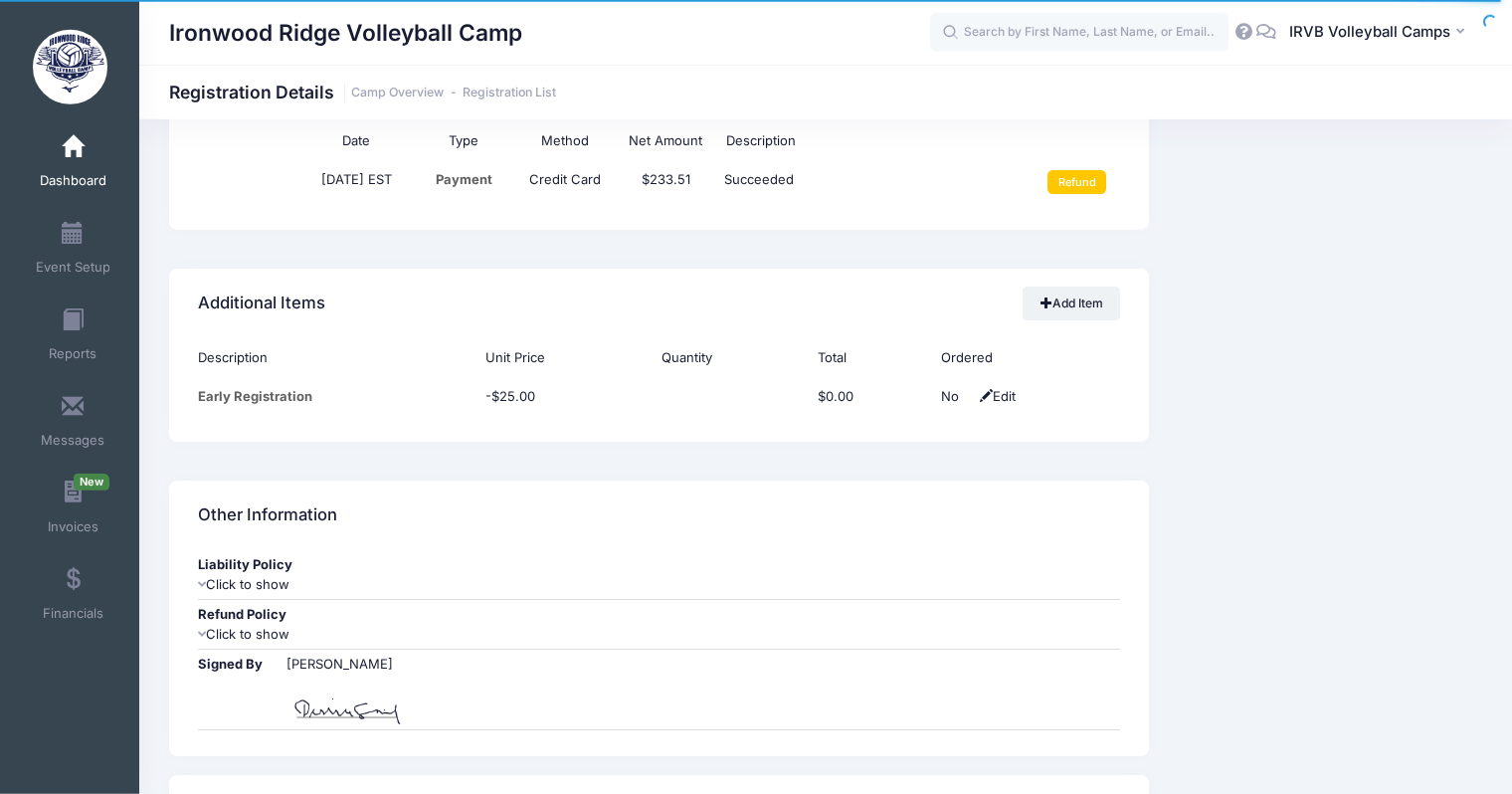 scroll, scrollTop: 1512, scrollLeft: 0, axis: vertical 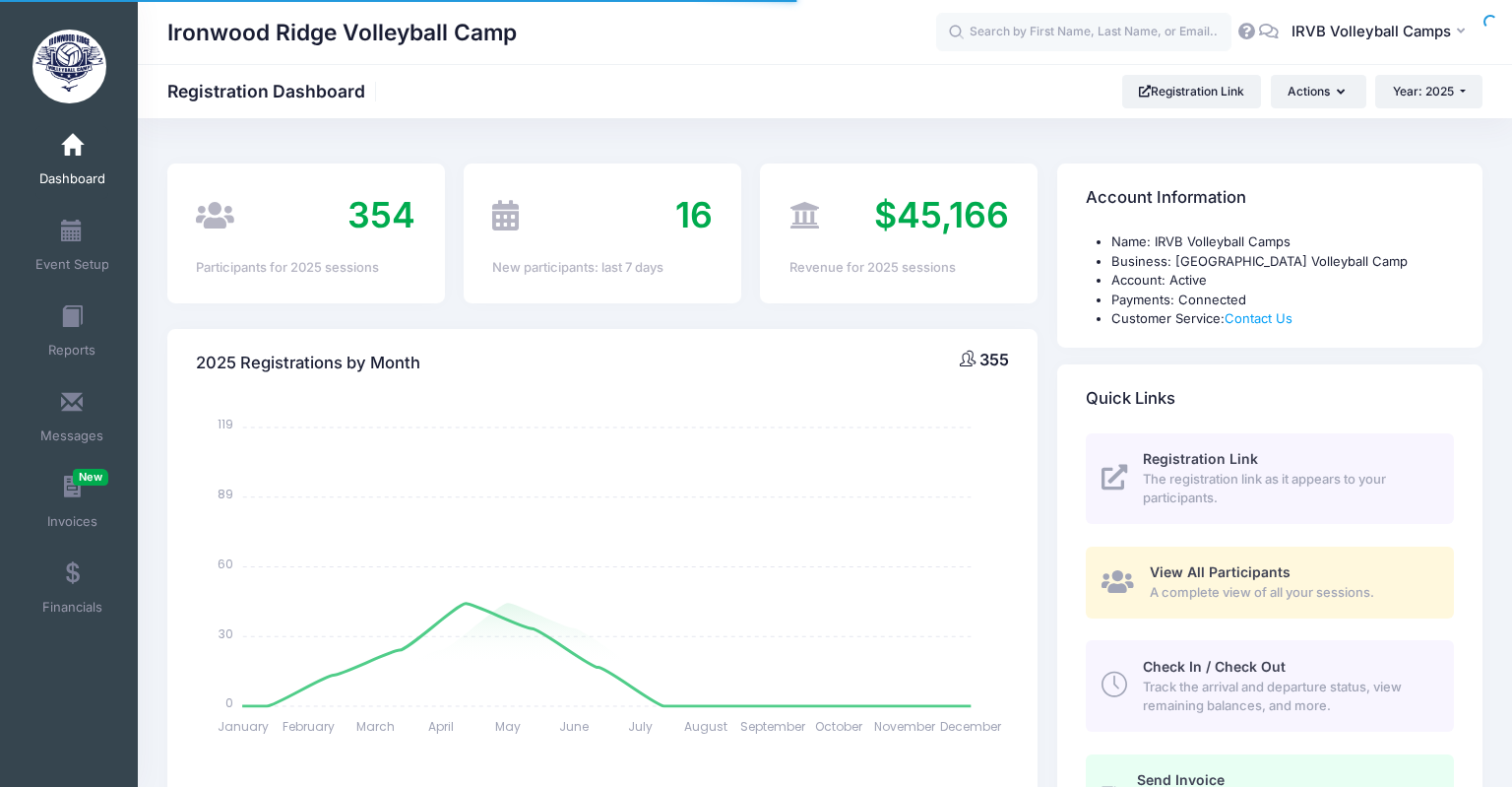 select 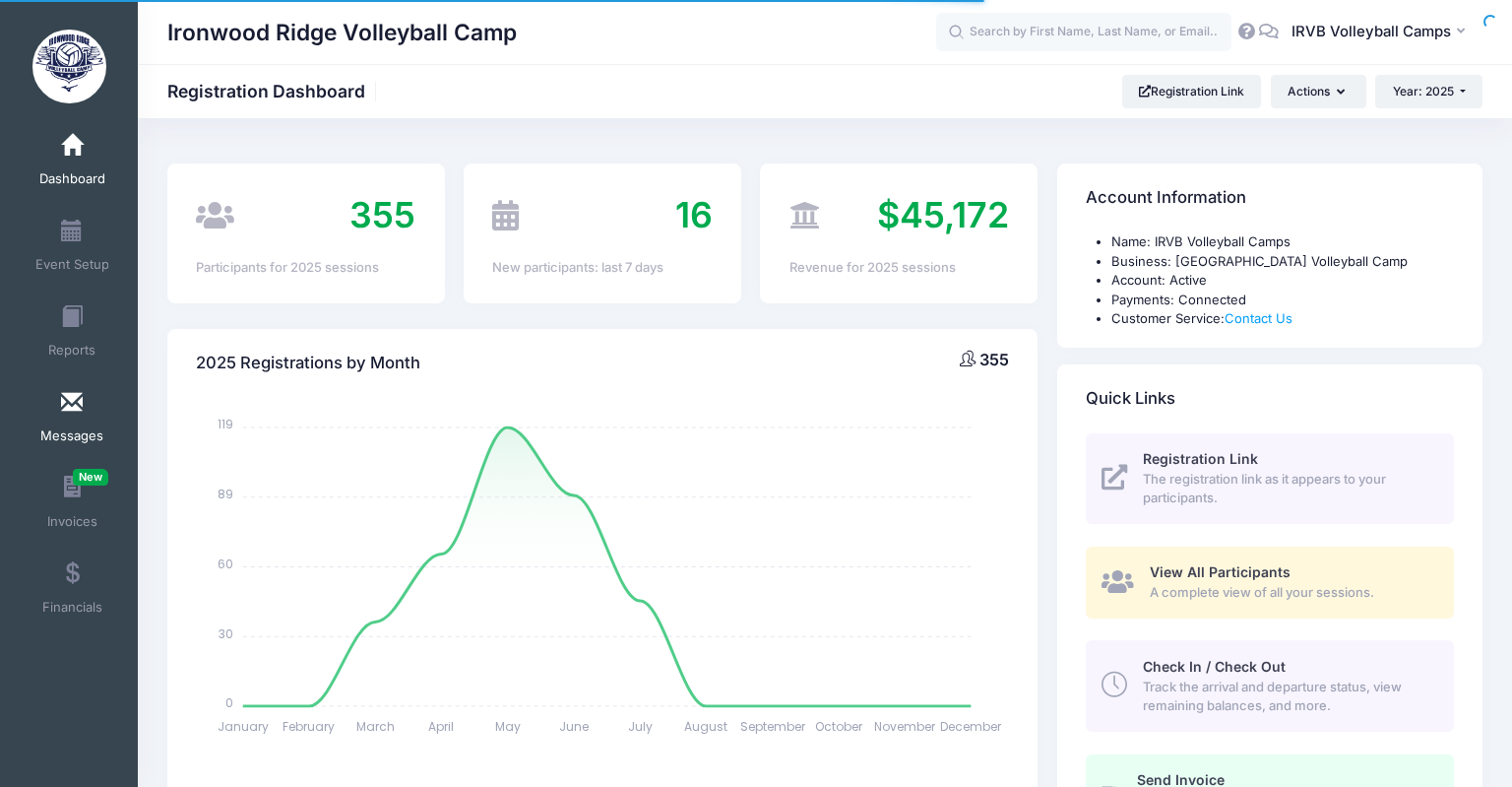 click at bounding box center [72, 403] 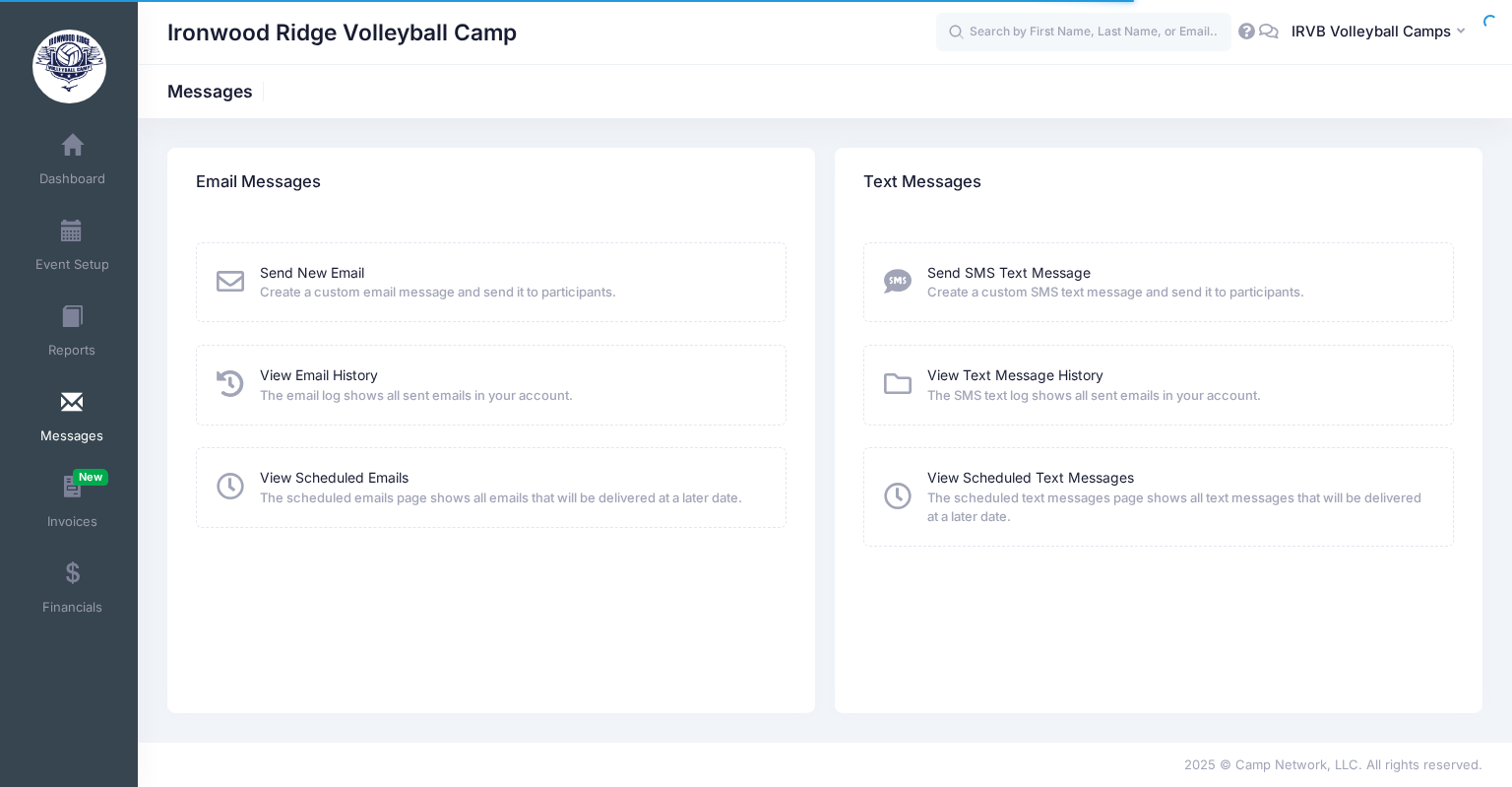 scroll, scrollTop: 0, scrollLeft: 0, axis: both 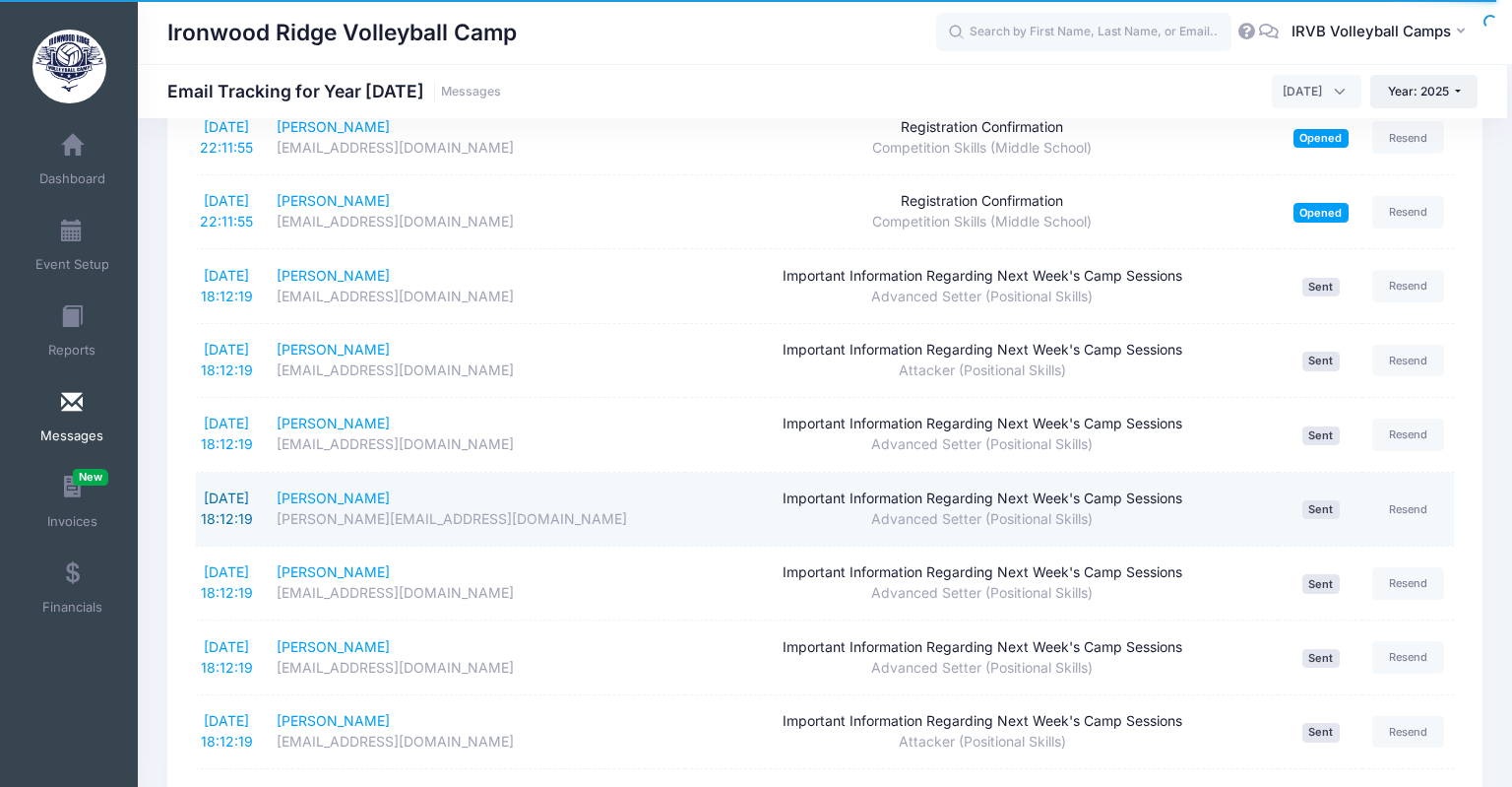 click on "[DATE] 18:12:19" at bounding box center (226, 508) 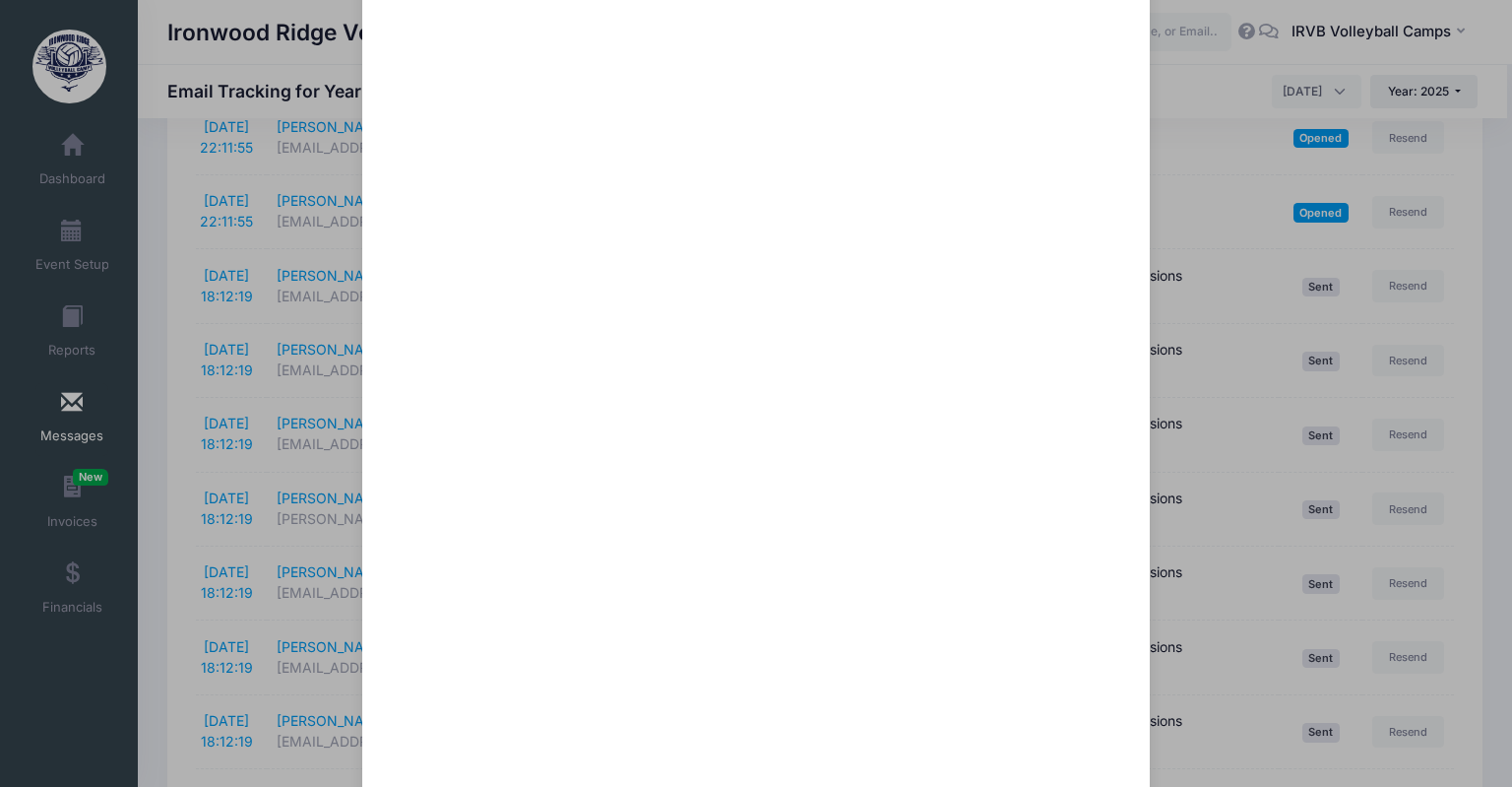 scroll, scrollTop: 0, scrollLeft: 0, axis: both 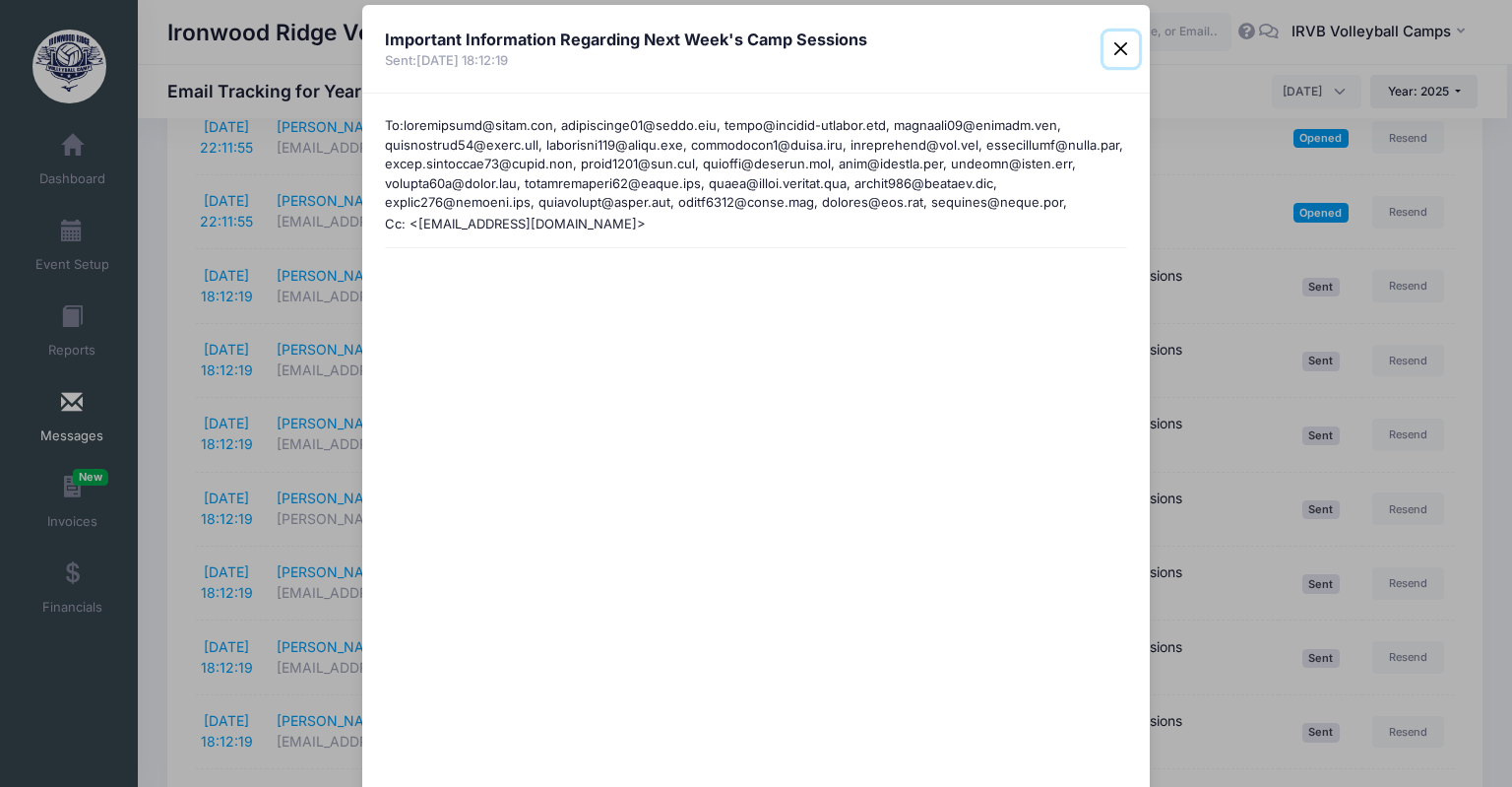 click at bounding box center [1121, 49] 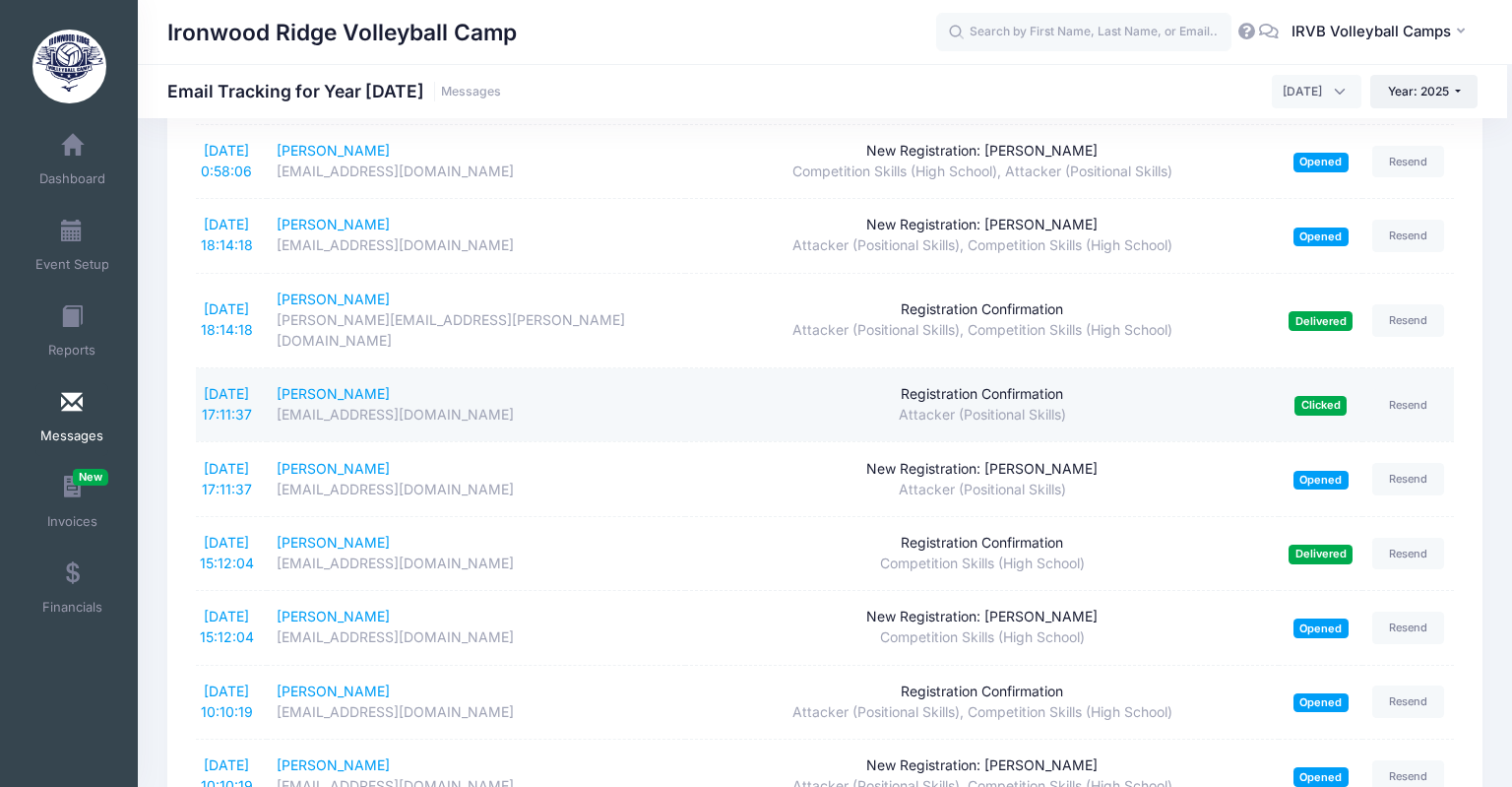 scroll, scrollTop: 0, scrollLeft: 0, axis: both 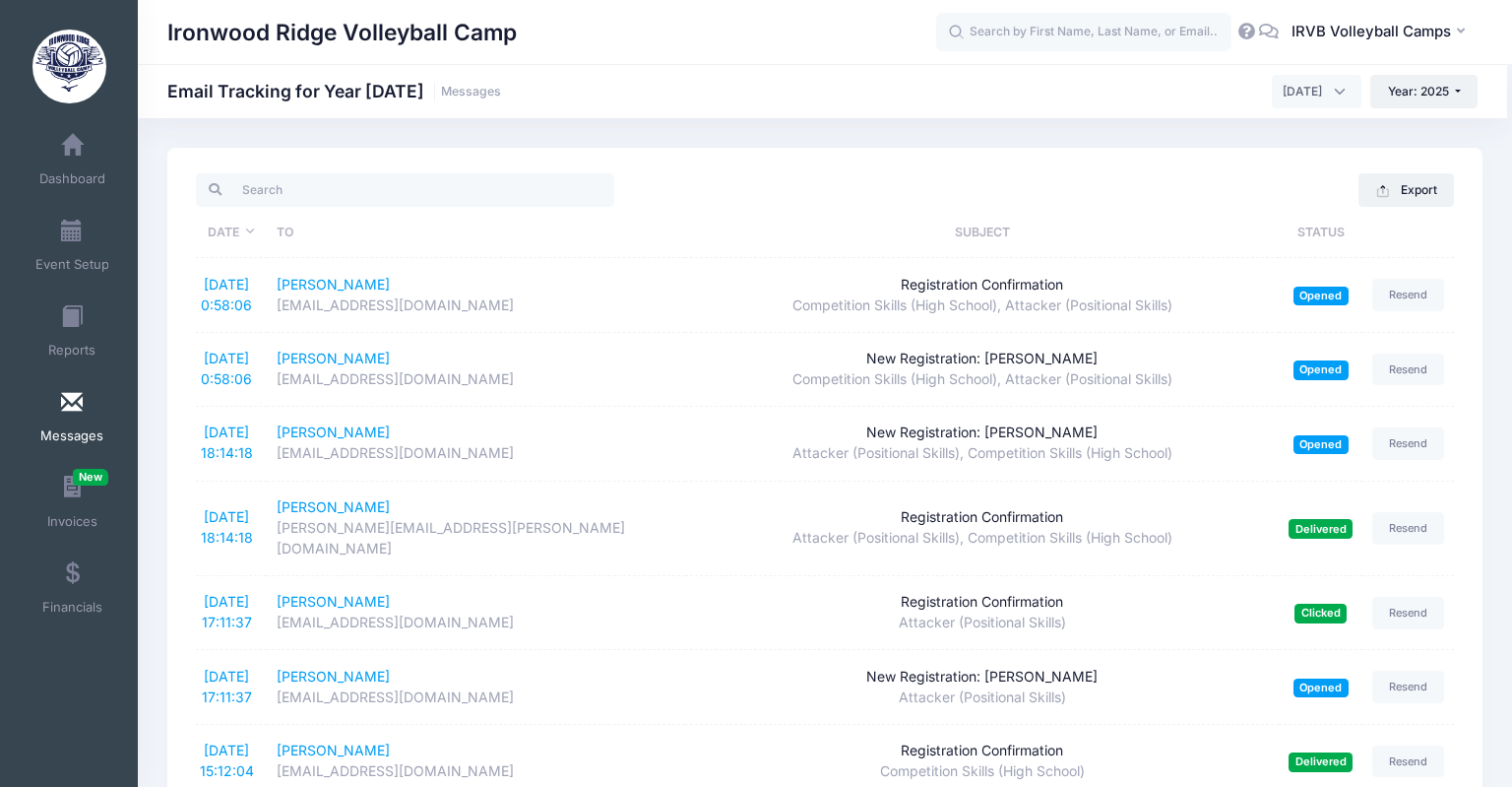 click at bounding box center [72, 403] 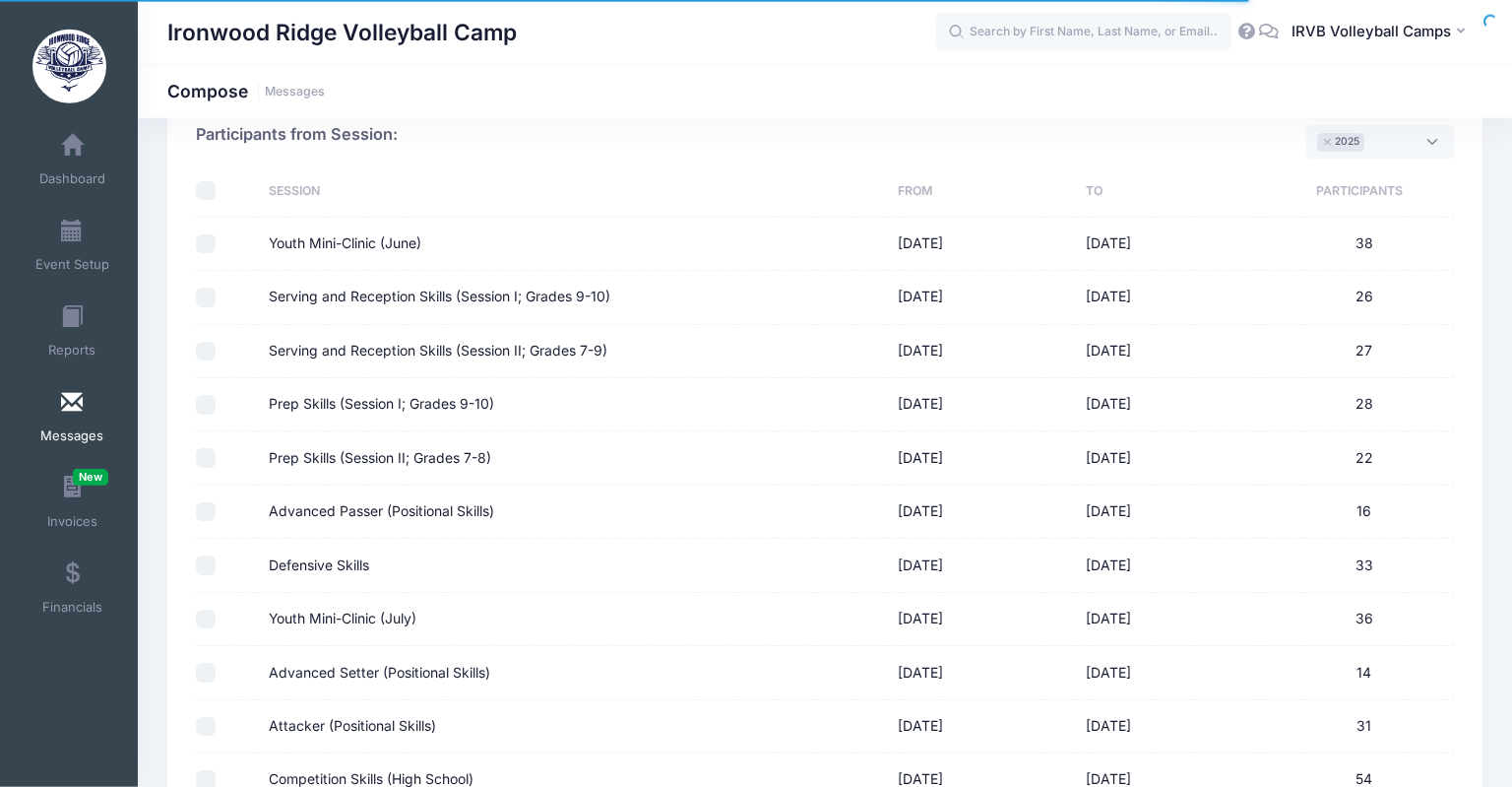 scroll, scrollTop: 425, scrollLeft: 0, axis: vertical 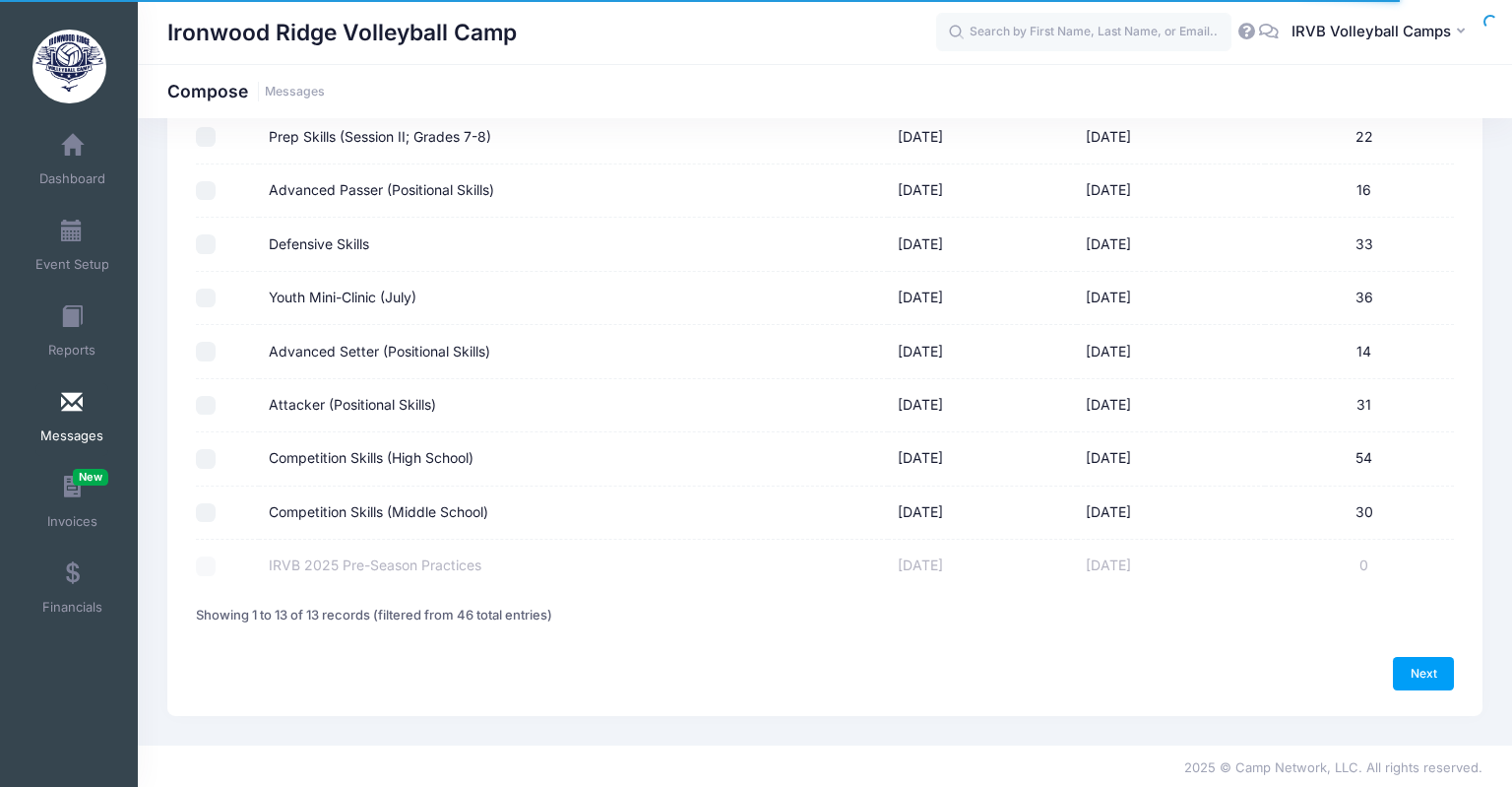 click at bounding box center (222, 459) 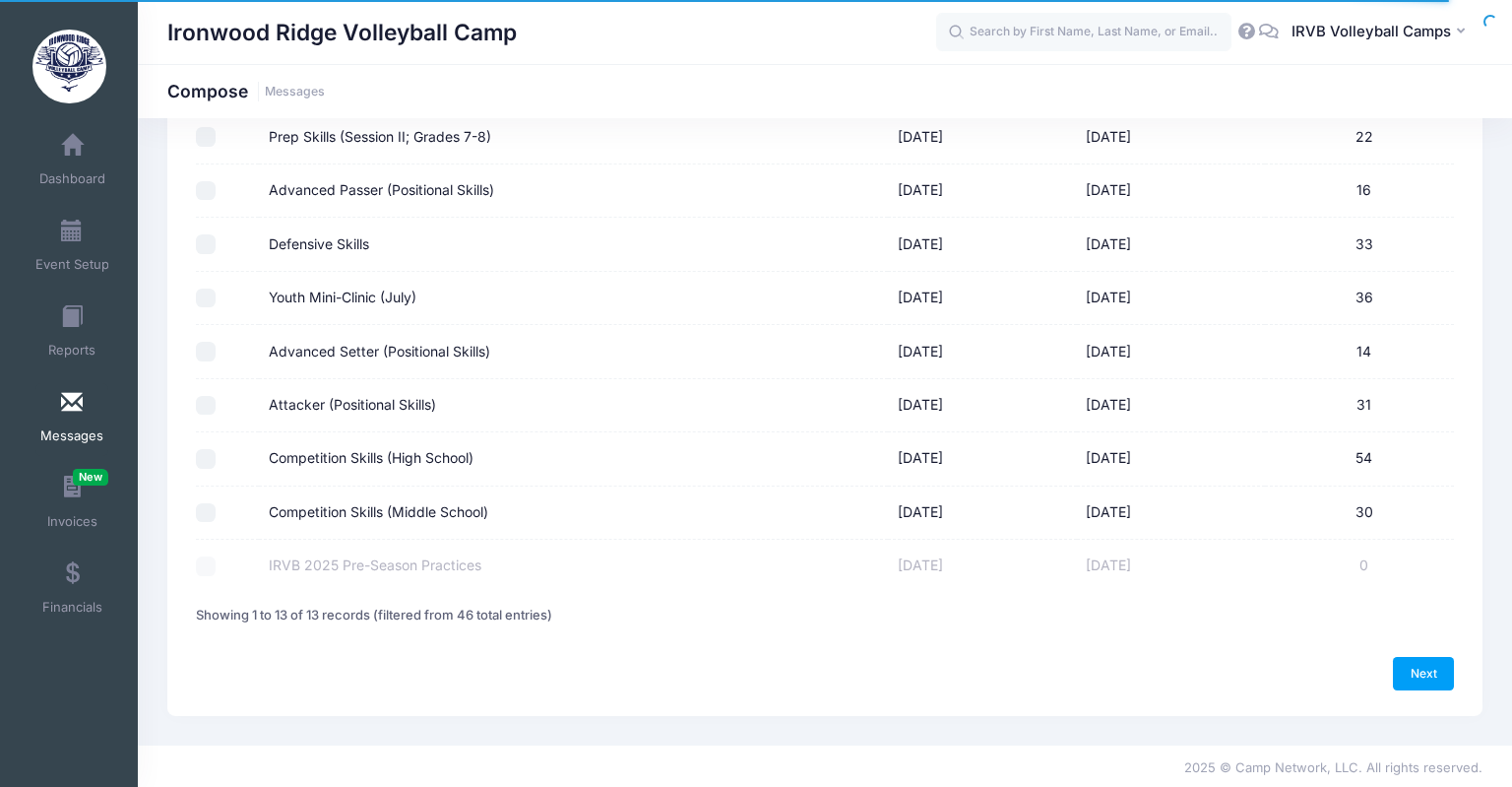 click on "Competition Skills (High School)" at bounding box center [206, 459] 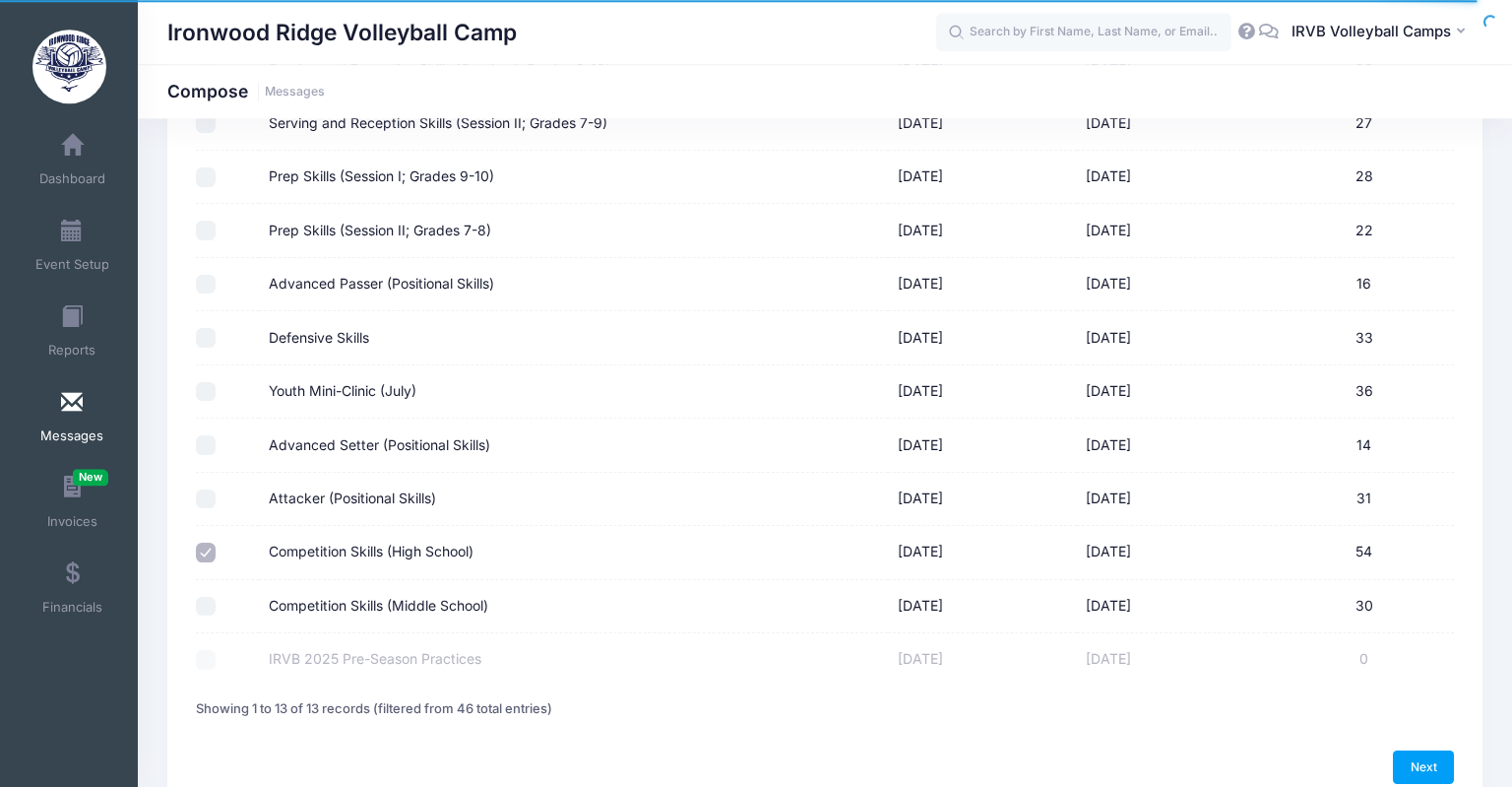 scroll, scrollTop: 425, scrollLeft: 0, axis: vertical 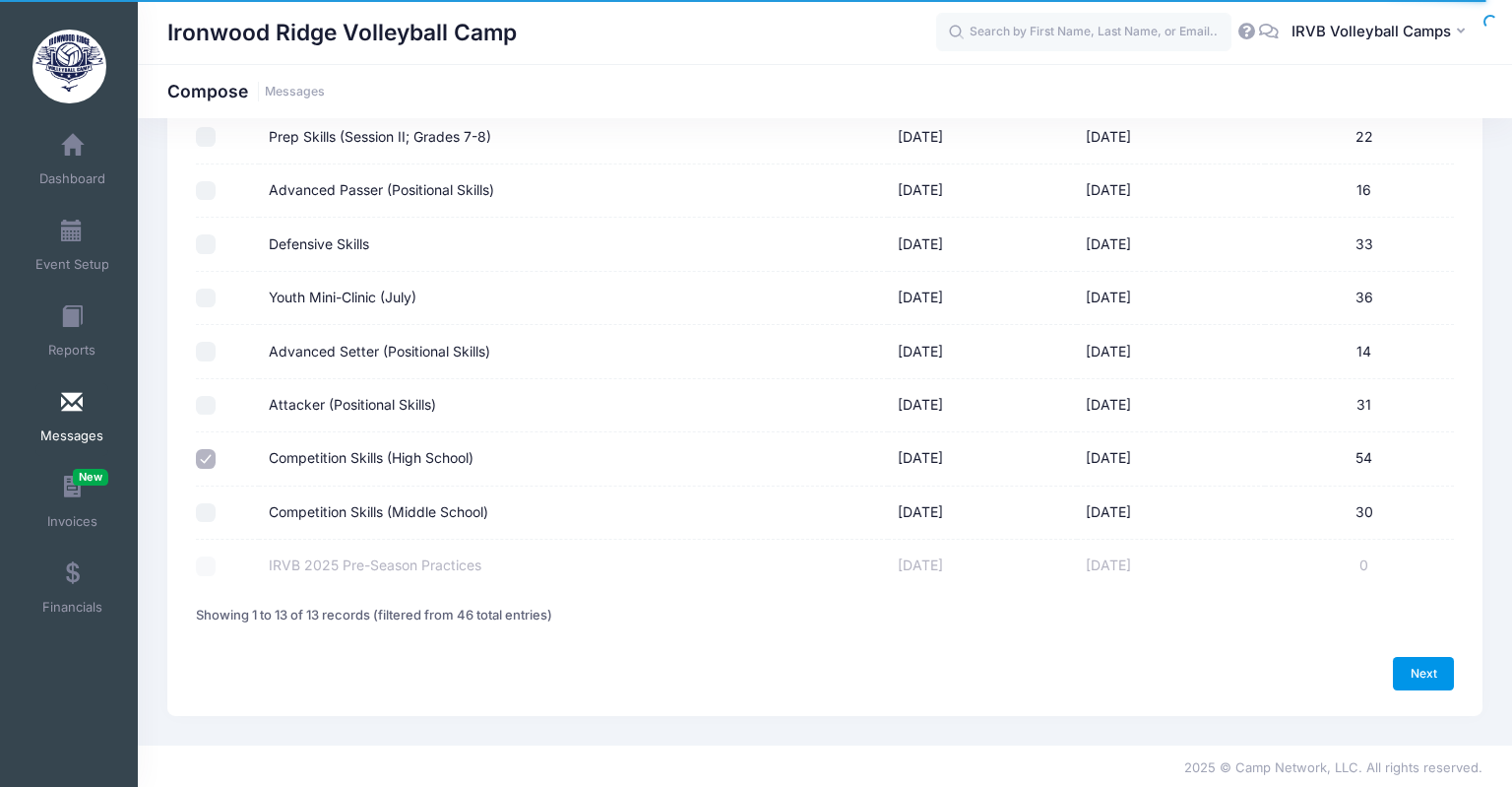 click on "Next" at bounding box center [1423, 674] 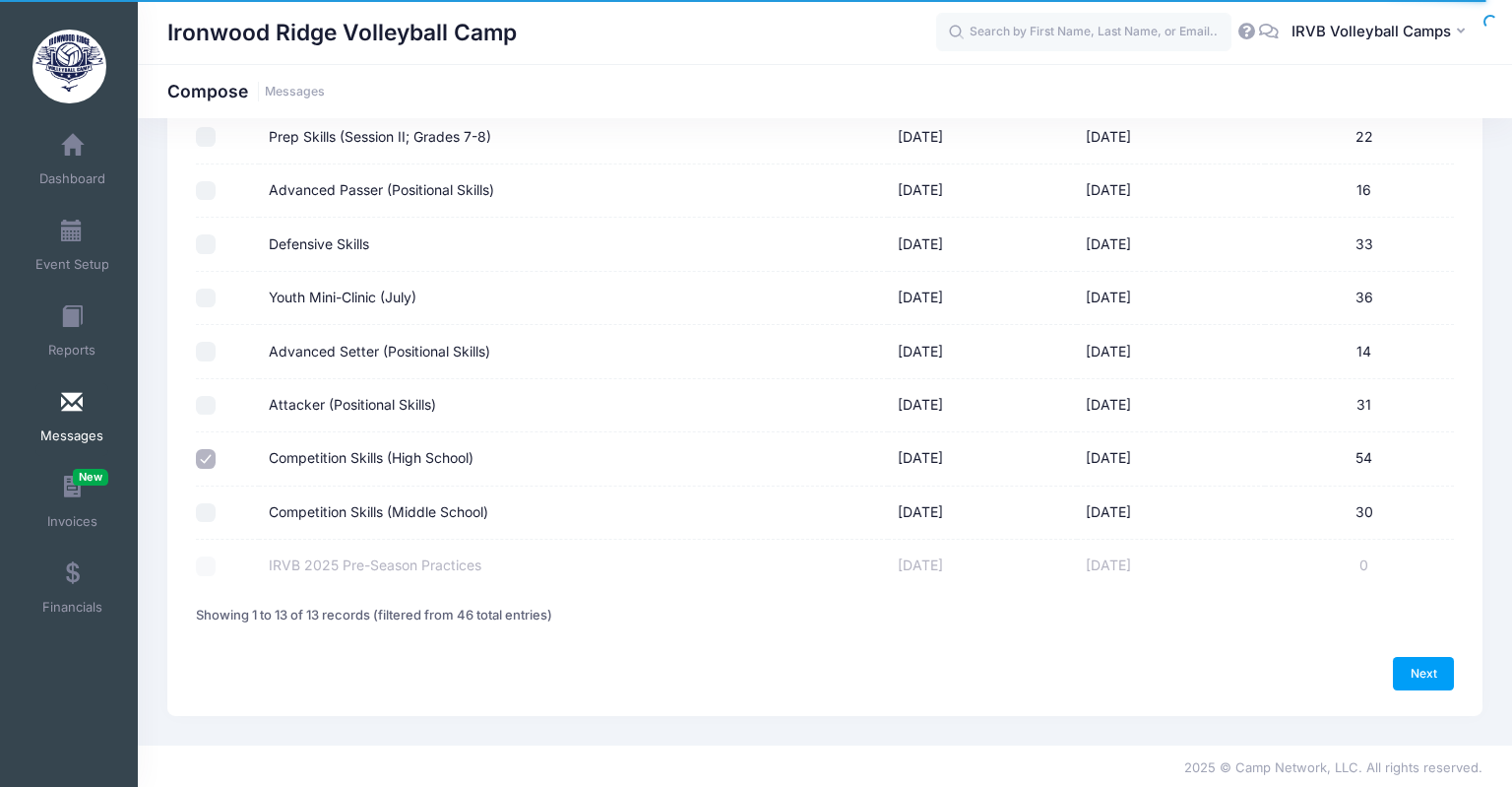 select on "50" 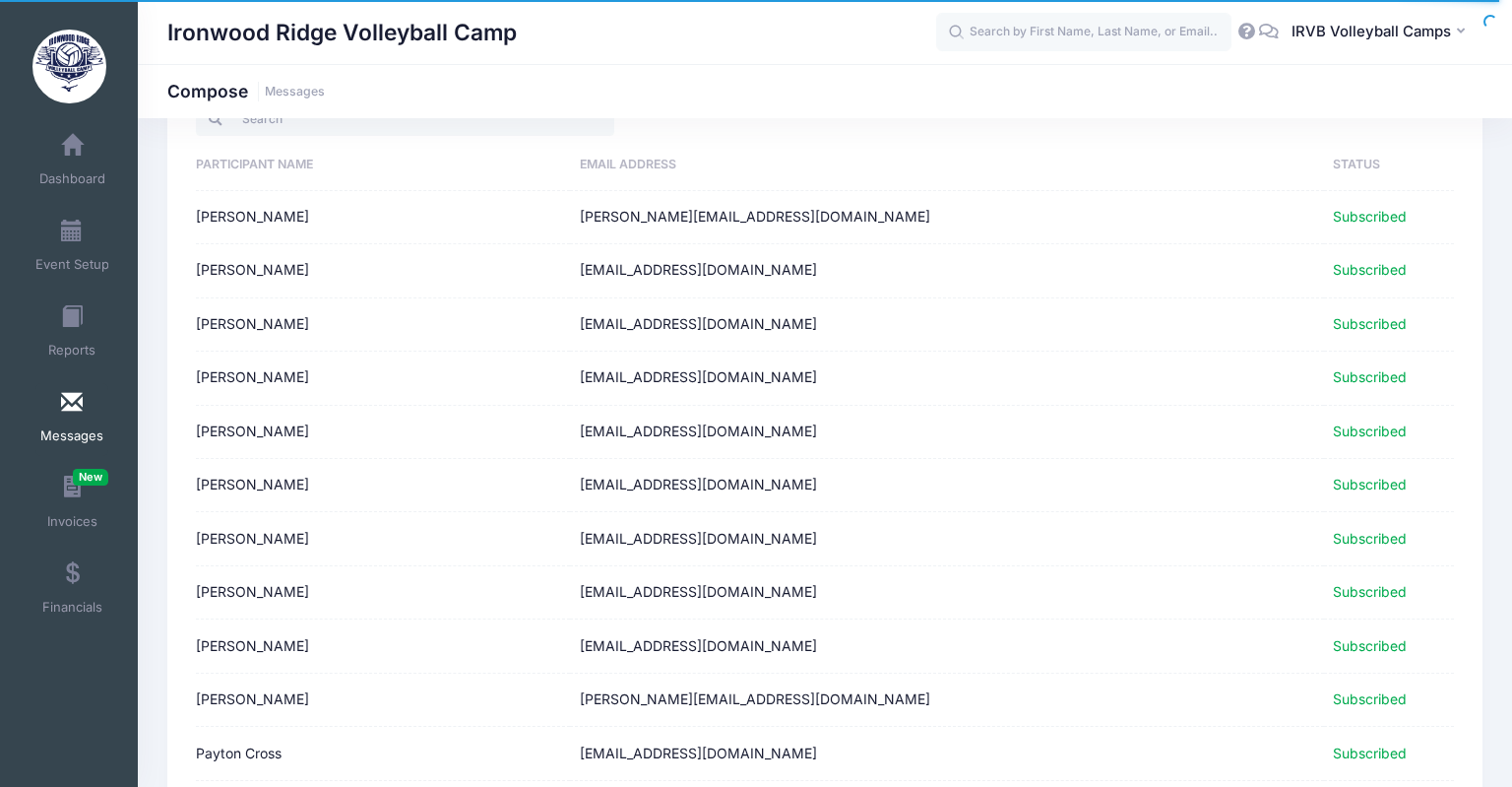 scroll, scrollTop: 0, scrollLeft: 0, axis: both 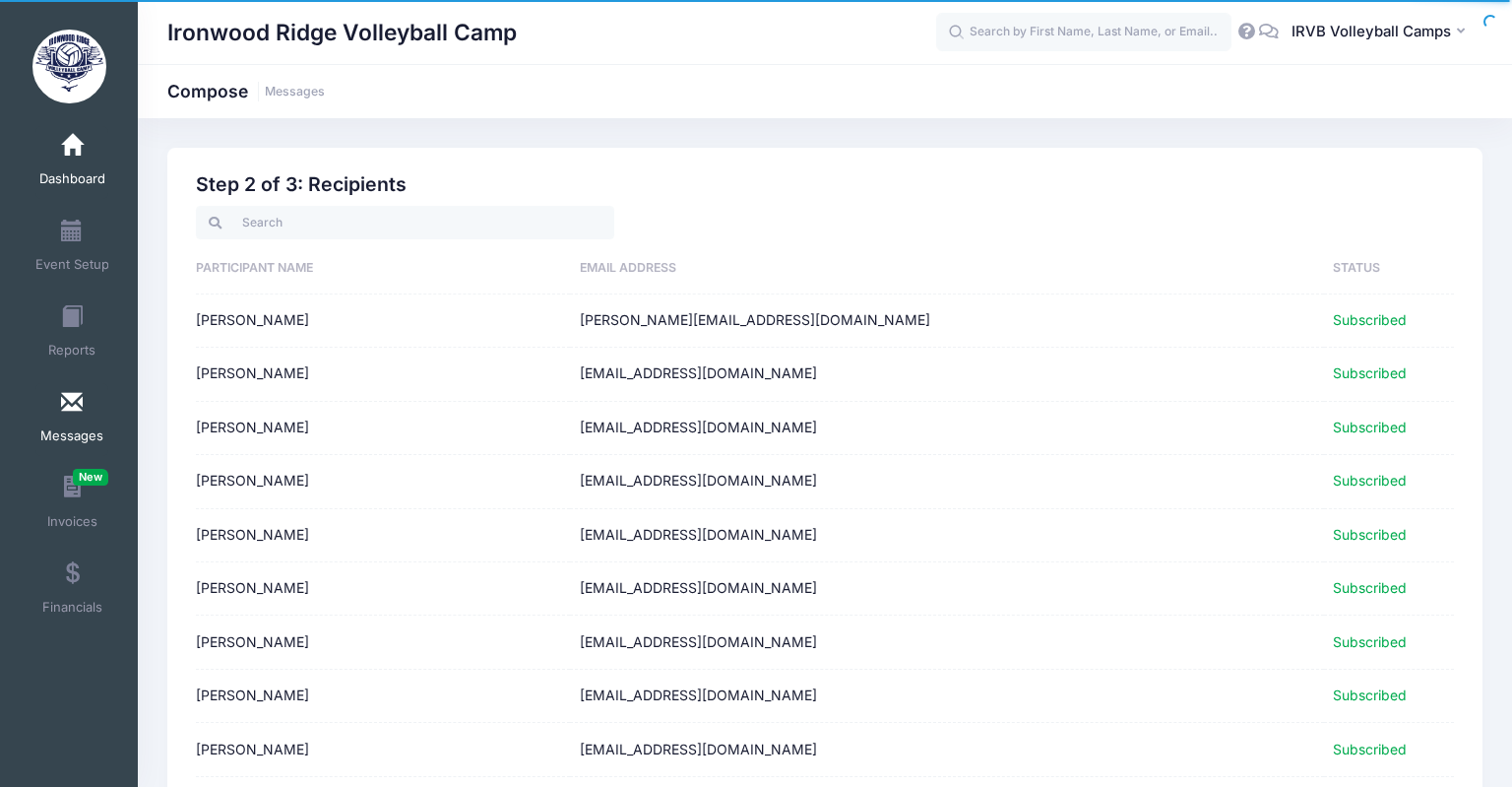 click on "Dashboard" at bounding box center [72, 179] 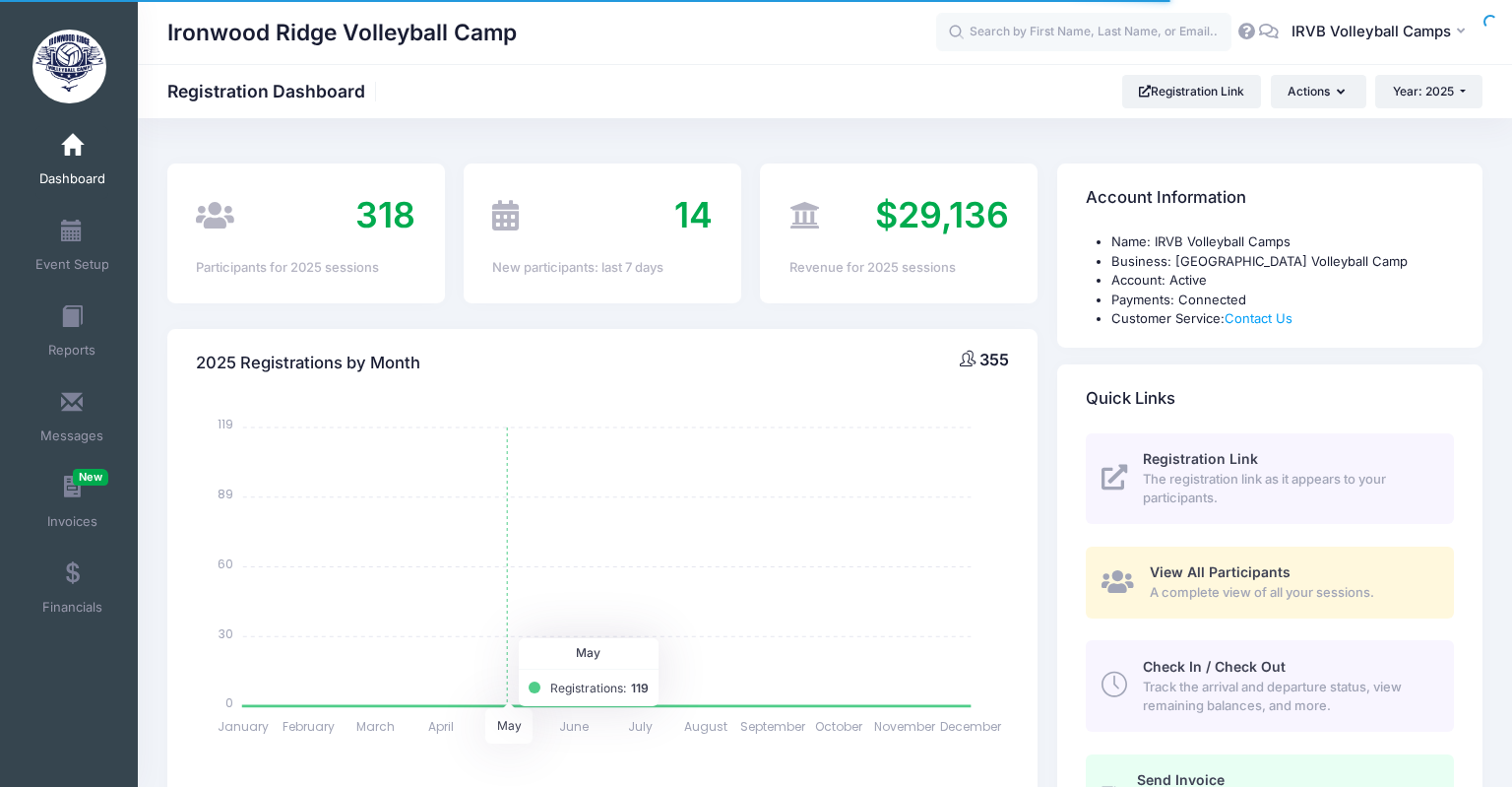 select 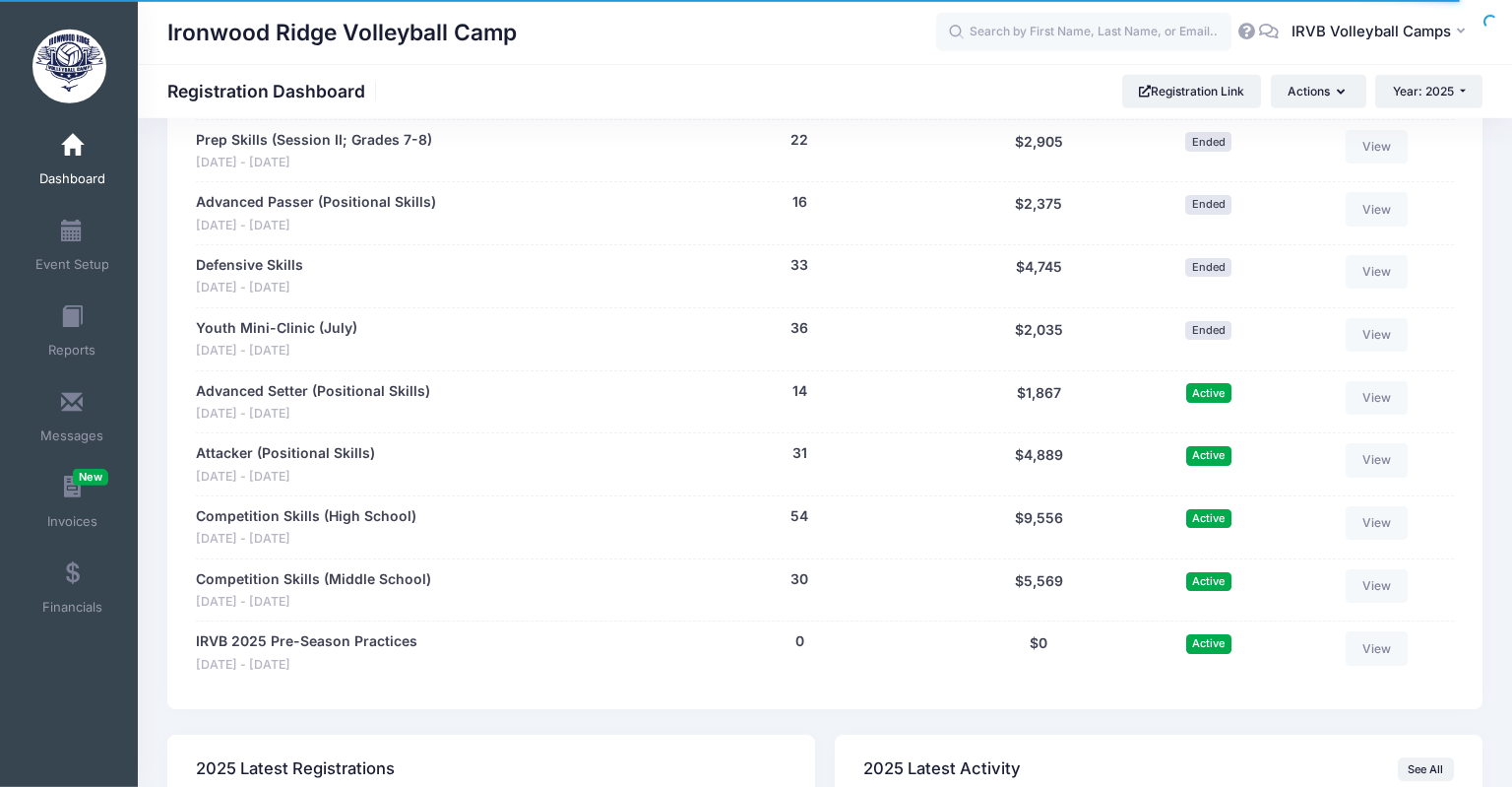 scroll, scrollTop: 1351, scrollLeft: 0, axis: vertical 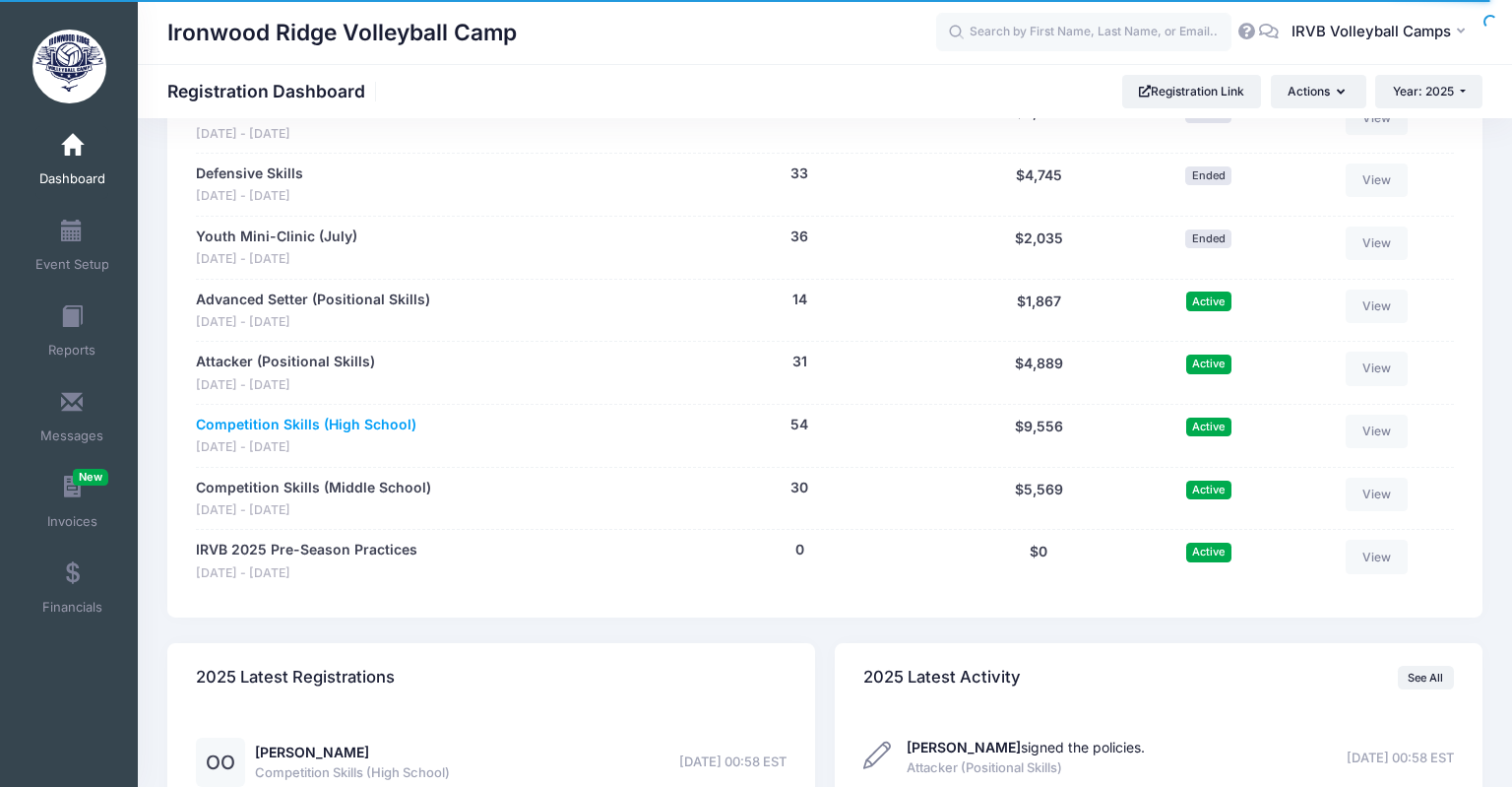 click on "Competition Skills (High School)" at bounding box center [306, 425] 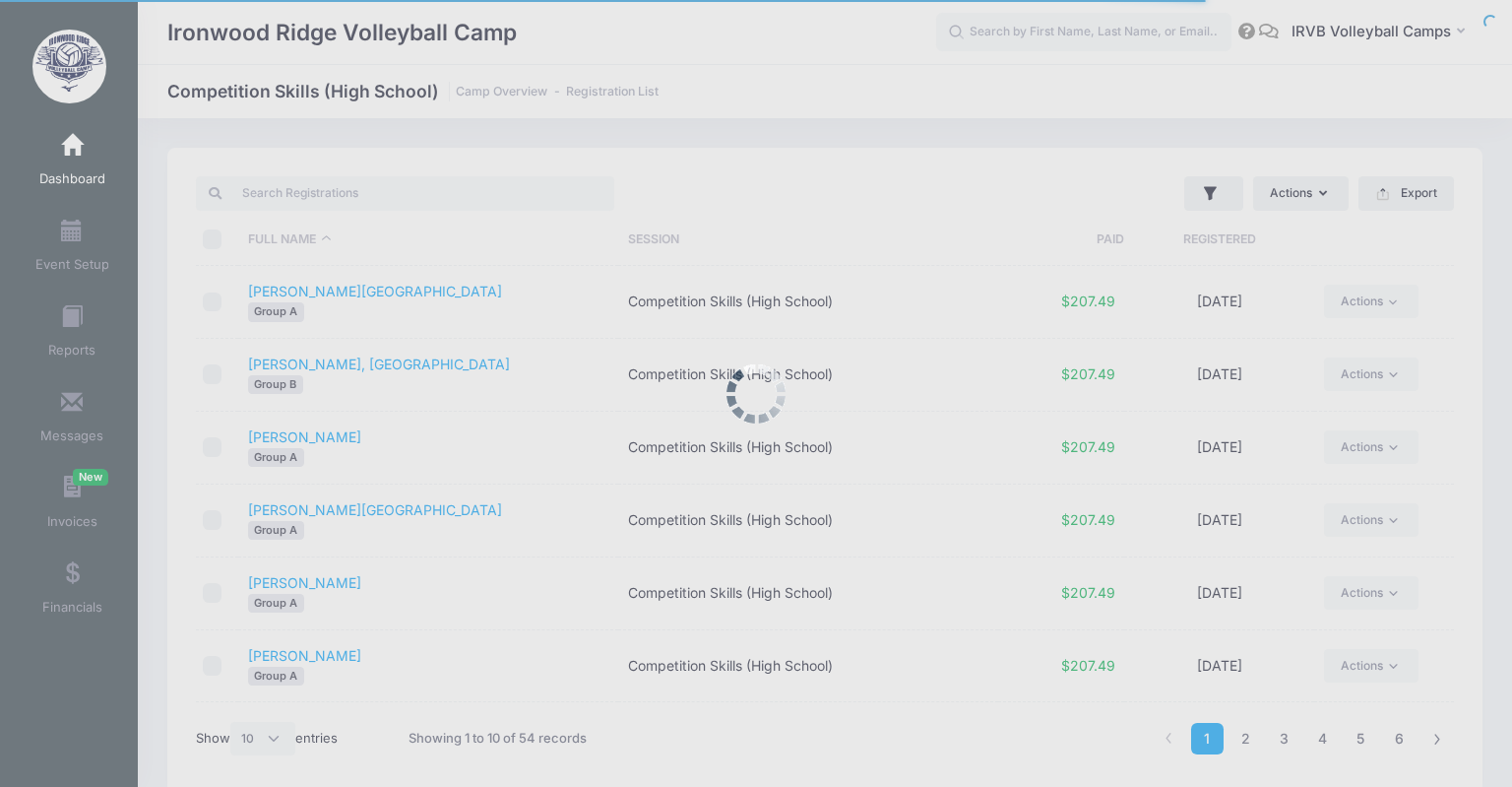select on "10" 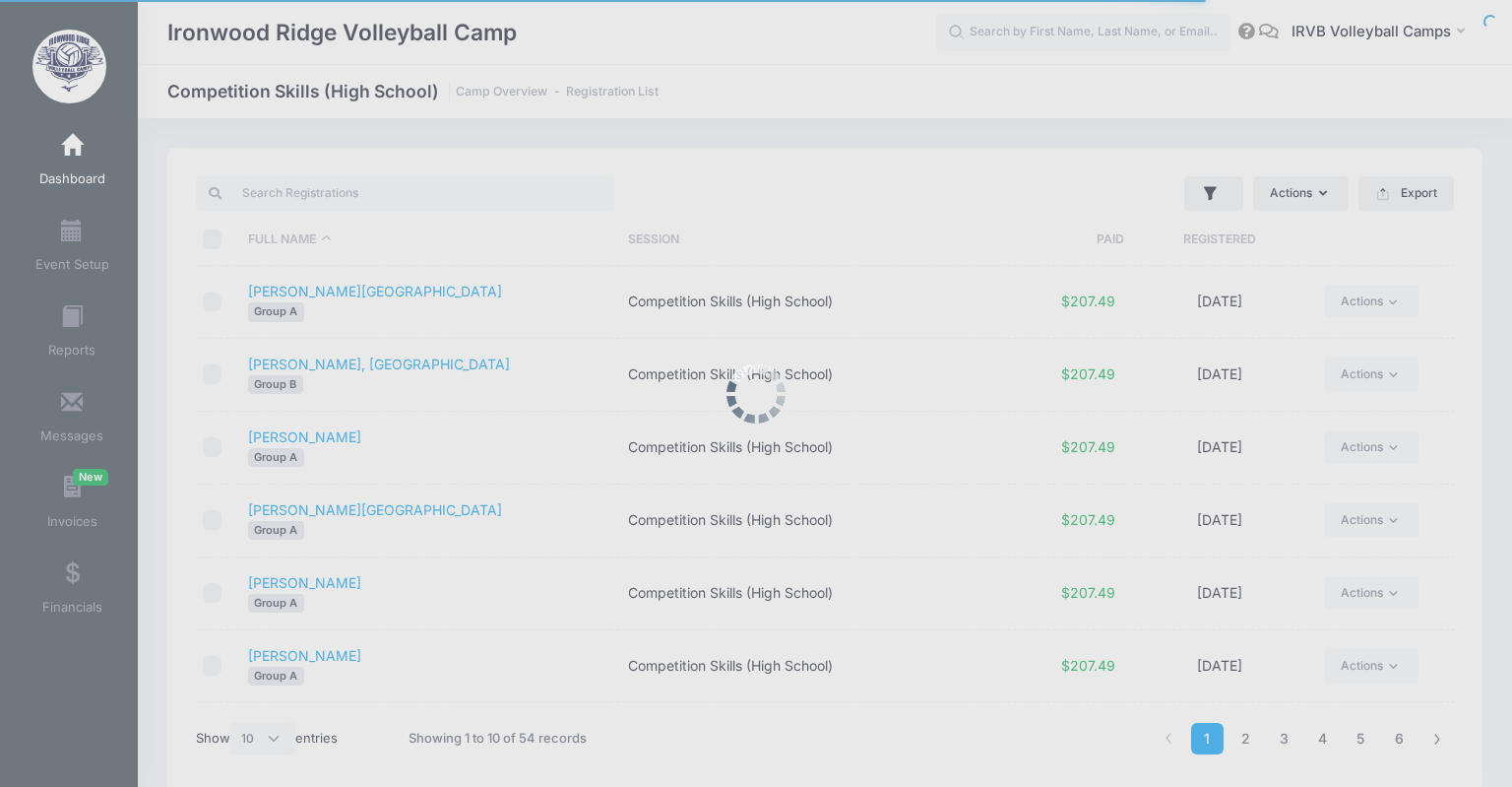 scroll, scrollTop: 0, scrollLeft: 0, axis: both 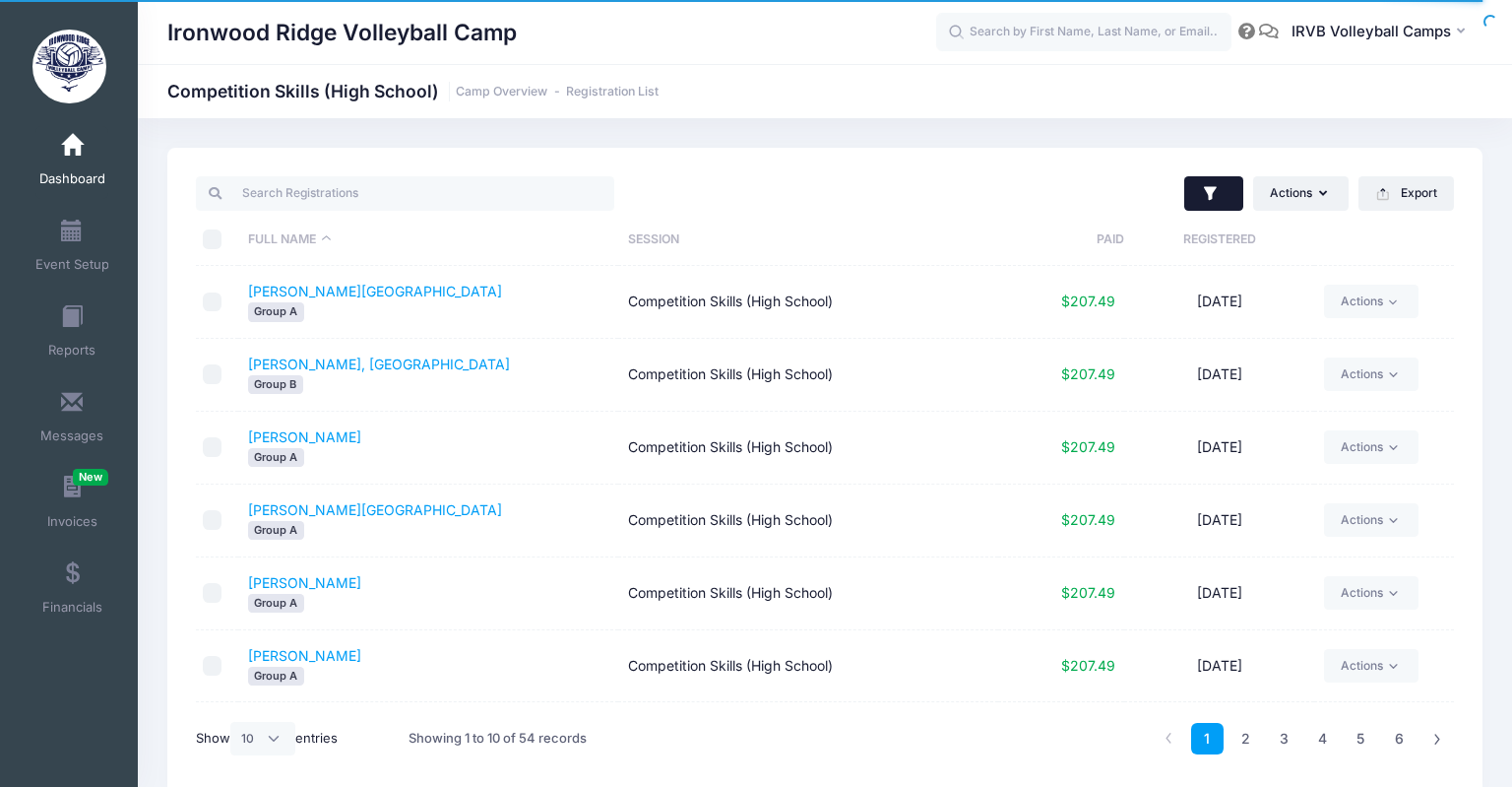 click 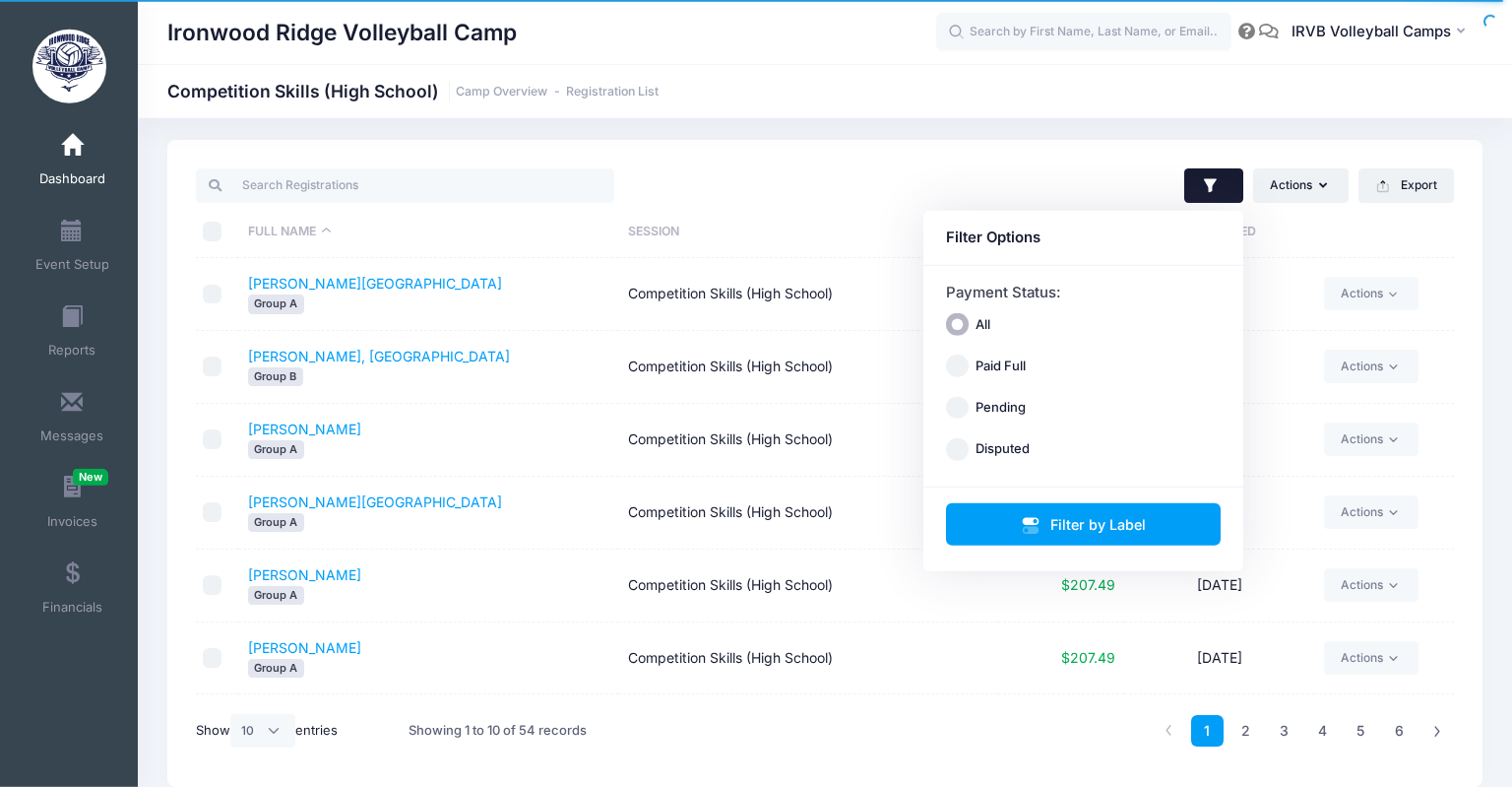 scroll, scrollTop: 0, scrollLeft: 0, axis: both 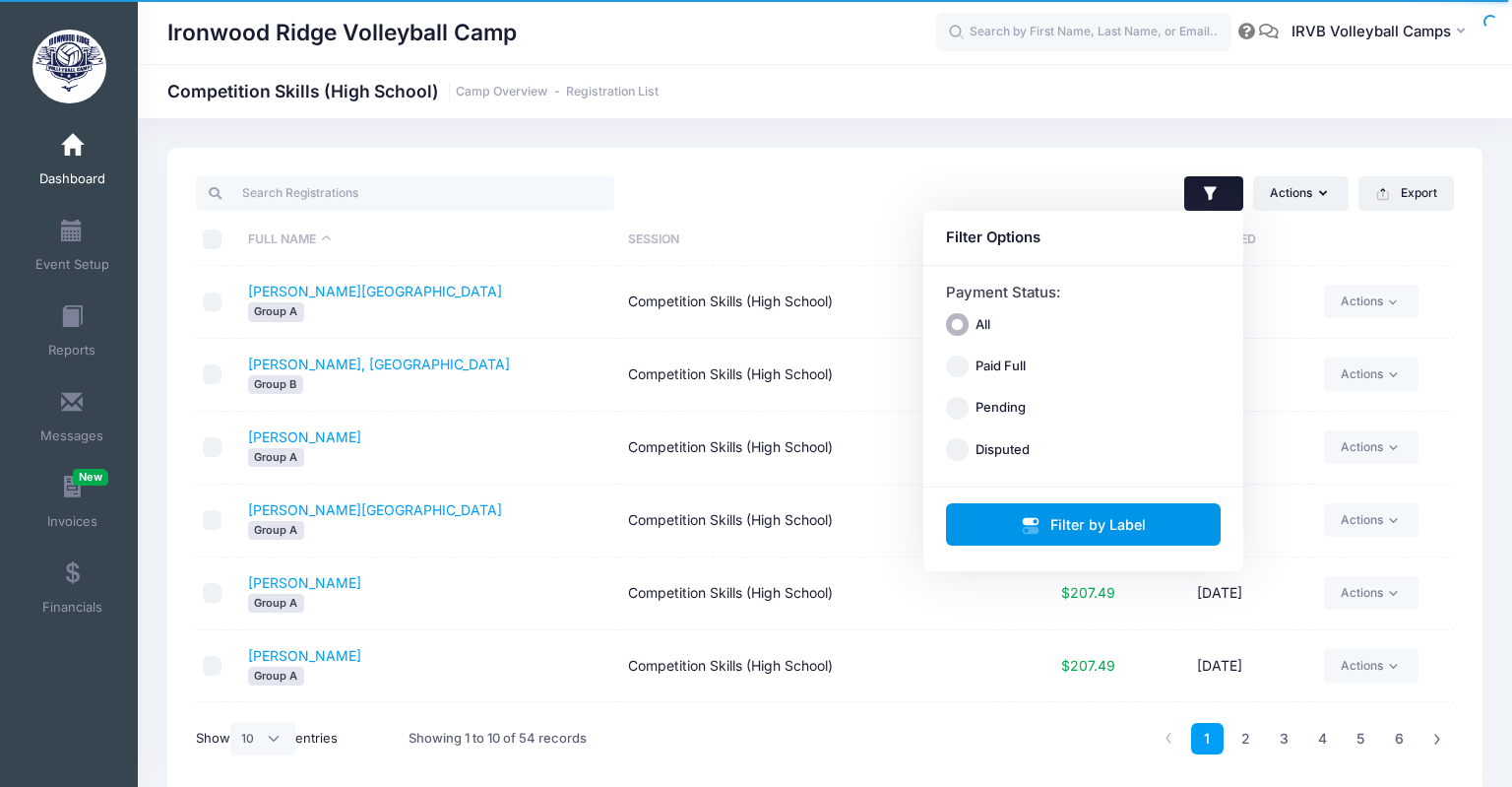 click on "Filter by Label" at bounding box center (1084, 524) 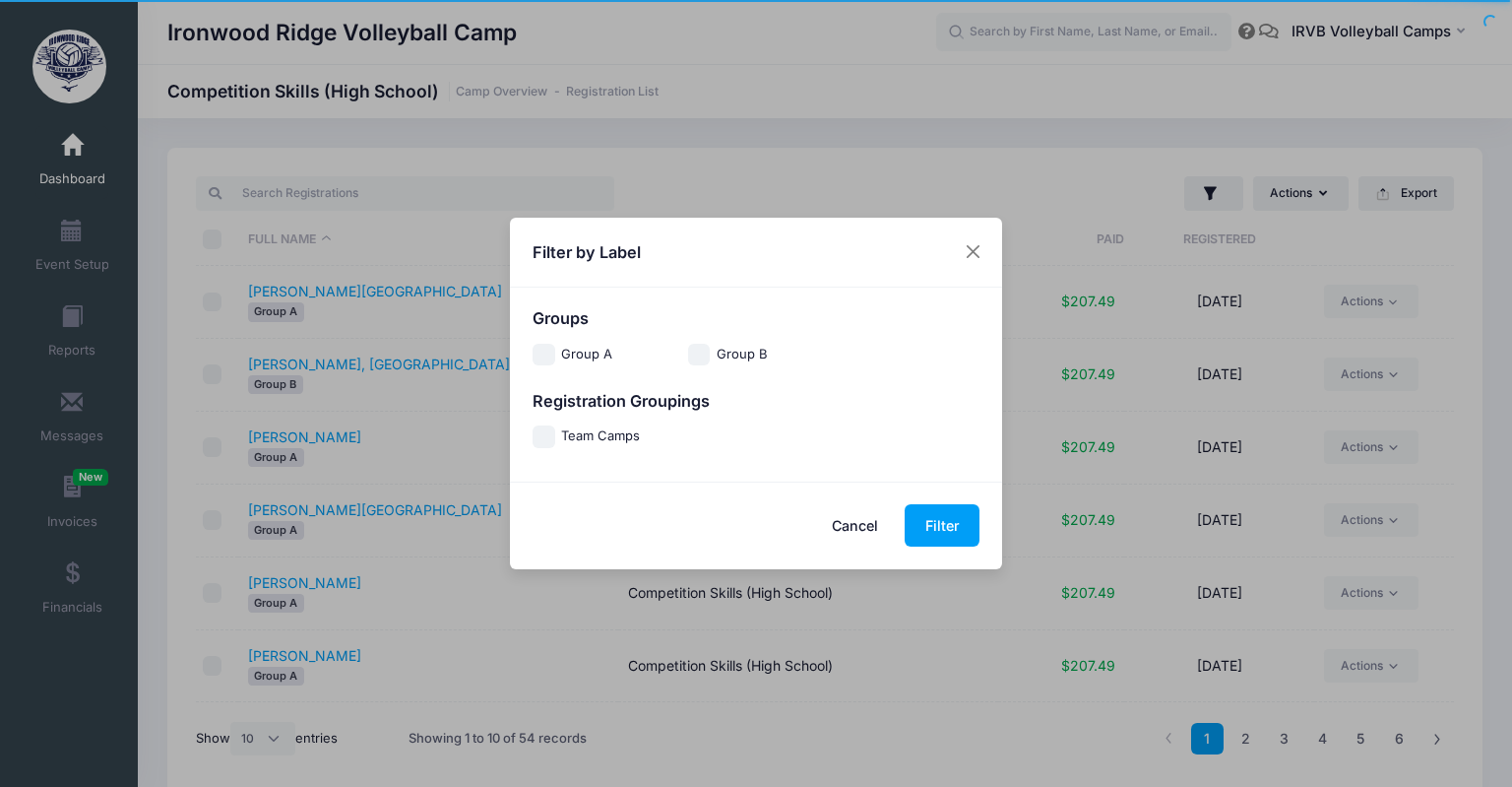 click on "Group A" at bounding box center [543, 355] 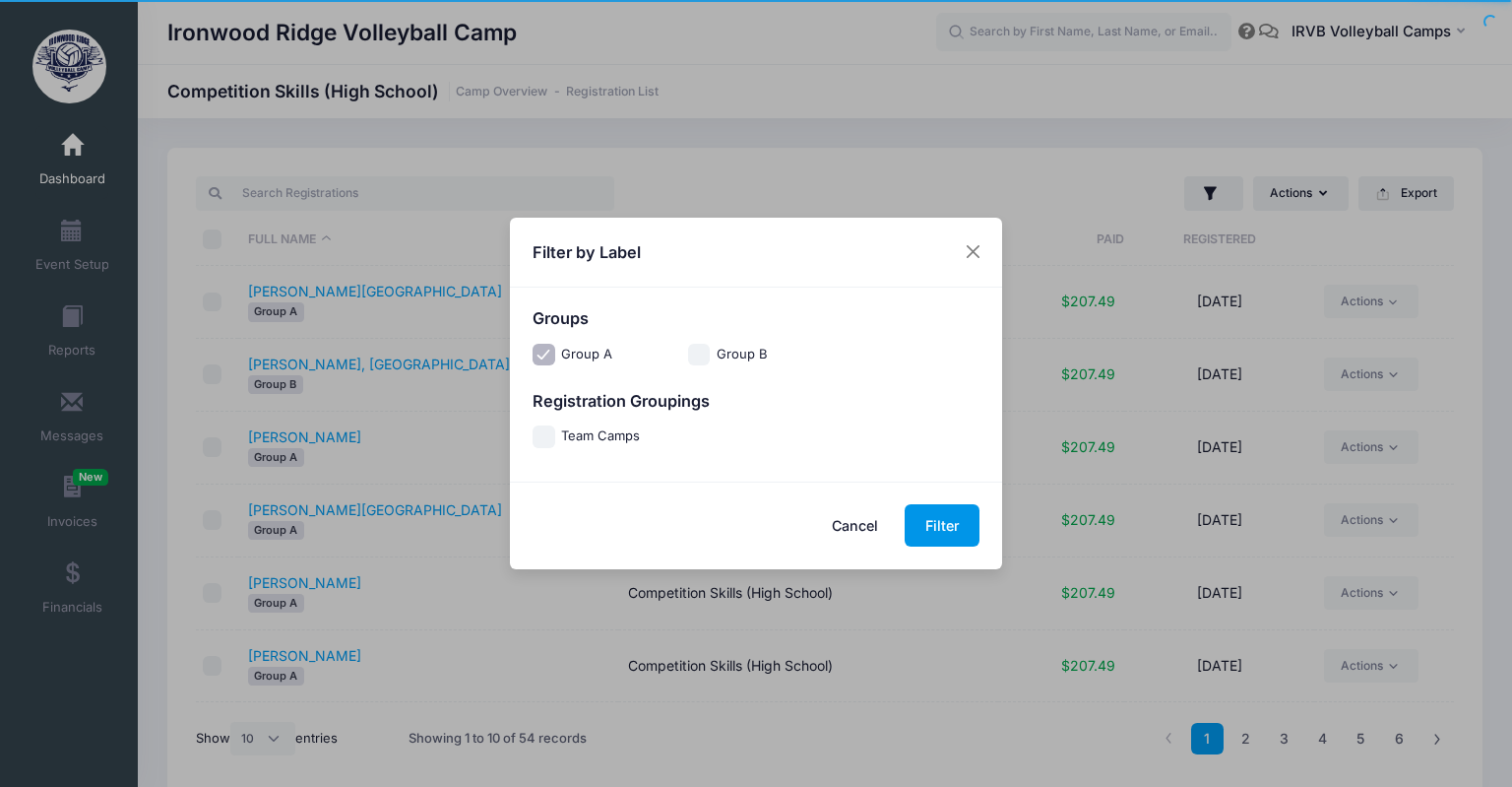click on "Filter" at bounding box center (942, 525) 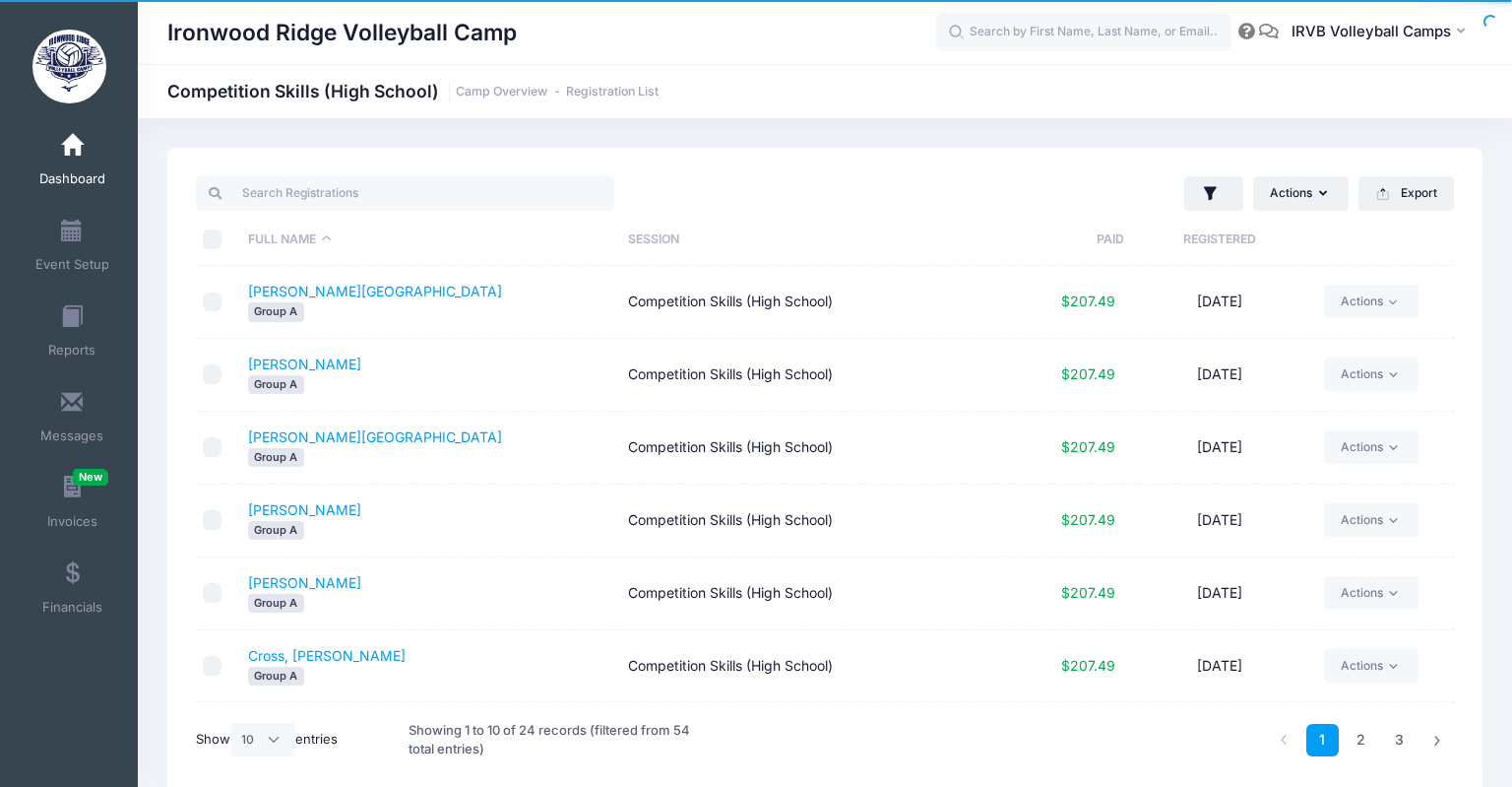 click at bounding box center (213, 239) 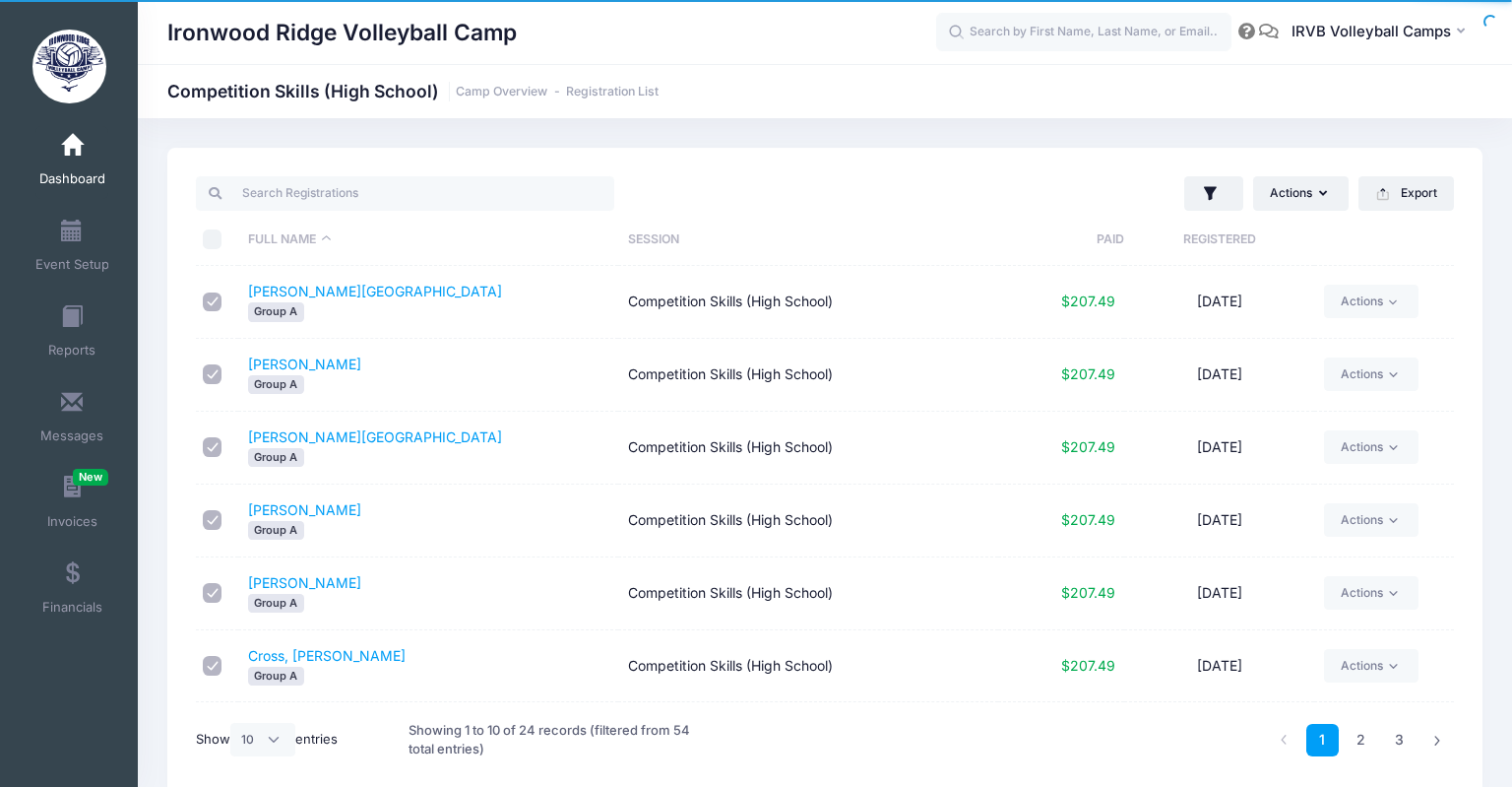 checkbox on "true" 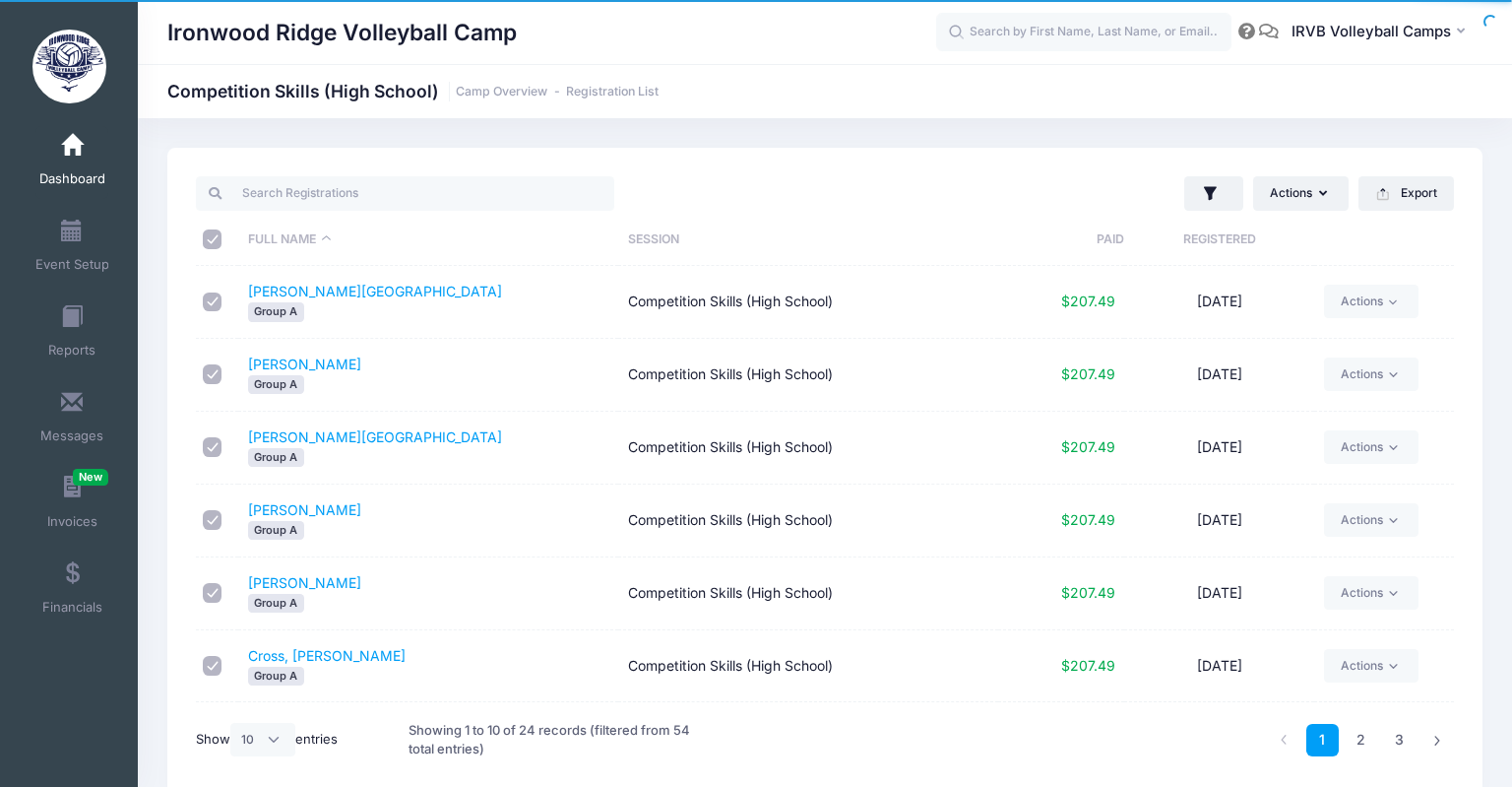 checkbox on "true" 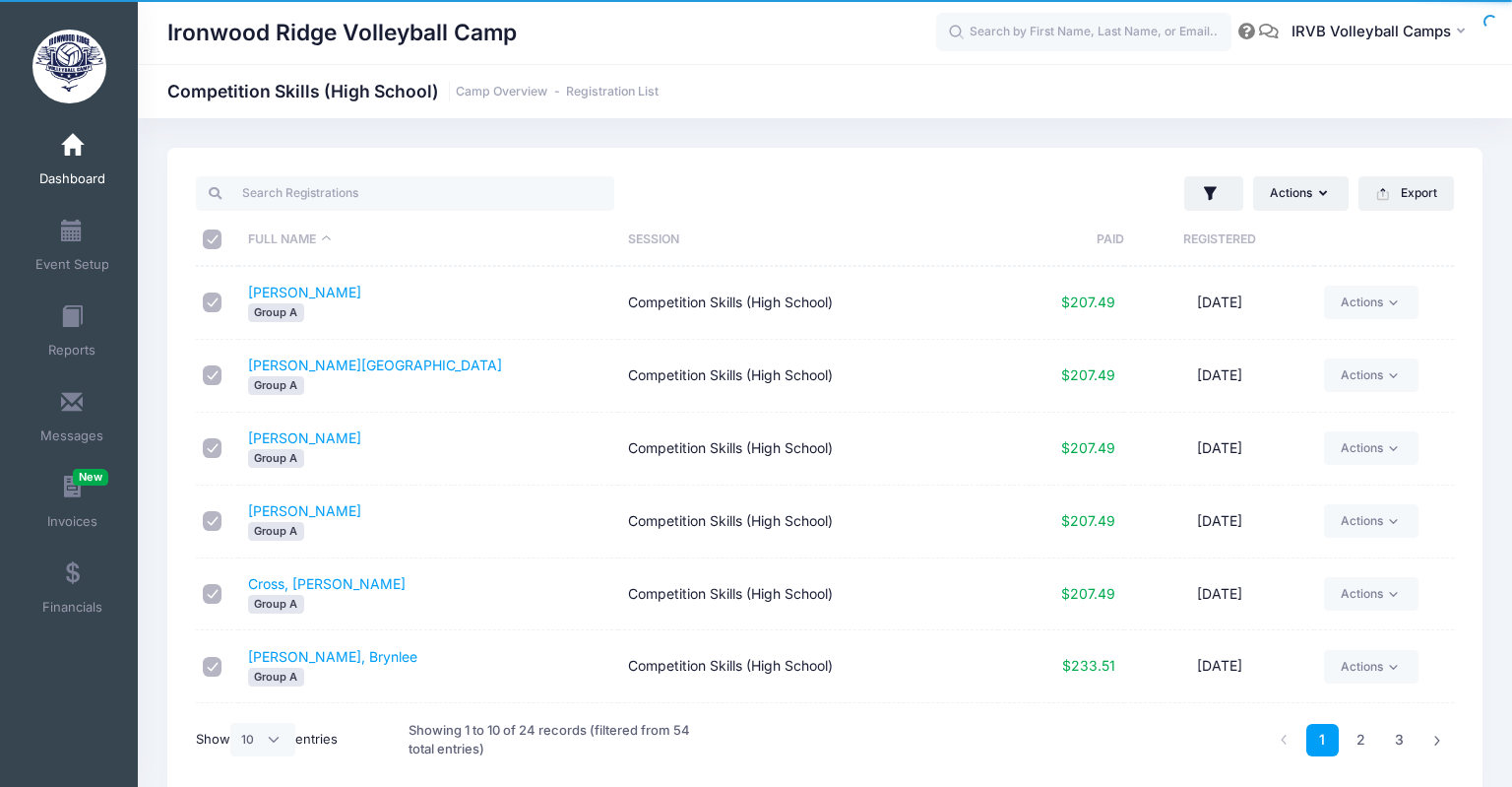 scroll, scrollTop: 284, scrollLeft: 0, axis: vertical 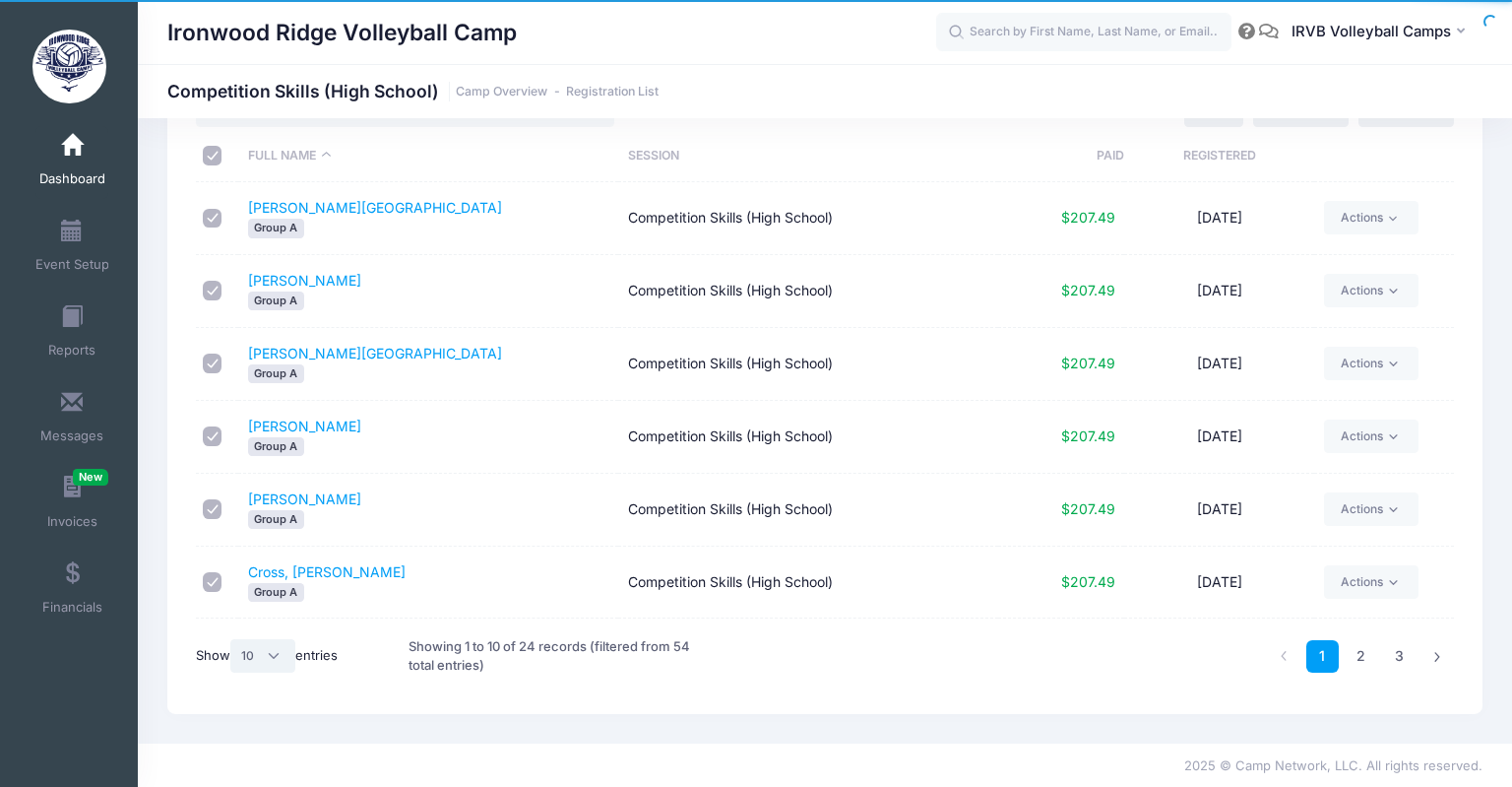 click on "All 10 25 50" at bounding box center [263, 656] 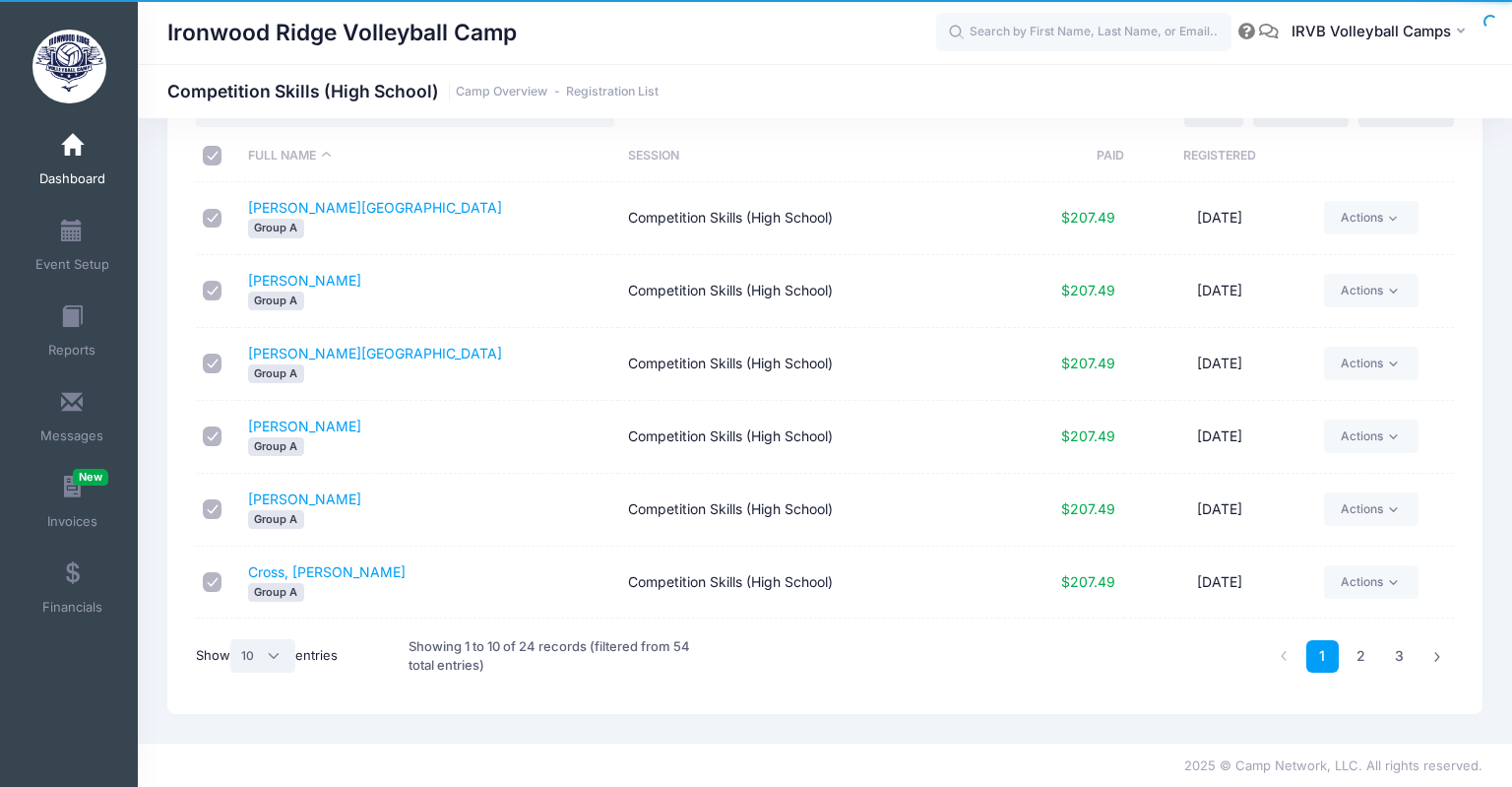 select on "50" 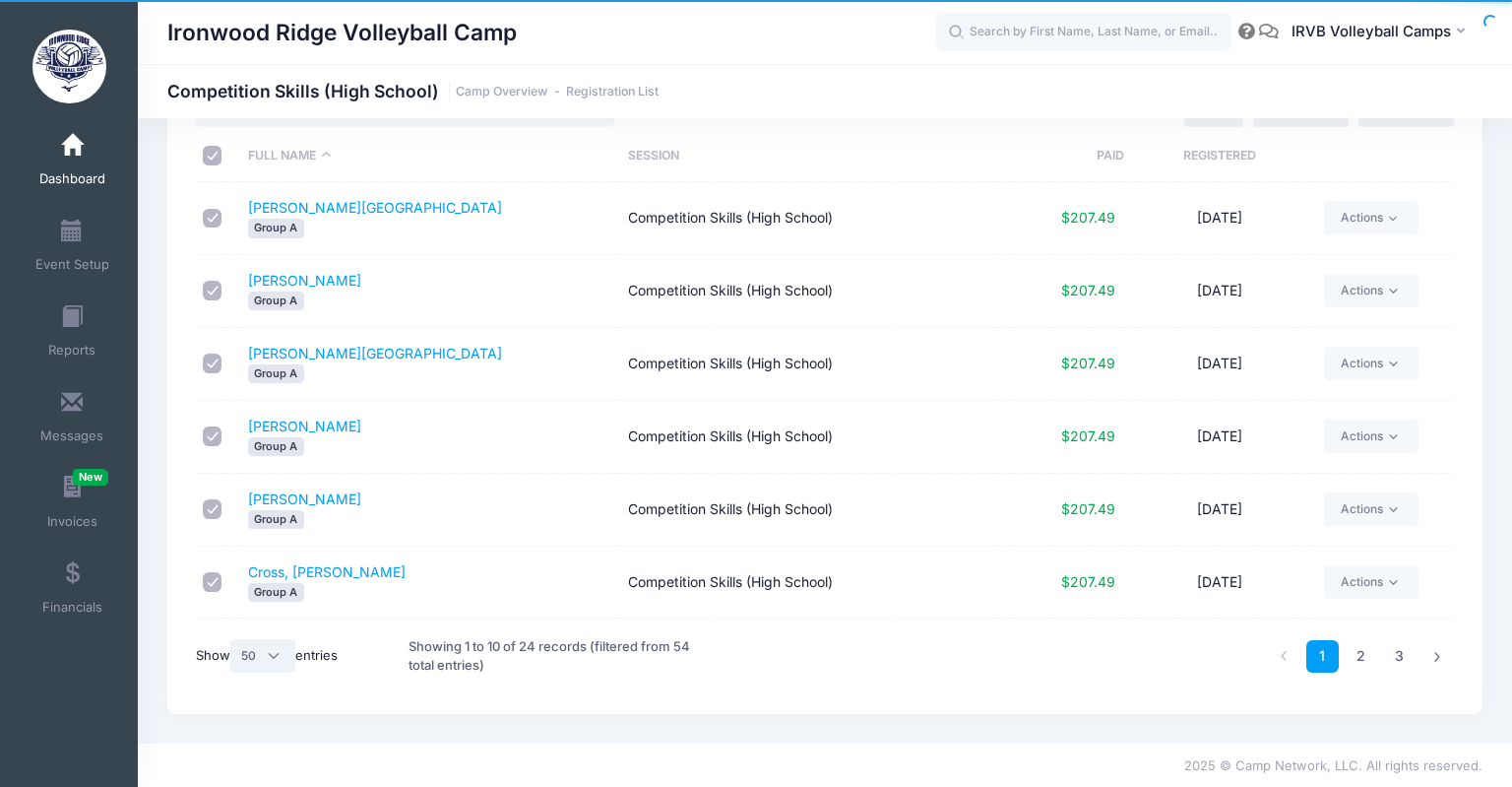 click on "50" at bounding box center (0, 0) 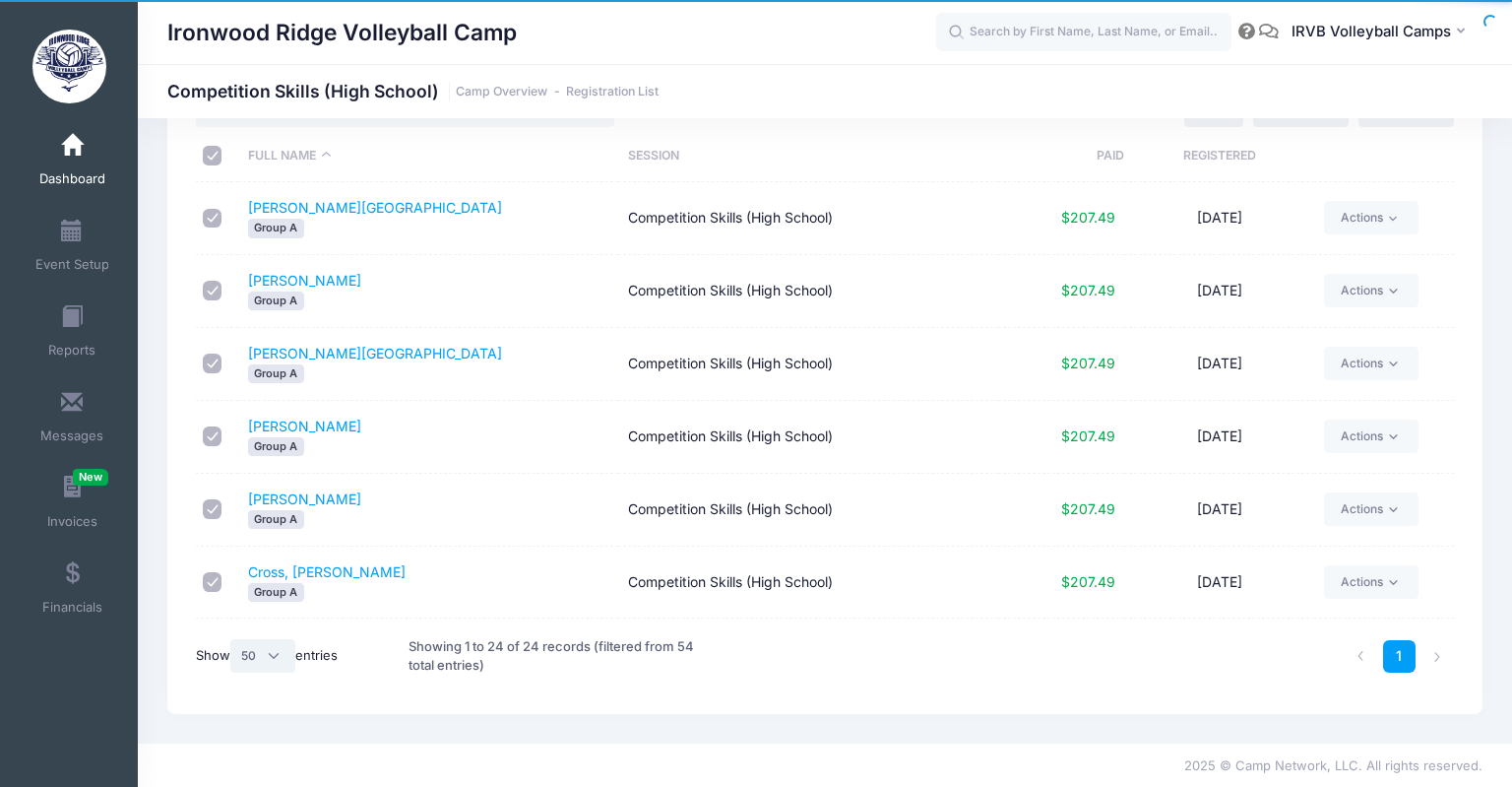 scroll, scrollTop: 0, scrollLeft: 0, axis: both 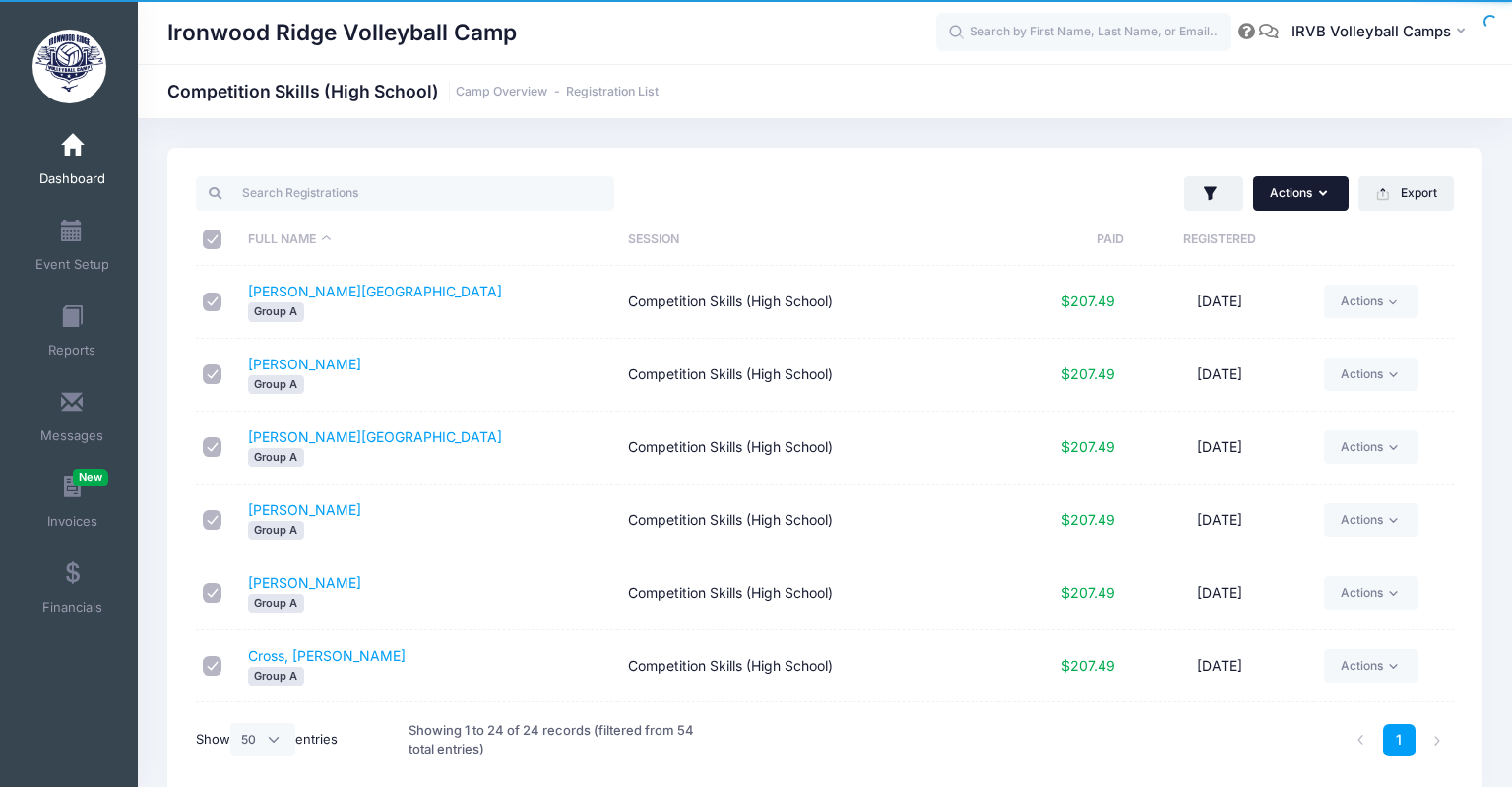 click on "Actions" at bounding box center (1300, 193) 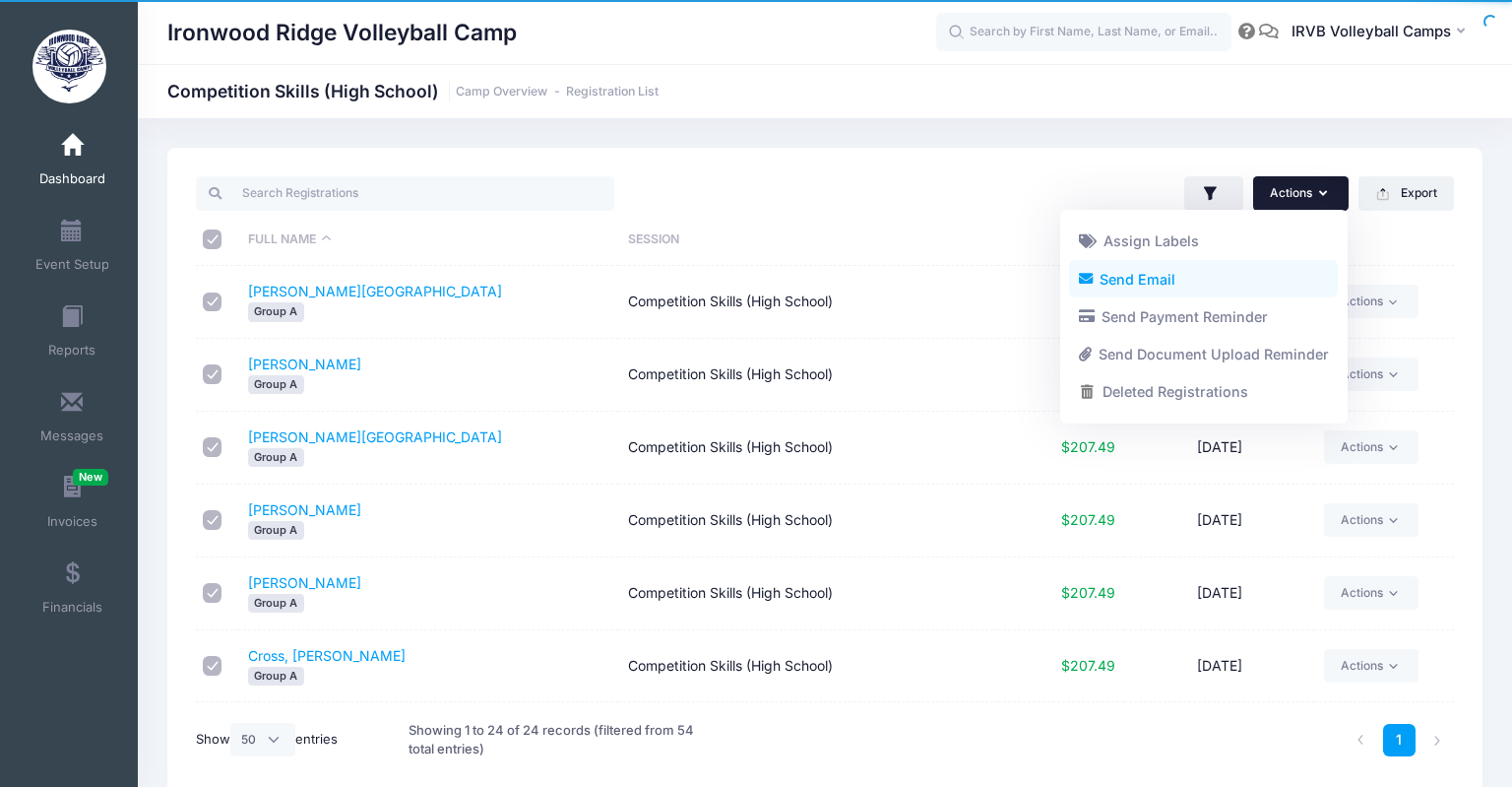 click on "Send Email" at bounding box center (1203, 279) 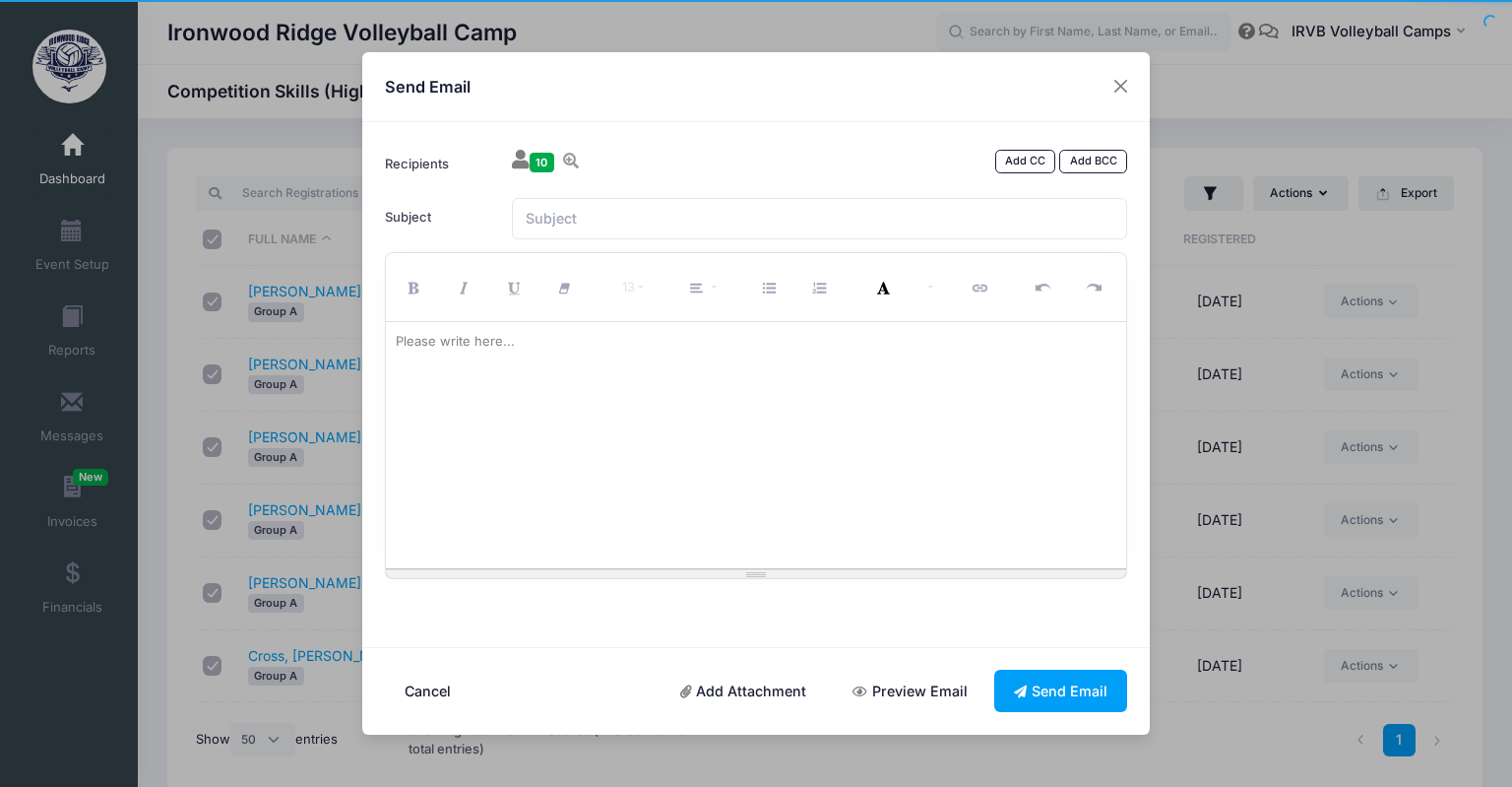 click on "Please write here..." at bounding box center (455, 342) 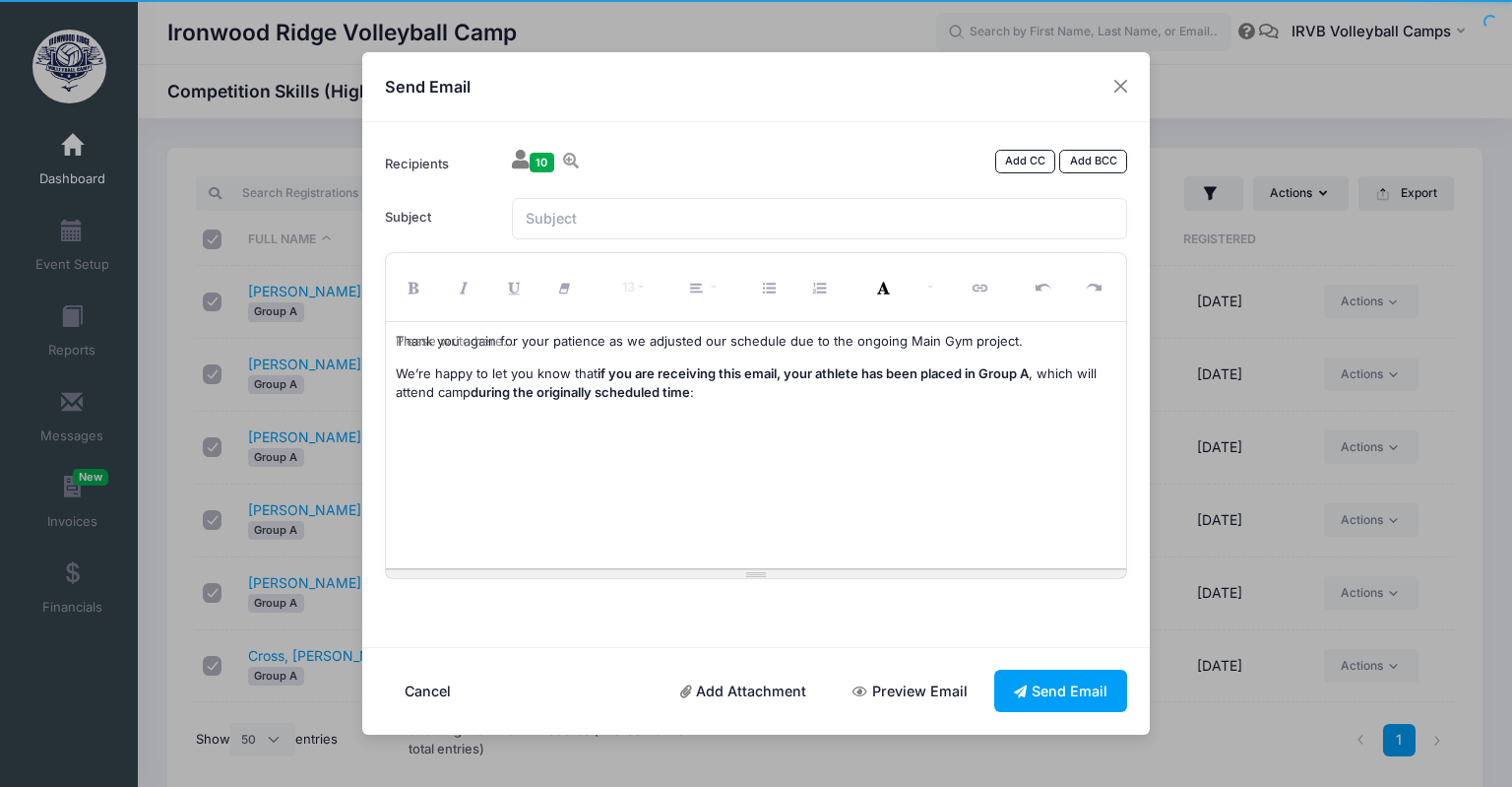 type 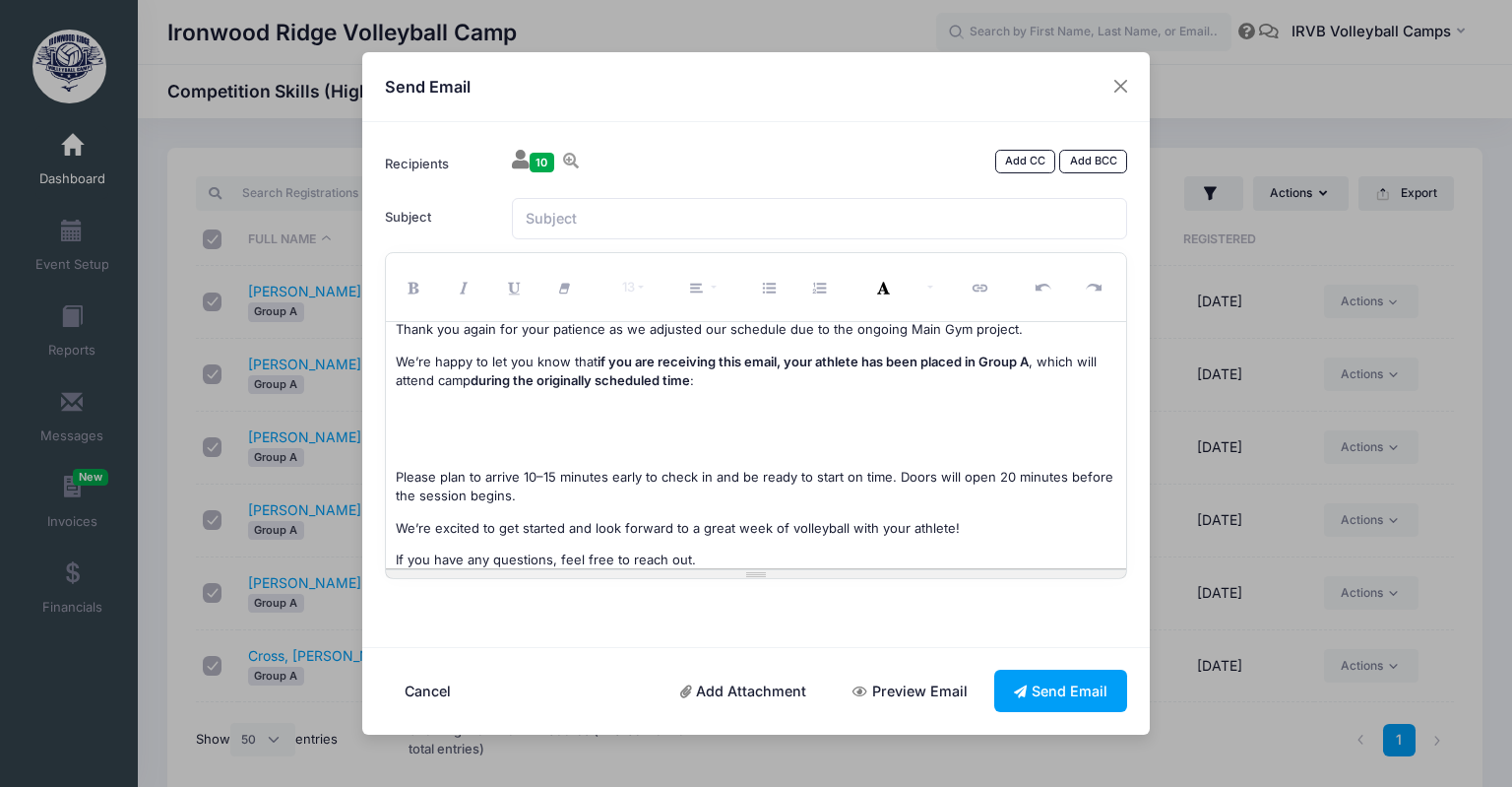 scroll, scrollTop: 0, scrollLeft: 0, axis: both 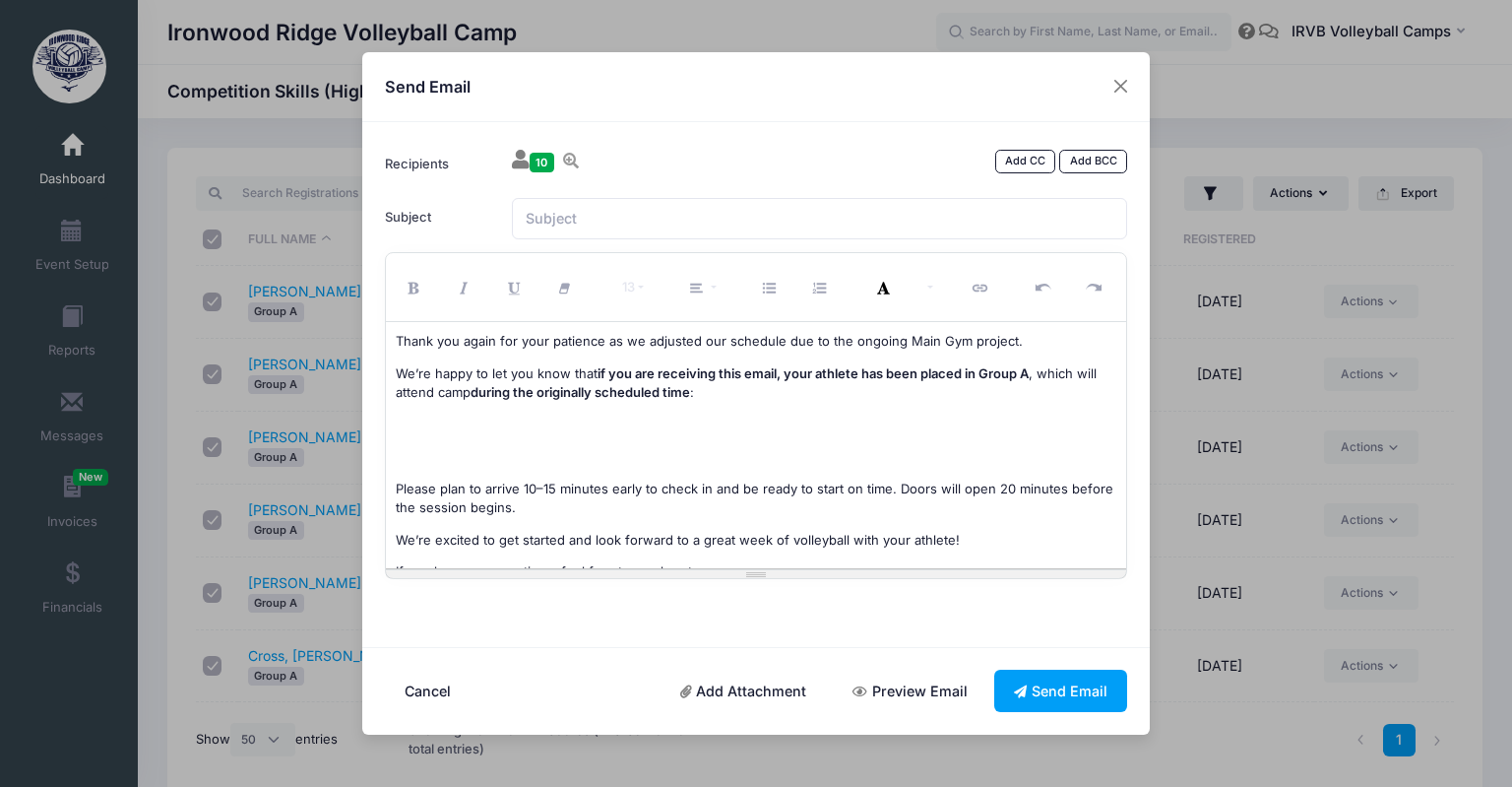 click on "Thank you again for your patience as we adjusted our schedule due to the ongoing Main Gym project." at bounding box center (756, 342) 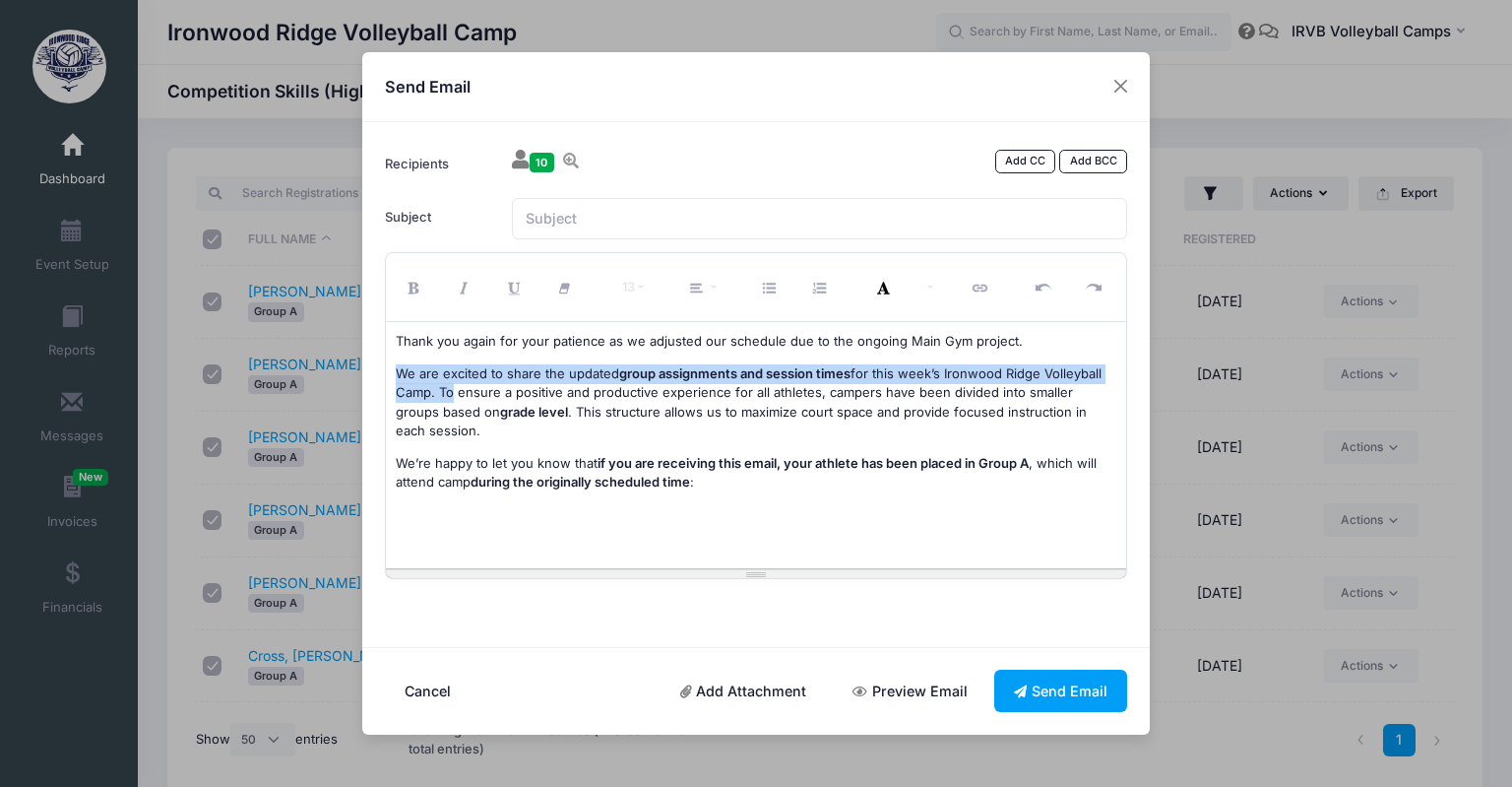 drag, startPoint x: 443, startPoint y: 392, endPoint x: 357, endPoint y: 366, distance: 89.84431 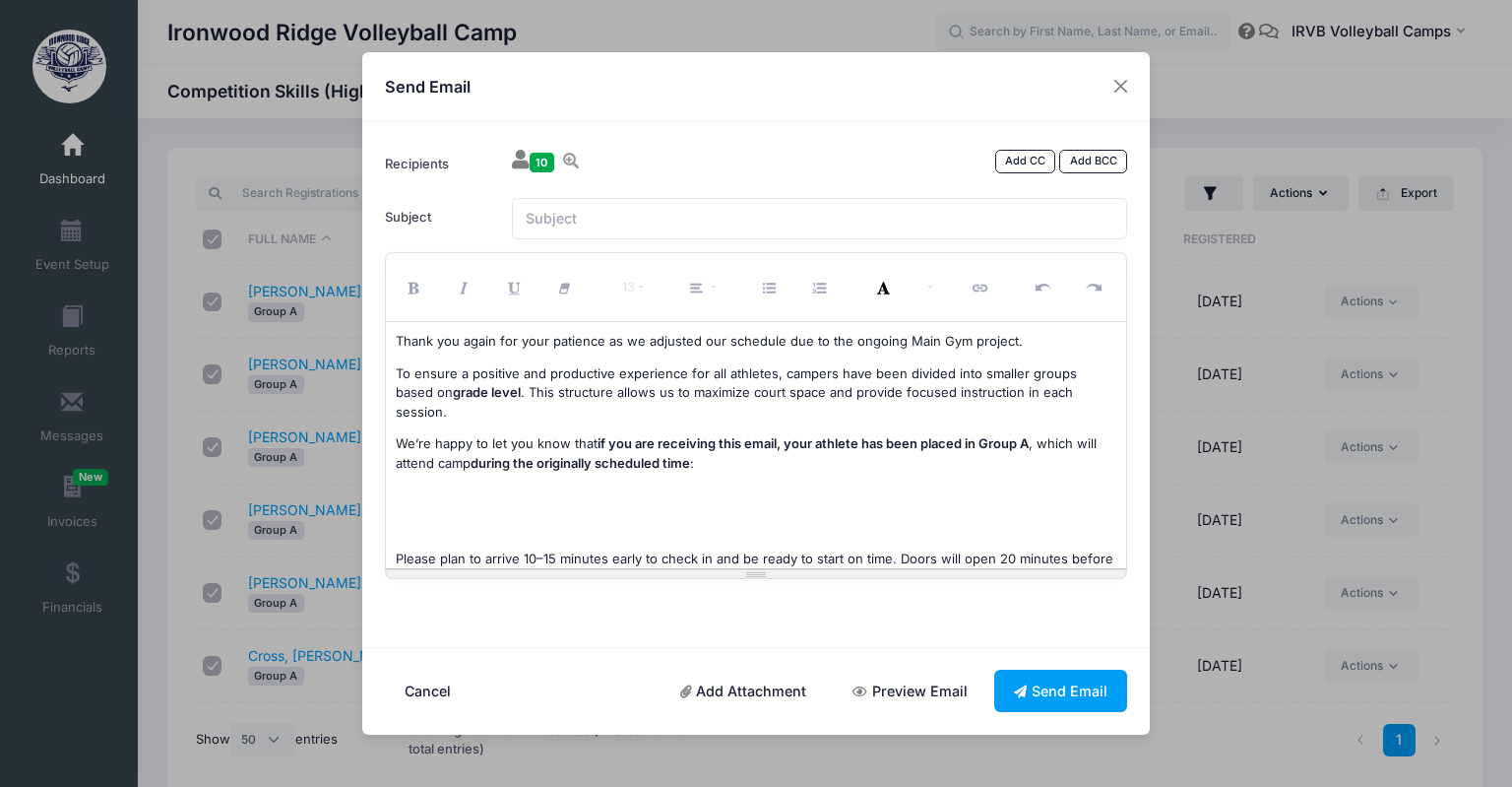 click at bounding box center (756, 495) 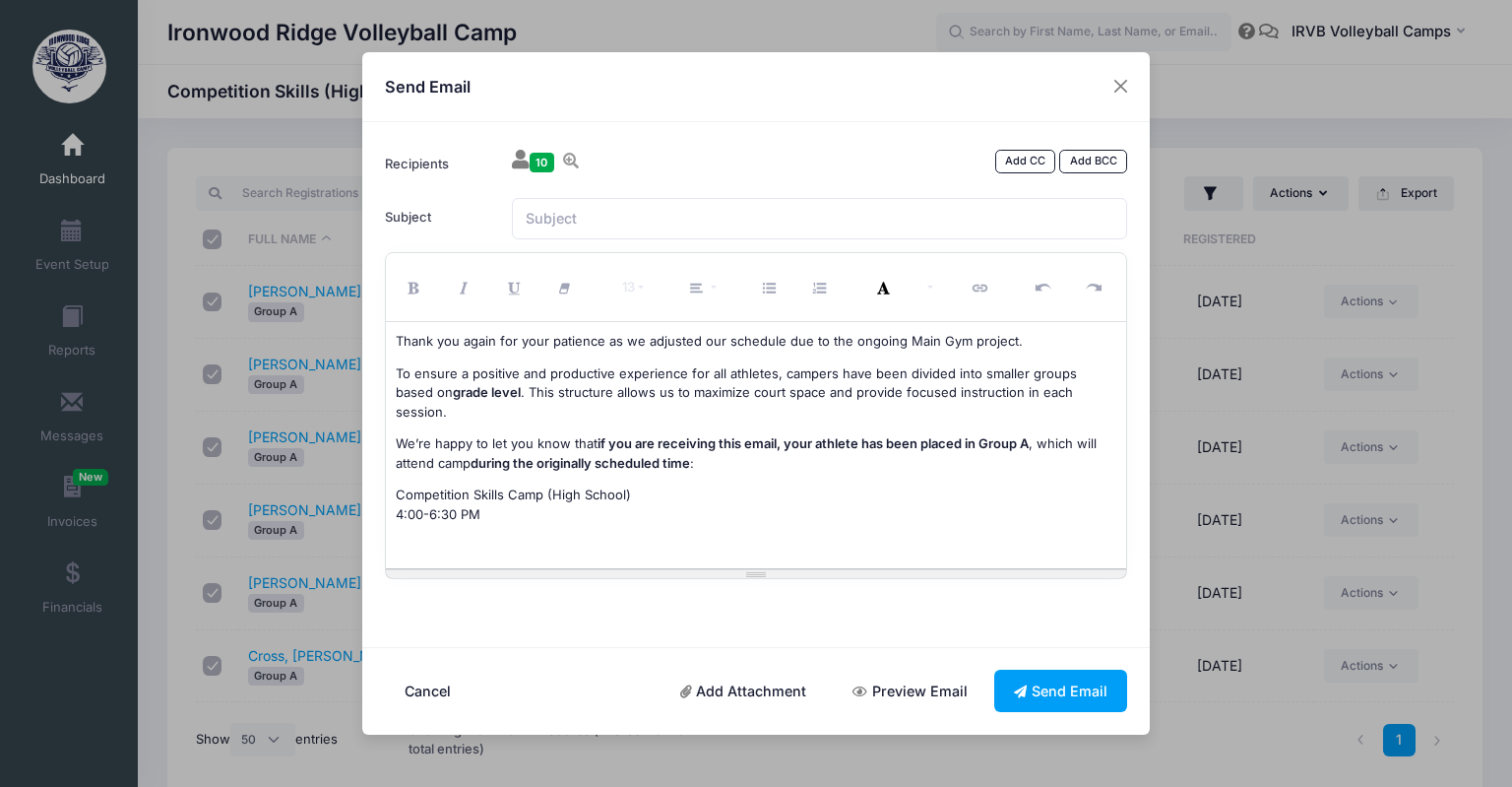 click on "Competition Skills Camp (High School) 4:00-6:30 PM" at bounding box center (756, 504) 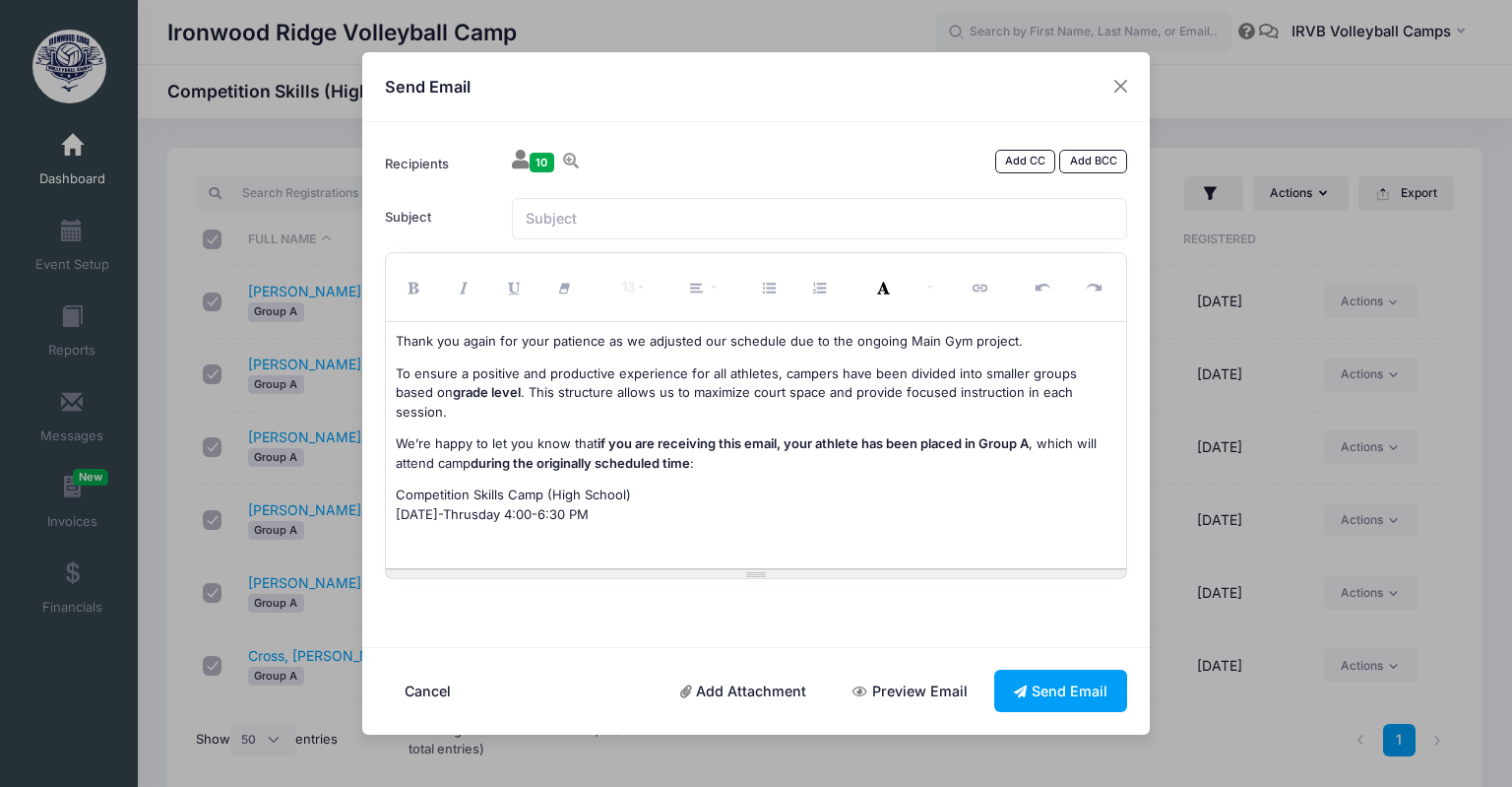 click at bounding box center [756, 547] 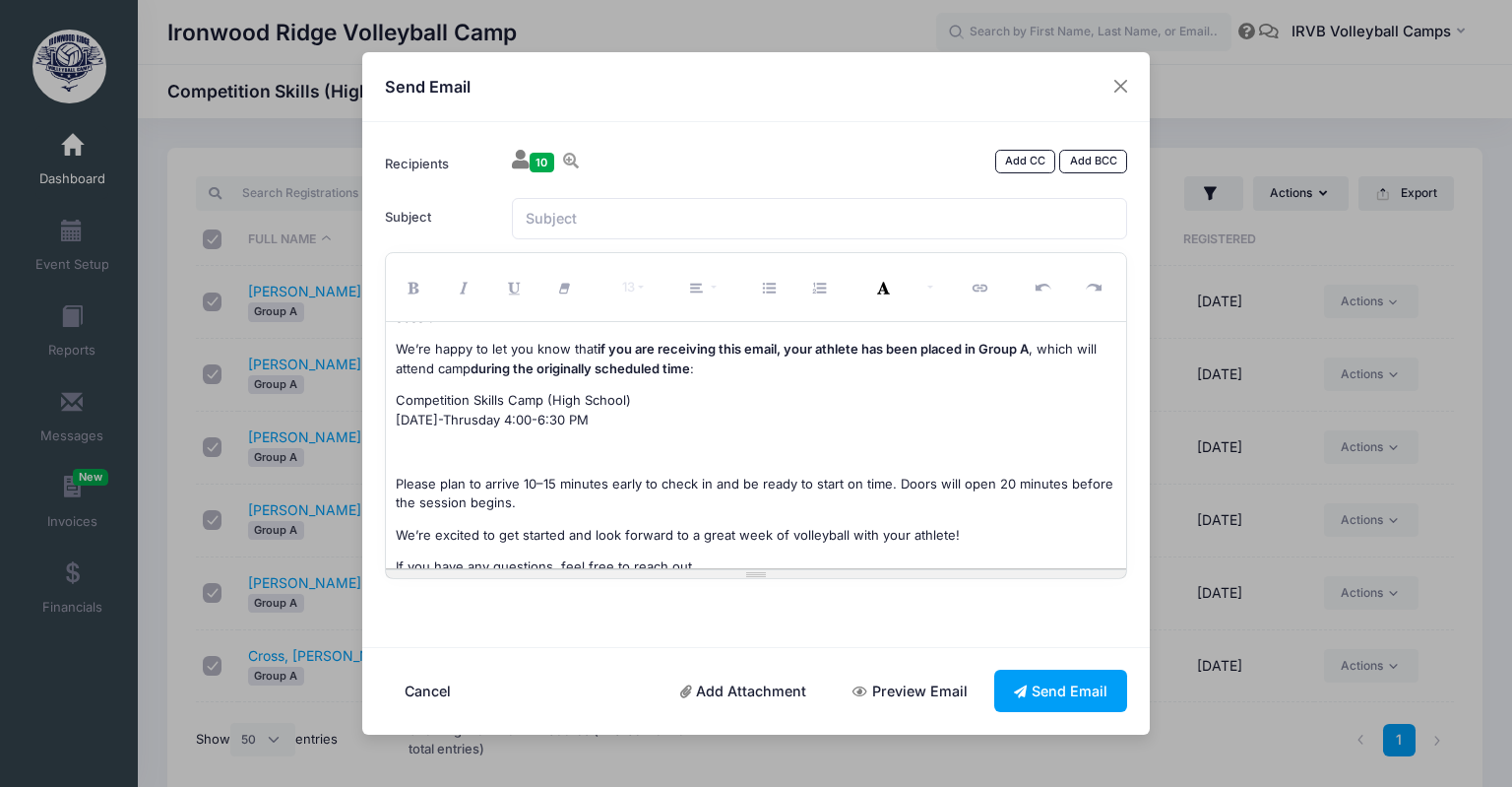 click on "Please plan to arrive 10–15 minutes early to check in and be ready to start on time. Doors will open 20 minutes before the session begins." at bounding box center (756, 493) 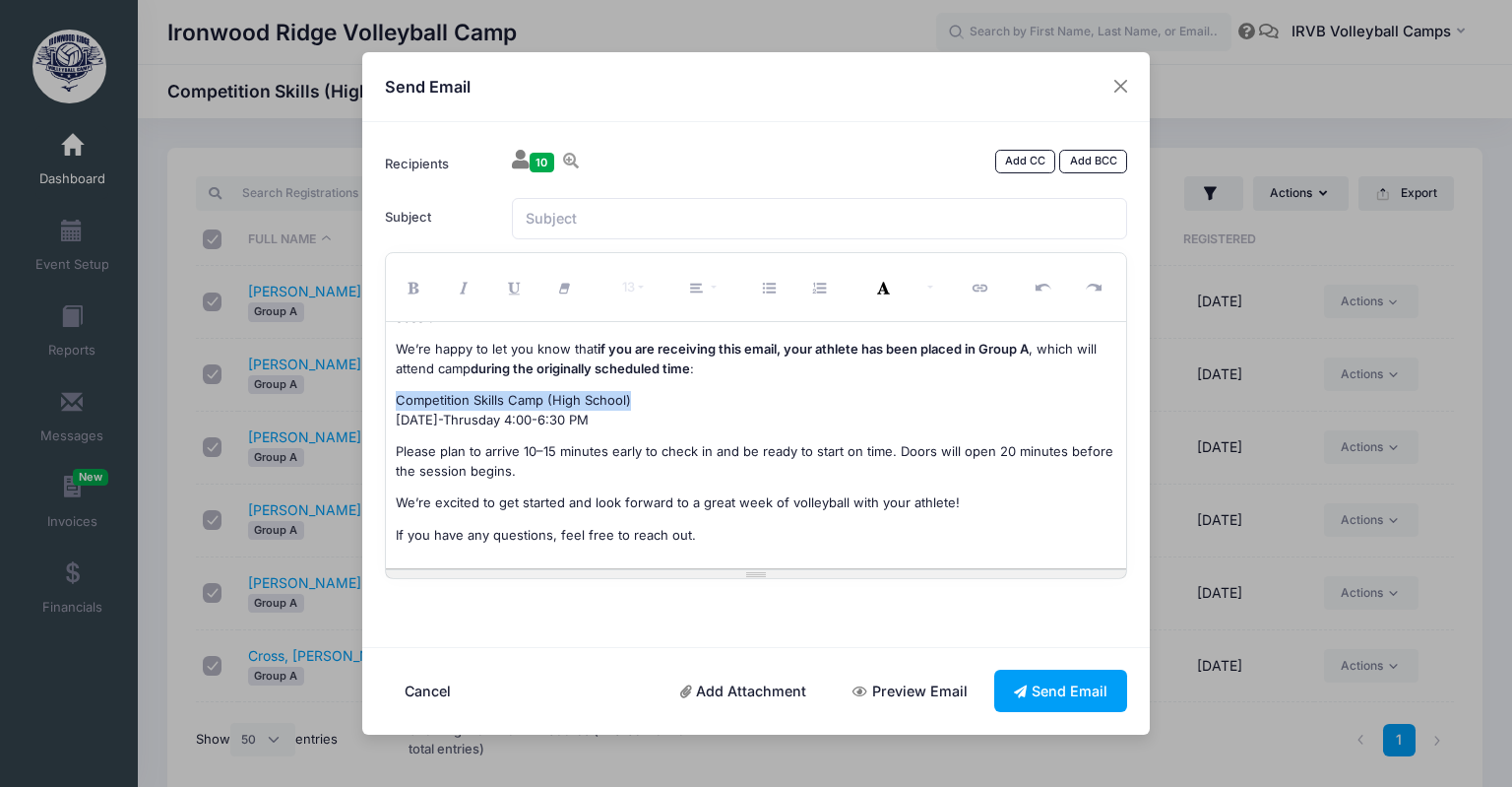 drag, startPoint x: 640, startPoint y: 379, endPoint x: 396, endPoint y: 384, distance: 244.0512 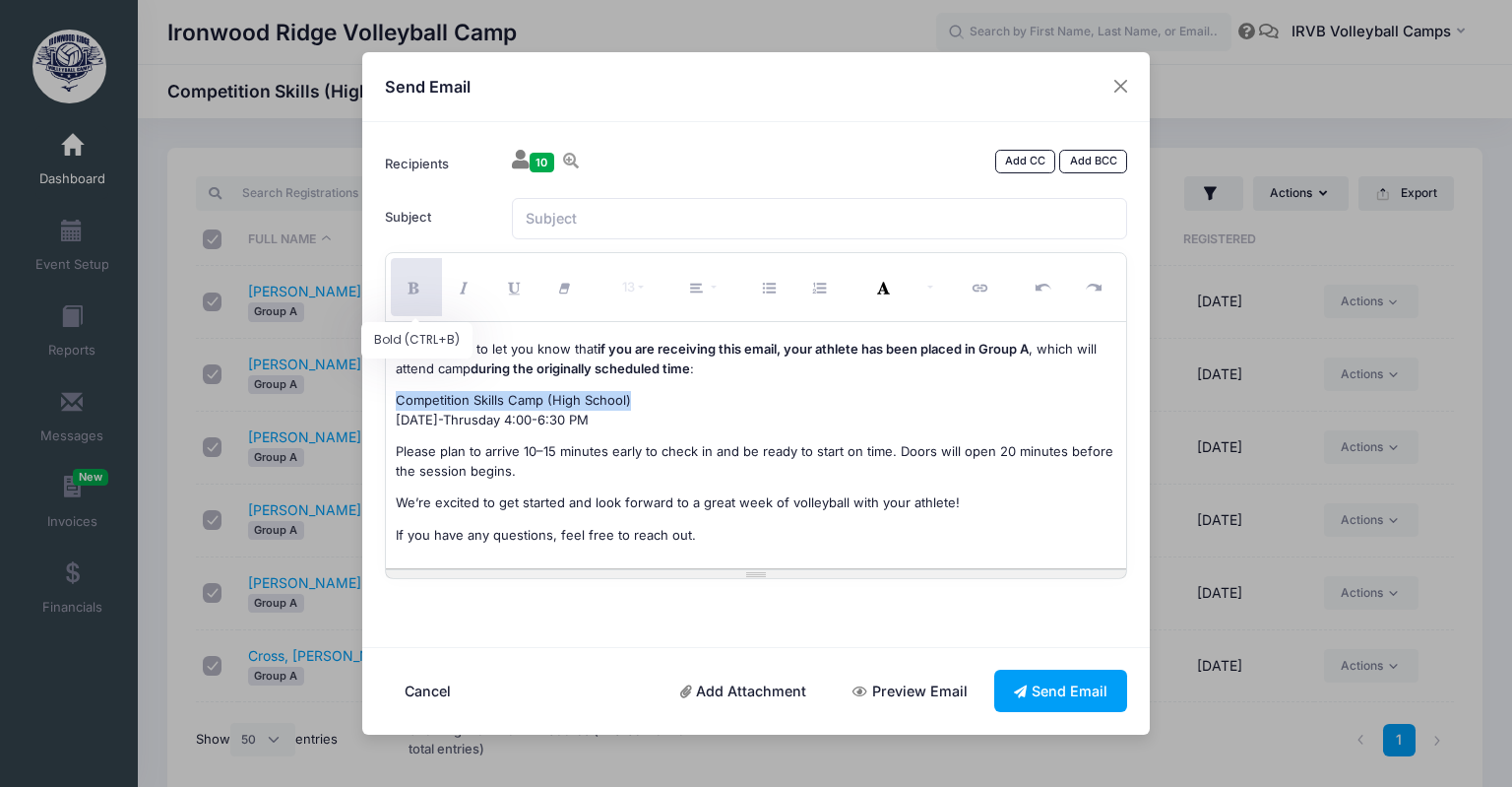 click at bounding box center [416, 289] 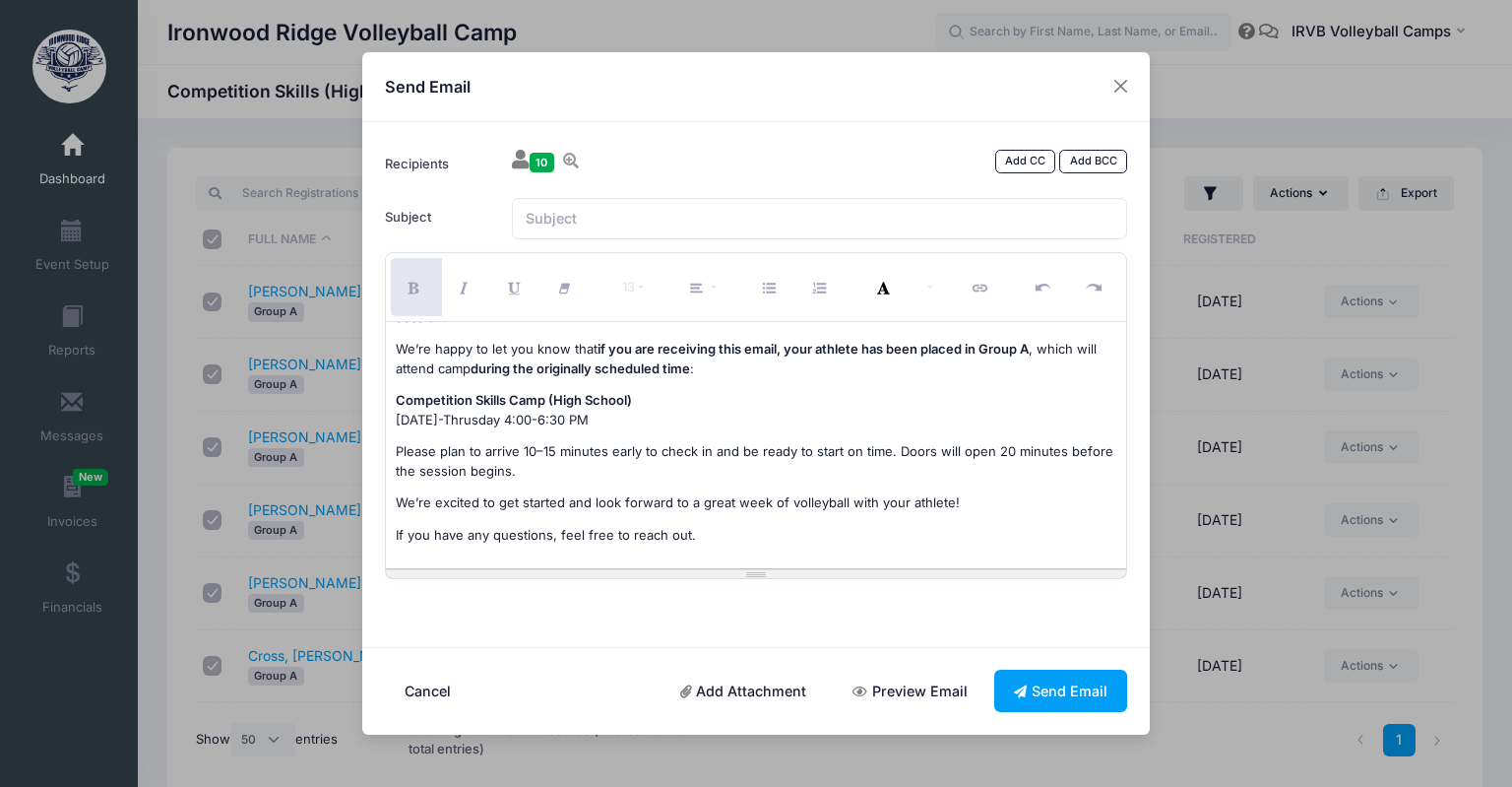 click on "Please plan to arrive 10–15 minutes early to check in and be ready to start on time. Doors will open 20 minutes before the session begins." at bounding box center [756, 461] 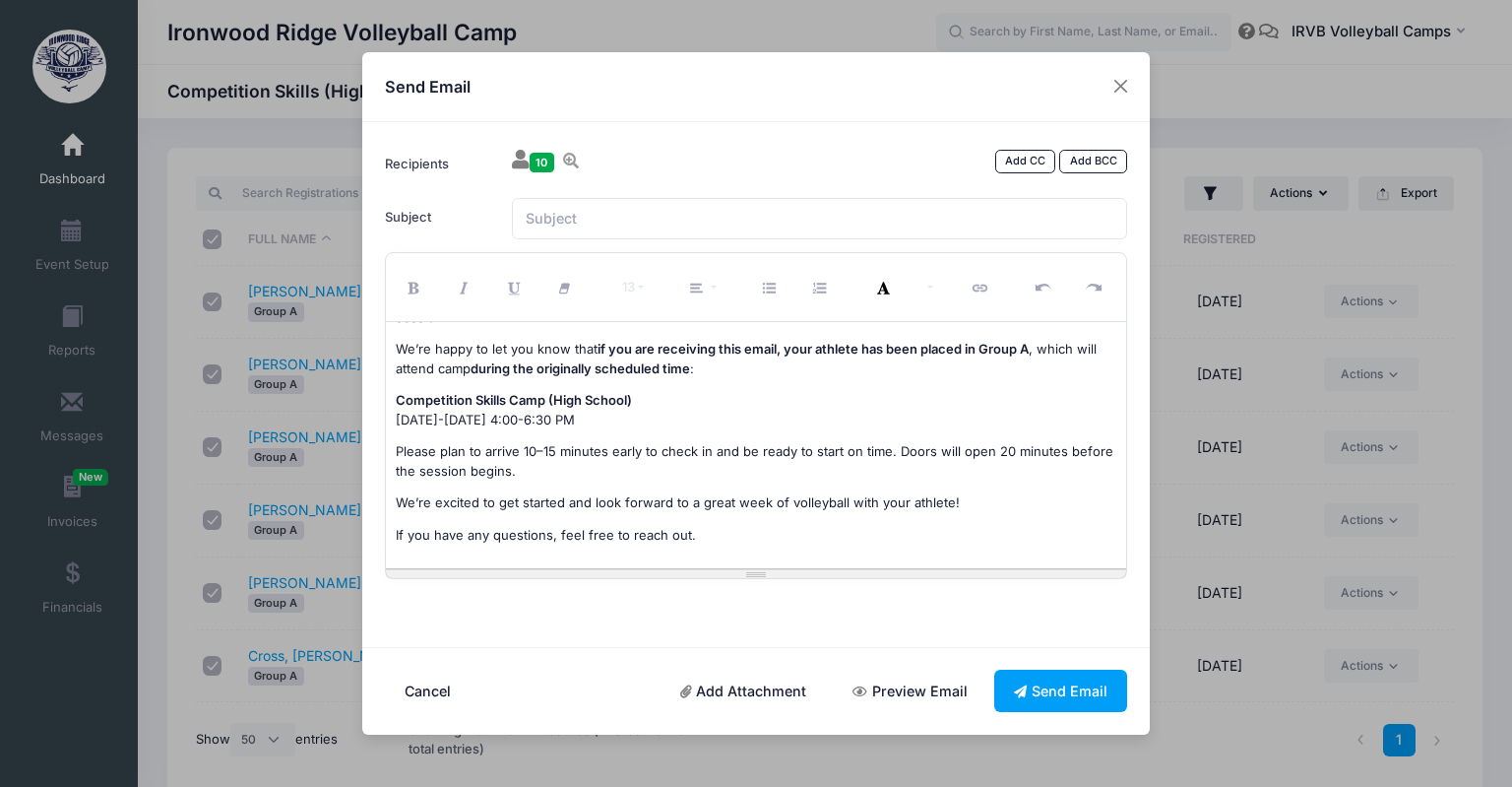 click on "Thank you again for your patience as we adjusted our schedule due to the ongoing Main Gym project. To ensure a positive and productive experience for all athletes, campers have been divided into smaller groups based on  grade level . This structure allows us to maximize court space and provide focused instruction in each session. We’re happy to let you know that  if you are receiving this email, your athlete has been placed in Group A , which will attend camp  during the originally scheduled time : Competition Skills Camp (High School) [DATE]-[DATE] 4:00-6:30 PM Please plan to arrive 10–15 minutes early to check in and be ready to start on time. Doors will open 20 minutes before the session begins.
We’re excited to get started and look forward to a great week of volleyball with your athlete!
If you have any questions, feel free to reach out." at bounding box center (756, 445) 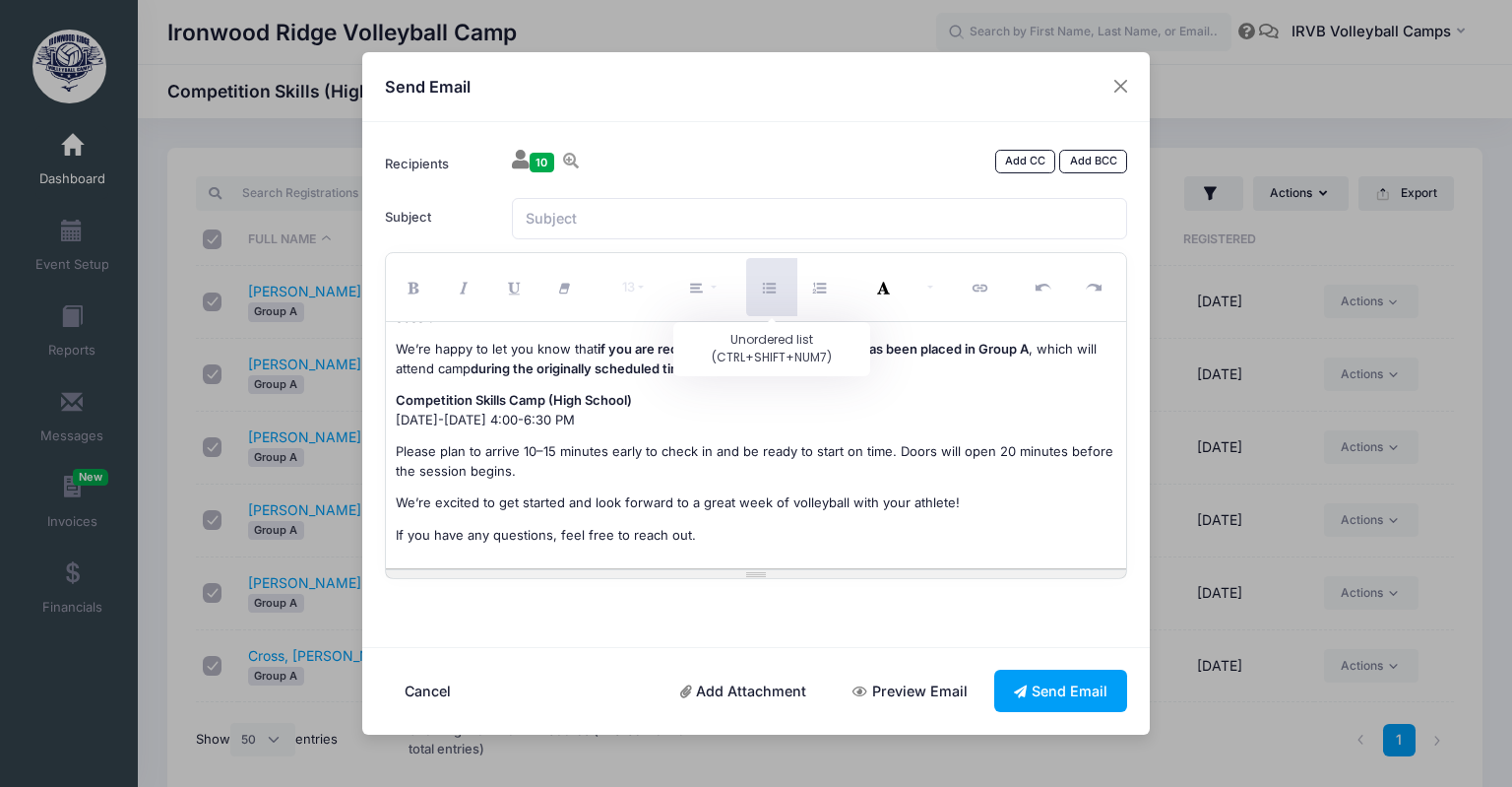 click at bounding box center [772, 287] 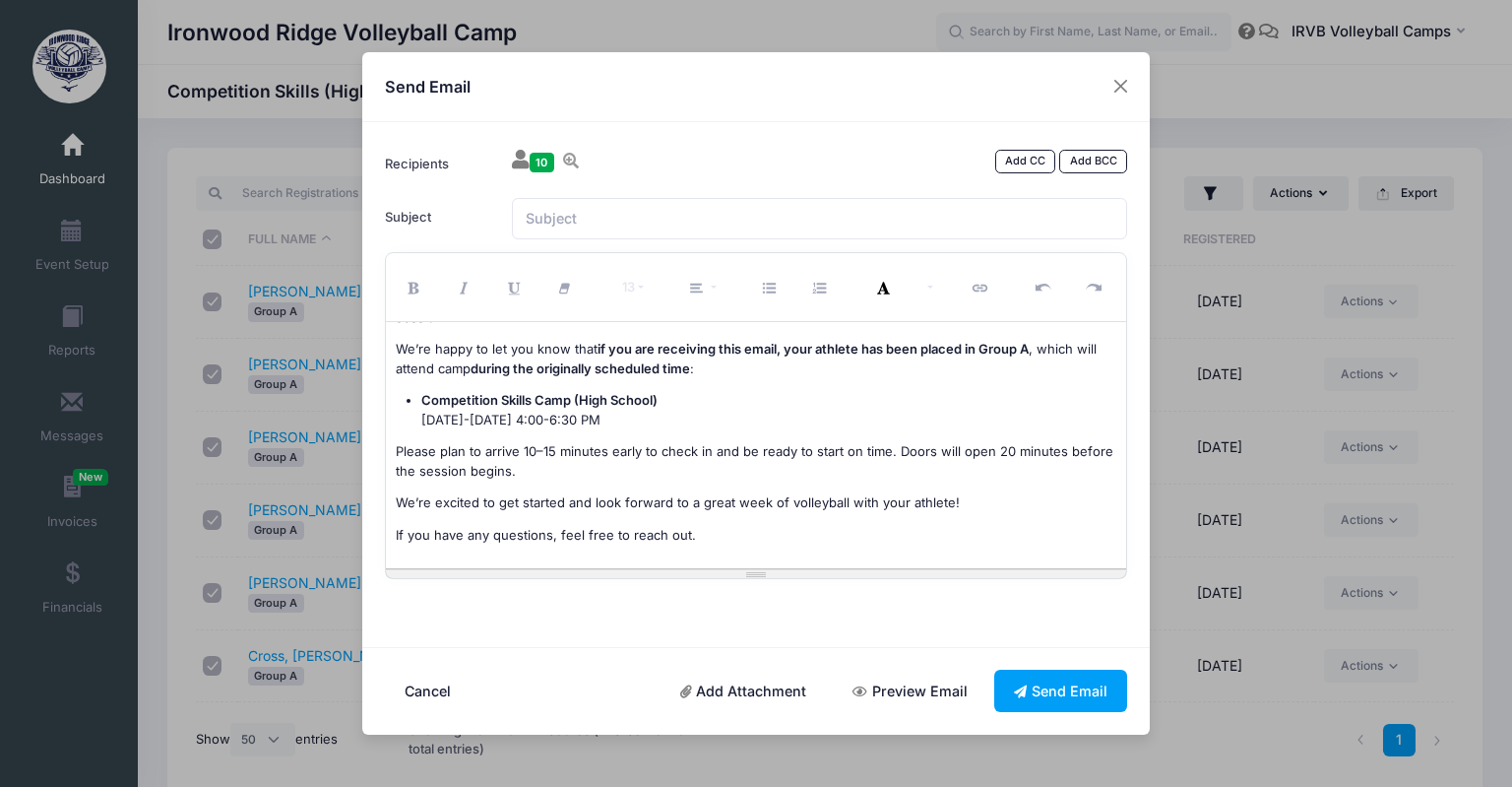 click on "We’re excited to get started and look forward to a great week of volleyball with your athlete!" at bounding box center [756, 503] 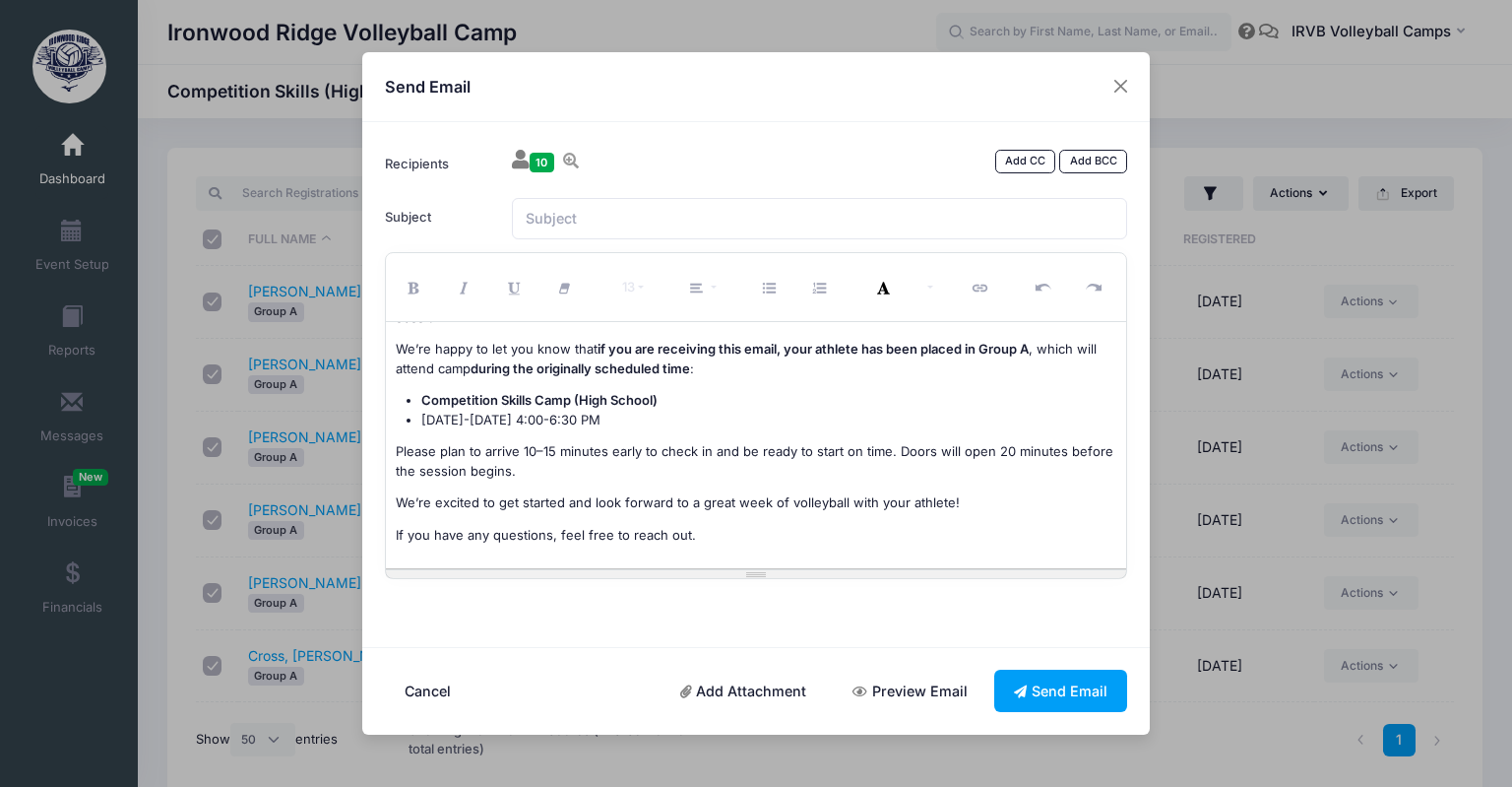type 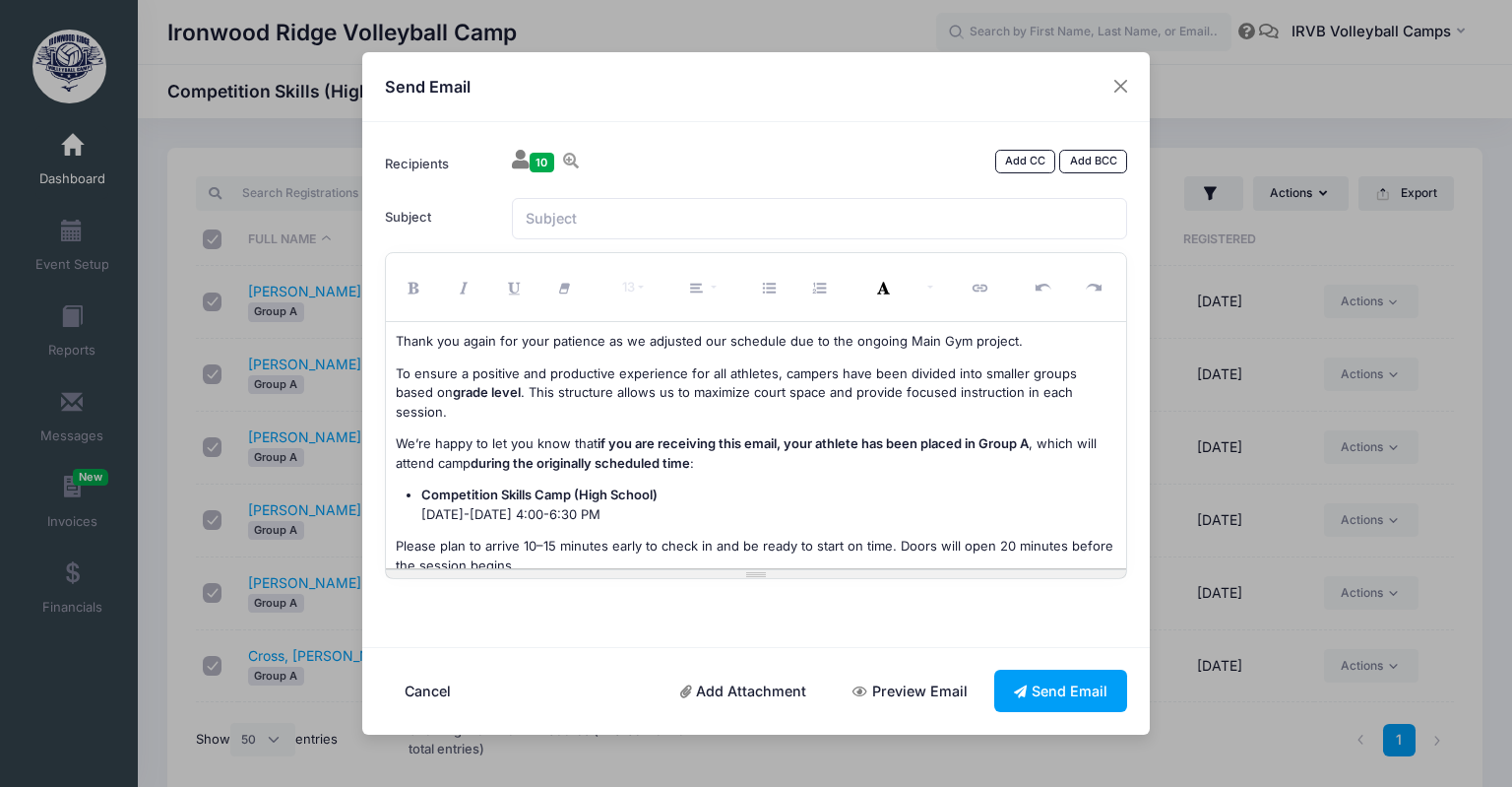 scroll, scrollTop: 95, scrollLeft: 0, axis: vertical 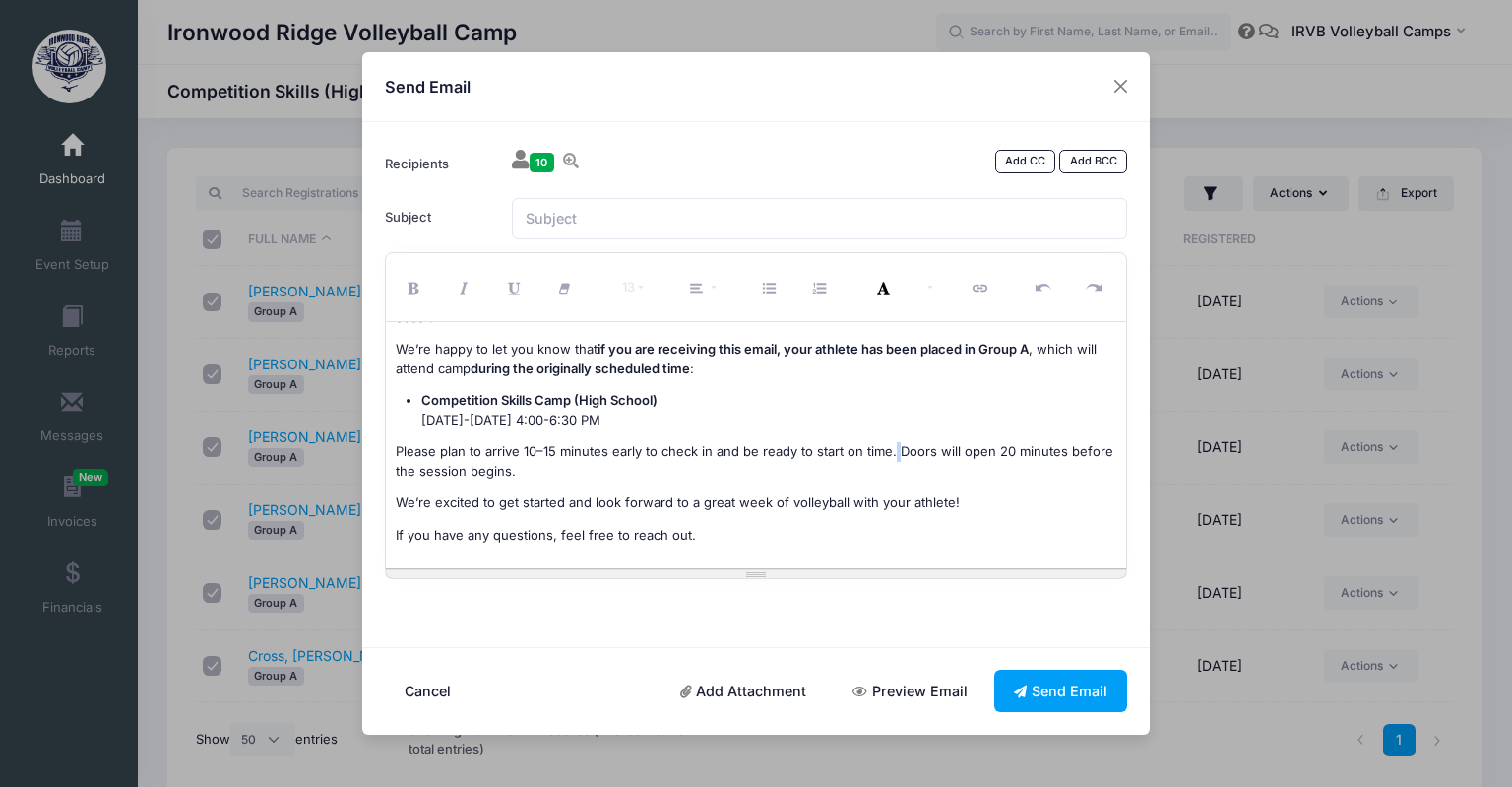 drag, startPoint x: 892, startPoint y: 428, endPoint x: 899, endPoint y: 439, distance: 13.038405 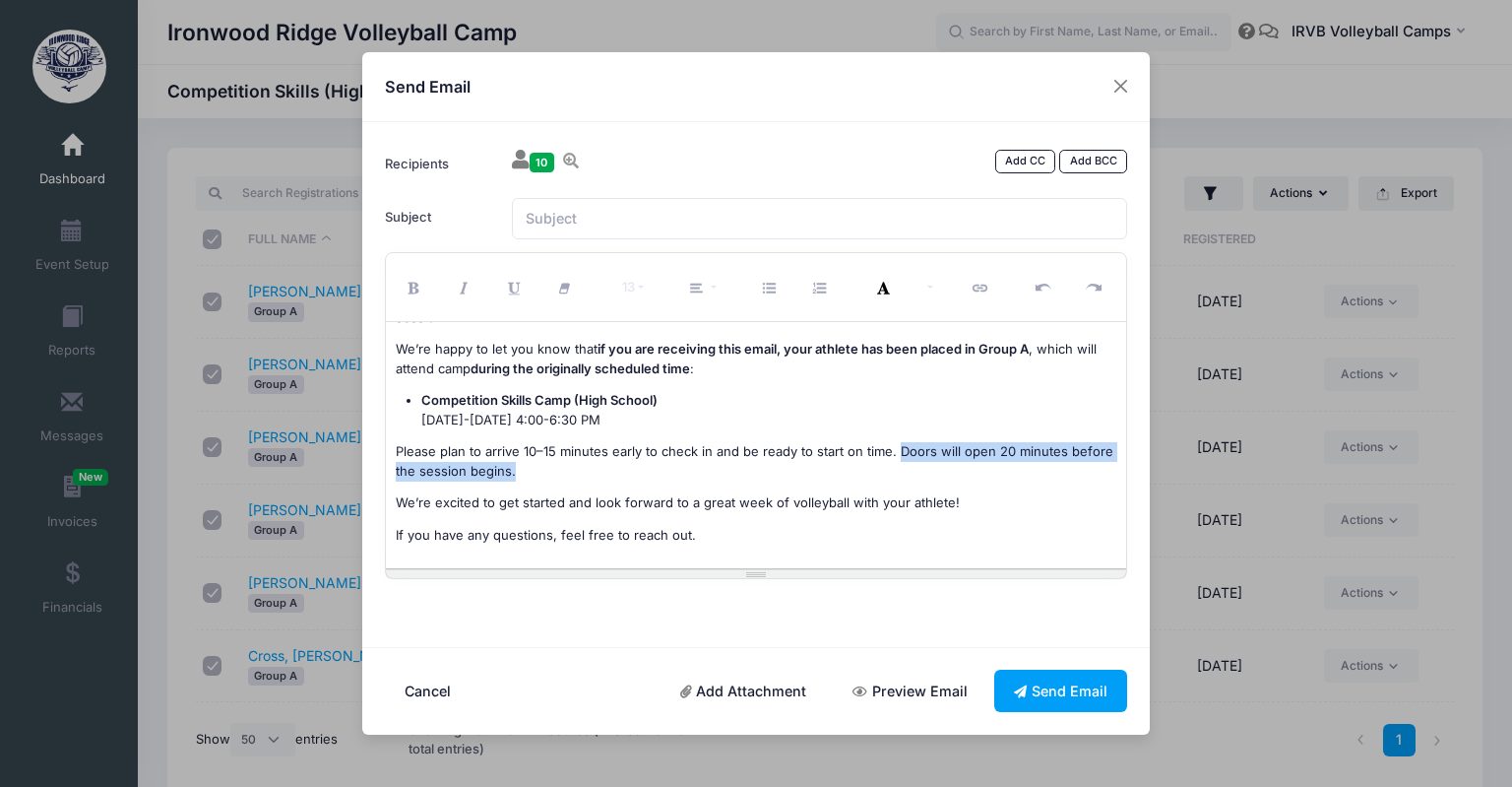 drag, startPoint x: 896, startPoint y: 431, endPoint x: 902, endPoint y: 451, distance: 20.880613 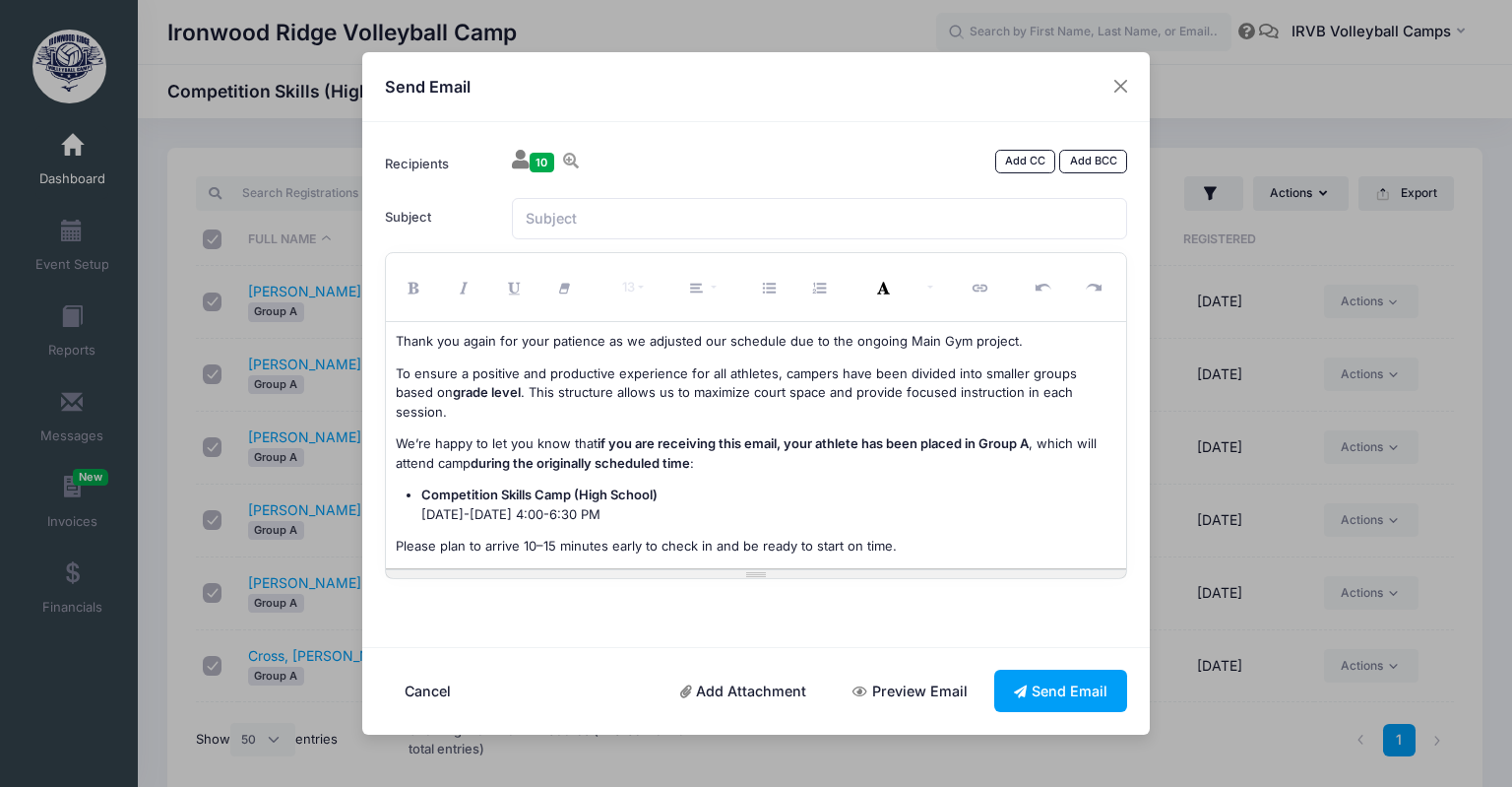 scroll, scrollTop: 119, scrollLeft: 0, axis: vertical 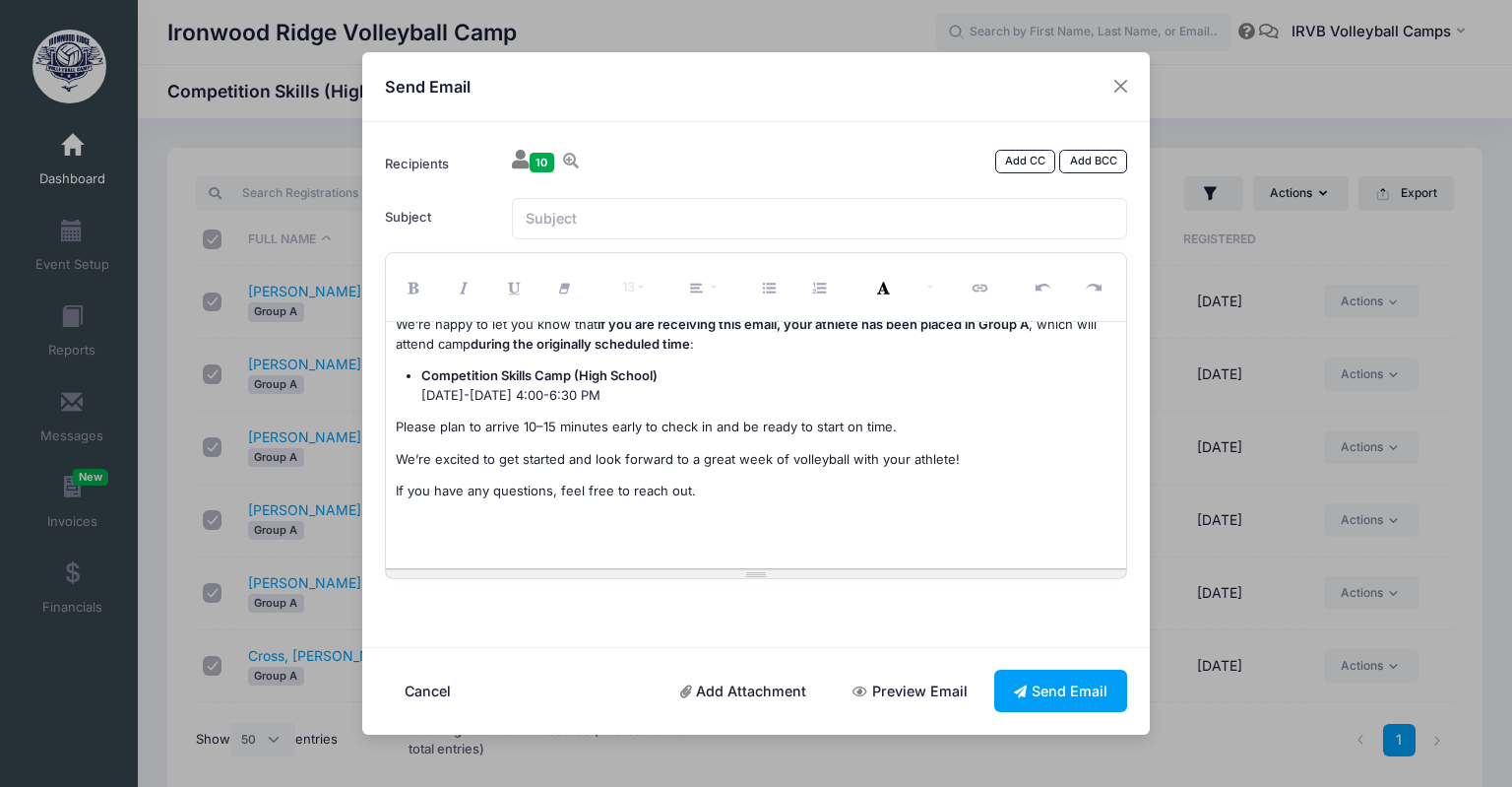 drag, startPoint x: 683, startPoint y: 473, endPoint x: 772, endPoint y: 559, distance: 123.761868 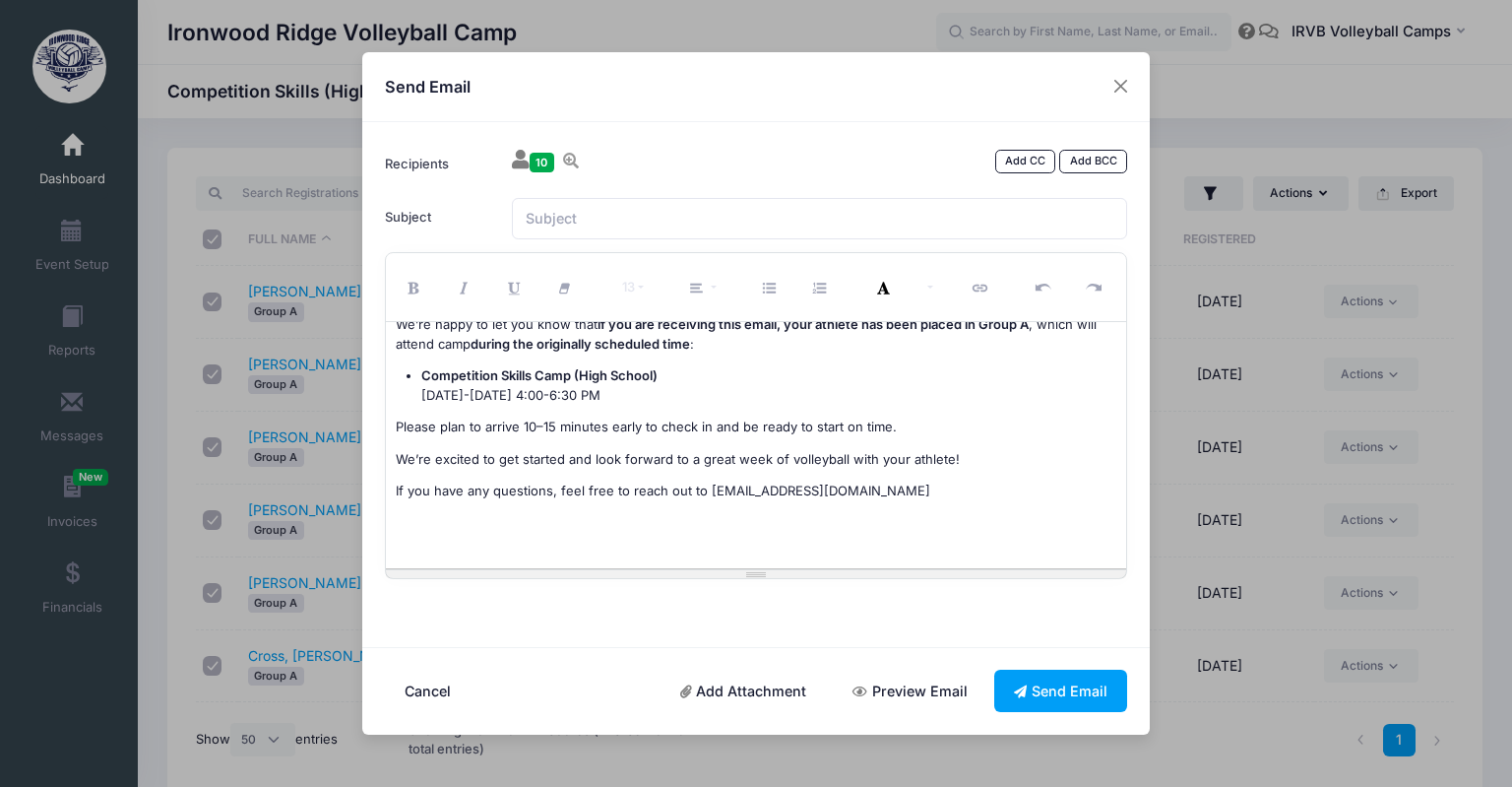 scroll, scrollTop: 0, scrollLeft: 0, axis: both 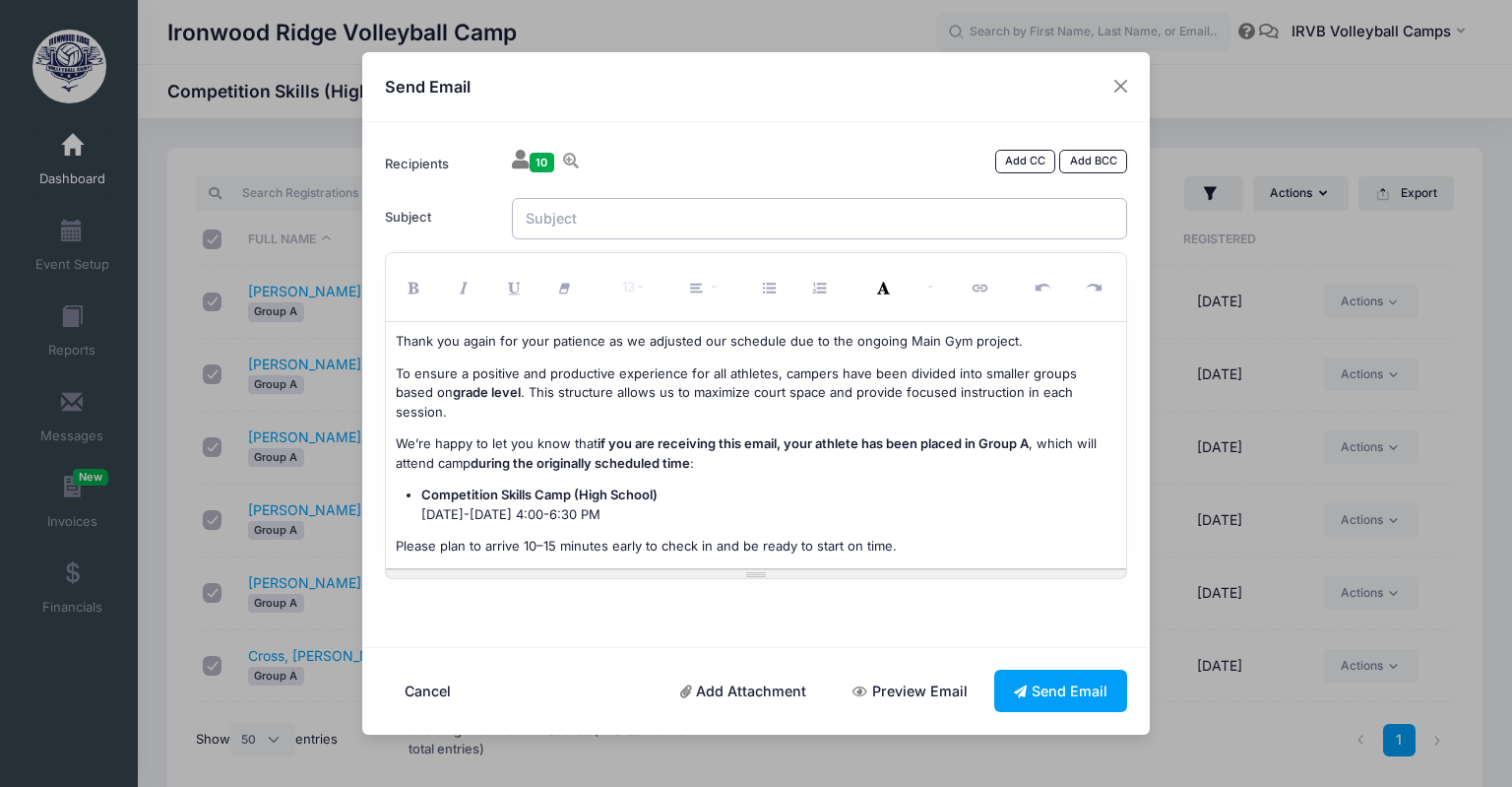 drag, startPoint x: 552, startPoint y: 223, endPoint x: 613, endPoint y: 234, distance: 61.98387 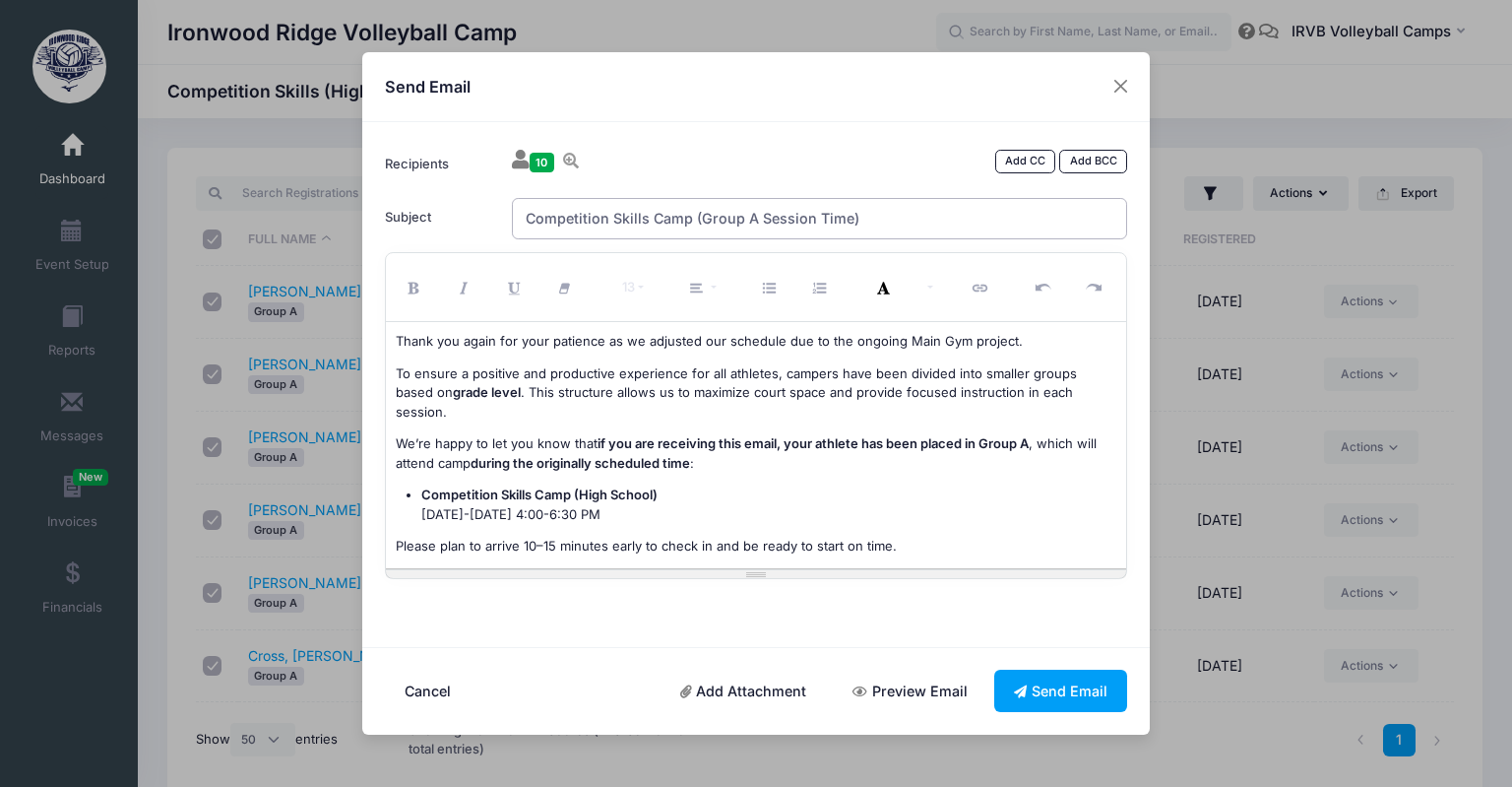 scroll, scrollTop: 119, scrollLeft: 0, axis: vertical 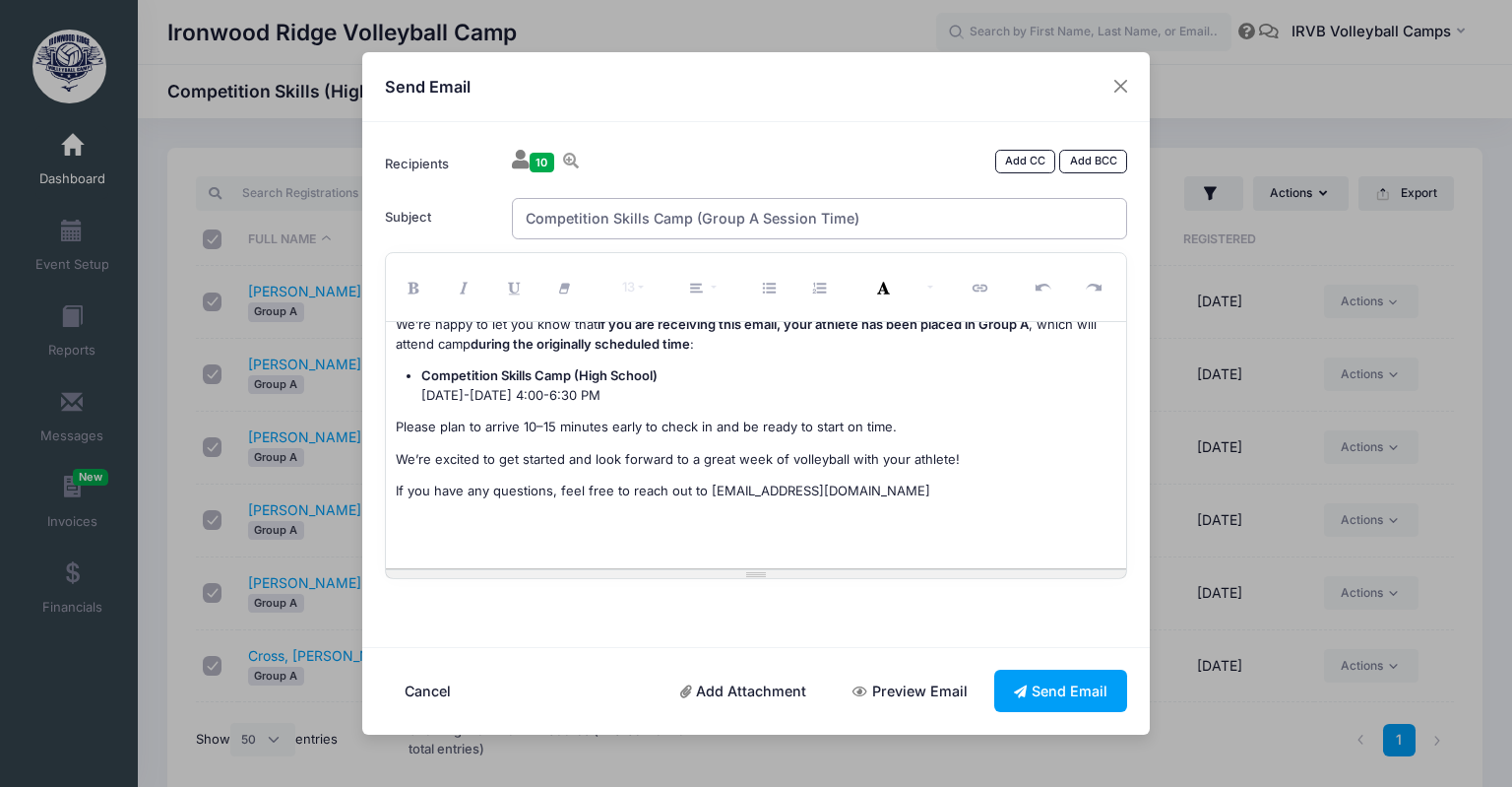 type on "Competition Skills Camp (Group A Session Time)" 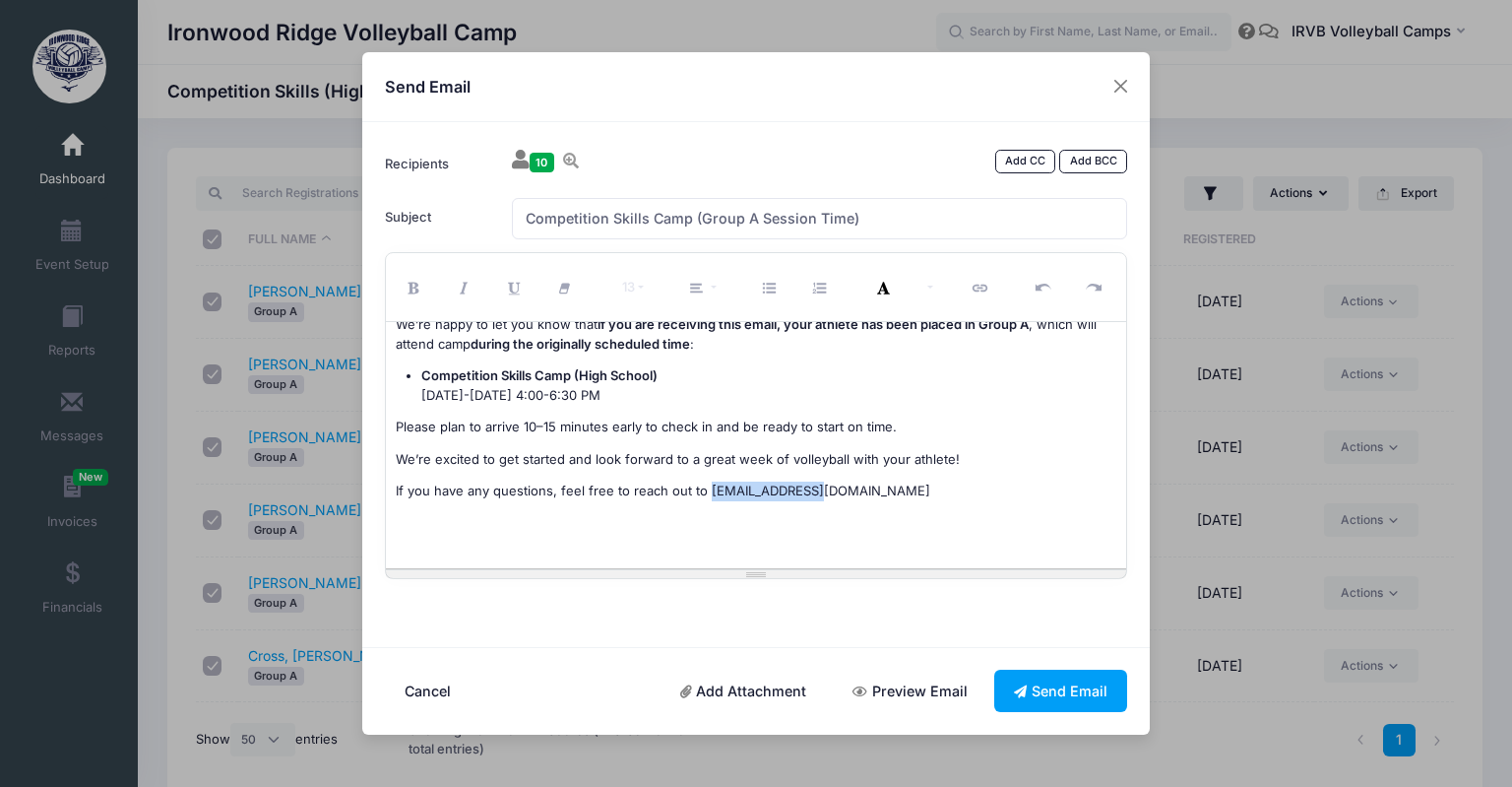 drag, startPoint x: 814, startPoint y: 474, endPoint x: 703, endPoint y: 471, distance: 111.04053 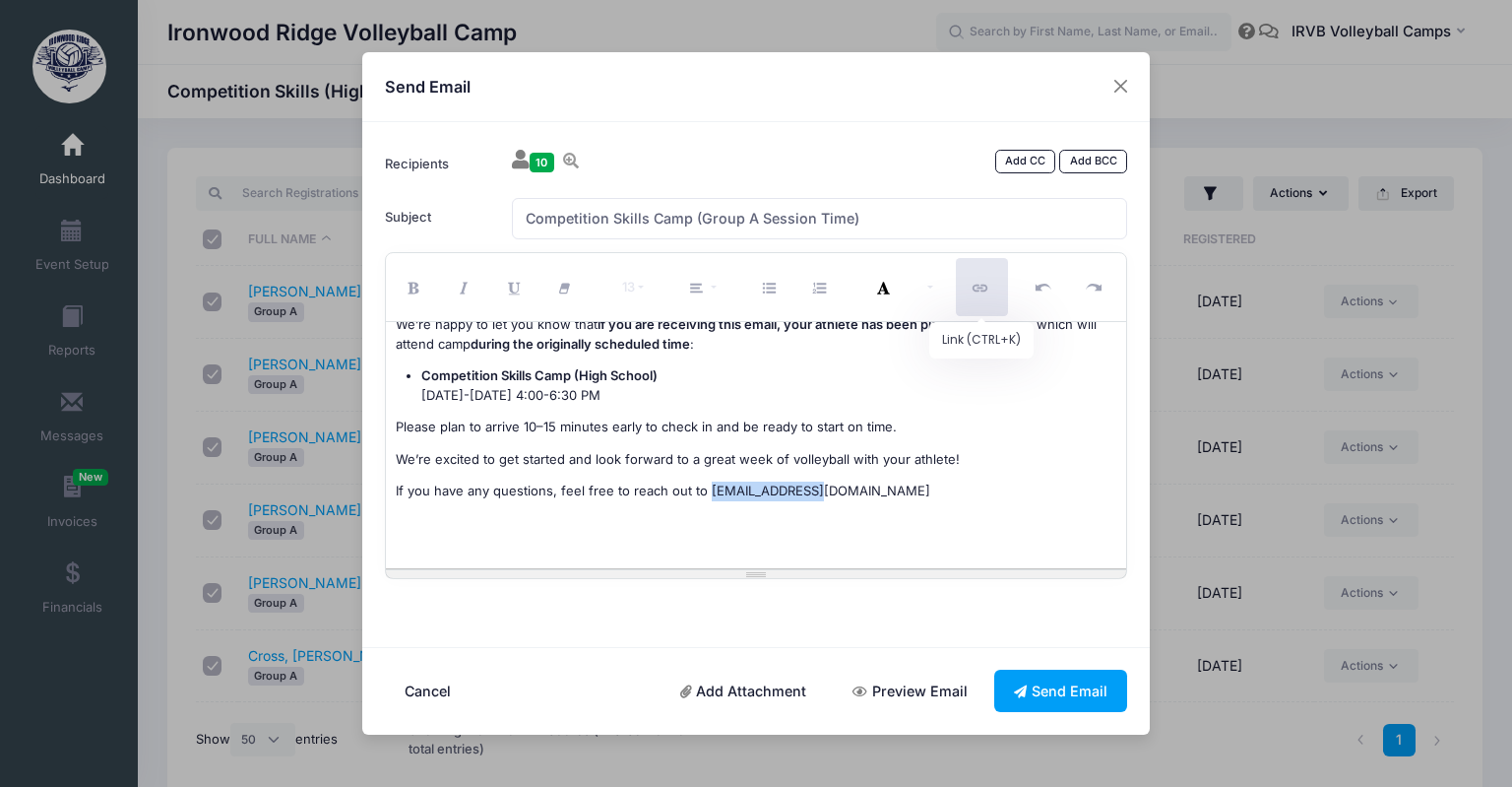 click at bounding box center [981, 287] 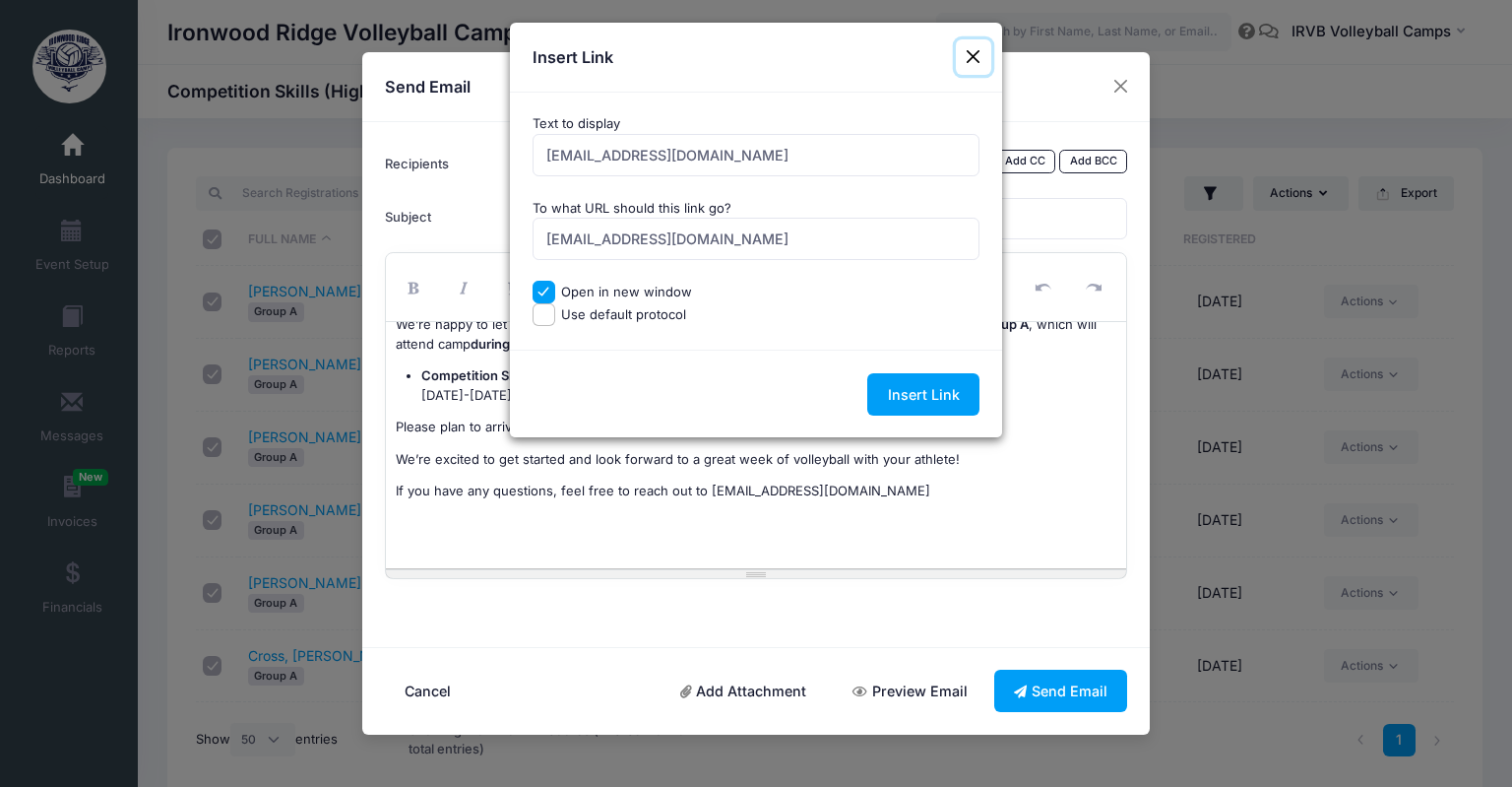 click at bounding box center (974, 57) 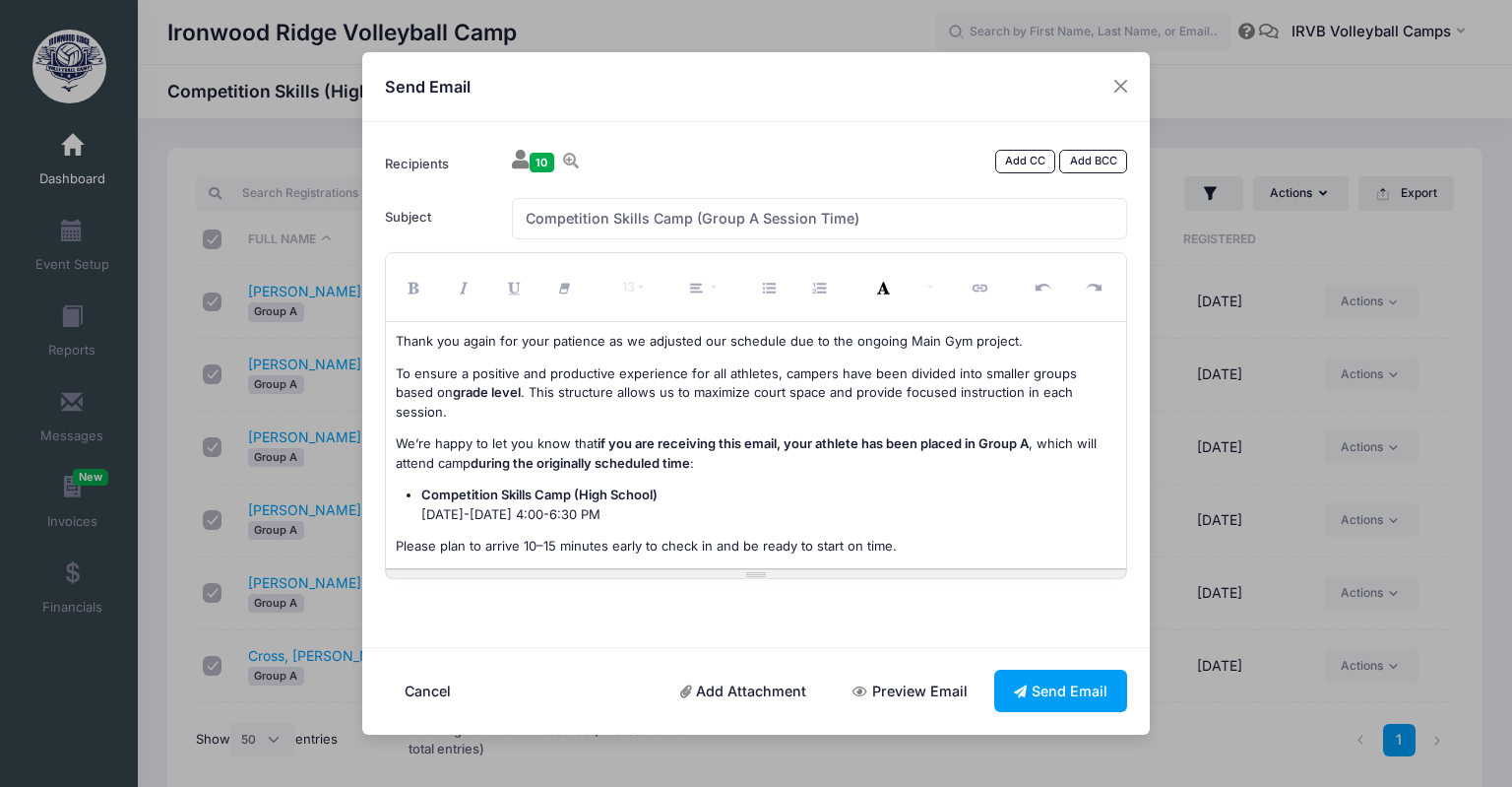 scroll, scrollTop: 119, scrollLeft: 0, axis: vertical 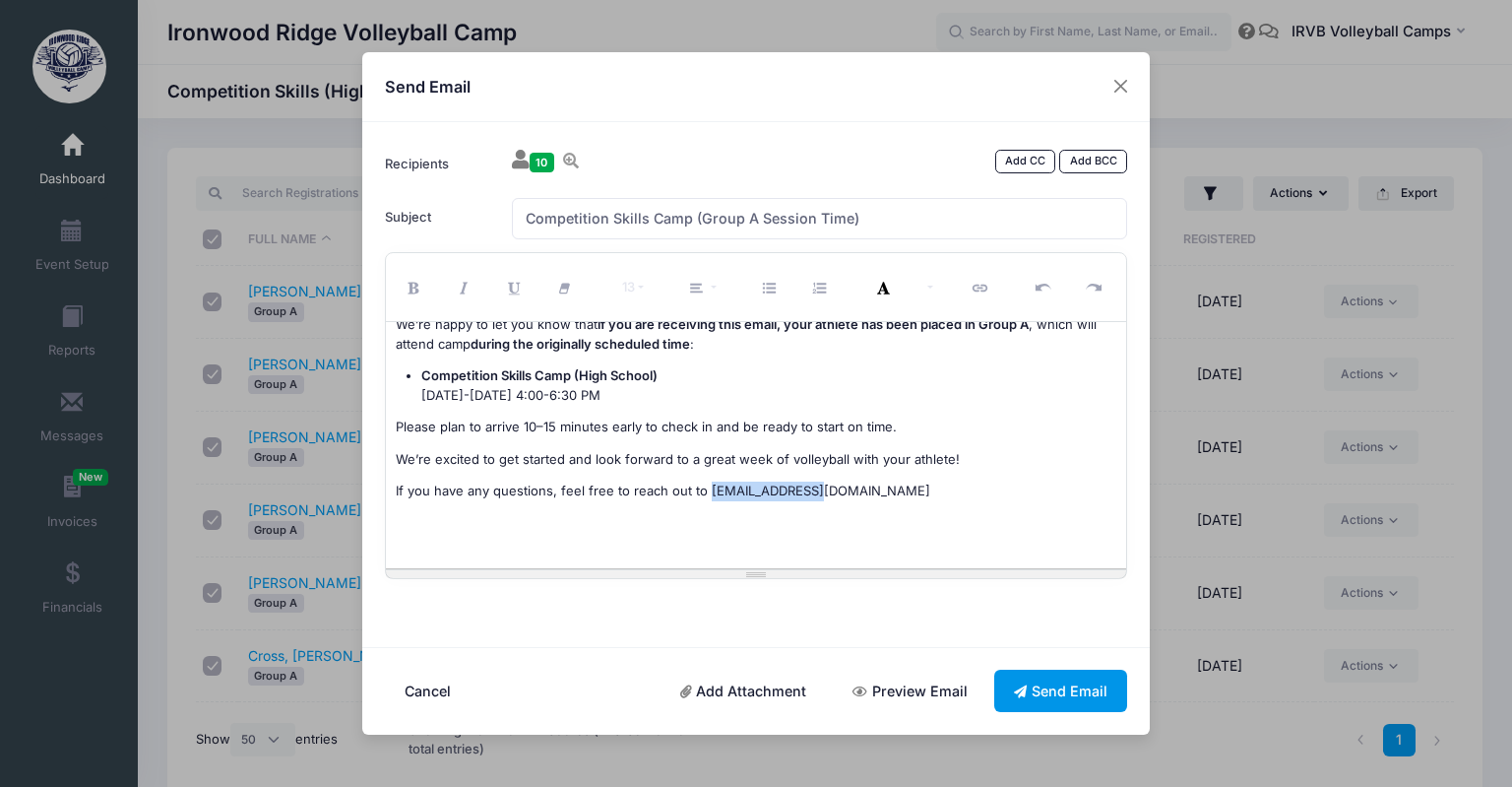 click on "Send Email" at bounding box center [1061, 690] 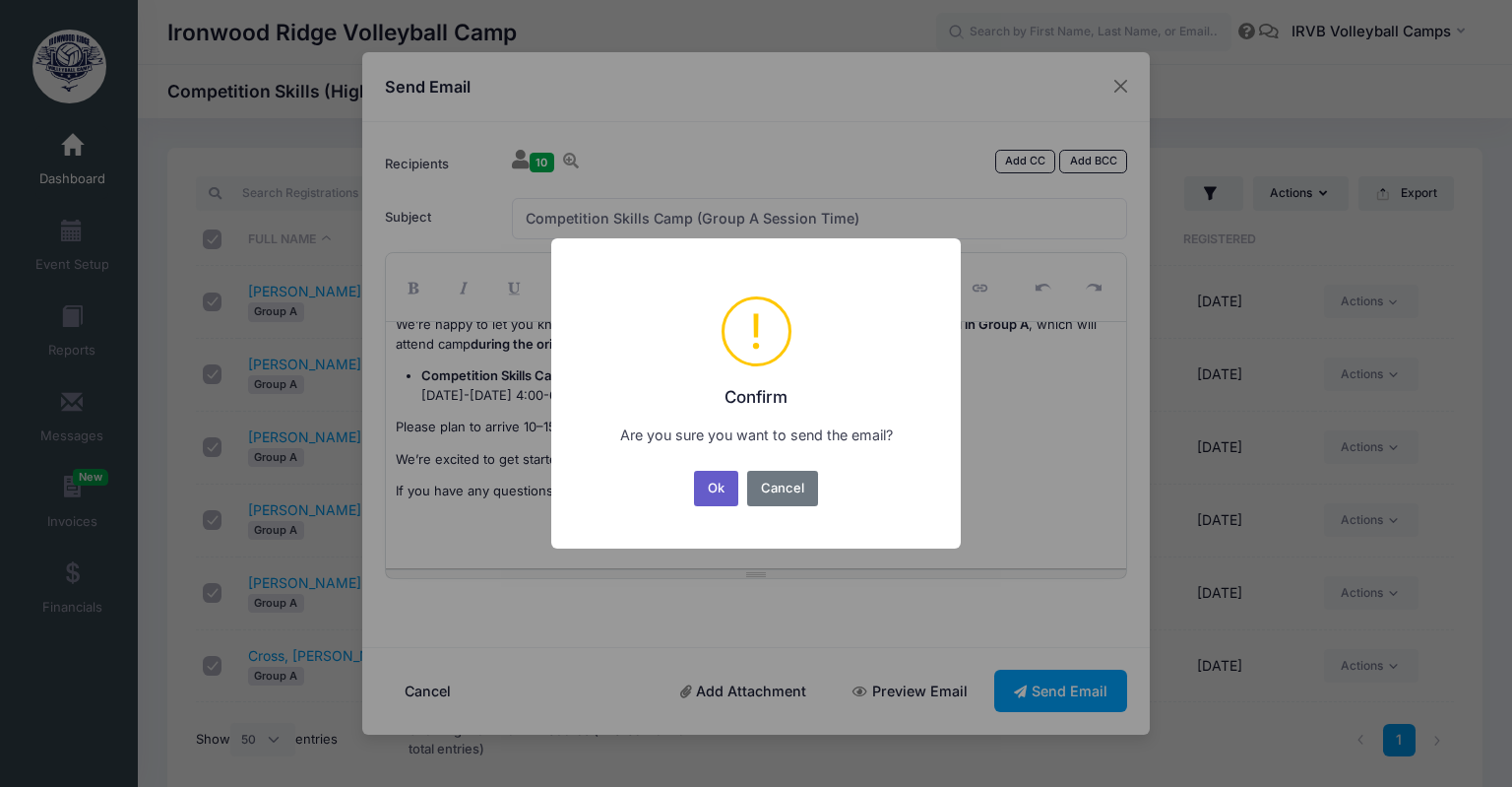 click on "Ok" at bounding box center [717, 489] 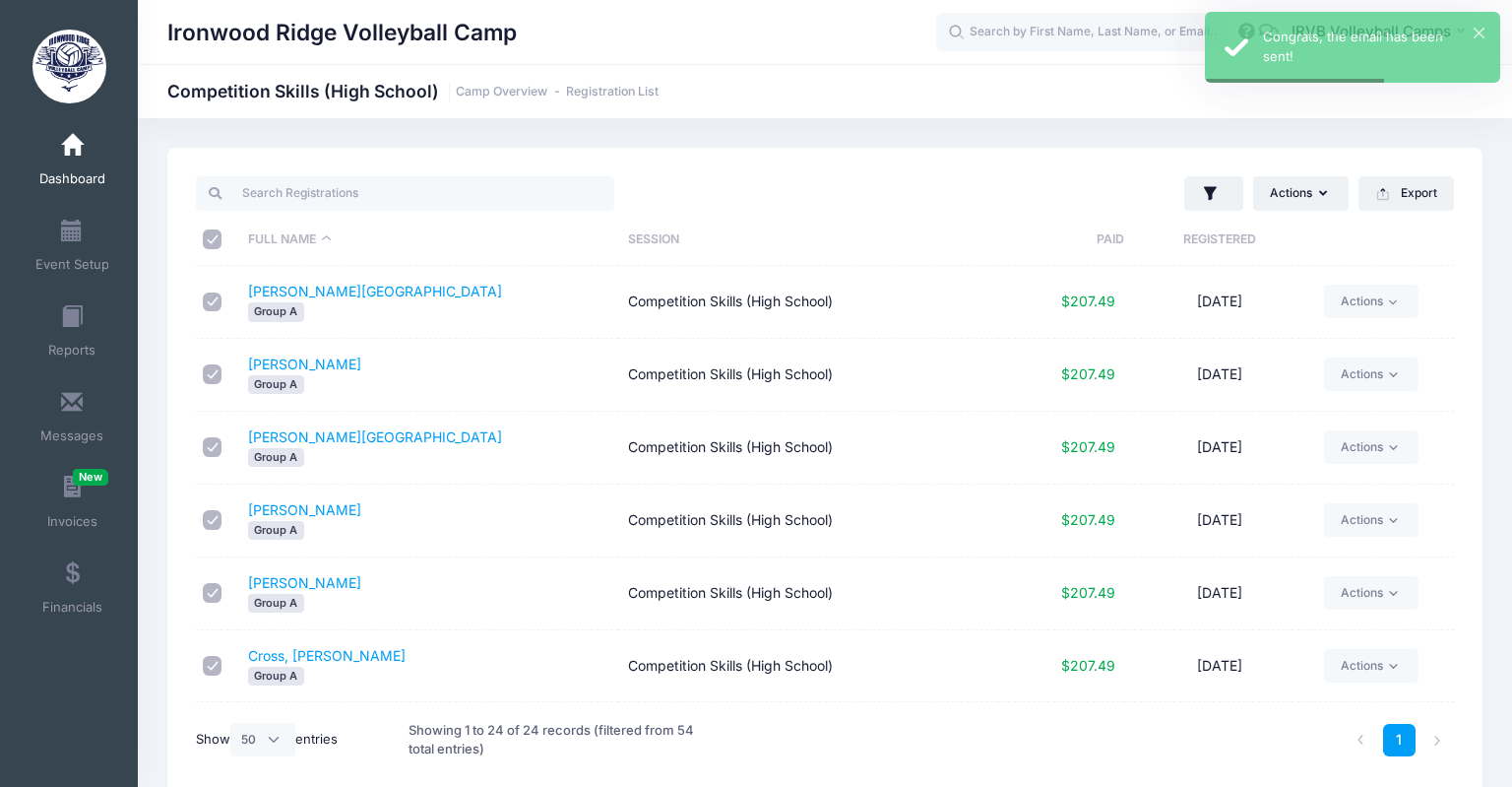 scroll, scrollTop: 1302, scrollLeft: 0, axis: vertical 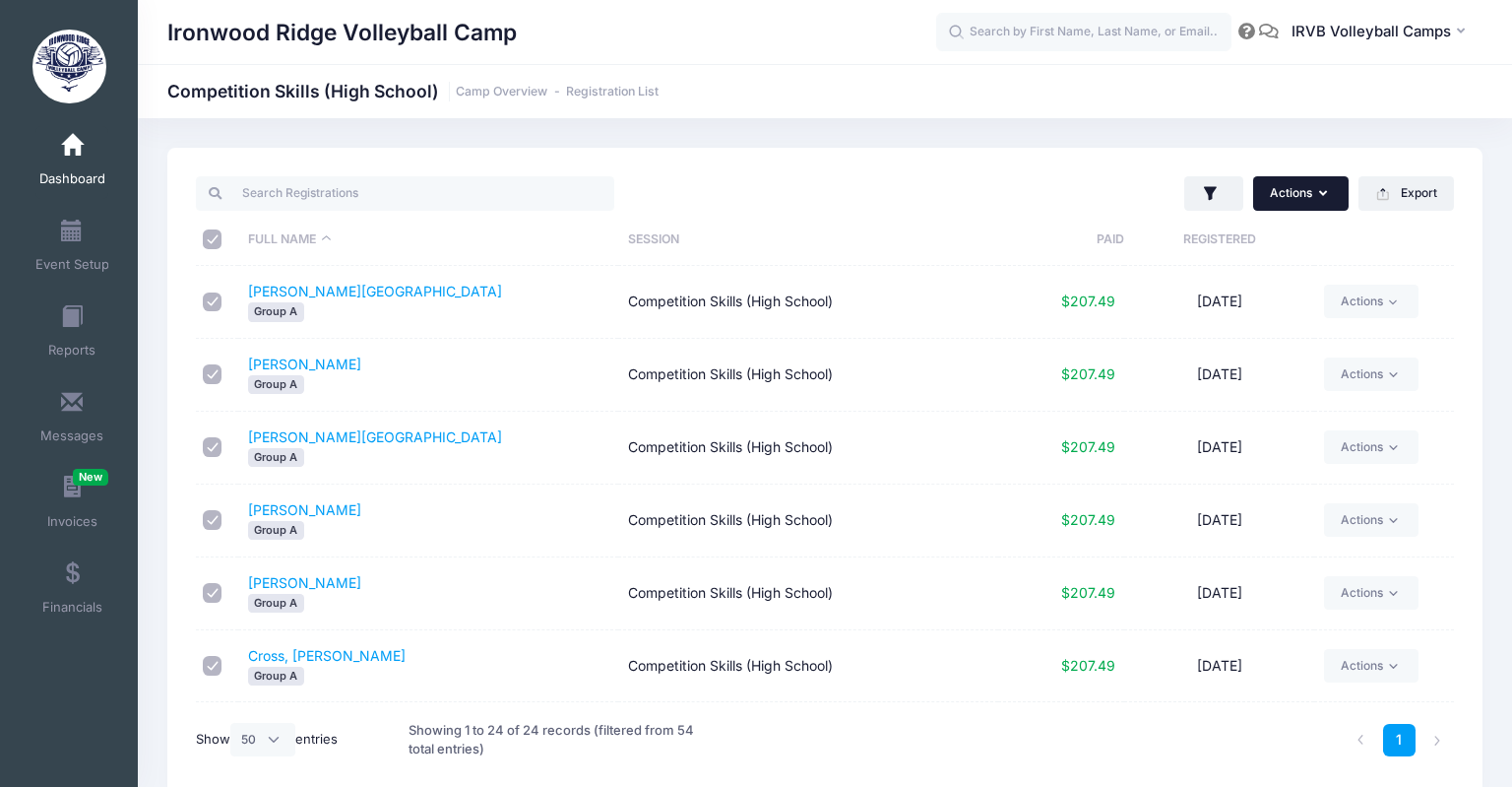 click on "Actions" at bounding box center [1300, 193] 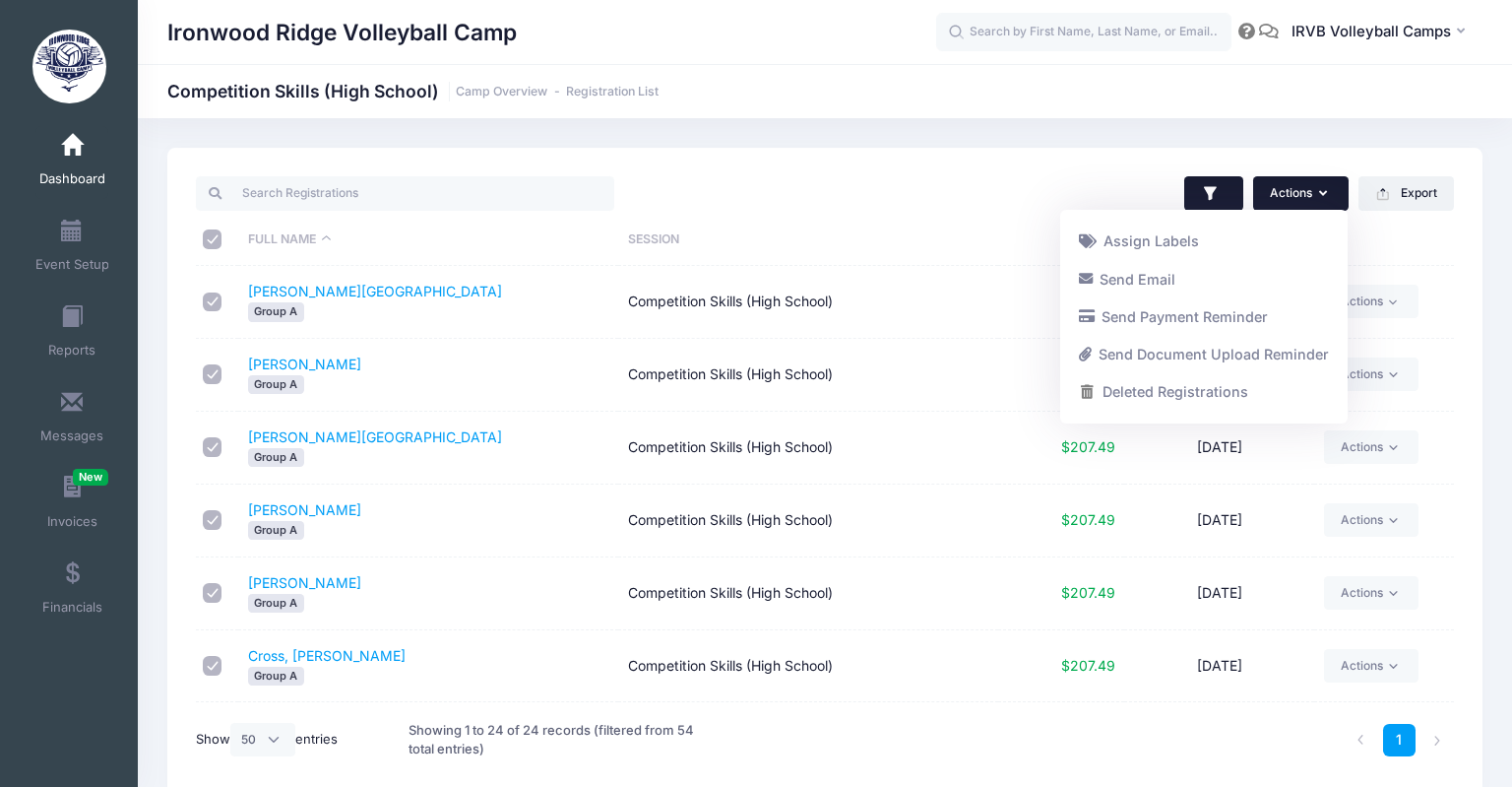 click at bounding box center [1214, 194] 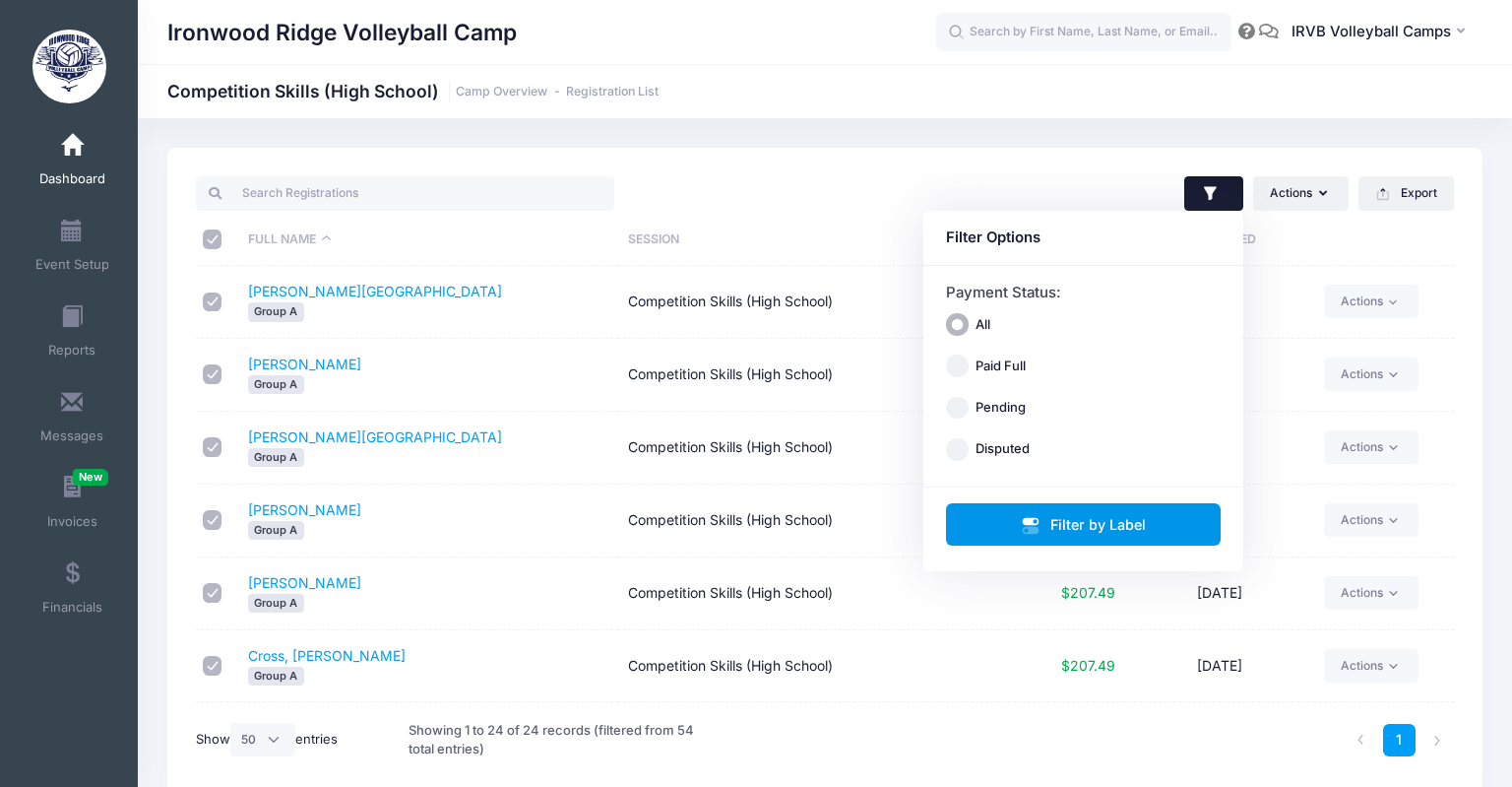 click 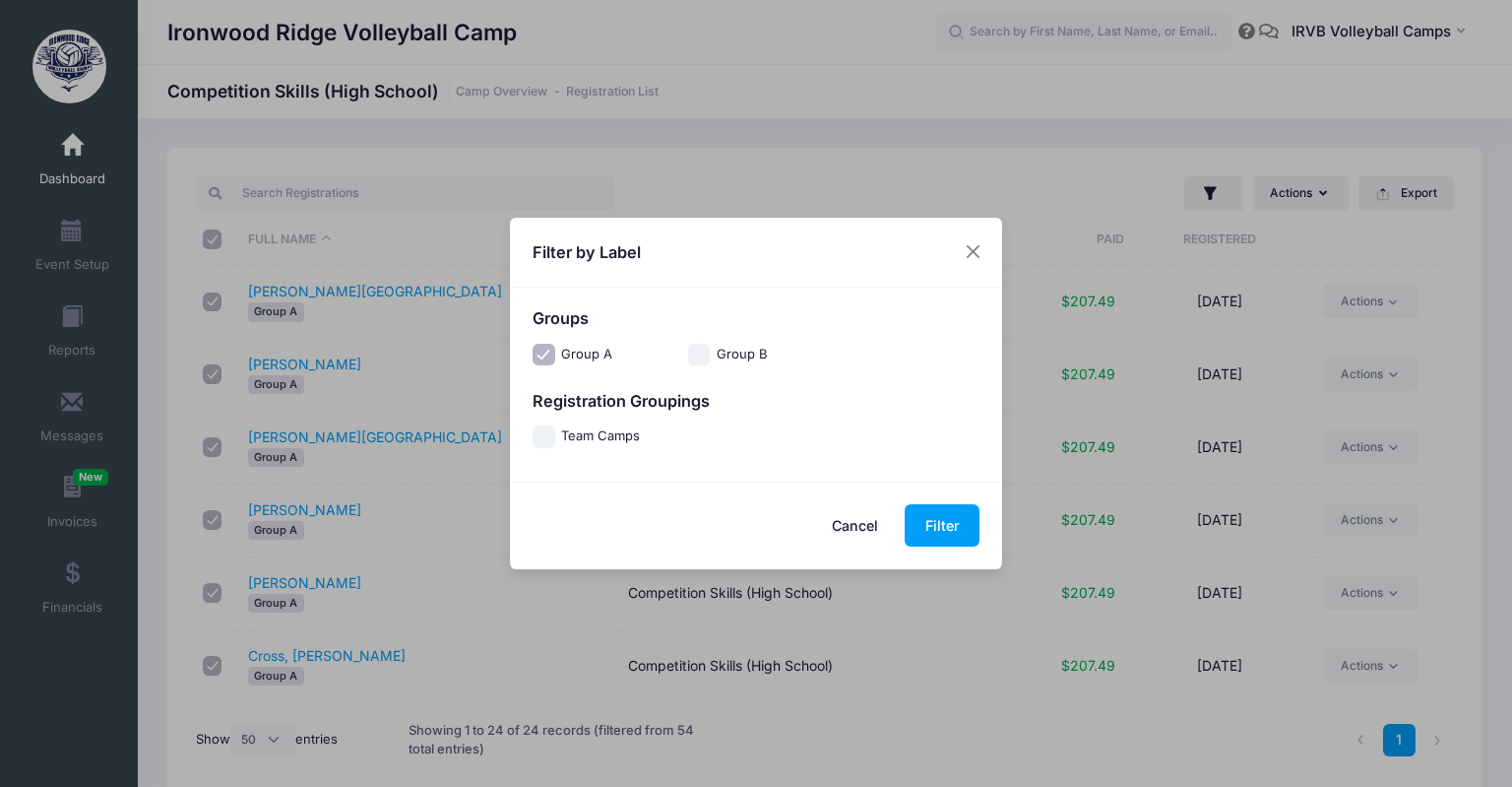 click on "Group B" at bounding box center [699, 355] 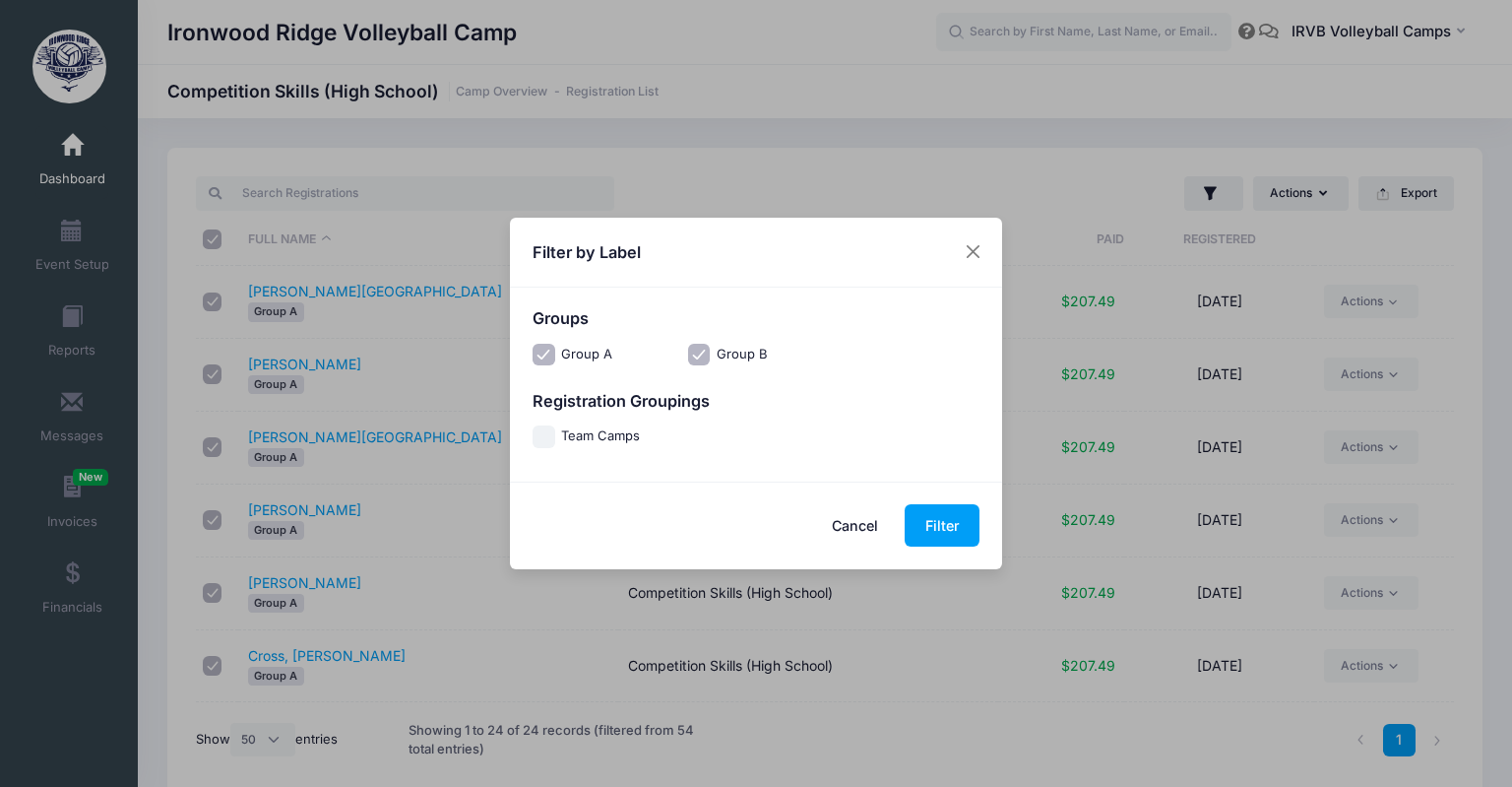 click on "Group A" at bounding box center (543, 355) 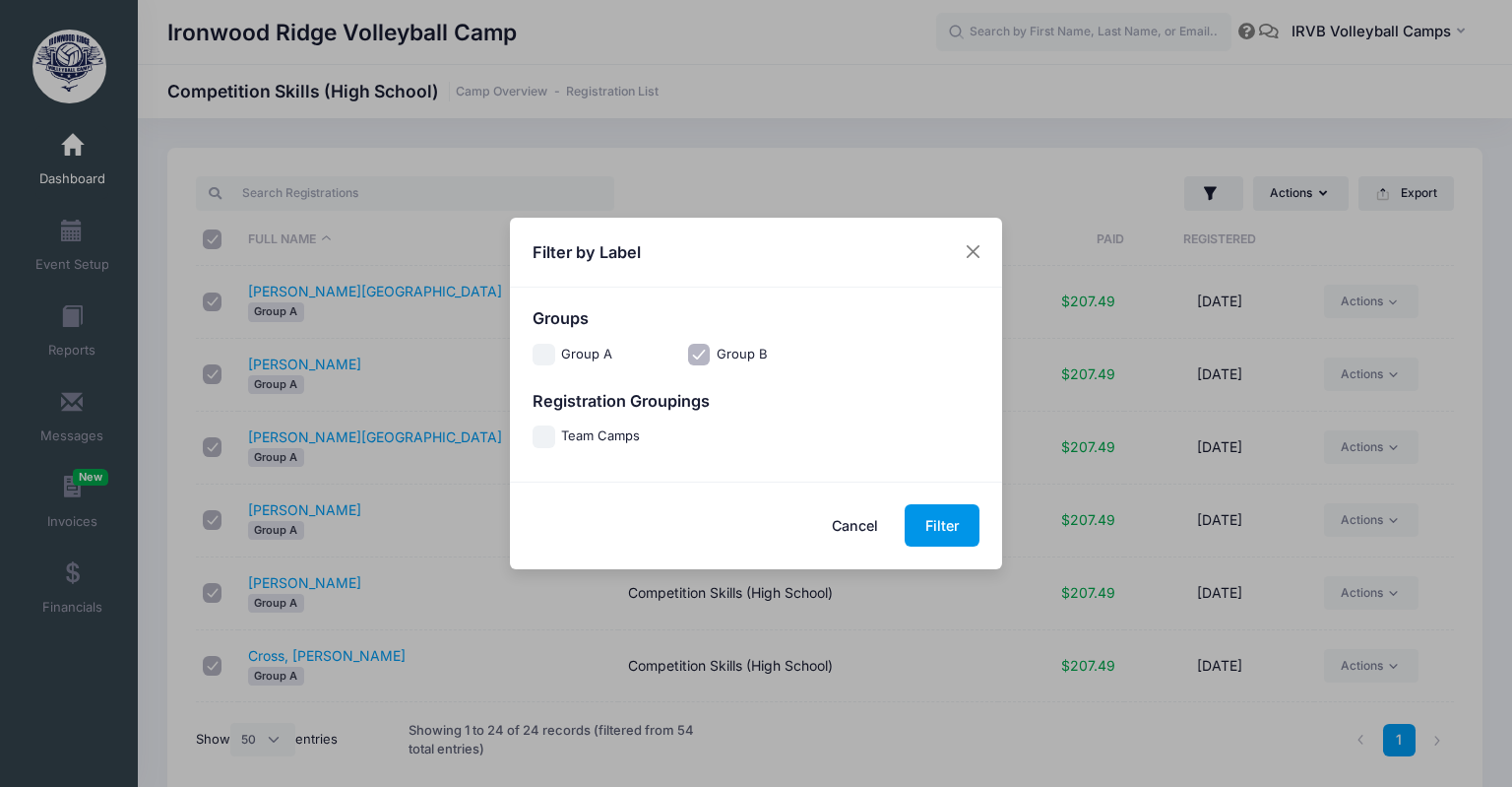 click on "Filter" at bounding box center [942, 525] 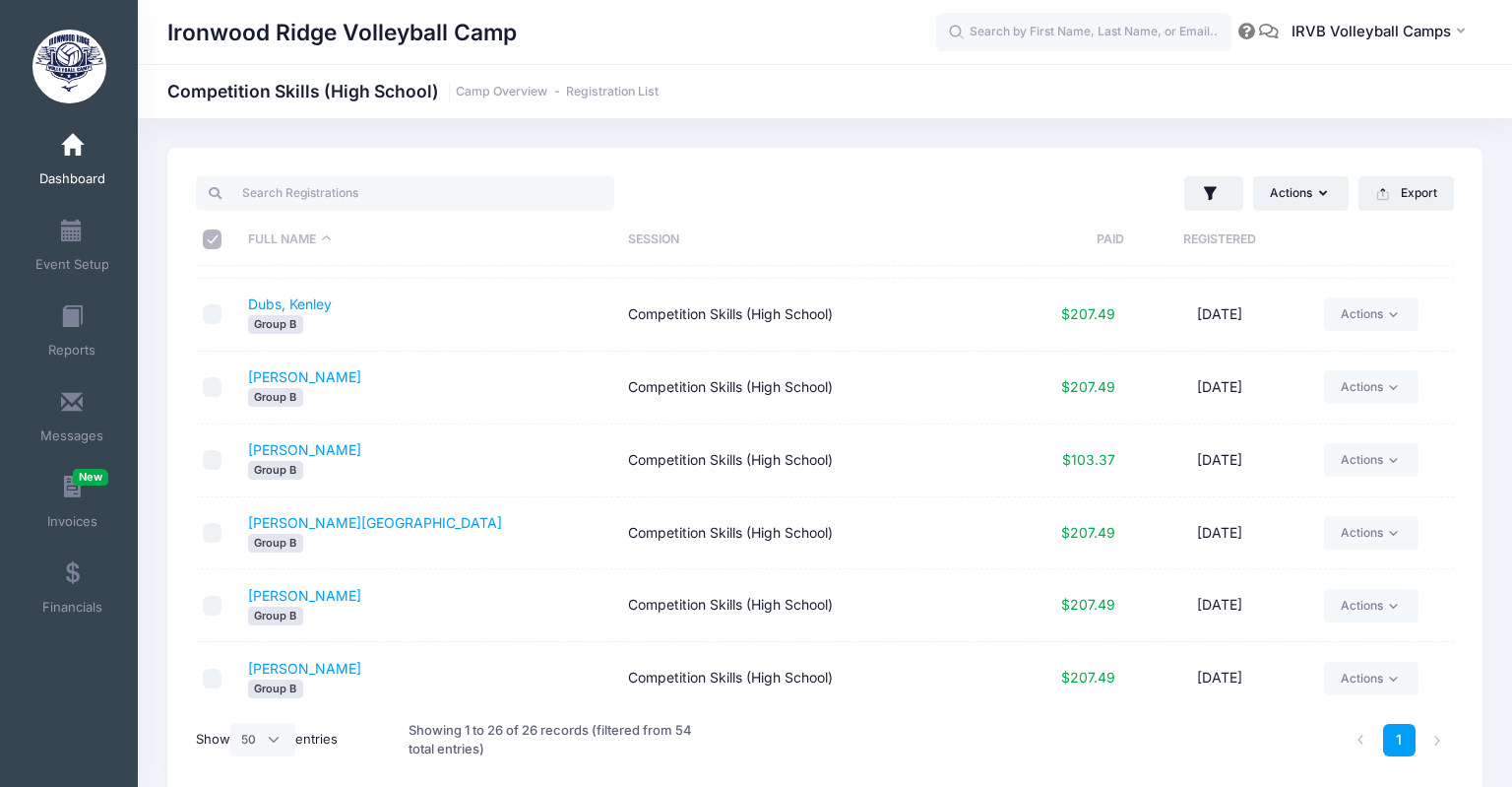 scroll, scrollTop: 0, scrollLeft: 0, axis: both 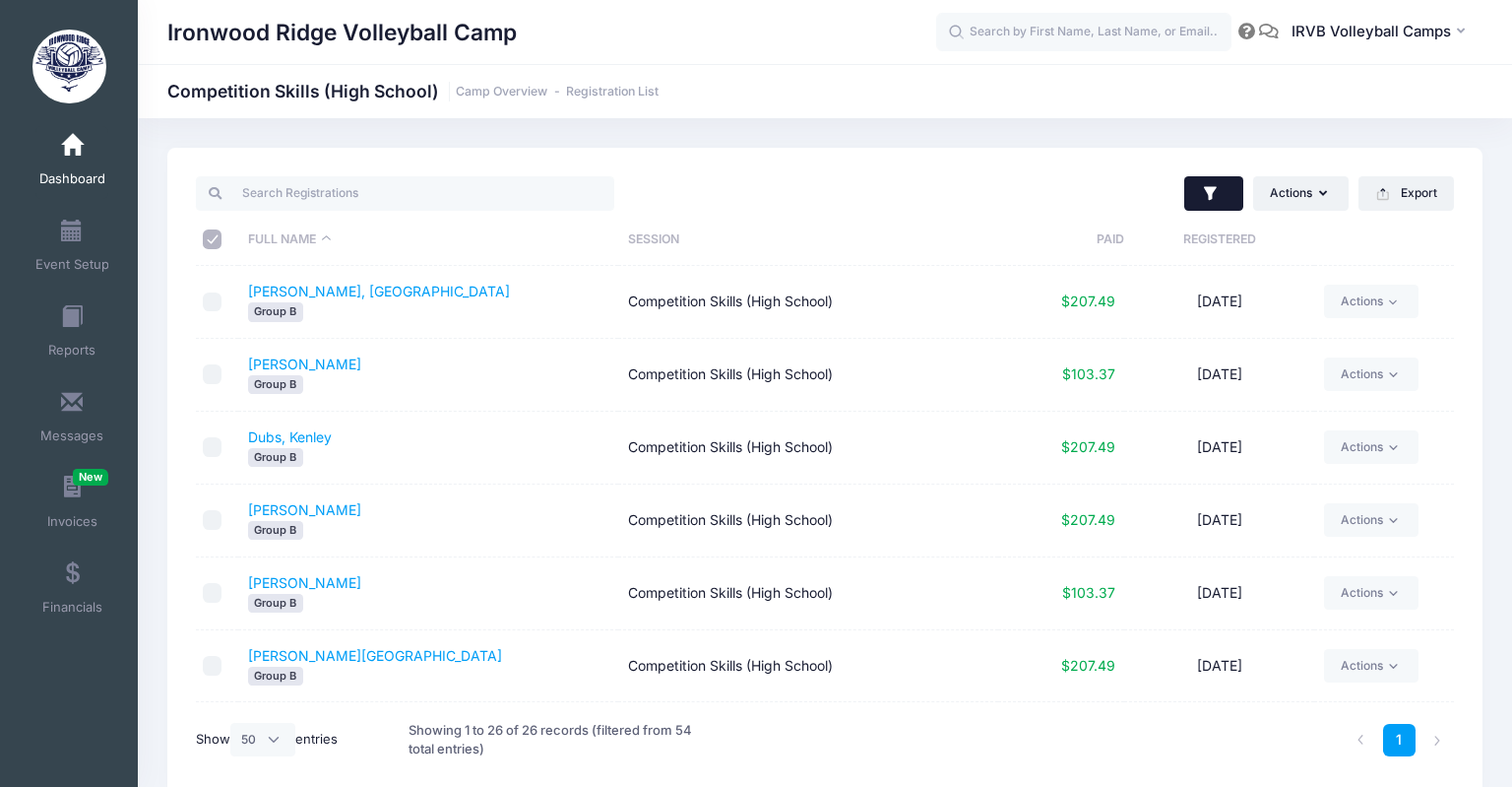 click 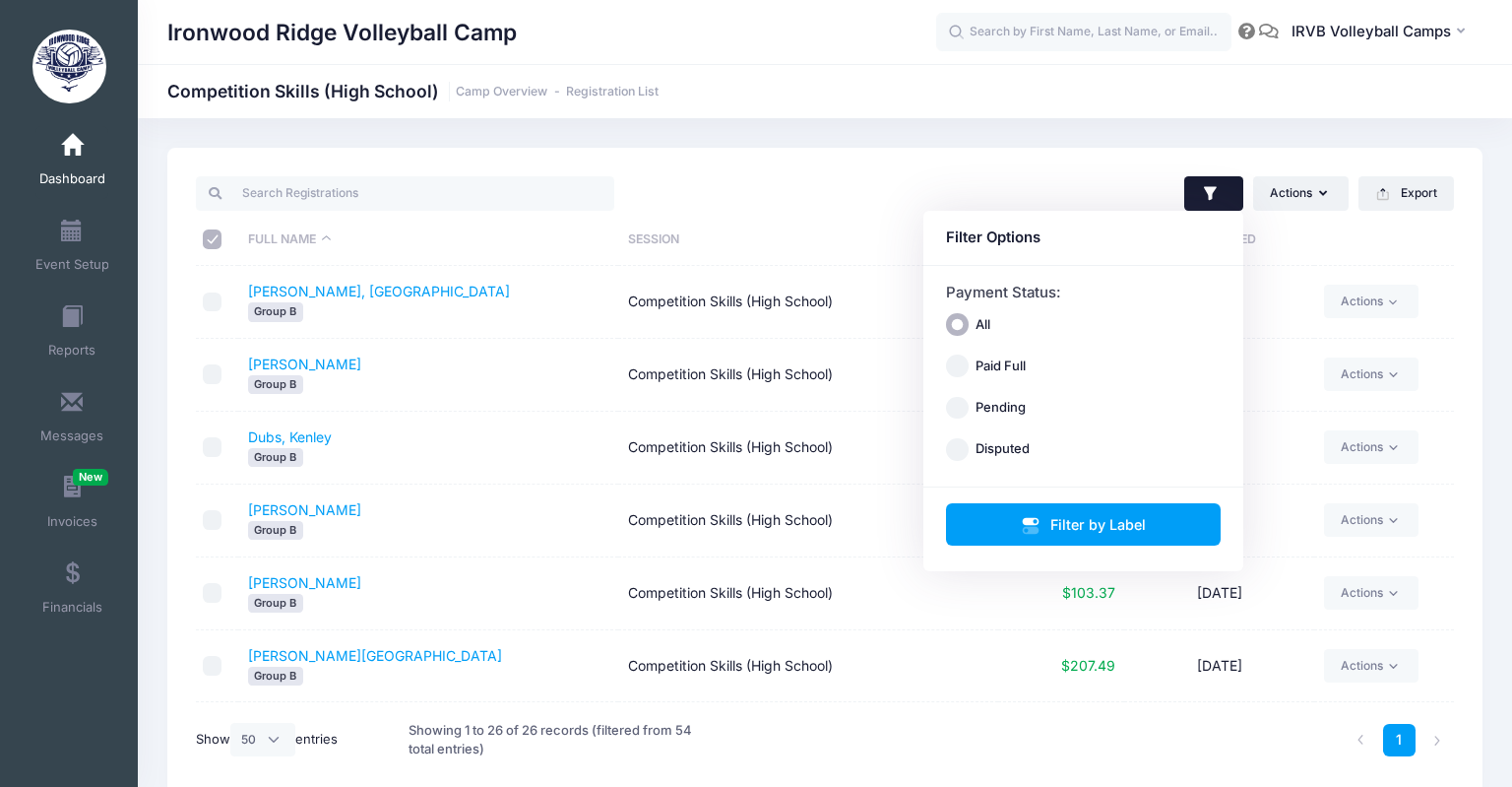 click on "Actions      Assign Labels
Send Email
Send Payment Reminder
Send Document Upload Reminder
Deleted Registrations
Filter Options
Payment Status:
All
Paid Full
Pending" at bounding box center (1144, 193) 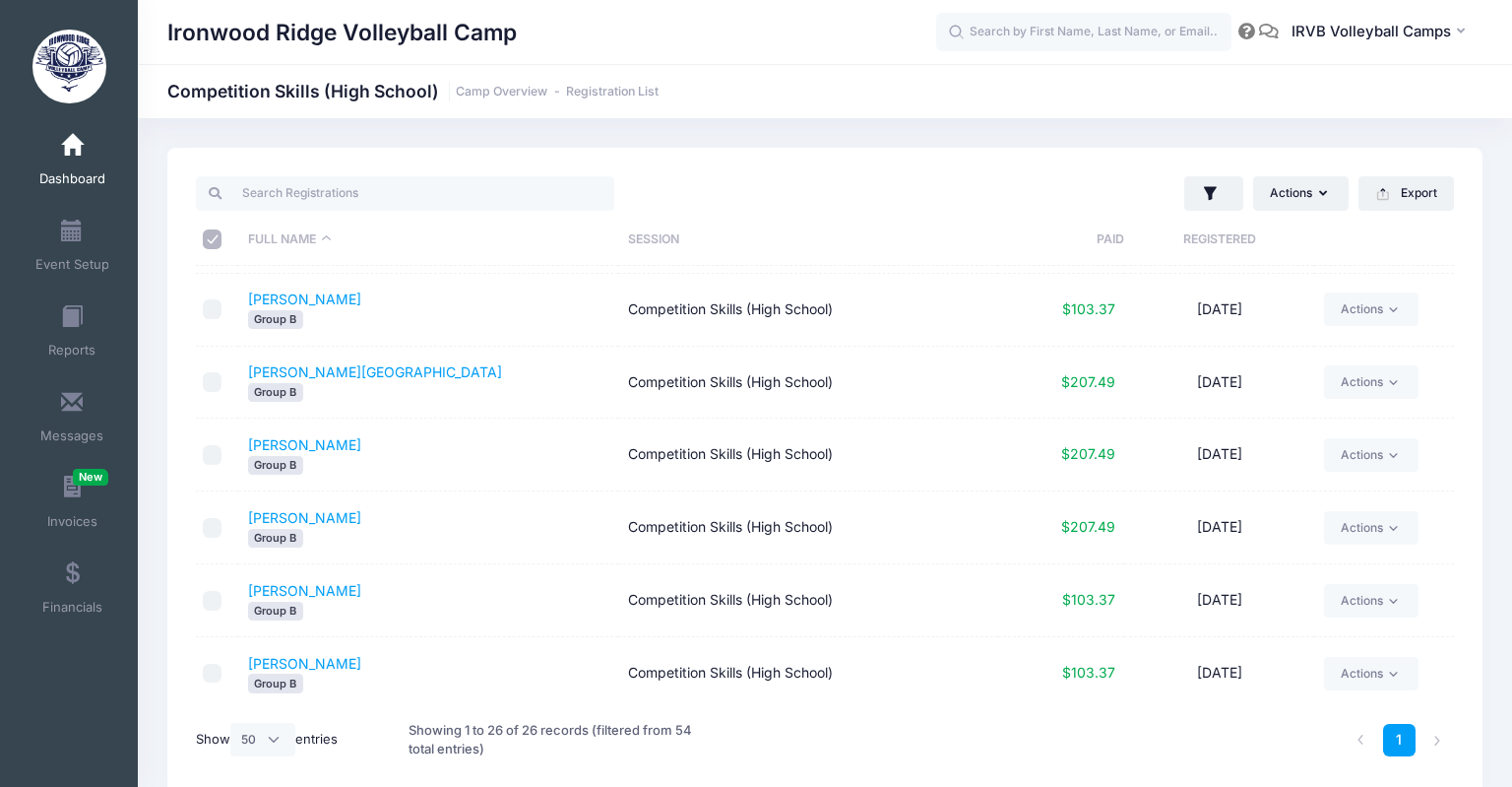 scroll, scrollTop: 0, scrollLeft: 0, axis: both 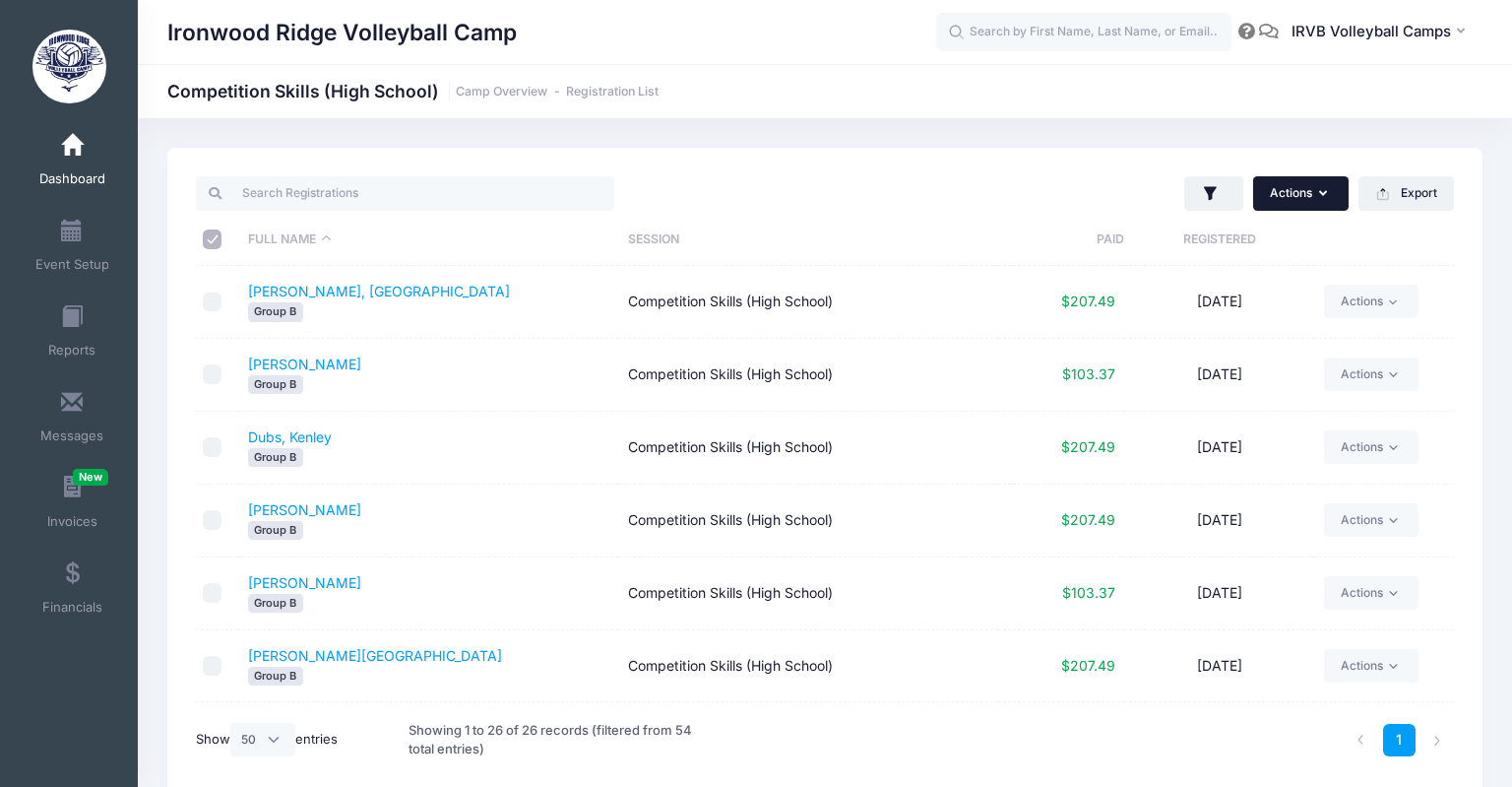 click at bounding box center (1325, 194) 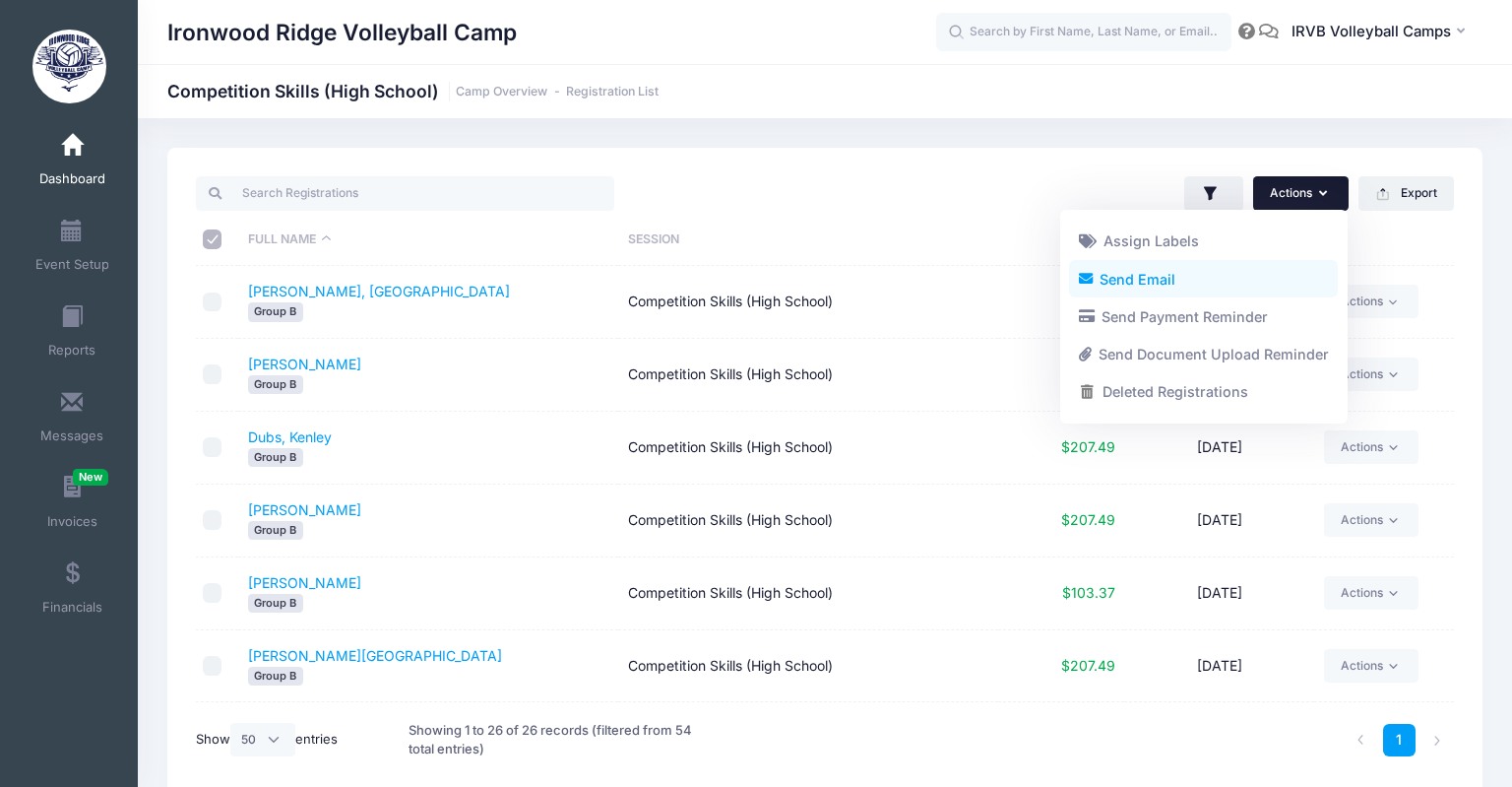 click on "Send Email" at bounding box center [1203, 279] 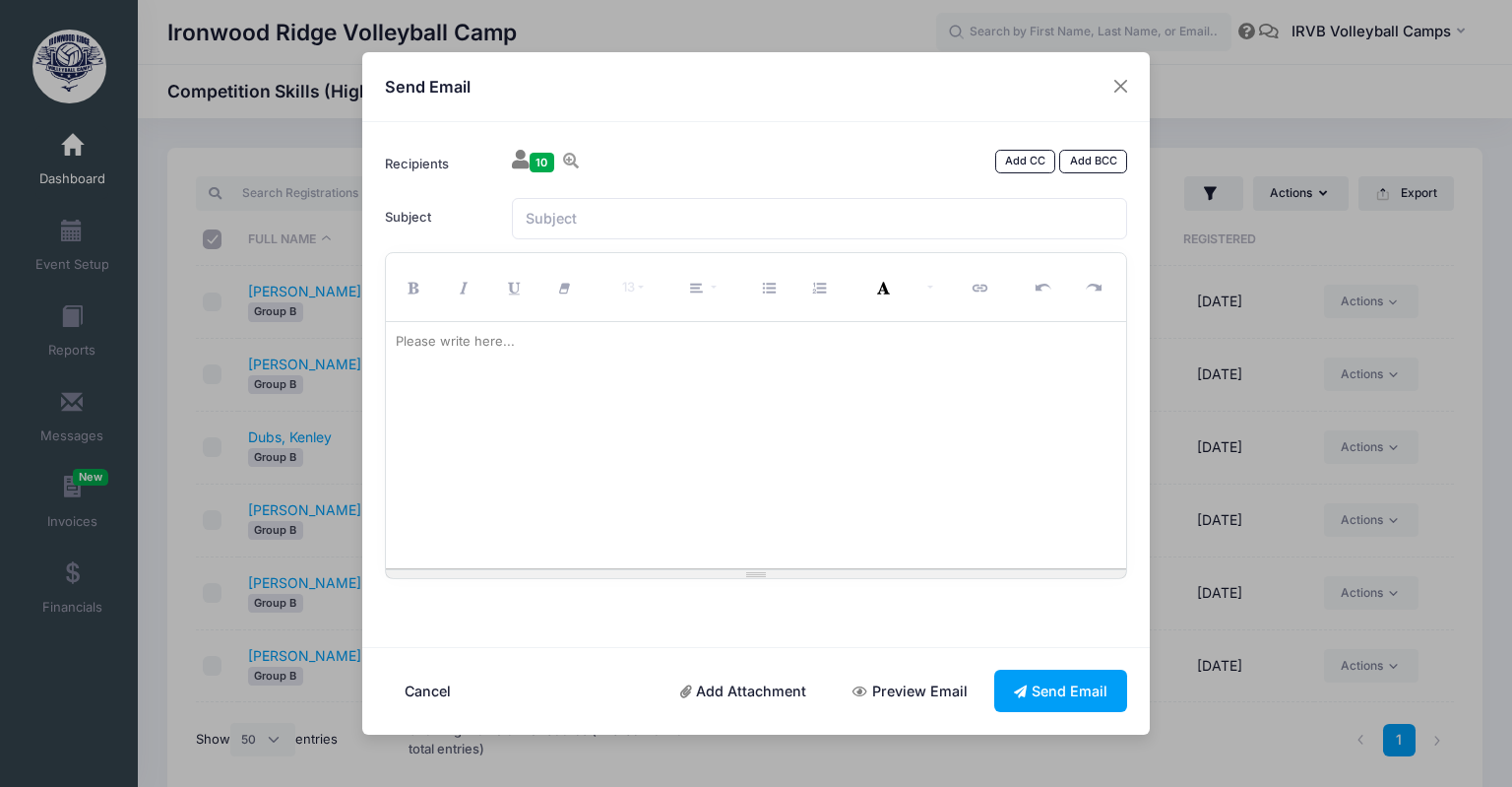 click on "Please write here..." at bounding box center (455, 342) 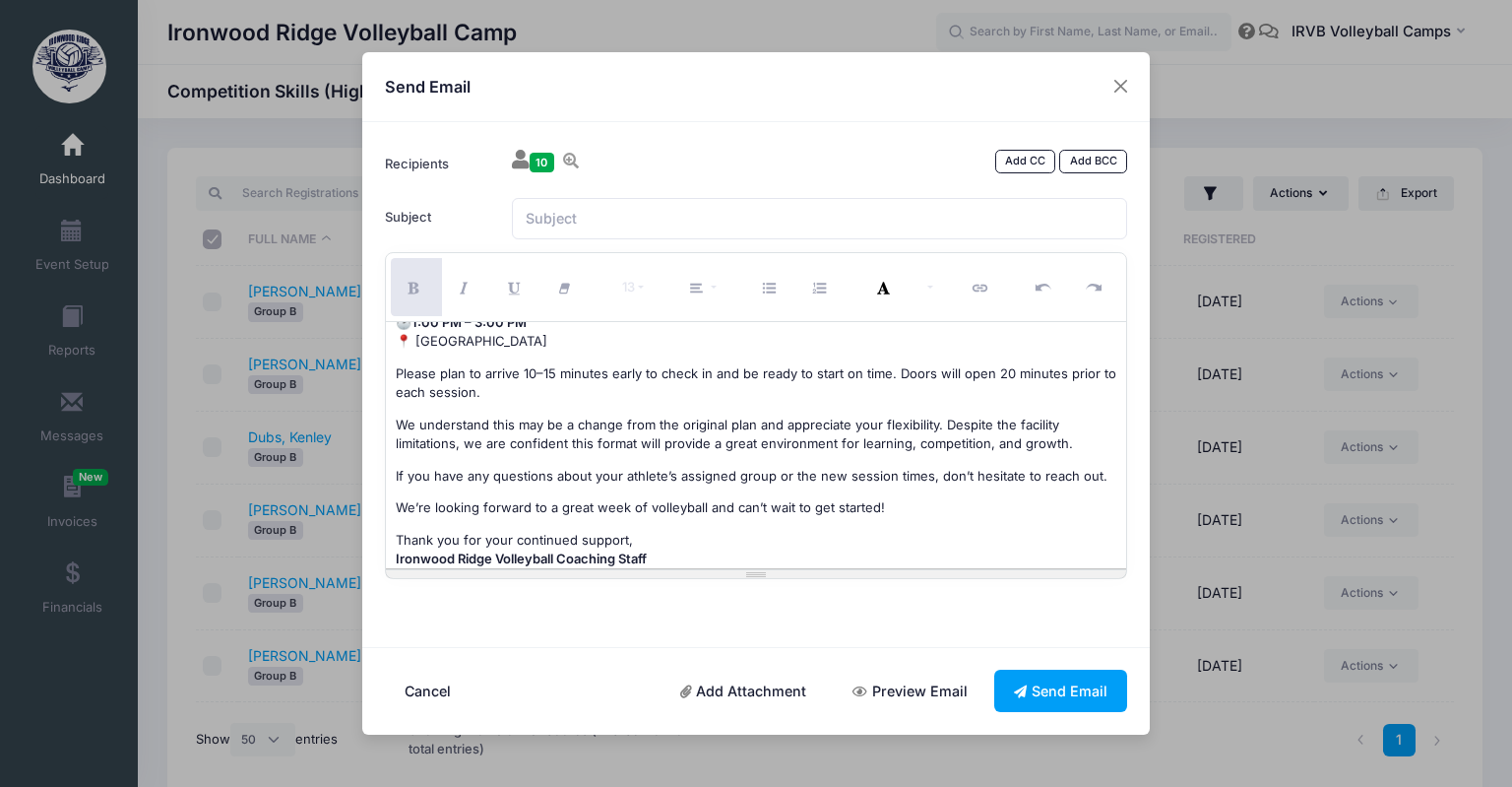 scroll, scrollTop: 0, scrollLeft: 0, axis: both 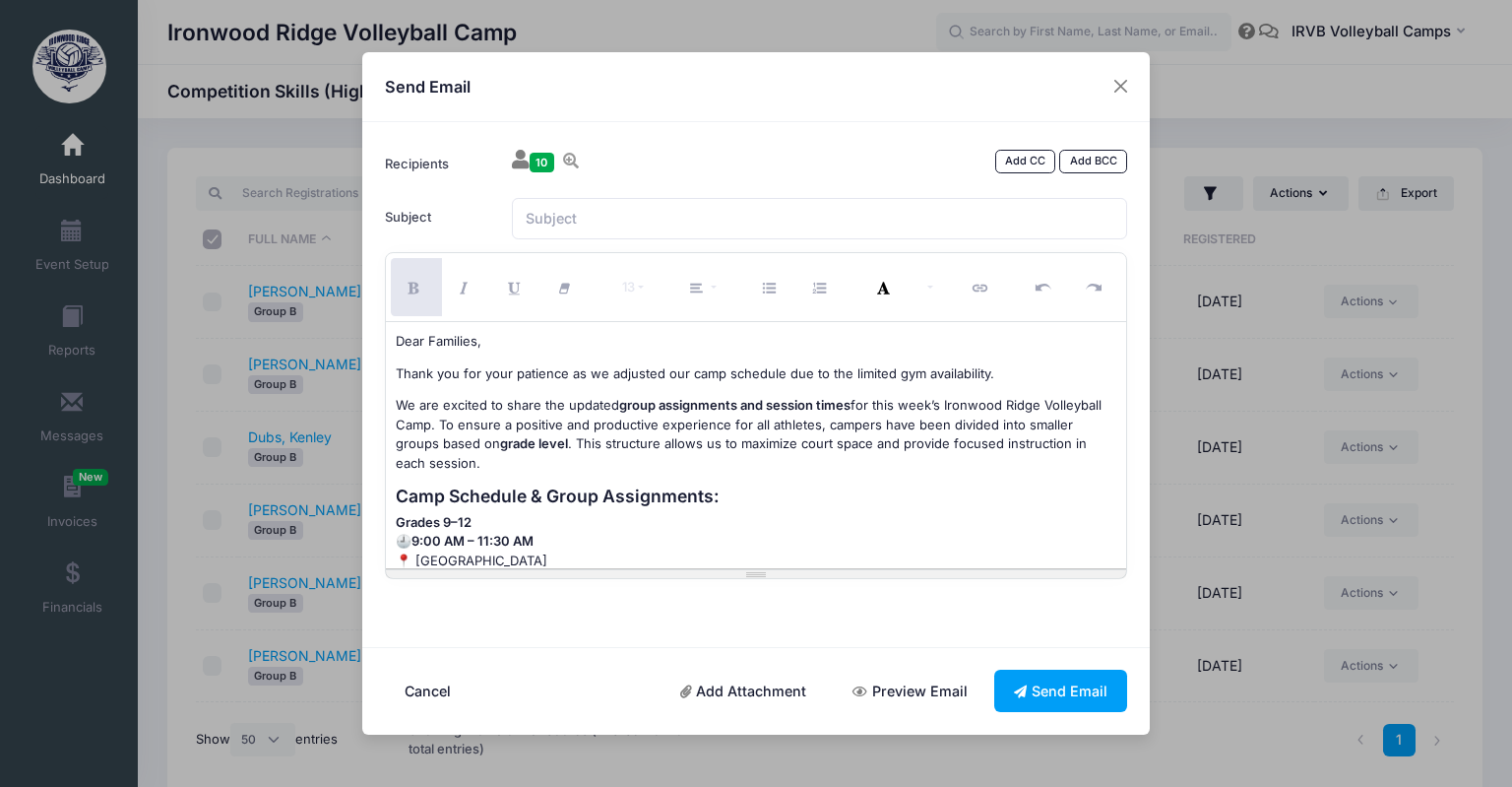 drag, startPoint x: 545, startPoint y: 345, endPoint x: 211, endPoint y: 377, distance: 335.52943 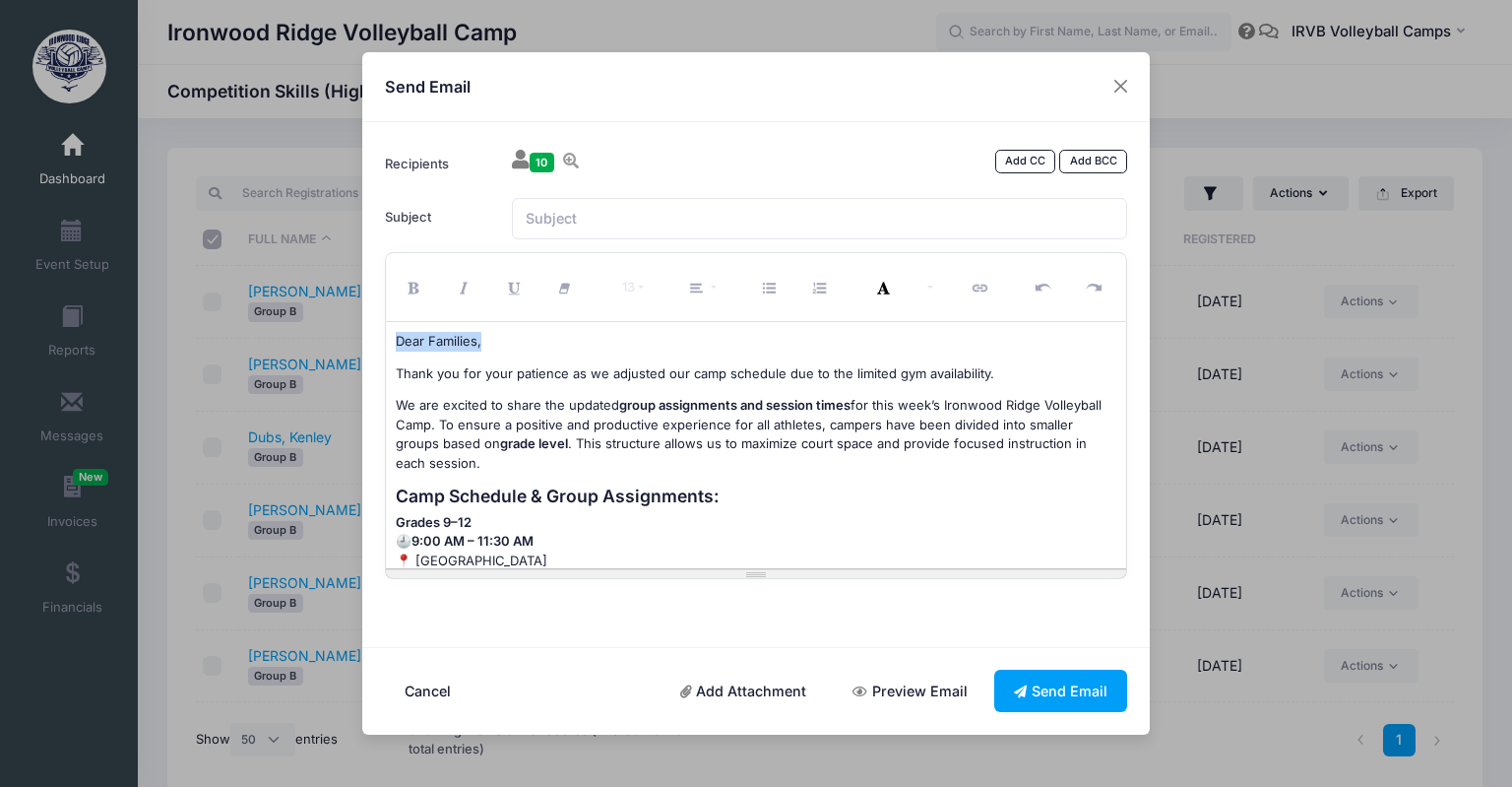 drag, startPoint x: 483, startPoint y: 344, endPoint x: 372, endPoint y: 334, distance: 111.44954 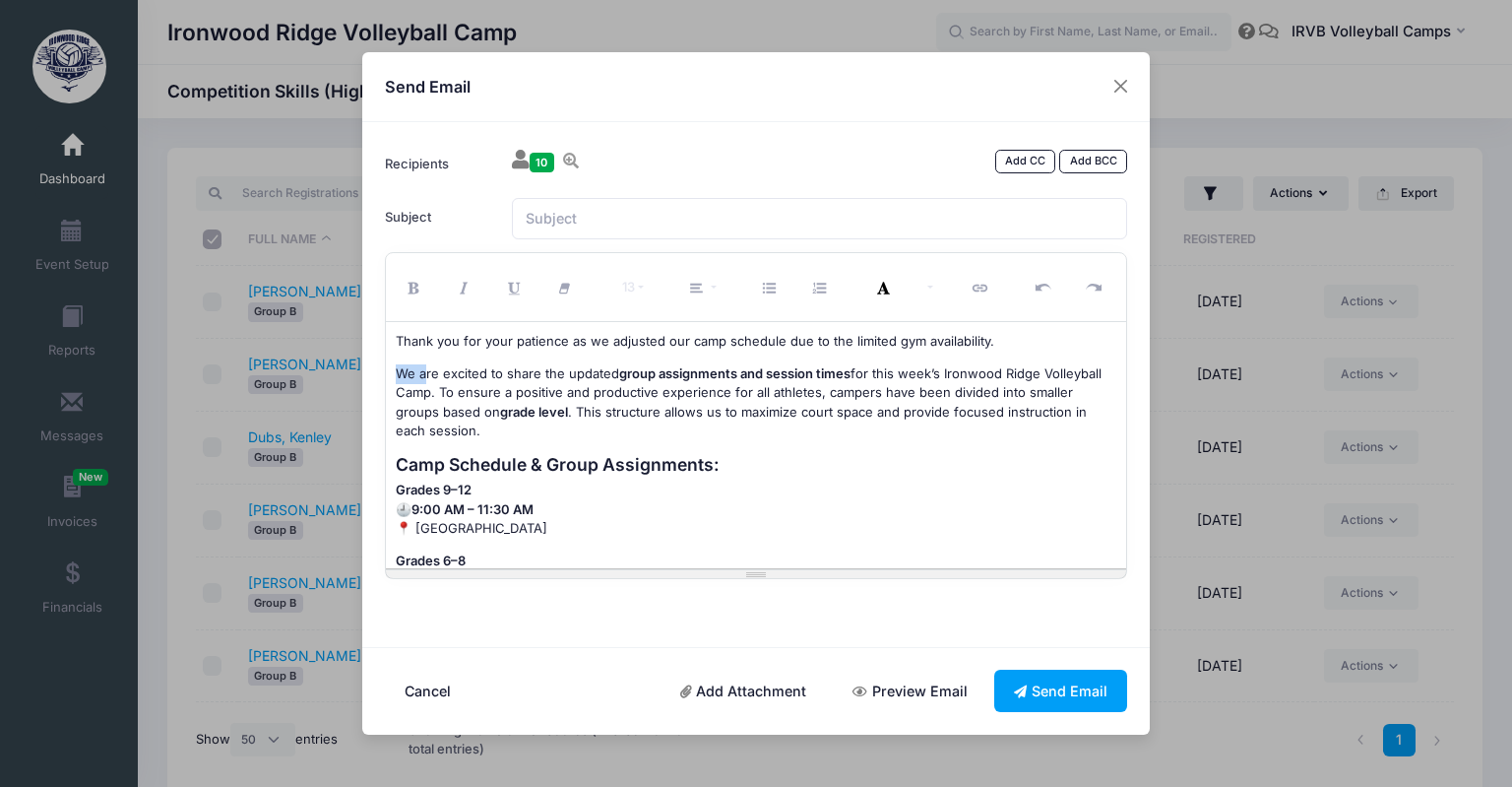 drag, startPoint x: 419, startPoint y: 372, endPoint x: 388, endPoint y: 367, distance: 31.40064 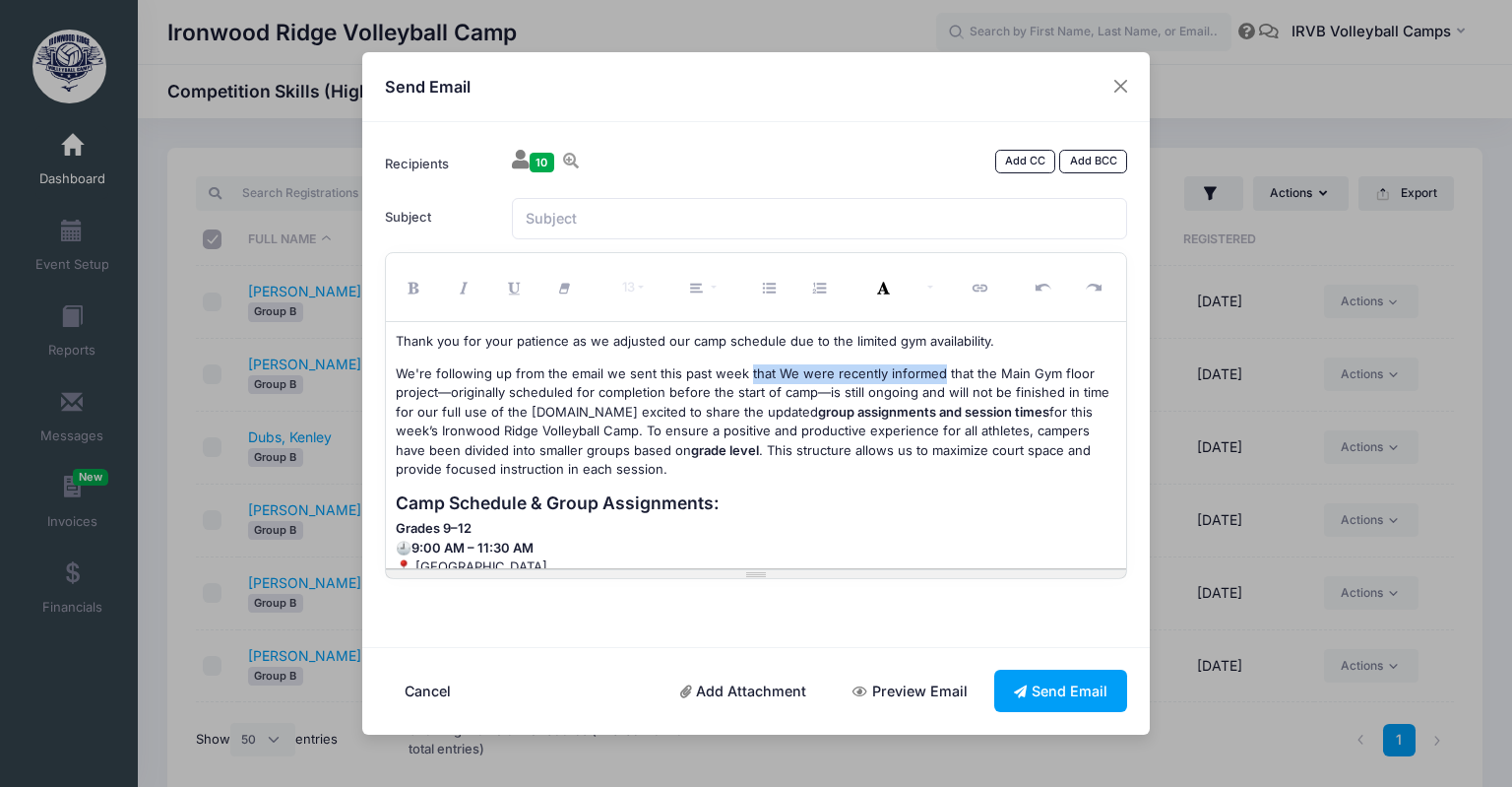 drag, startPoint x: 932, startPoint y: 370, endPoint x: 742, endPoint y: 372, distance: 190.01053 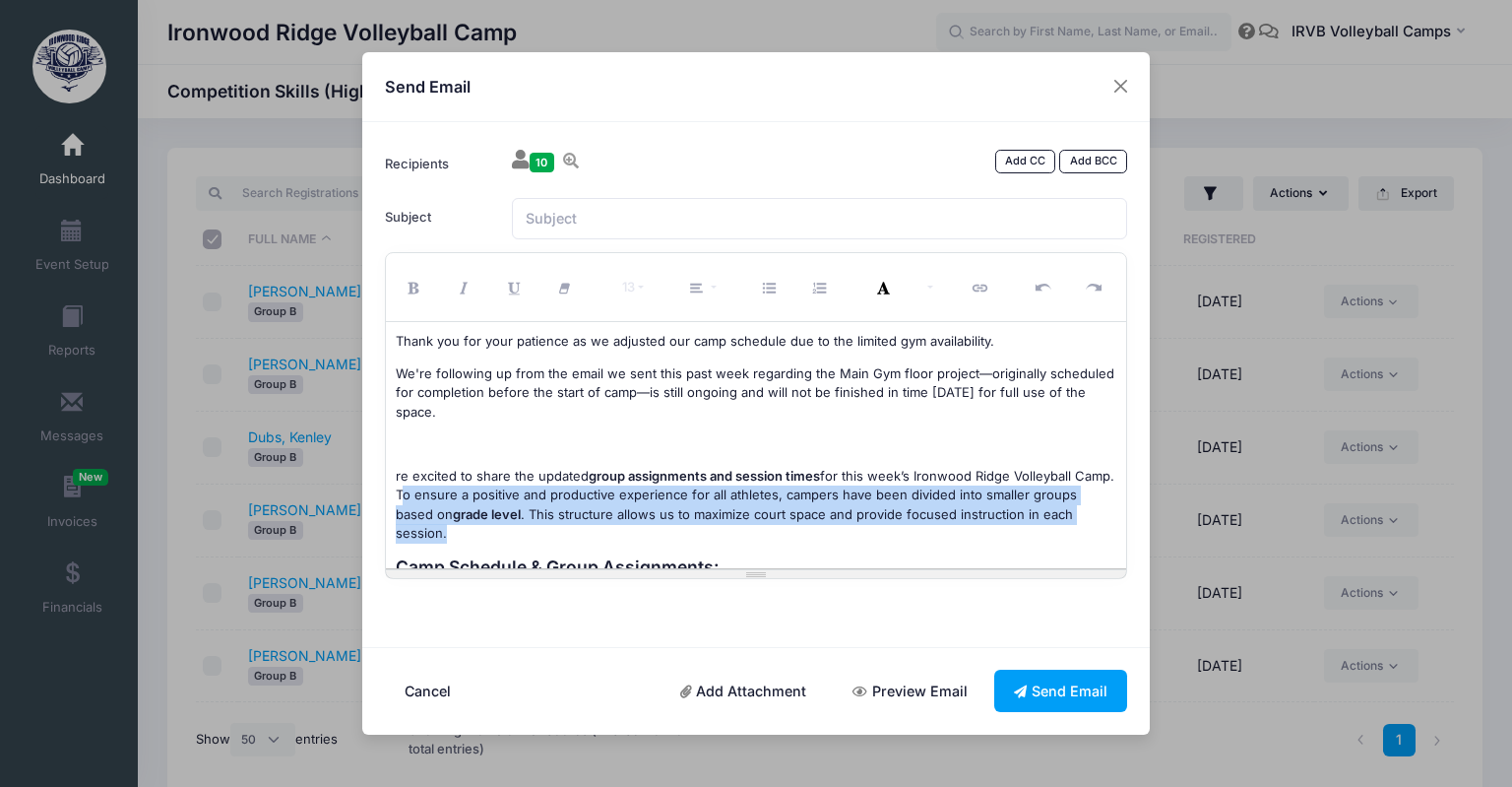 drag, startPoint x: 398, startPoint y: 494, endPoint x: 1109, endPoint y: 516, distance: 711.34028 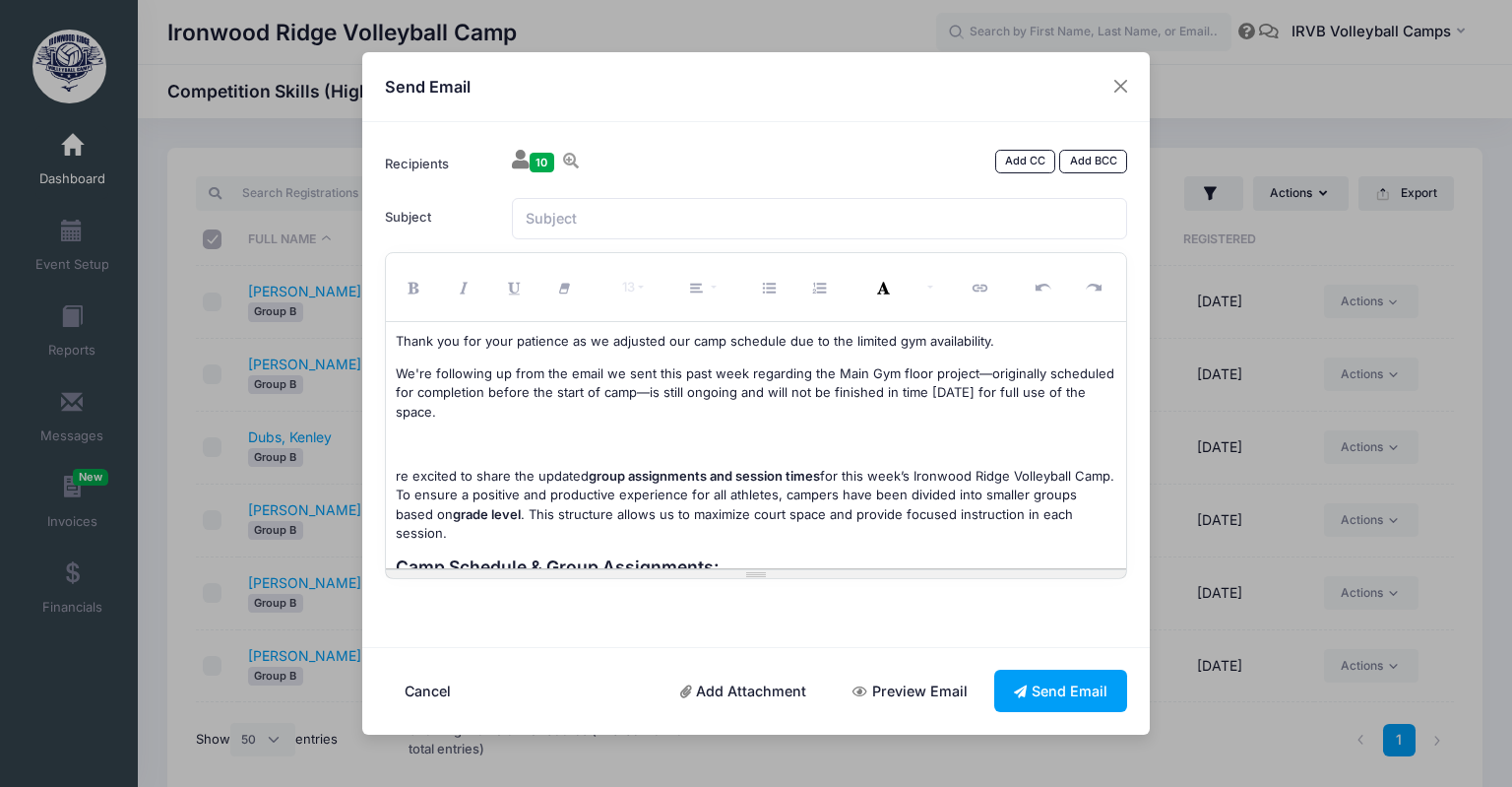 click on "We're following up from the email we sent this past week regarding the Main Gym floor project—originally scheduled for completion before the start of camp—is still ongoing and will not be finished in time [DATE] for full use of the space." at bounding box center (756, 393) 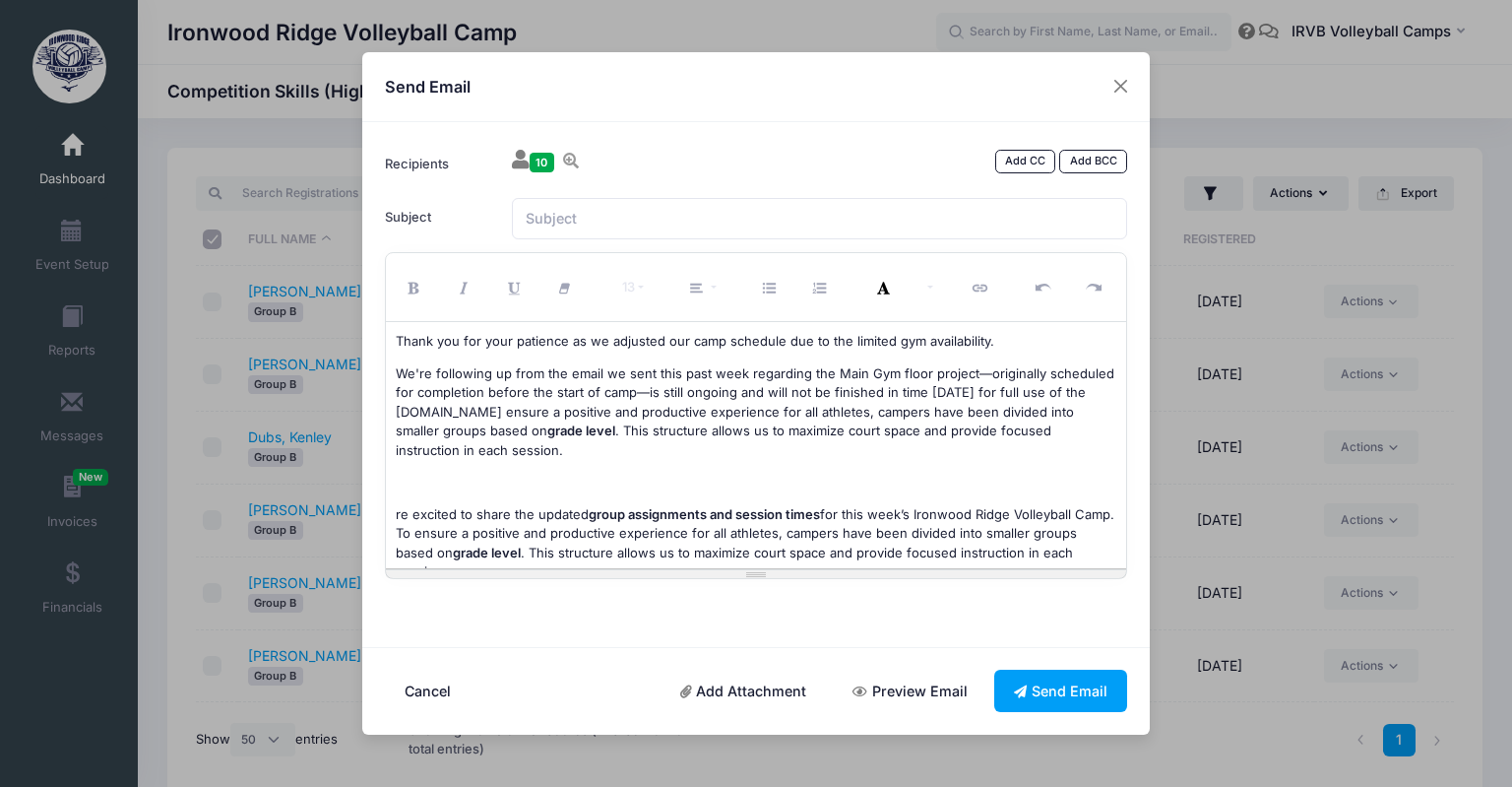 click on "We're following up from the email we sent this past week regarding the Main Gym floor project—originally scheduled for completion before the start of camp—is still ongoing and will not be finished in time [DATE] for full use of the [DOMAIN_NAME] ensure a positive and productive experience for all athletes, campers have been divided into smaller groups based on  grade level . This structure allows us to maximize court space and provide focused instruction in each session." at bounding box center [756, 413] 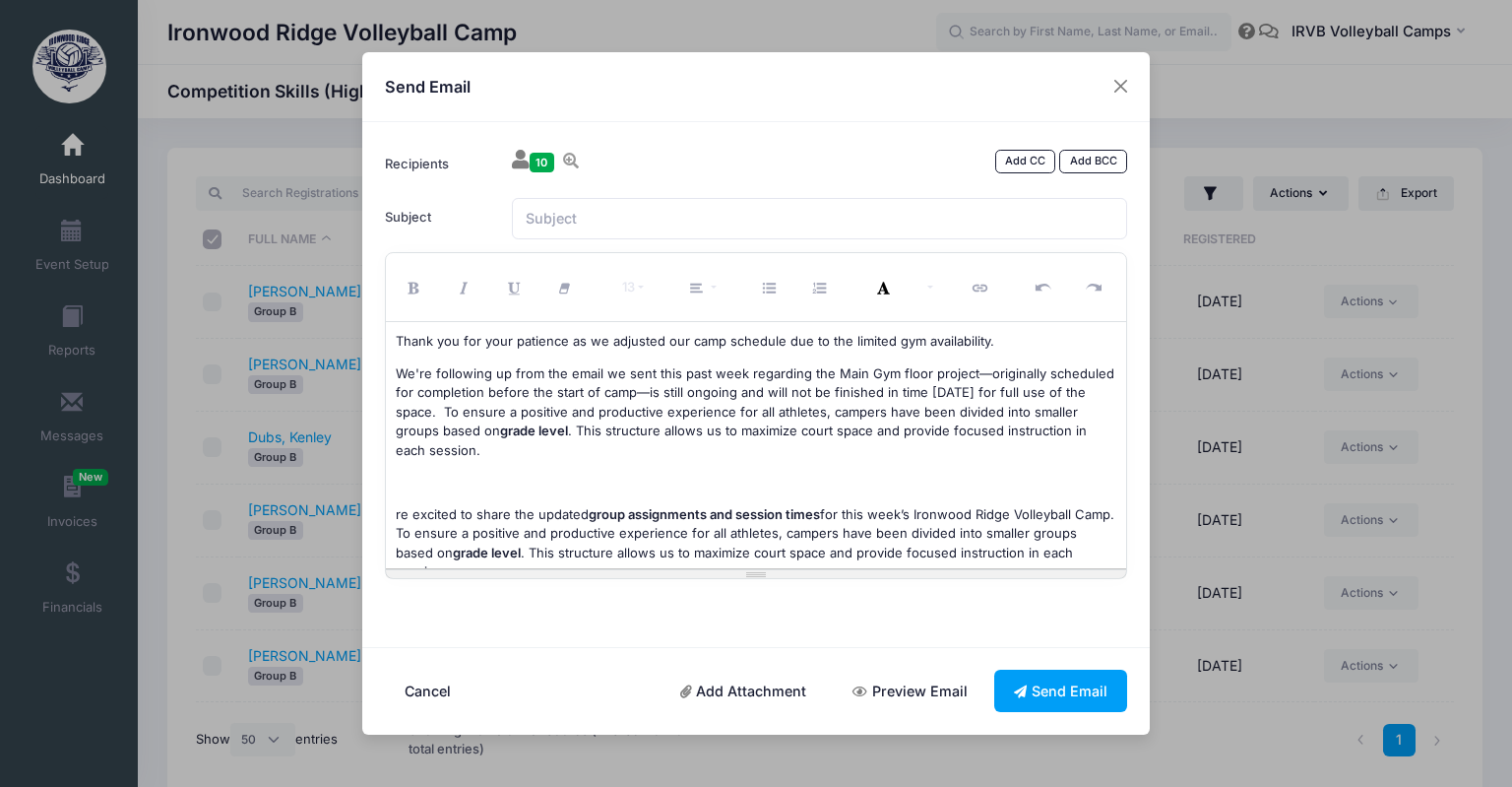click at bounding box center (756, 483) 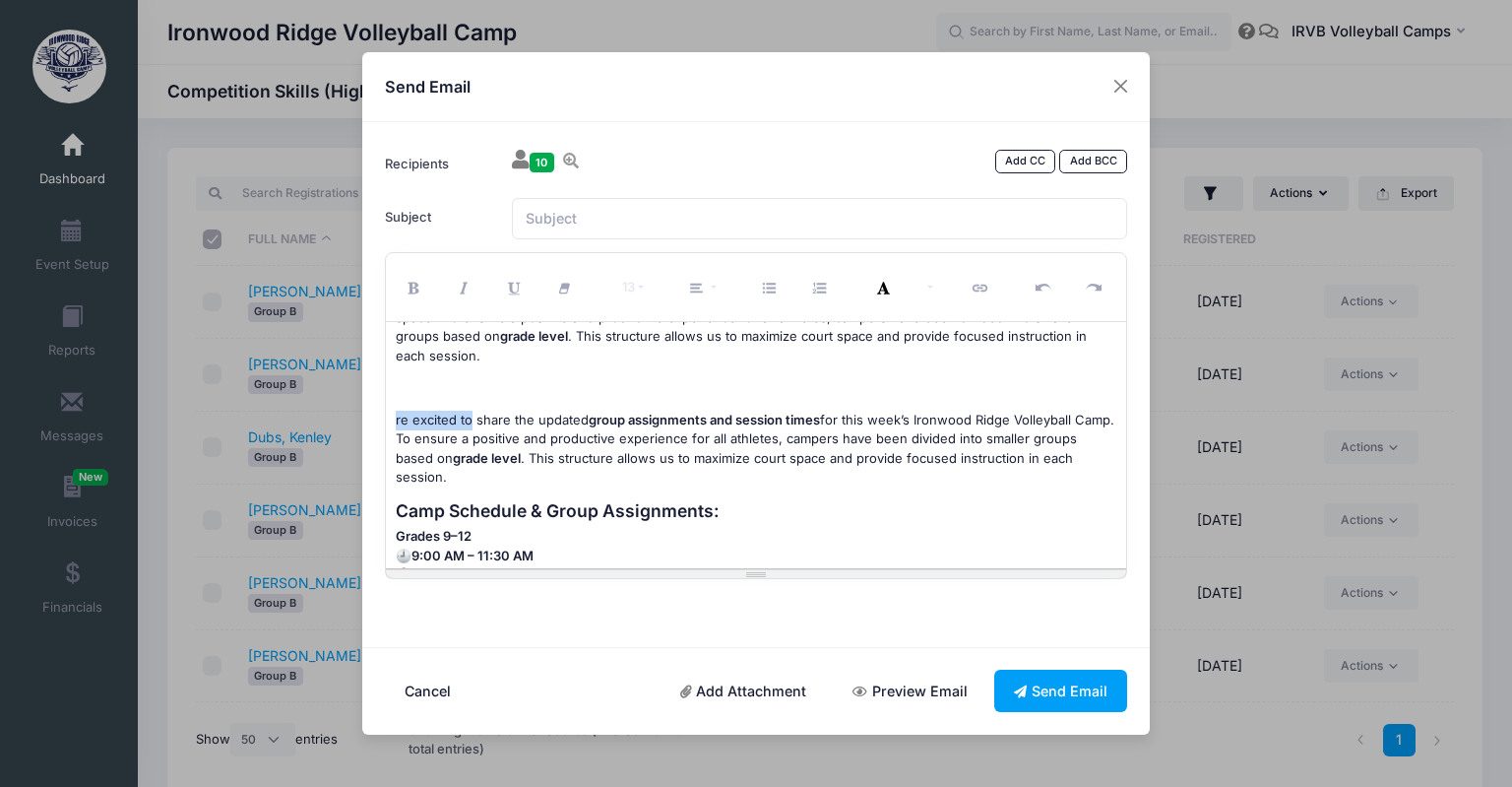 drag, startPoint x: 472, startPoint y: 422, endPoint x: 426, endPoint y: 423, distance: 46.010868 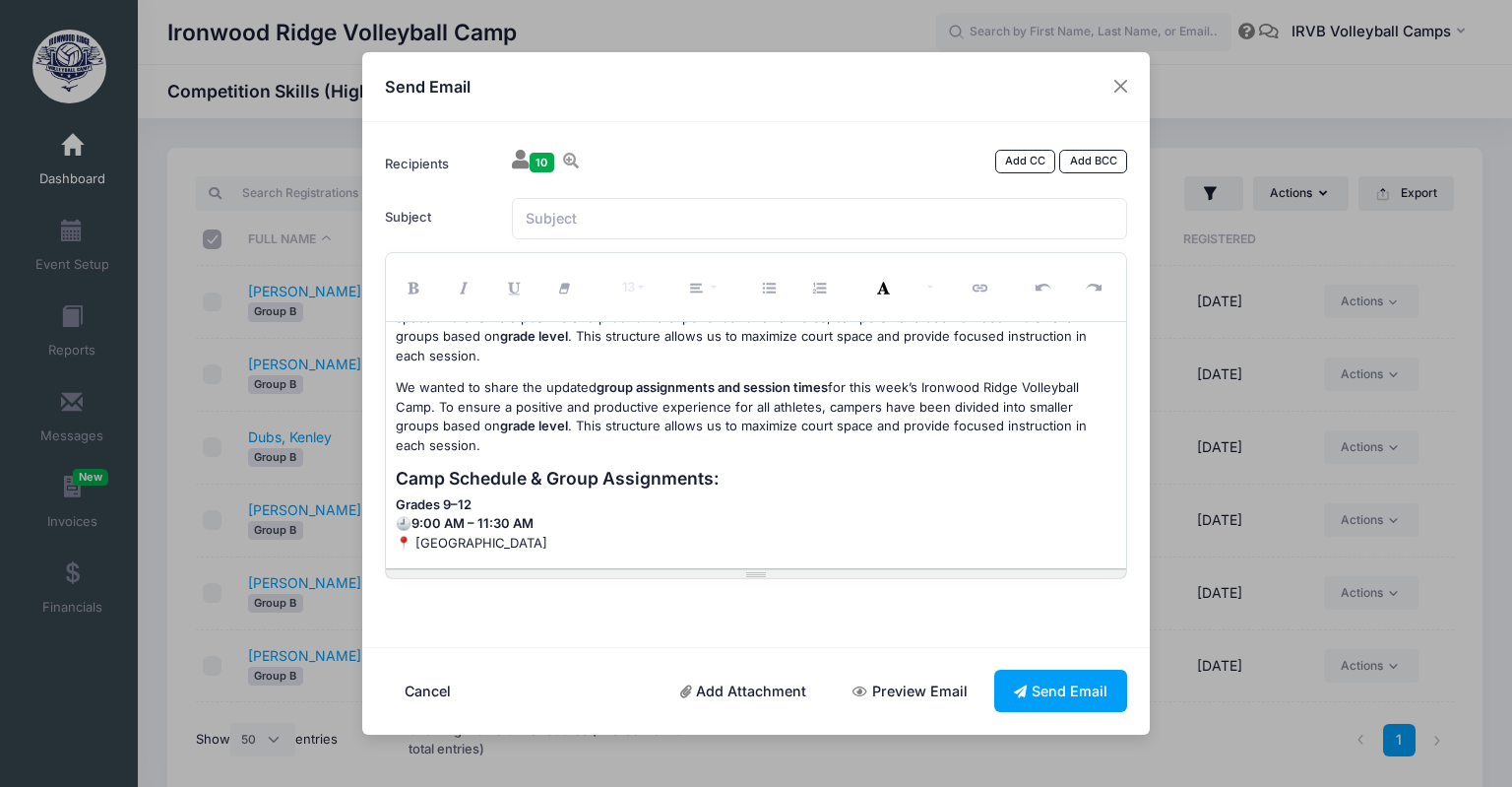 click on "We wanted to share the updated  group assignments and session times  for this week’s Ironwood Ridge Volleyball Camp. To ensure a positive and productive experience for all athletes, campers have been divided into smaller groups based on  grade level . This structure allows us to maximize court space and provide focused instruction in each session." at bounding box center (756, 417) 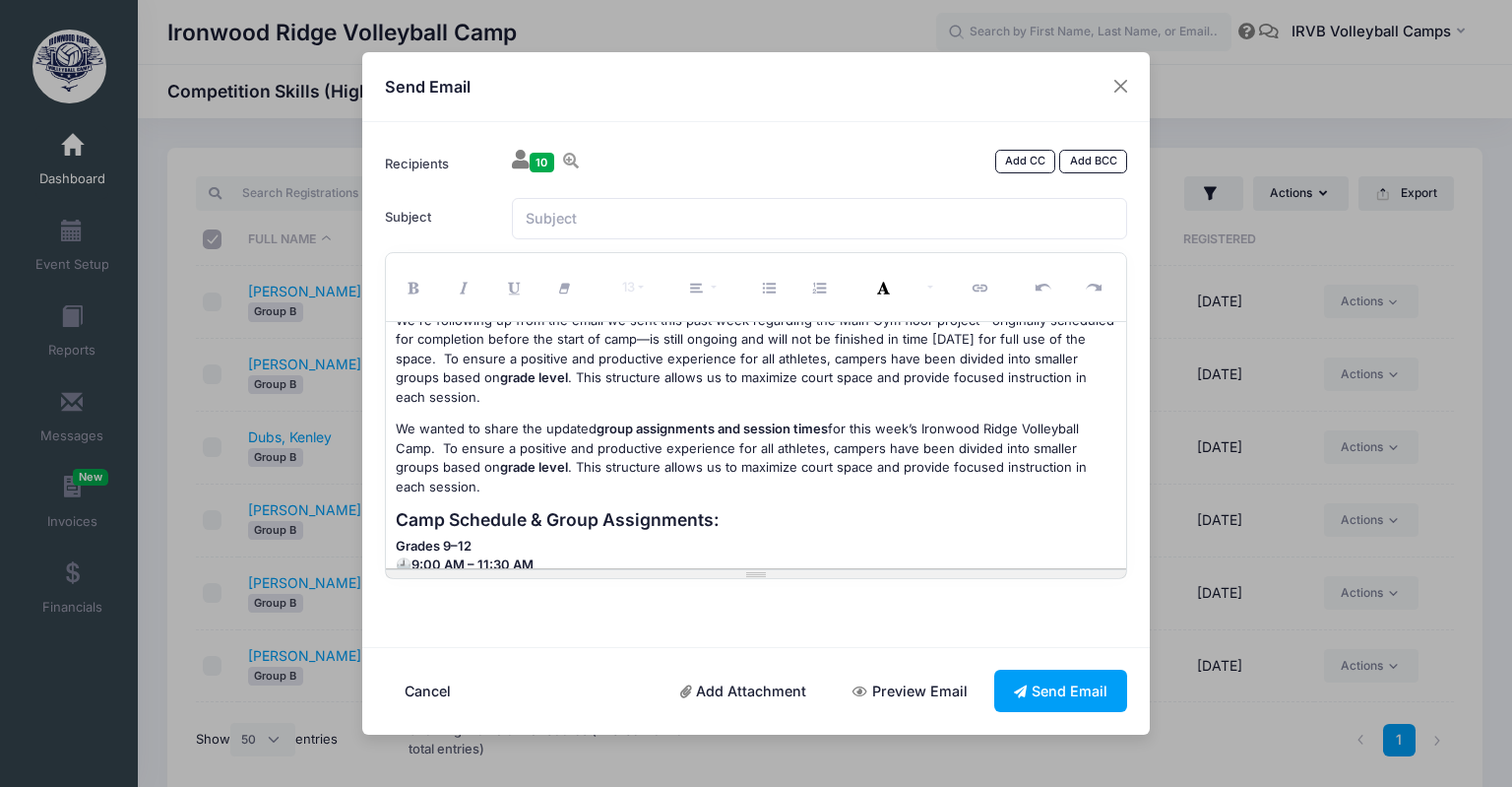 scroll, scrollTop: 95, scrollLeft: 0, axis: vertical 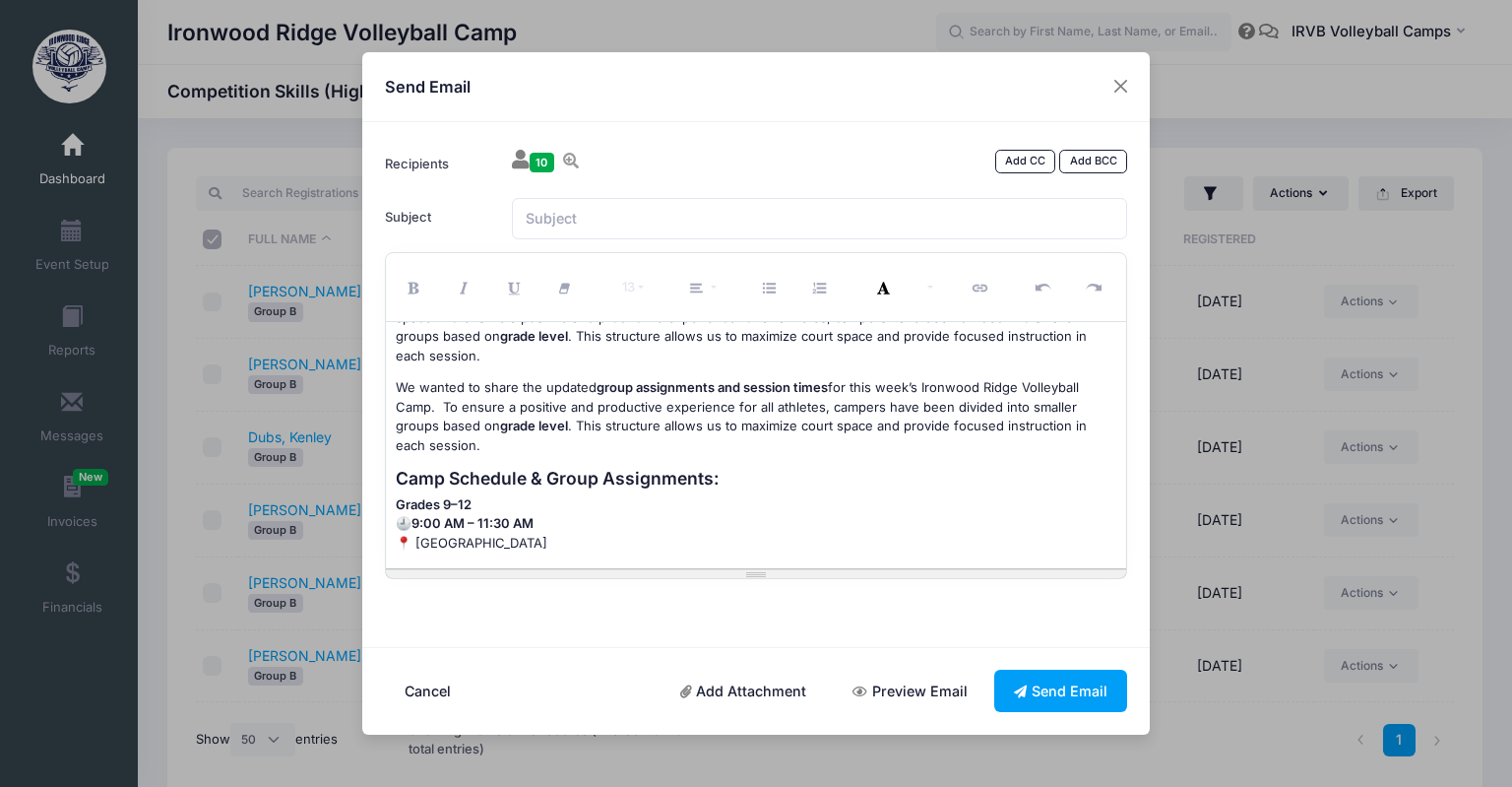 click on "We wanted to share the updated  group assignments and session times  for this week’s Ironwood Ridge Volleyball Camp.  To ensure a positive and productive experience for all athletes, campers have been divided into smaller groups based on  grade level . This structure allows us to maximize court space and provide focused instruction in each session." at bounding box center (756, 417) 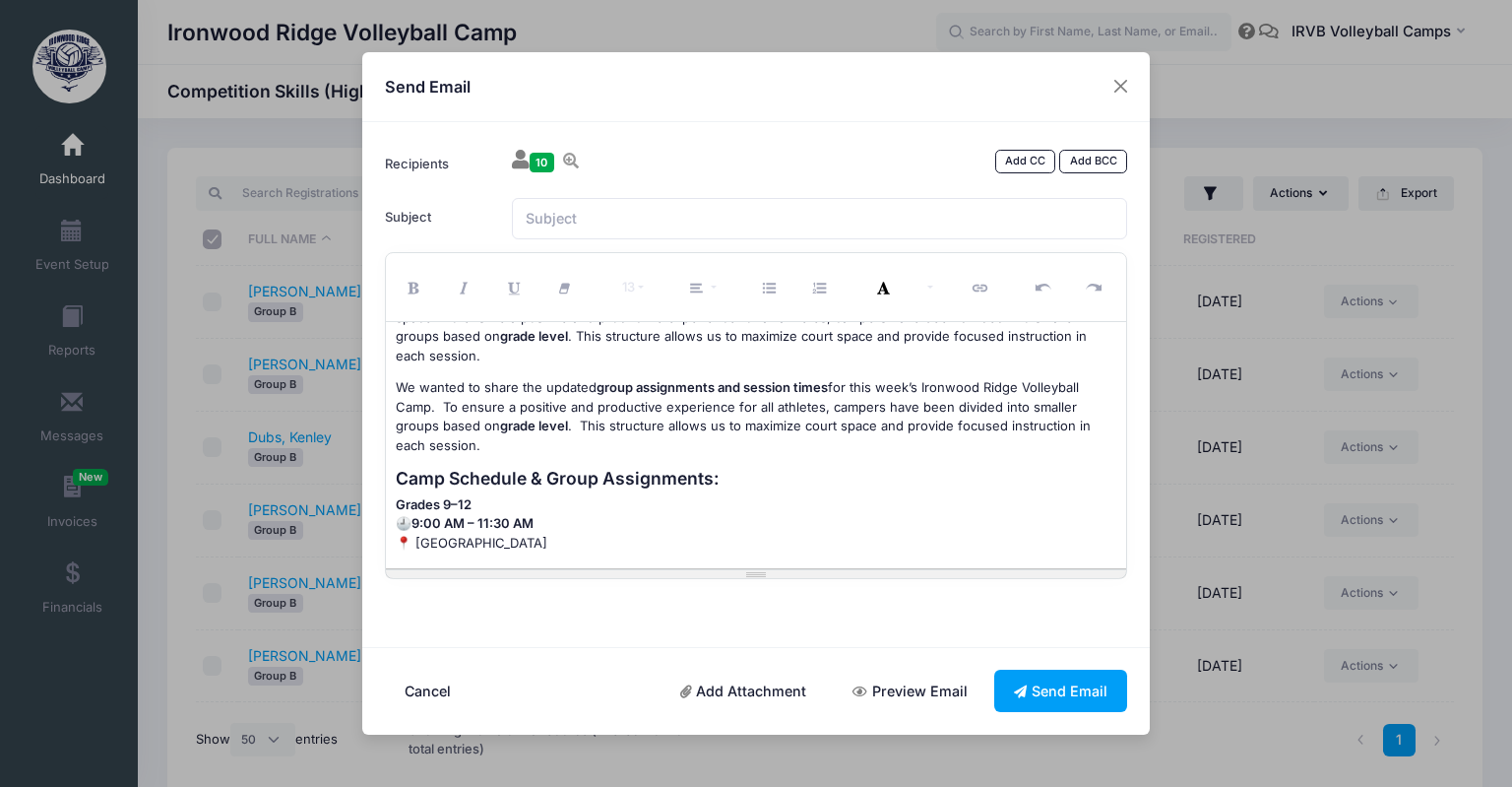 scroll, scrollTop: 0, scrollLeft: 0, axis: both 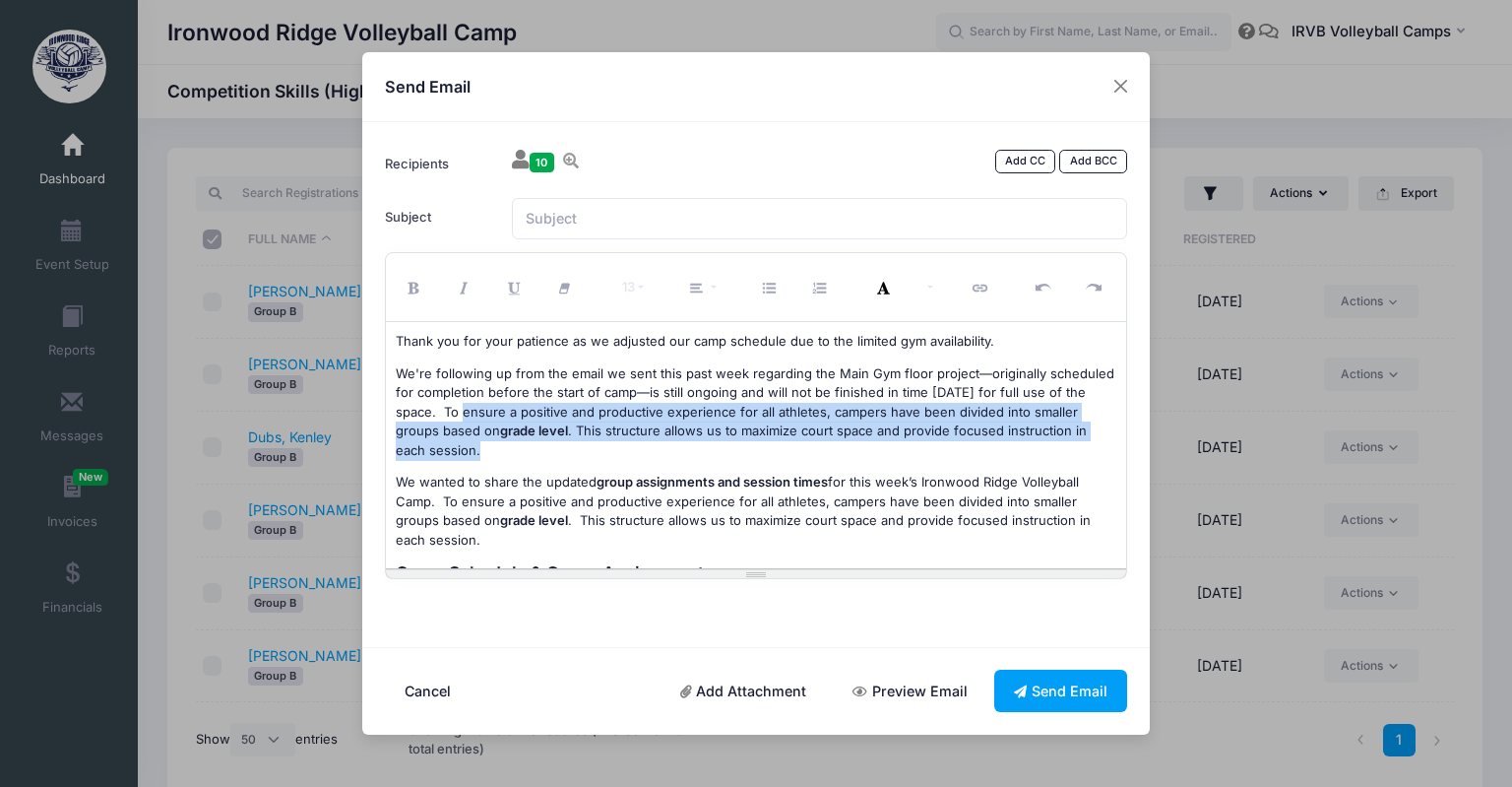 drag, startPoint x: 453, startPoint y: 451, endPoint x: 445, endPoint y: 417, distance: 34.928498 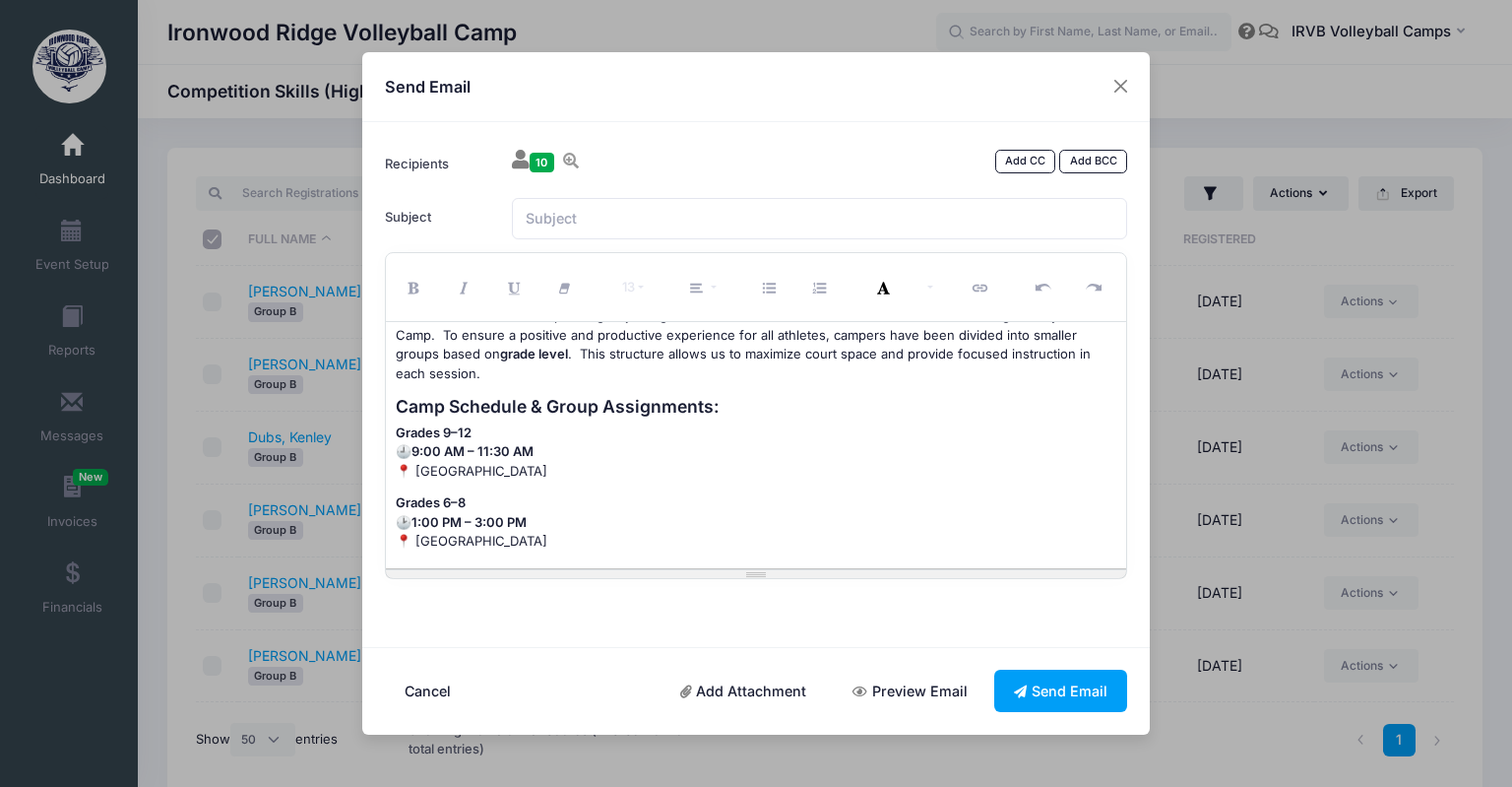 scroll, scrollTop: 95, scrollLeft: 0, axis: vertical 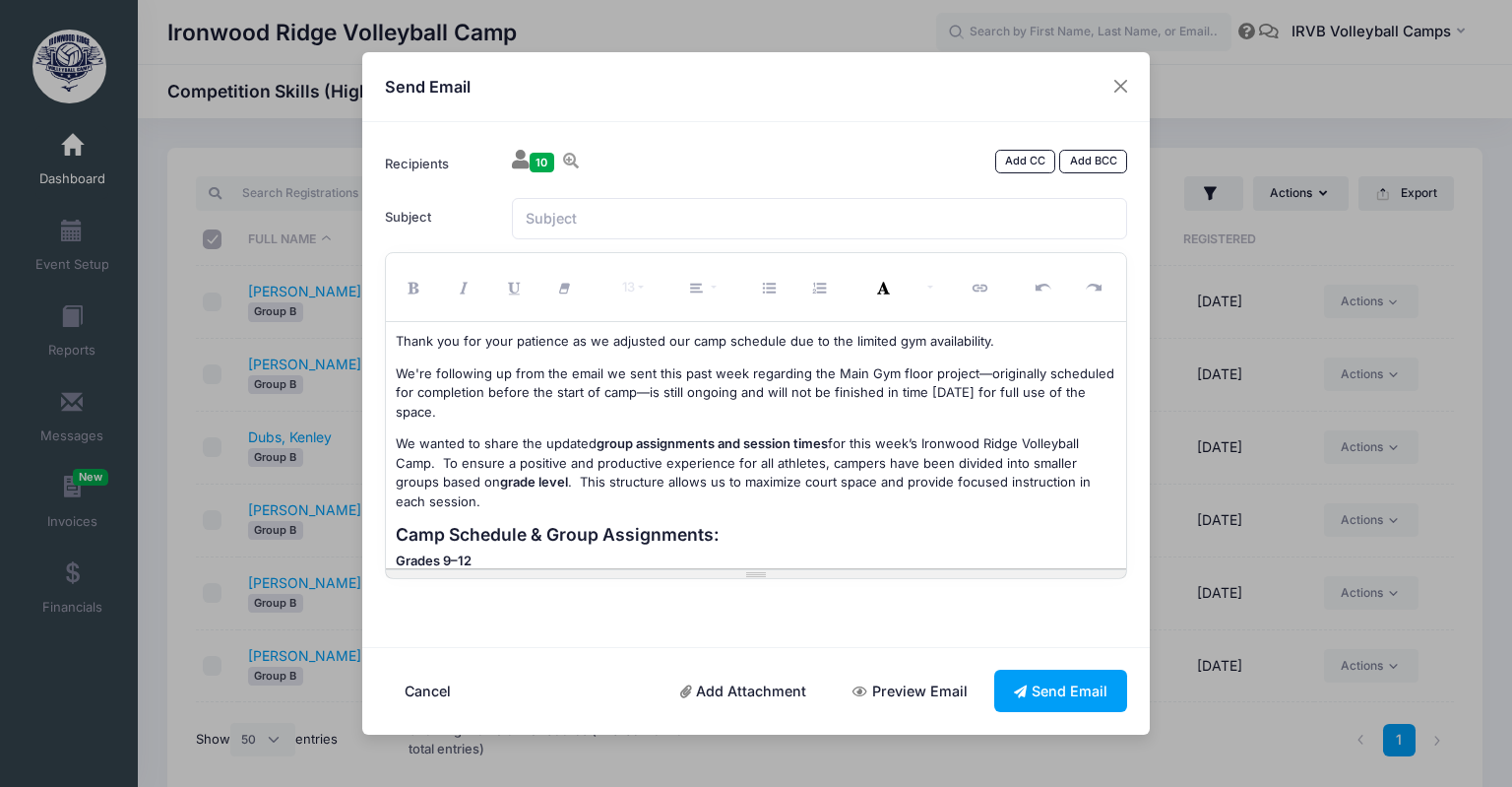click on "We wanted to share the updated  group assignments and session times  for this week’s Ironwood Ridge Volleyball Camp.  To ensure a positive and productive experience for all athletes, campers have been divided into smaller groups based on  grade level .  This structure allows us to maximize court space and provide focused instruction in each session." at bounding box center [756, 473] 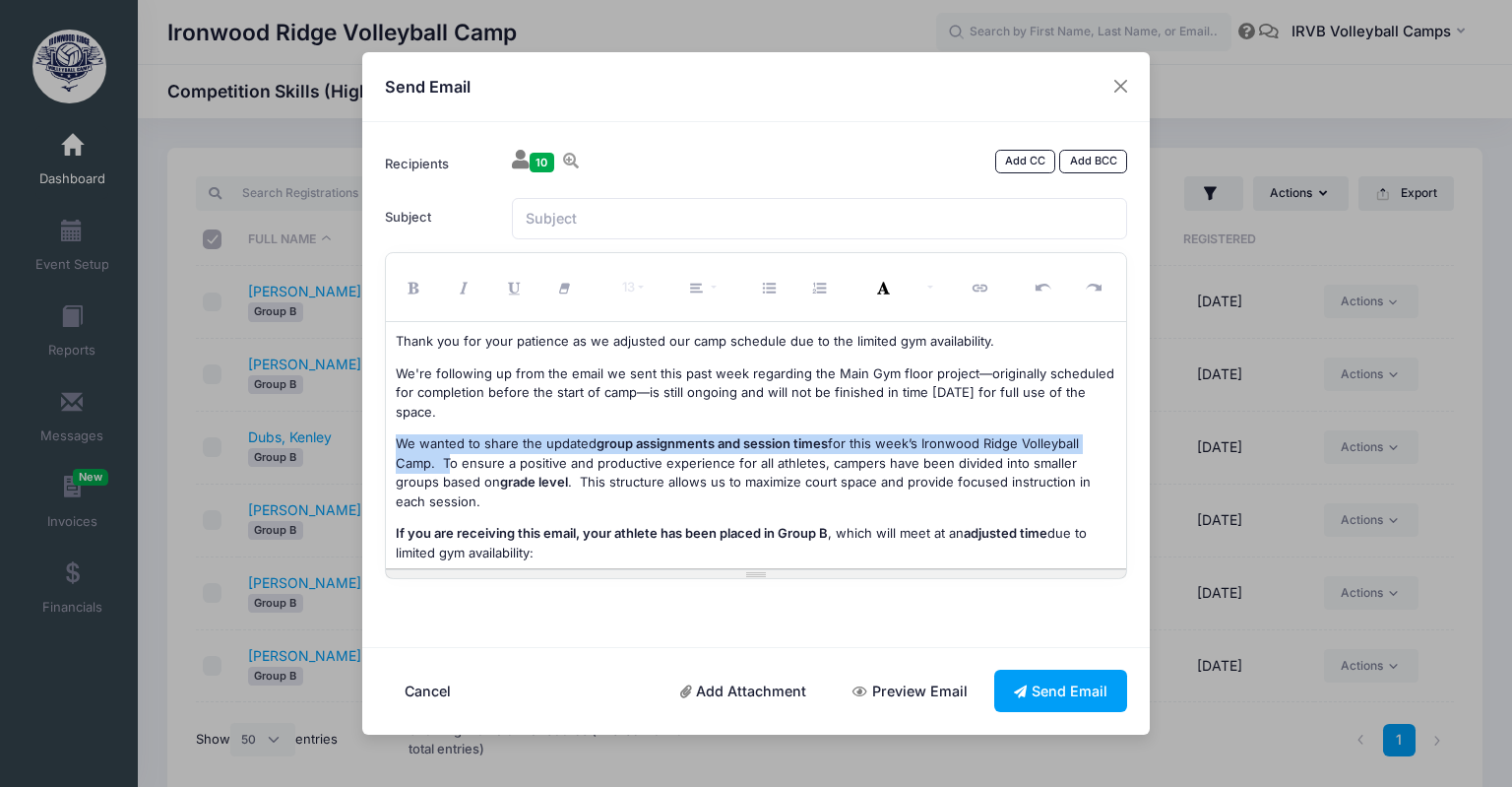 drag, startPoint x: 443, startPoint y: 461, endPoint x: 371, endPoint y: 441, distance: 74.726167 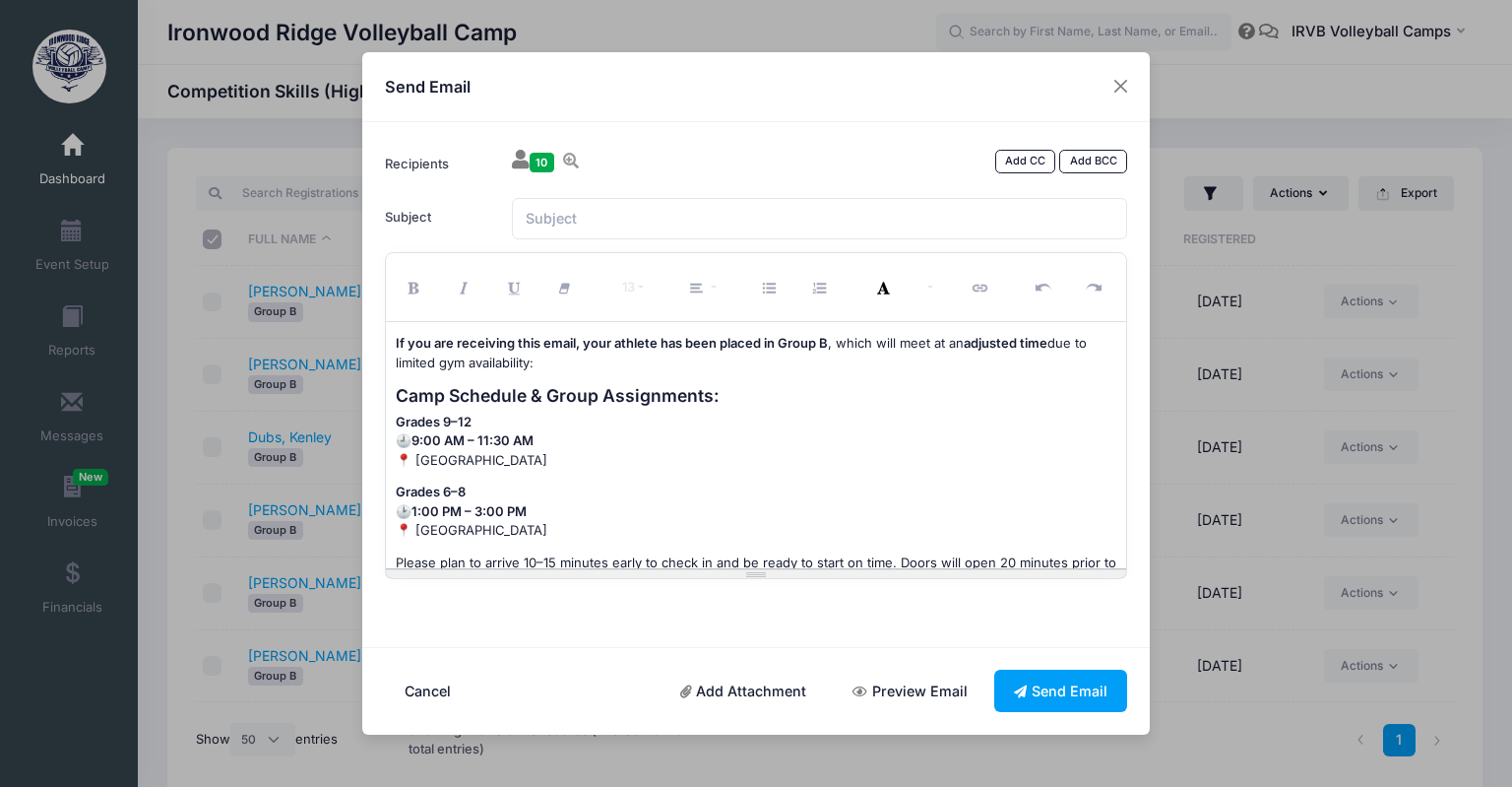 scroll, scrollTop: 95, scrollLeft: 0, axis: vertical 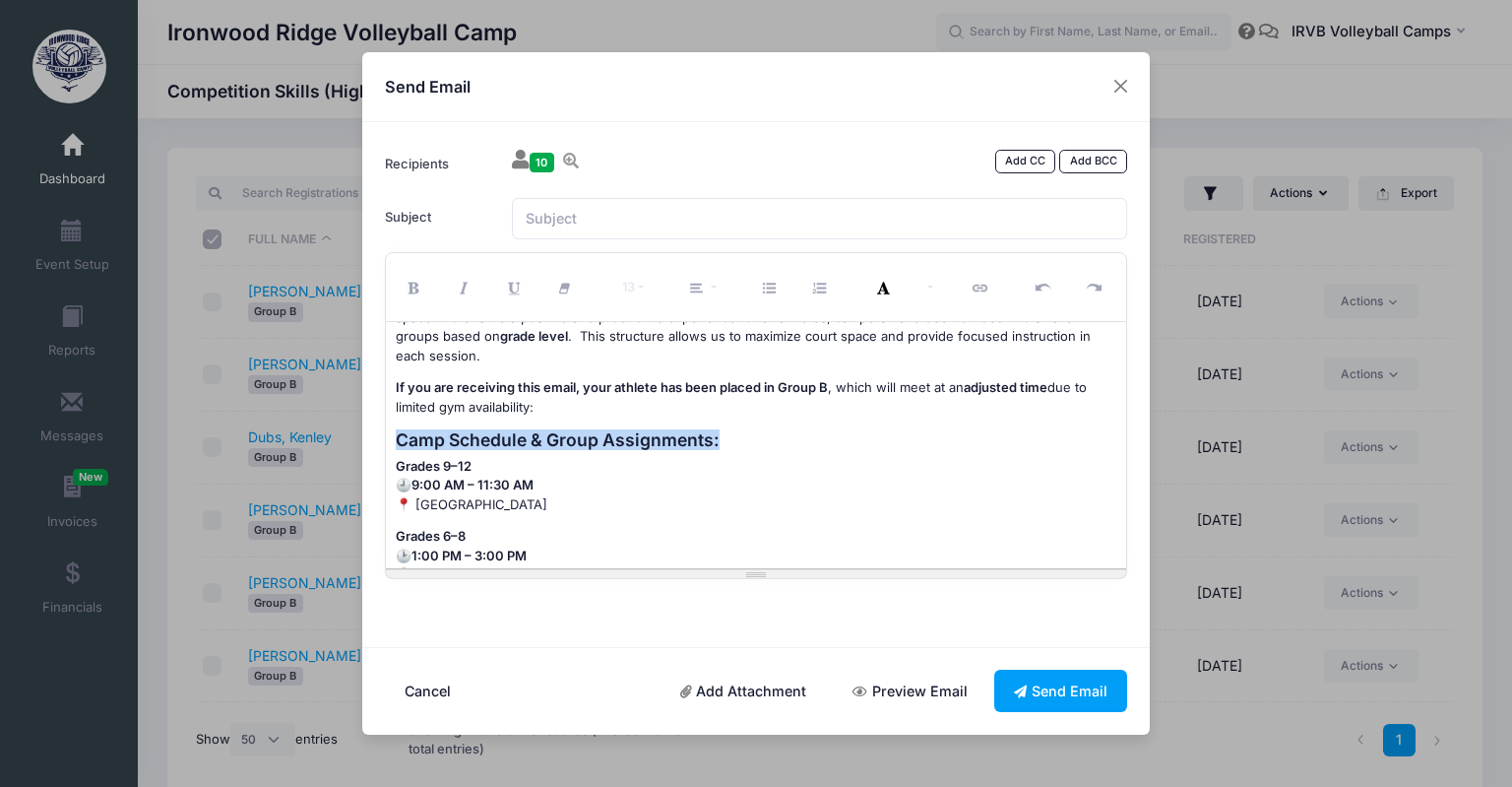 drag, startPoint x: 750, startPoint y: 441, endPoint x: 382, endPoint y: 446, distance: 368.03397 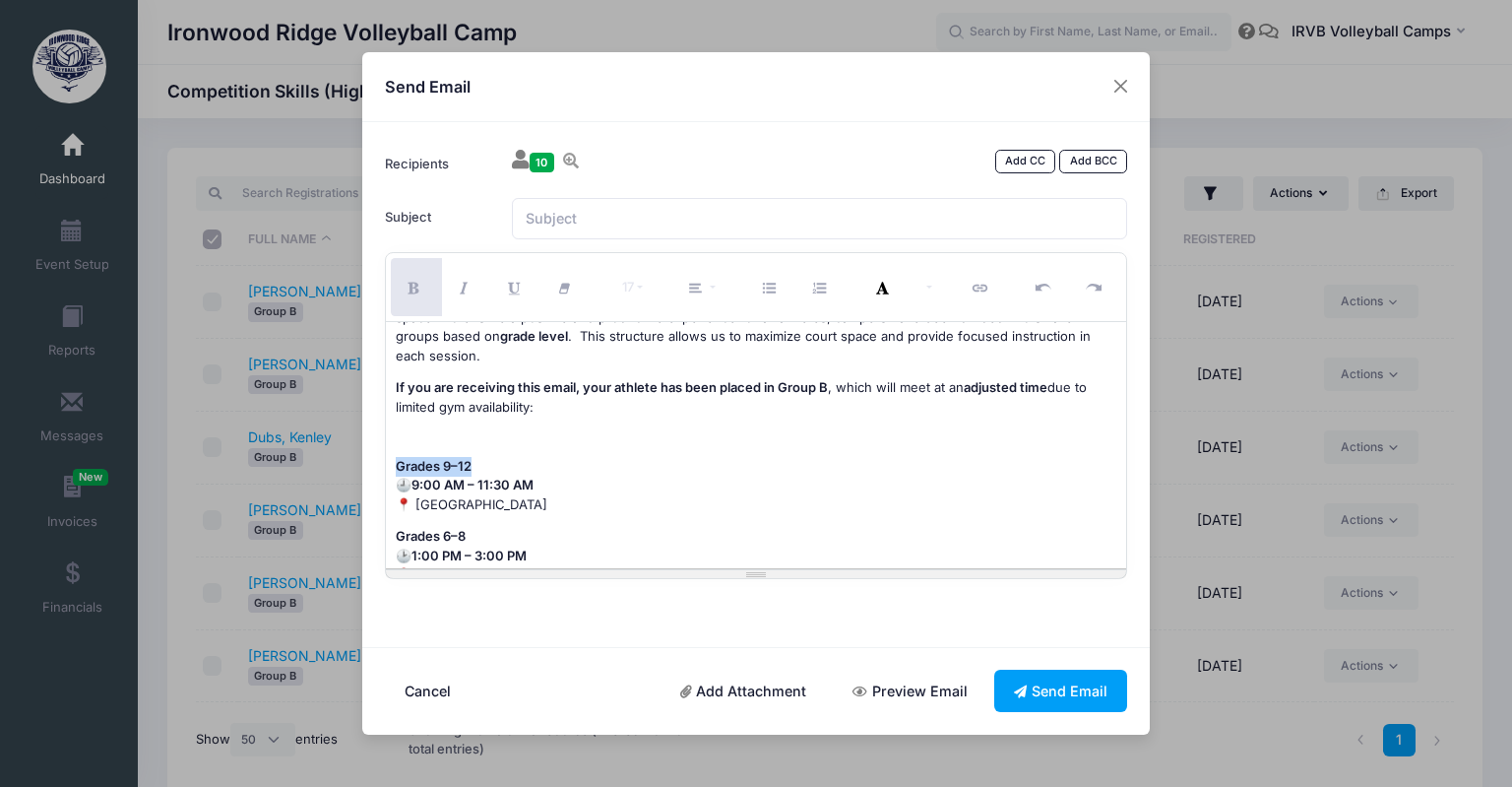 drag, startPoint x: 478, startPoint y: 463, endPoint x: 377, endPoint y: 462, distance: 101.00495 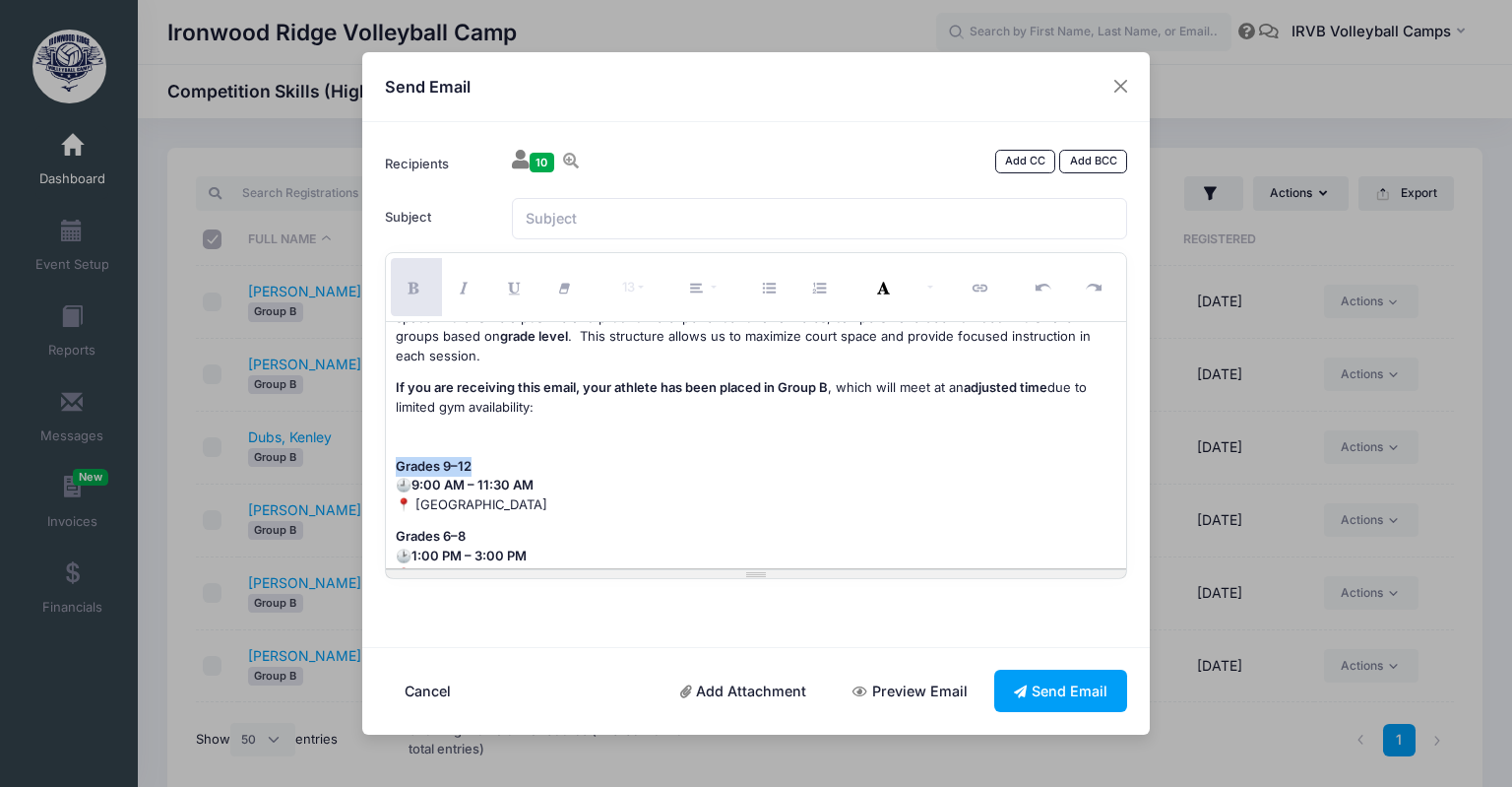 copy on "Grades 9–12" 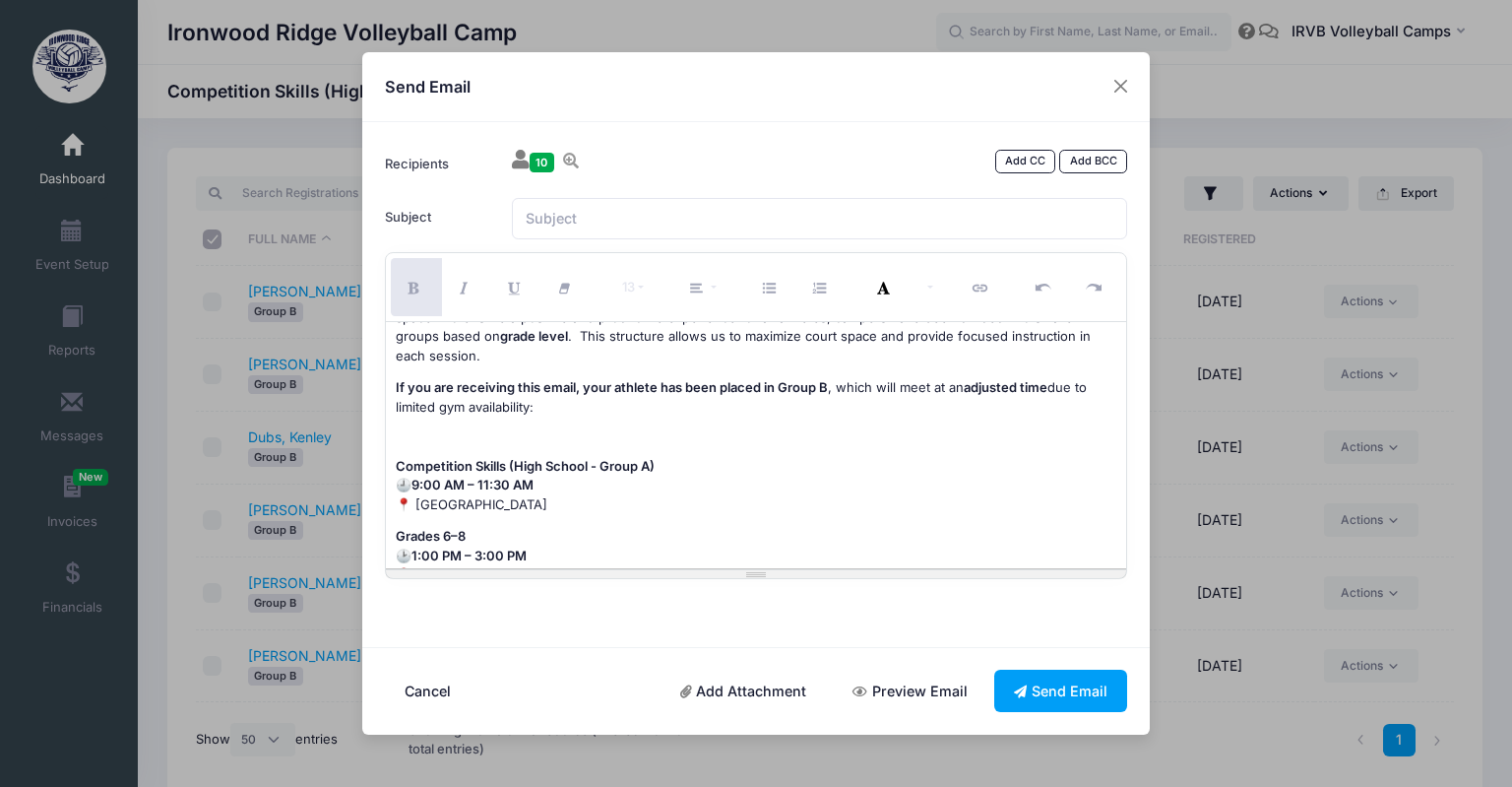 click at bounding box center (756, 439) 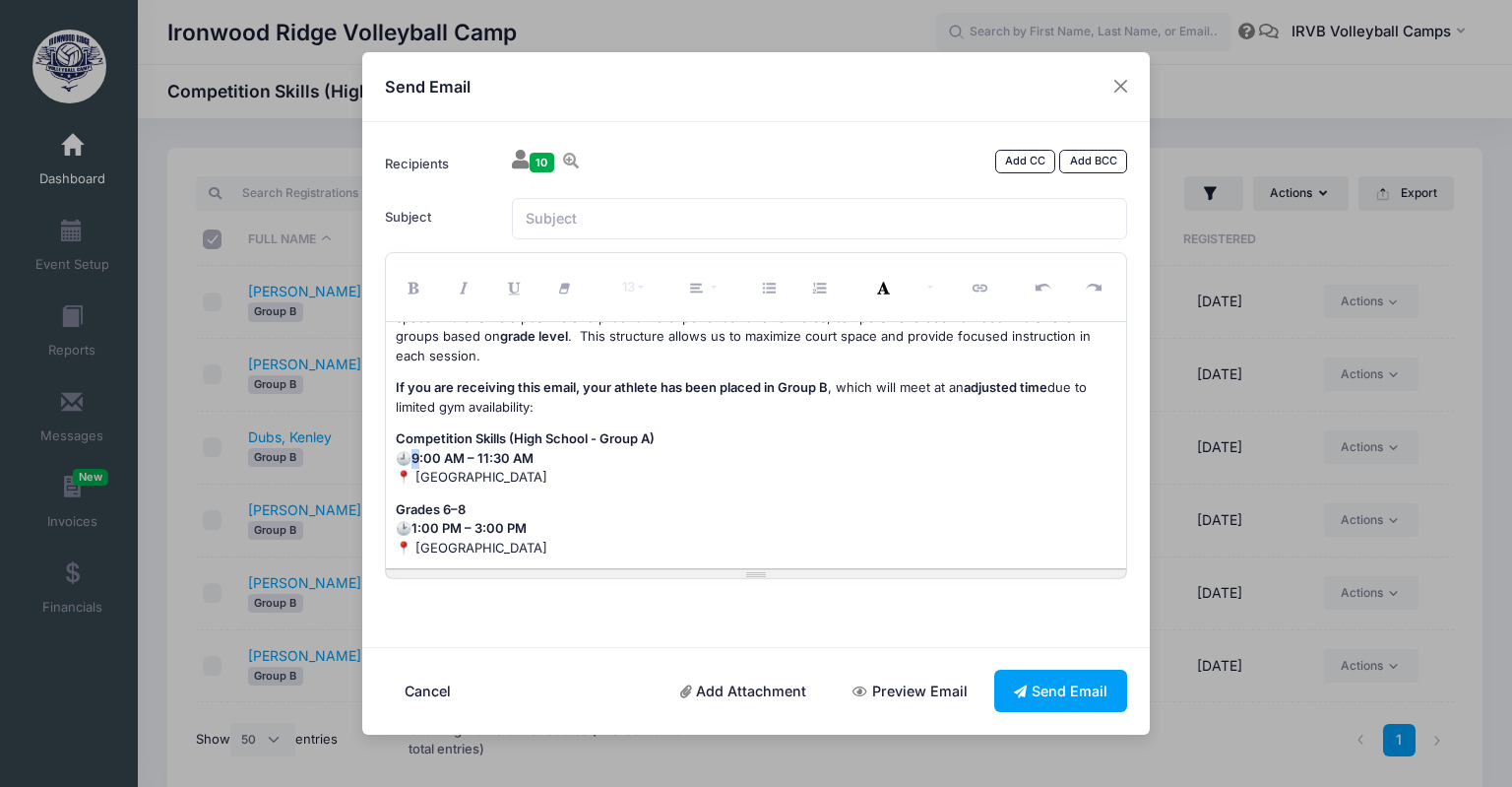 click on "9:00 AM – 11:30 AM" at bounding box center (472, 458) 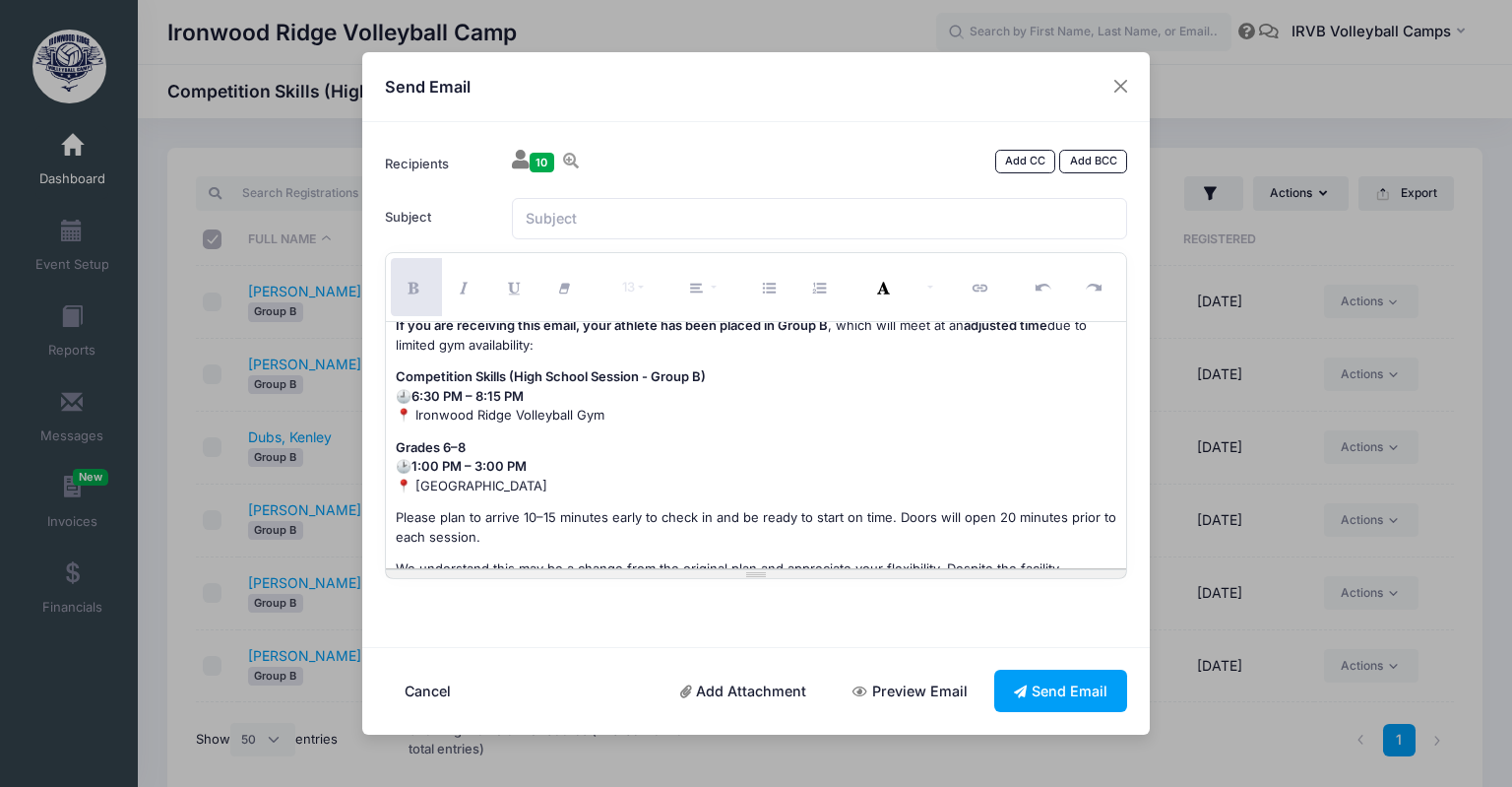 scroll, scrollTop: 189, scrollLeft: 0, axis: vertical 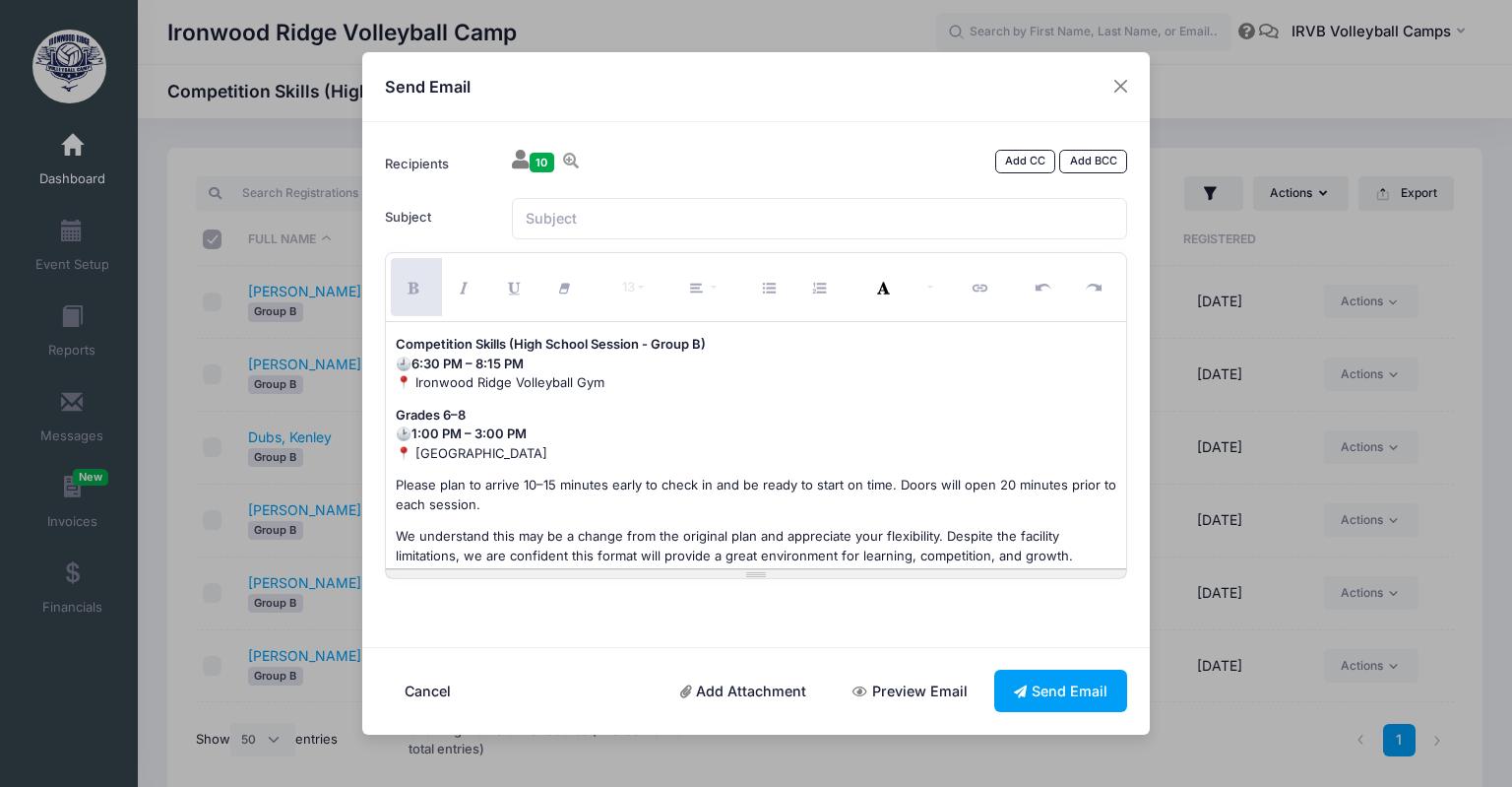 drag, startPoint x: 470, startPoint y: 434, endPoint x: 351, endPoint y: 405, distance: 122.48265 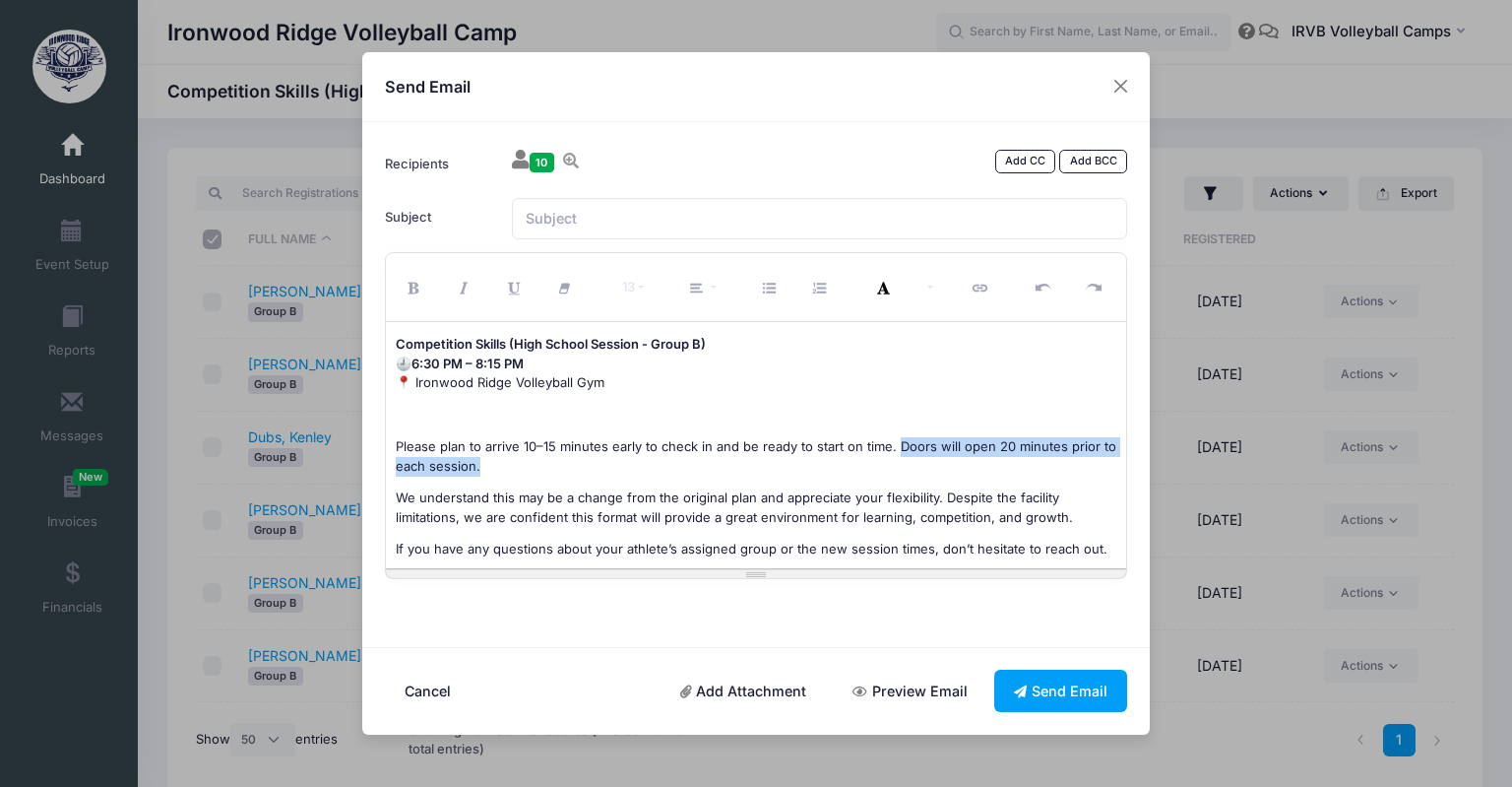 drag, startPoint x: 899, startPoint y: 445, endPoint x: 901, endPoint y: 465, distance: 20.09975 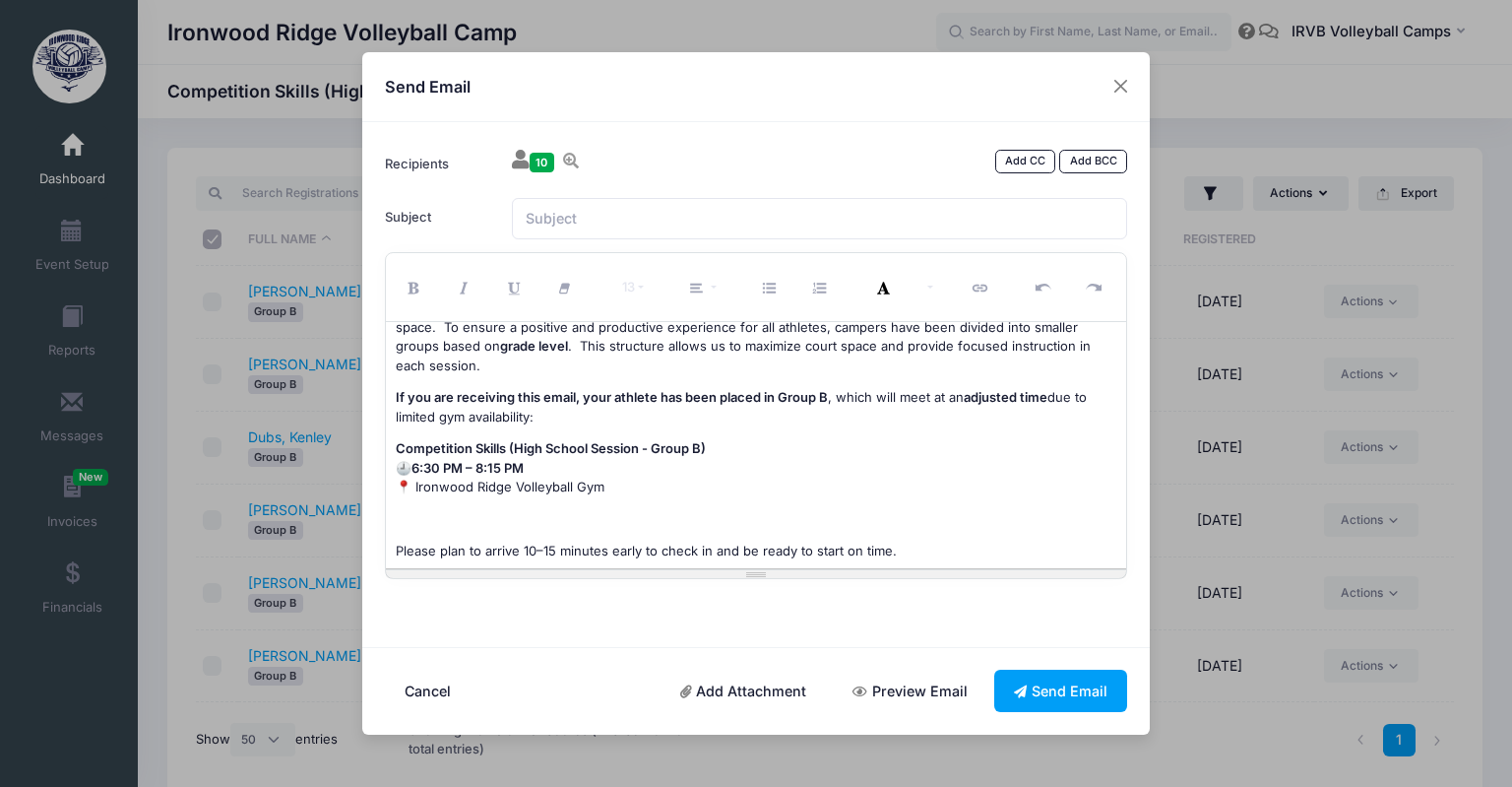 scroll, scrollTop: 0, scrollLeft: 0, axis: both 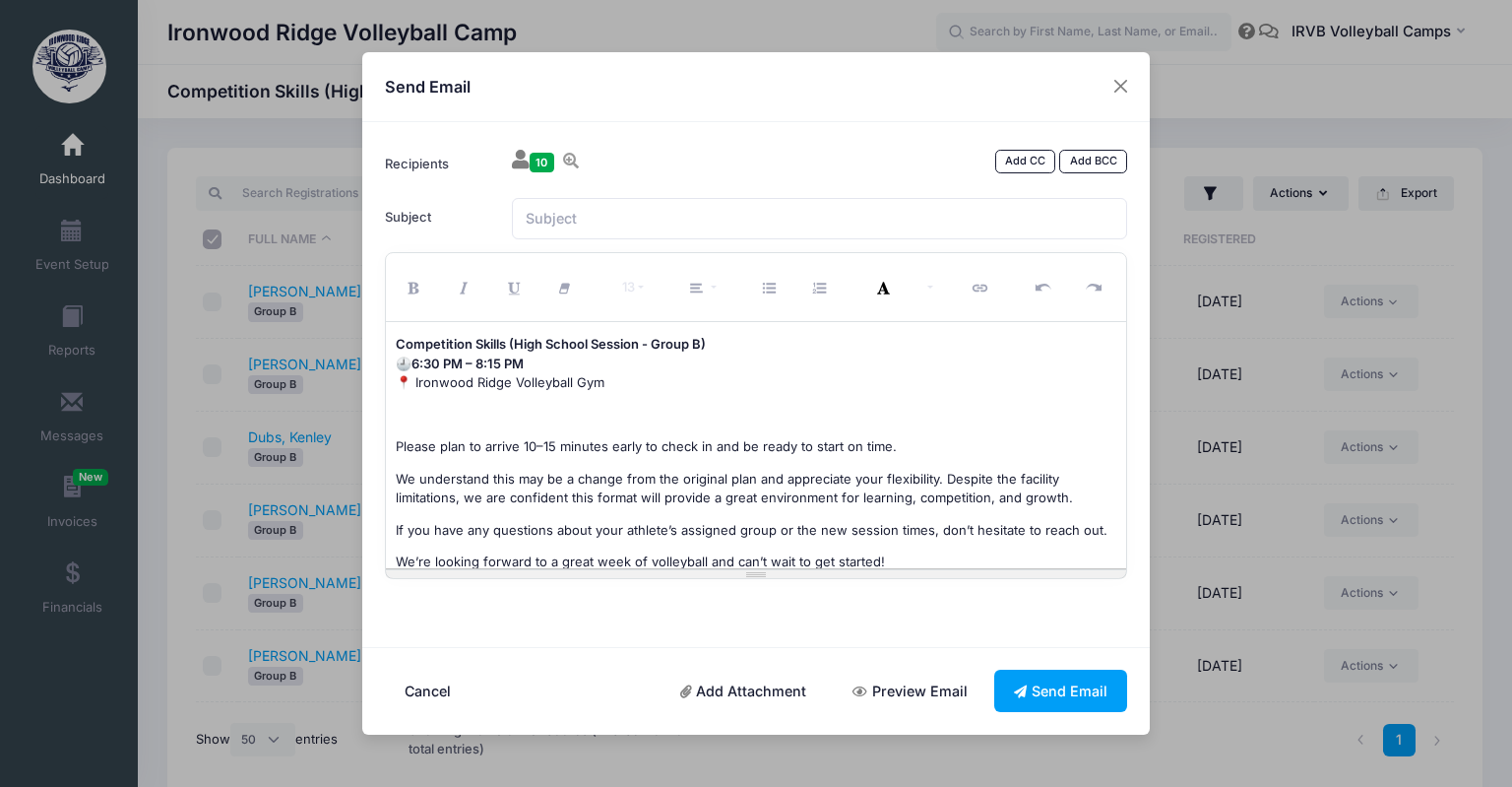 click on "We understand this may be a change from the original plan and appreciate your flexibility. Despite the facility limitations, we are confident this format will provide a great environment for learning, competition, and growth." at bounding box center (756, 489) 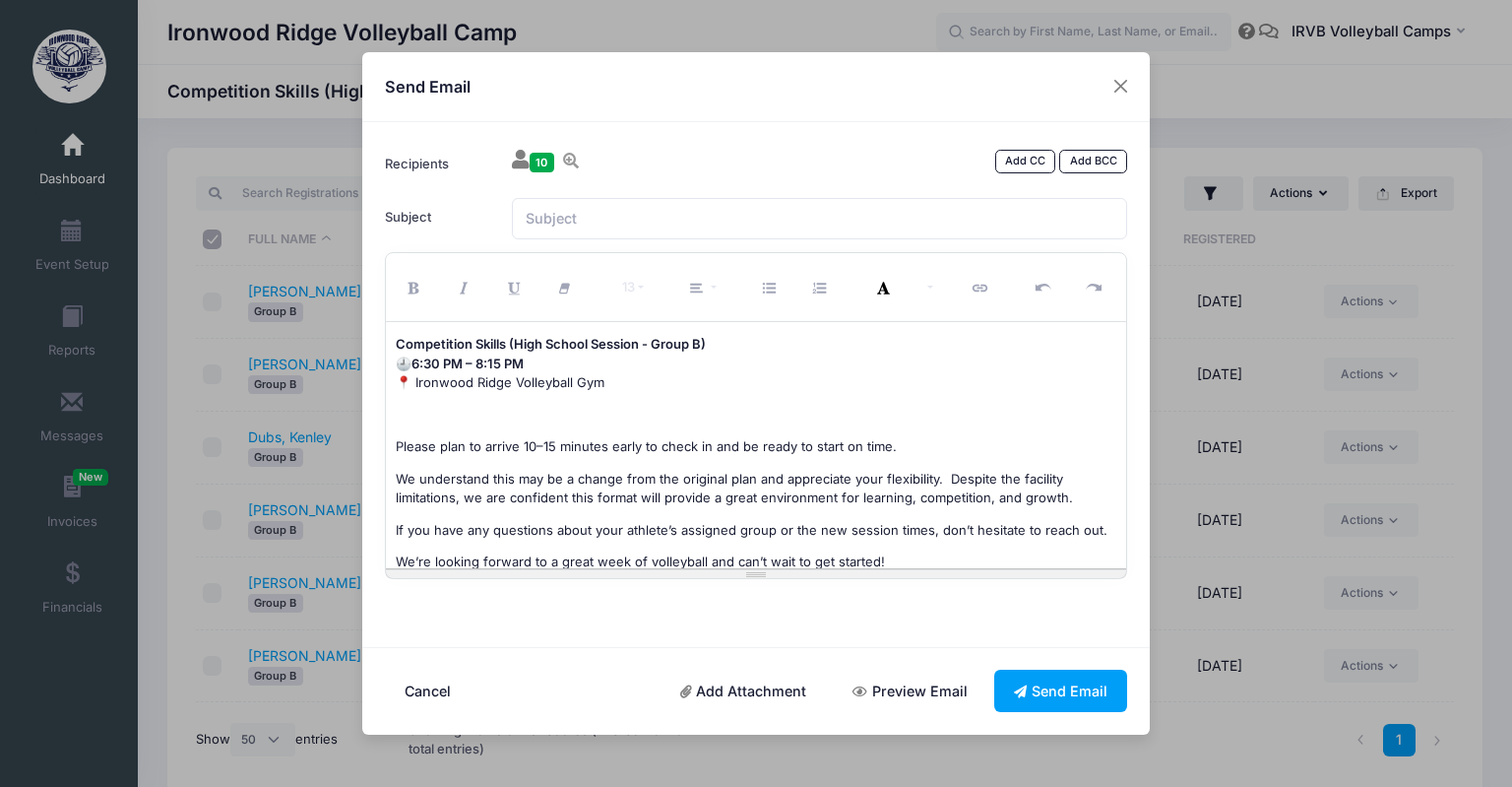 click on "Thank you for your patience as we adjusted our camp schedule due to the limited gym availability.
We're following up from the email we sent this past week regarding the Main Gym floor project—originally scheduled for completion before the start of camp—is still ongoing and will not be finished in time [DATE] for full use of the space.  To ensure a positive and productive experience for all athletes, campers have been divided into smaller groups based on  grade level .  This structure allows us to maximize court space and provide focused instruction in each session. If you are receiving this email, your athlete has been placed in Group B , which will meet at an  adjusted time  due to limited gym availability: Competition Skills (High School Session - Group B)
🕘  6:30 PM – 8:15 PM
📍 Ironwood Ridge Volleyball Gym
Please plan to arrive 10–15 minutes early to check in and be ready to start on time.
Thank you for your continued support,
Ironwood Ridge Volleyball Coaching Staff" at bounding box center (756, 445) 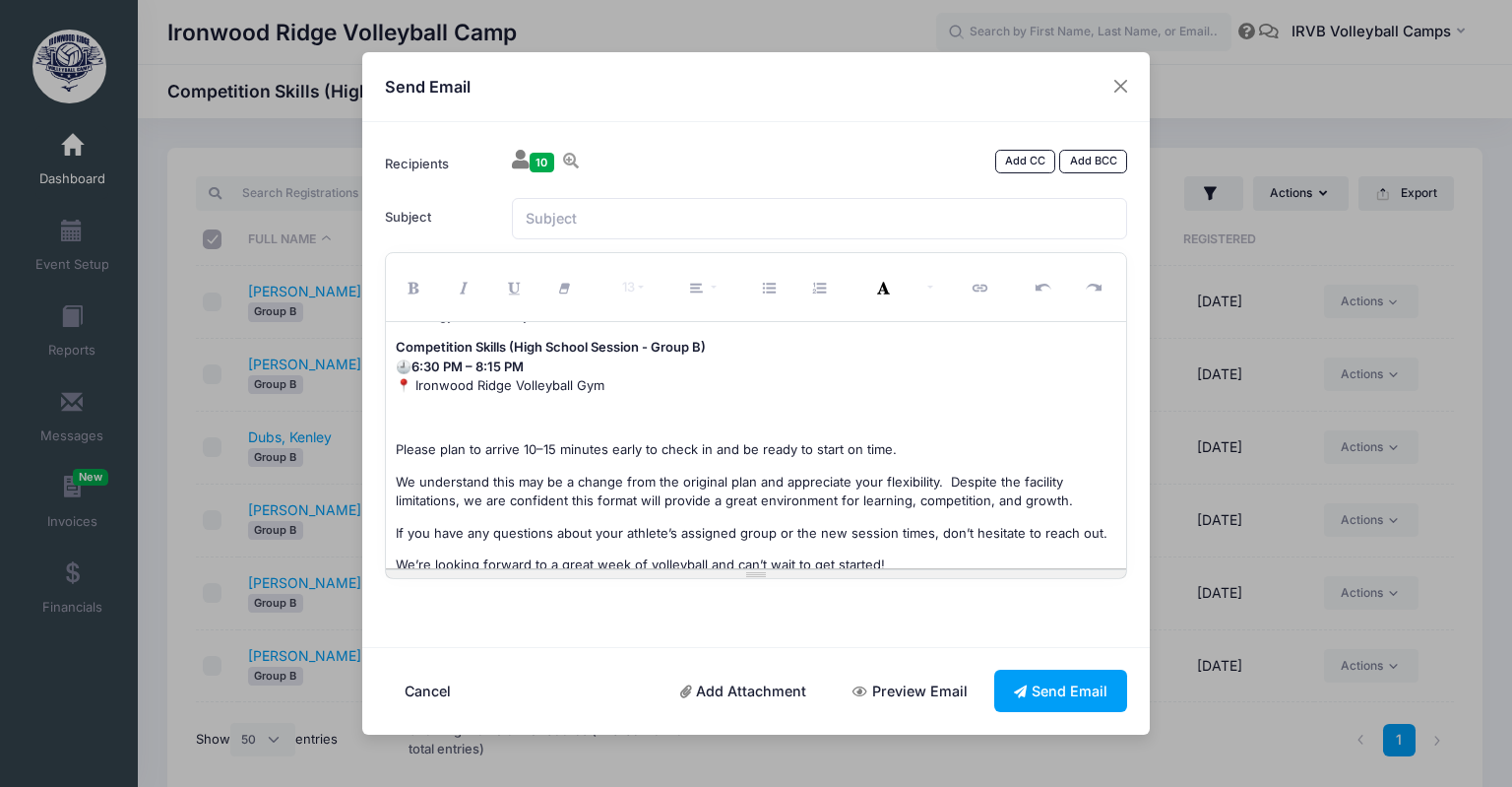 scroll, scrollTop: 266, scrollLeft: 0, axis: vertical 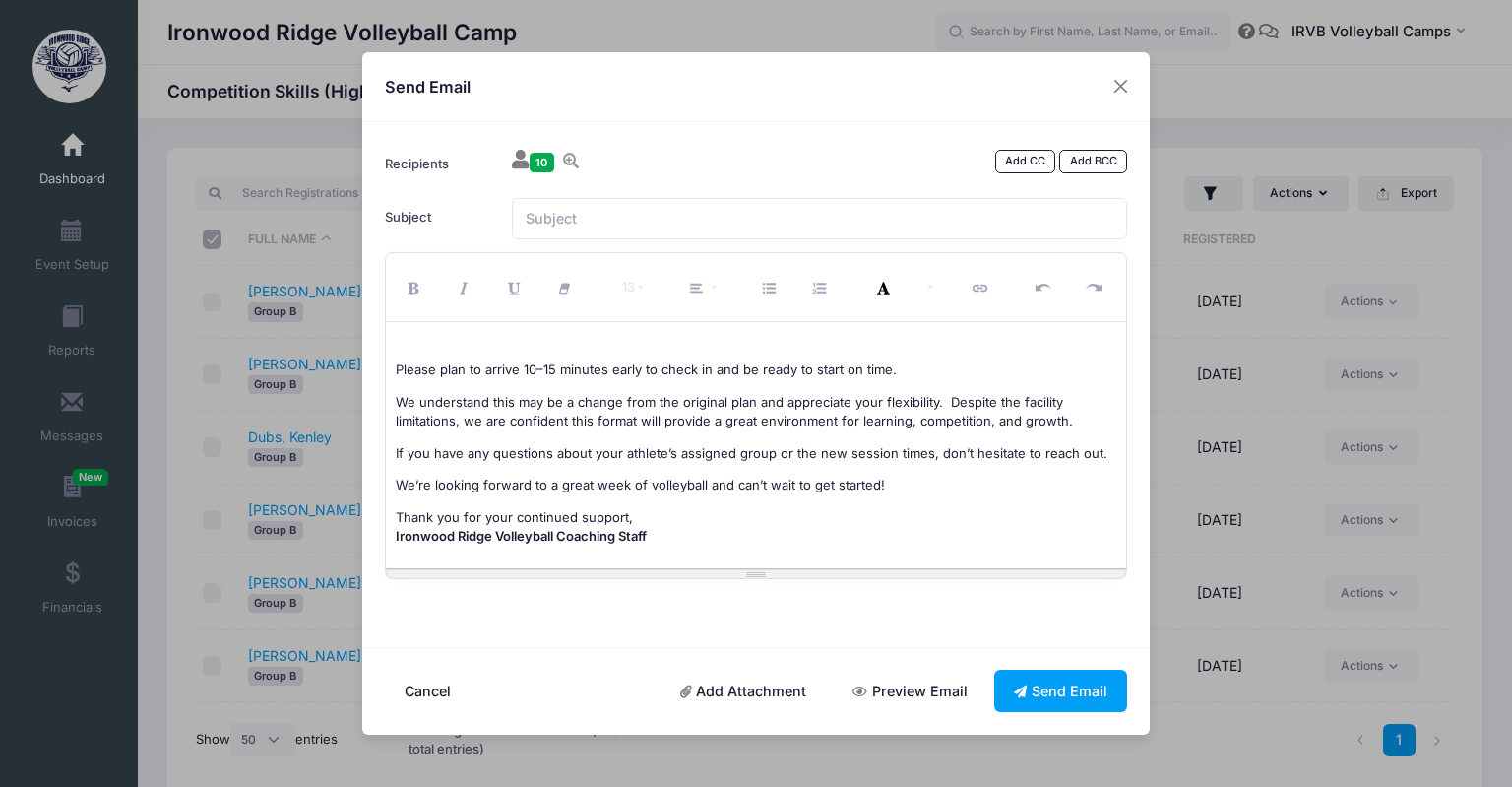 click on "We understand this may be a change from the original plan and appreciate your flexibility.  Despite the facility limitations, we are confident this format will provide a great environment for learning, competition, and growth." at bounding box center [756, 412] 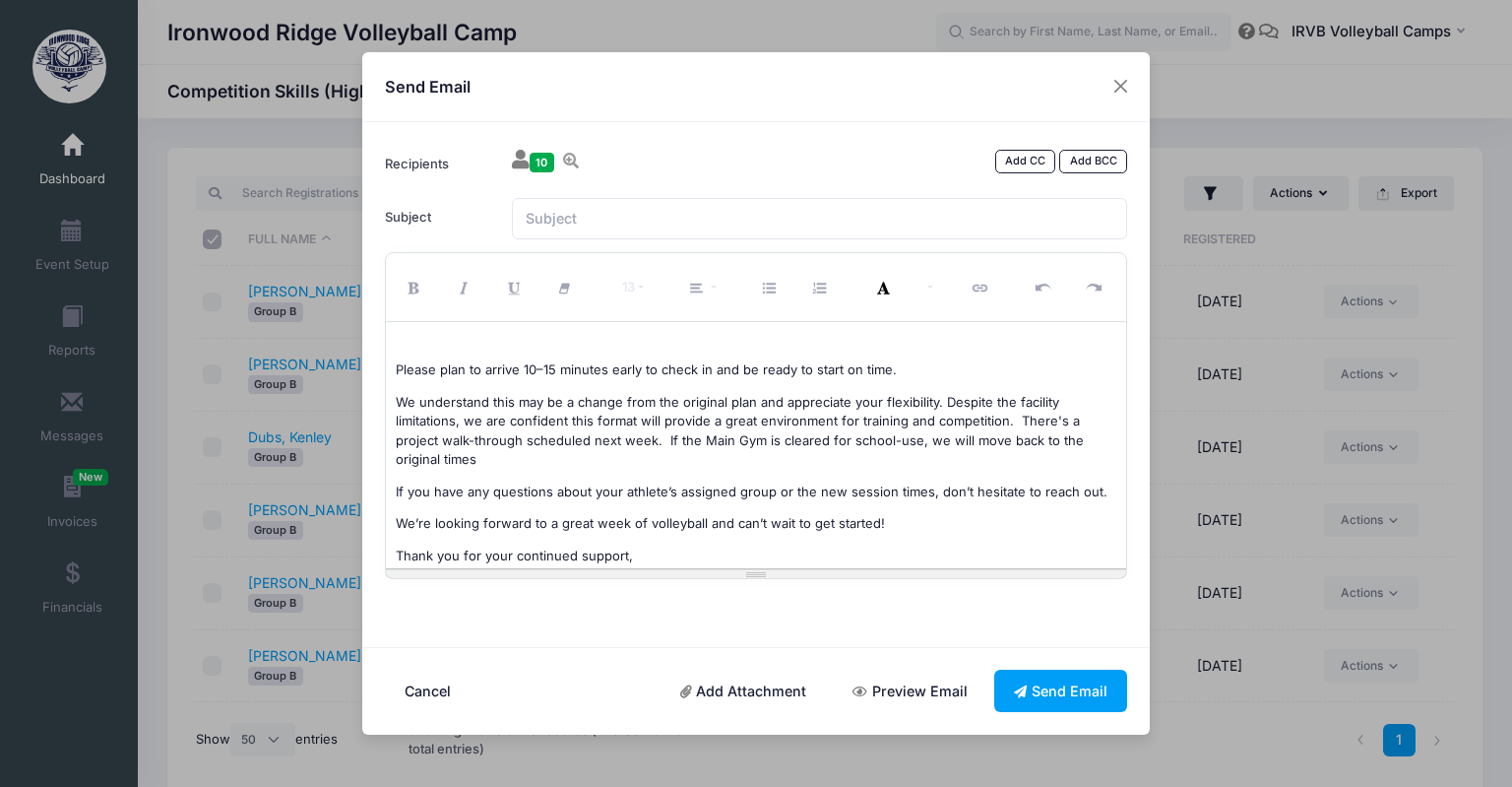 click on "We understand this may be a change from the original plan and appreciate your flexibility. Despite the facility limitations, we are confident this format will provide a great environment for training and competition.  There's a project walk-through scheduled next week.  If the Main Gym is cleared for school-use, we will move back to the original times" at bounding box center (756, 431) 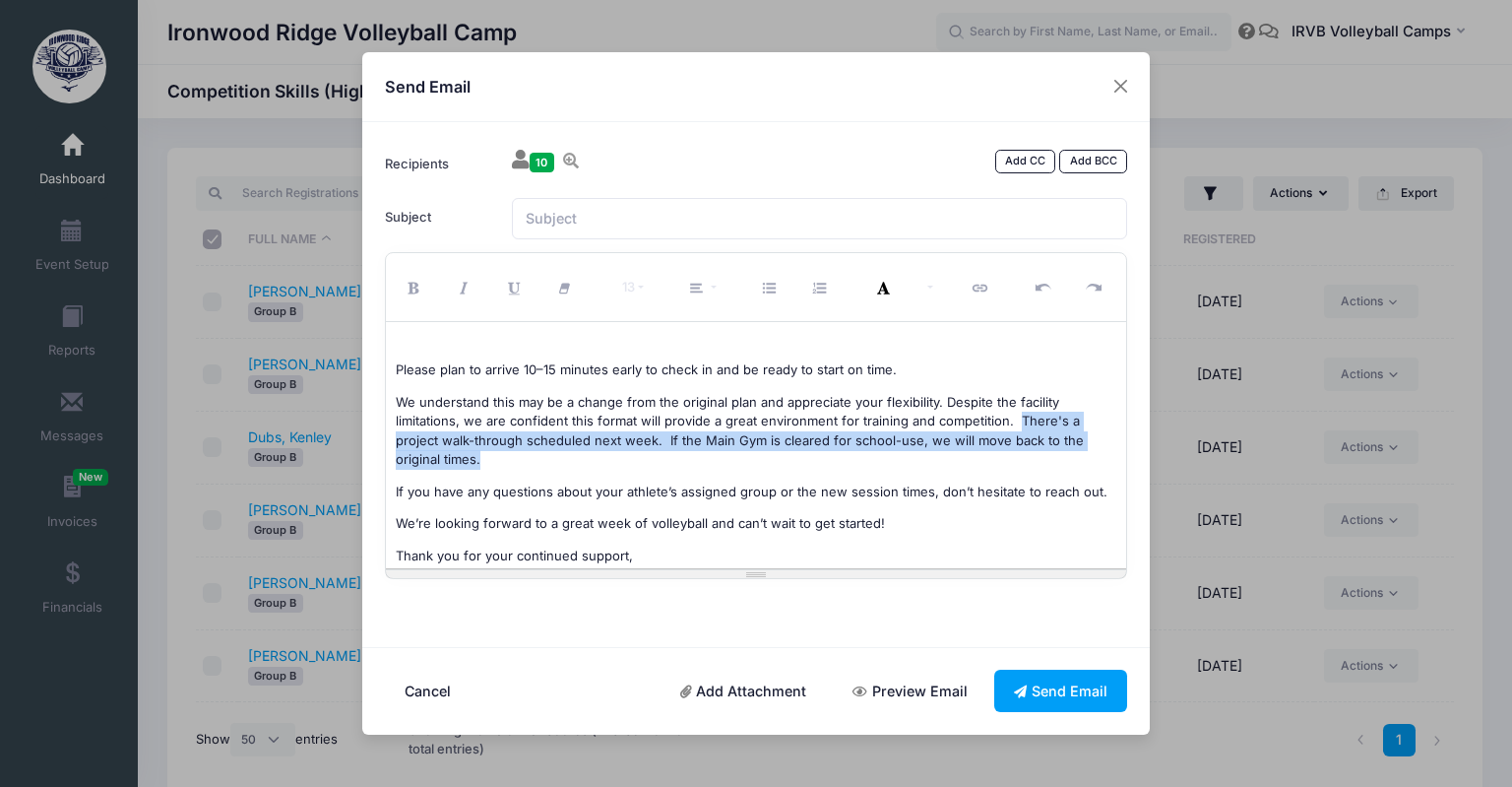 drag, startPoint x: 1112, startPoint y: 442, endPoint x: 1014, endPoint y: 420, distance: 100.439036 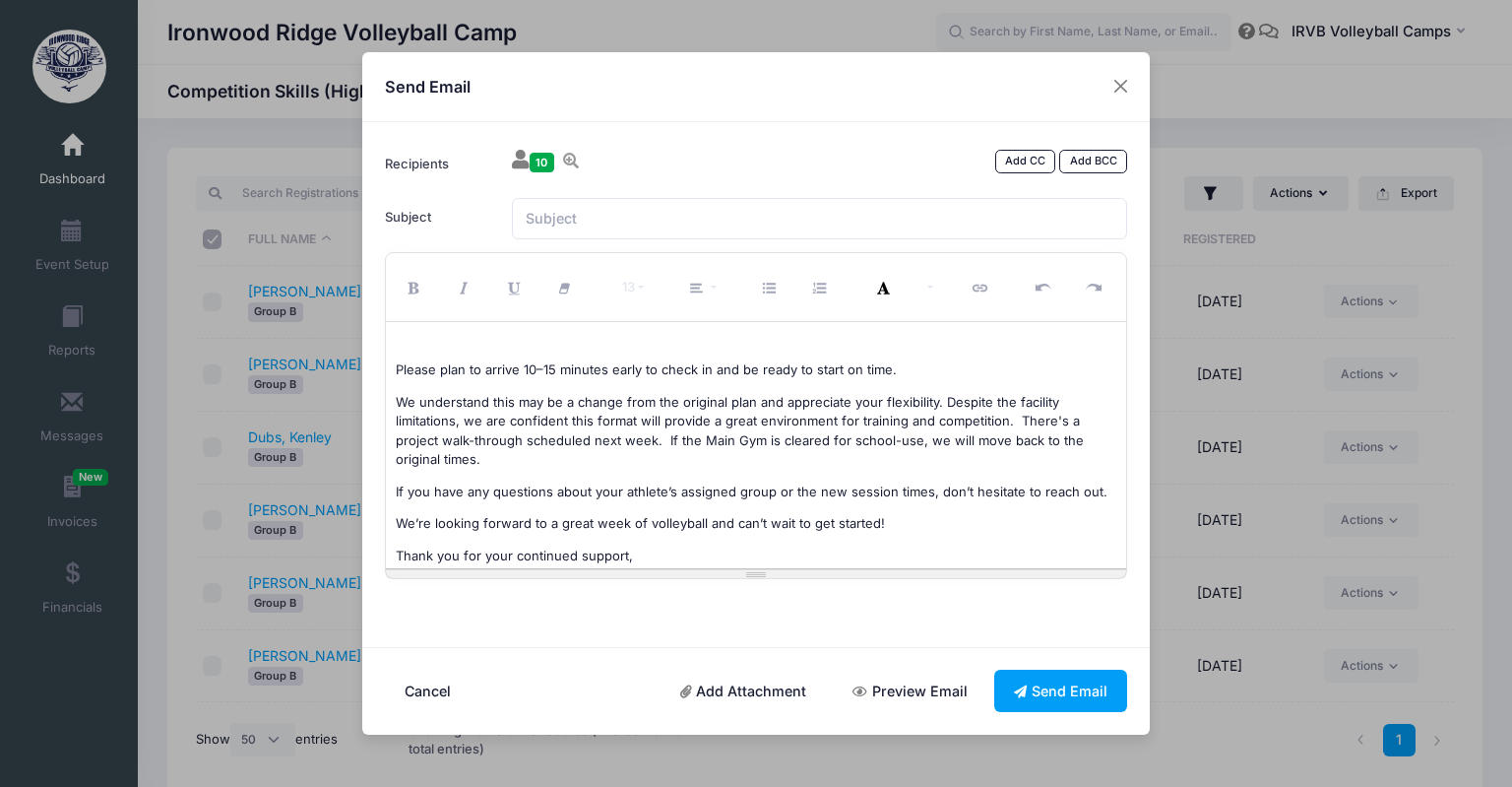 click on "We’re looking forward to a great week of volleyball and can’t wait to get started!" at bounding box center (756, 524) 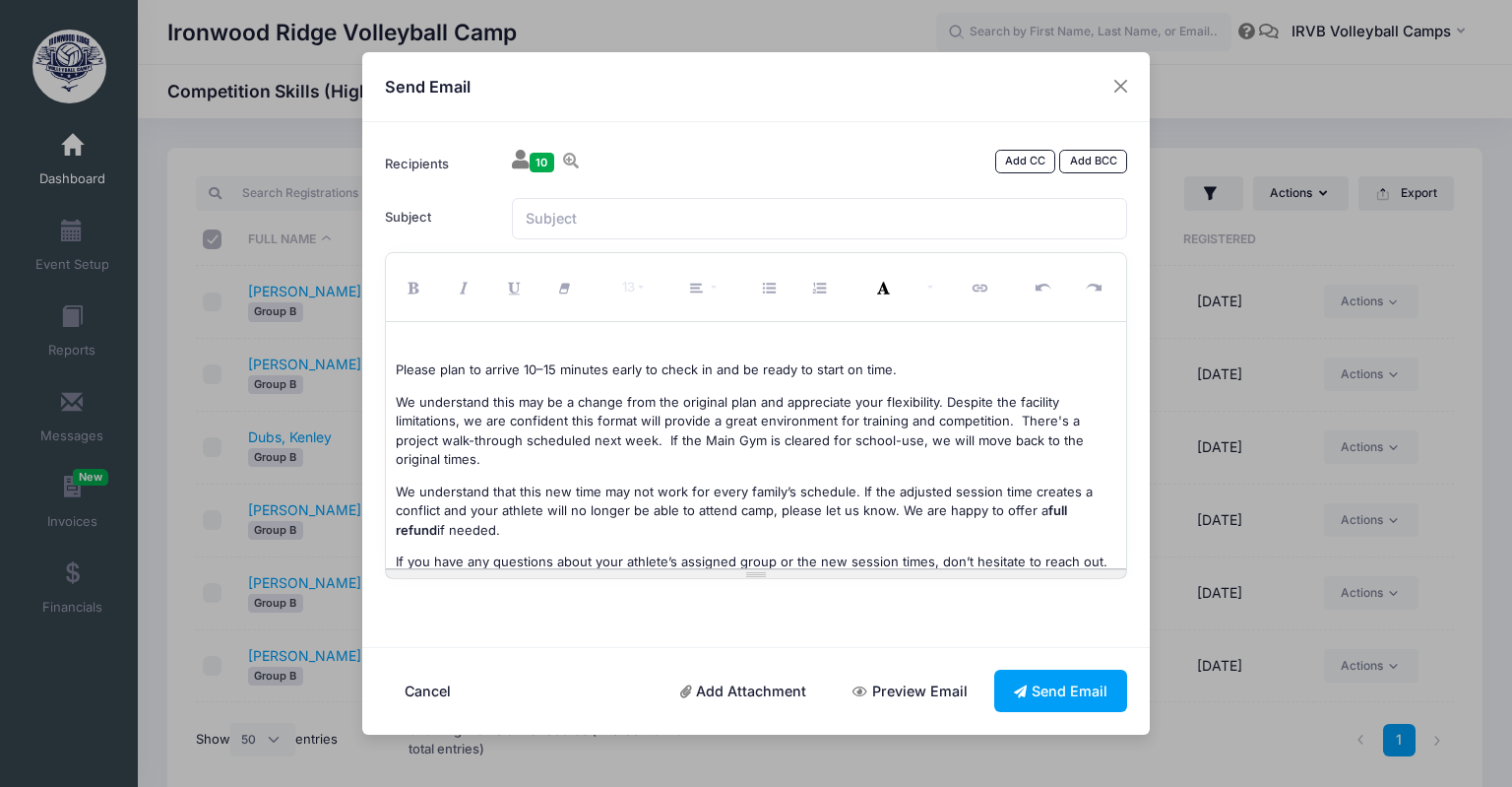 click on "We understand that this new time may not work for every family’s schedule. If the adjusted session time creates a conflict and your athlete will no longer be able to attend camp, please let us know. We are happy to offer a  full refund  if needed." at bounding box center (756, 511) 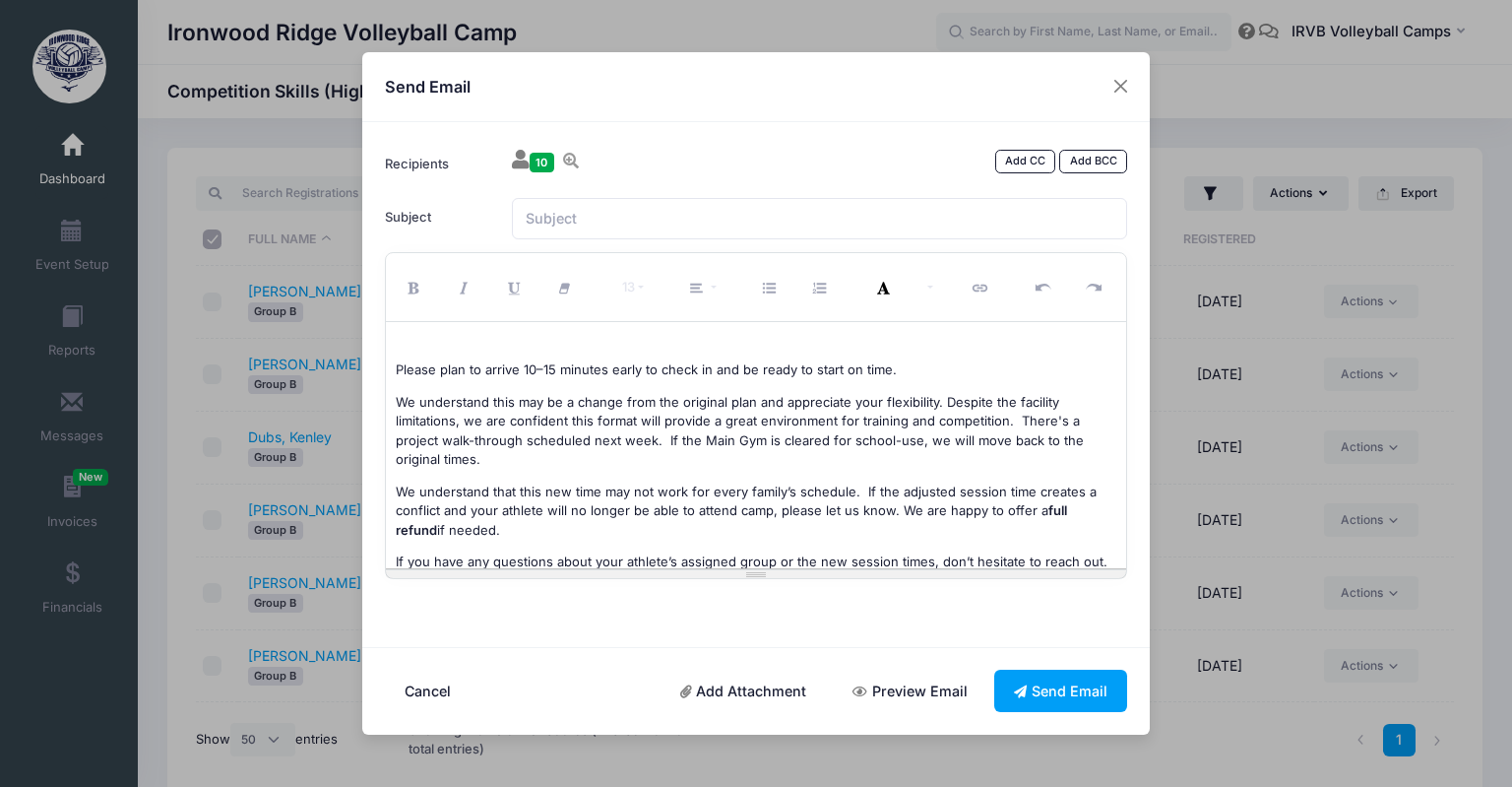 click on "We understand that this new time may not work for every family’s schedule.  If the adjusted session time creates a conflict and your athlete will no longer be able to attend camp, please let us know. We are happy to offer a  full refund  if needed." at bounding box center [756, 511] 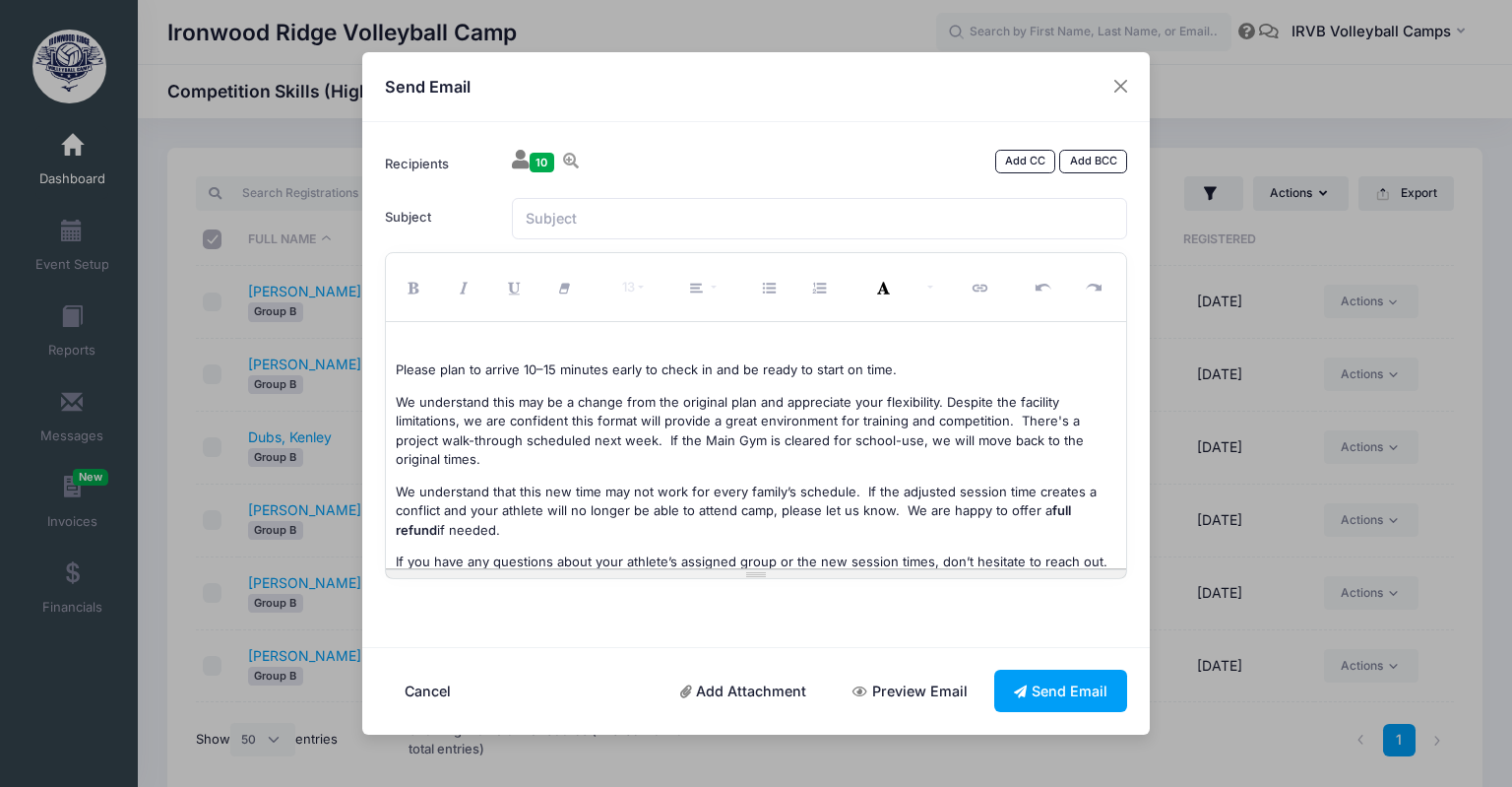 click on "We understand that this new time may not work for every family’s schedule.  If the adjusted session time creates a conflict and your athlete will no longer be able to attend camp, please let us know.  We are happy to offer a  full refund  if needed." at bounding box center (756, 511) 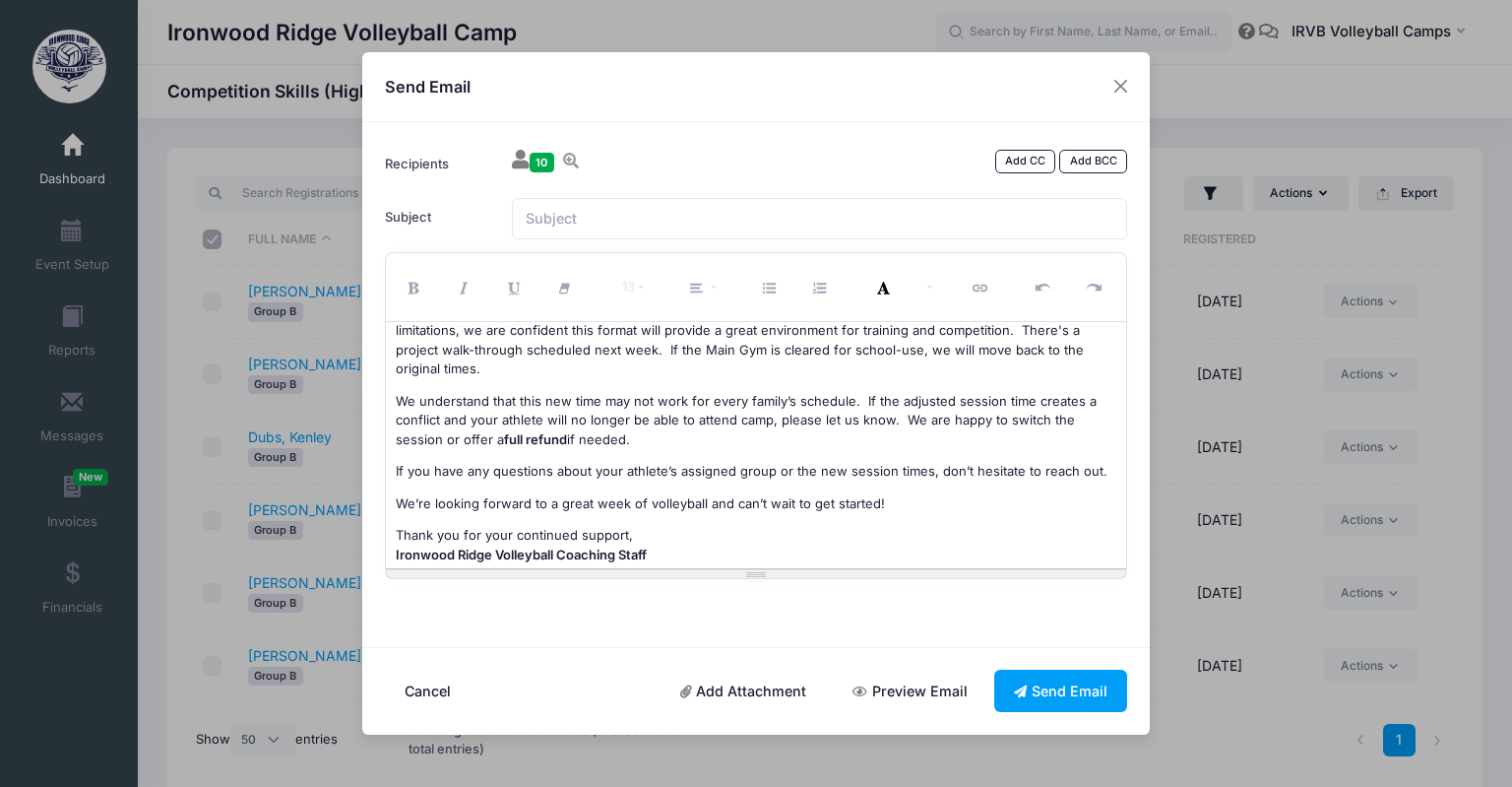 scroll, scrollTop: 0, scrollLeft: 0, axis: both 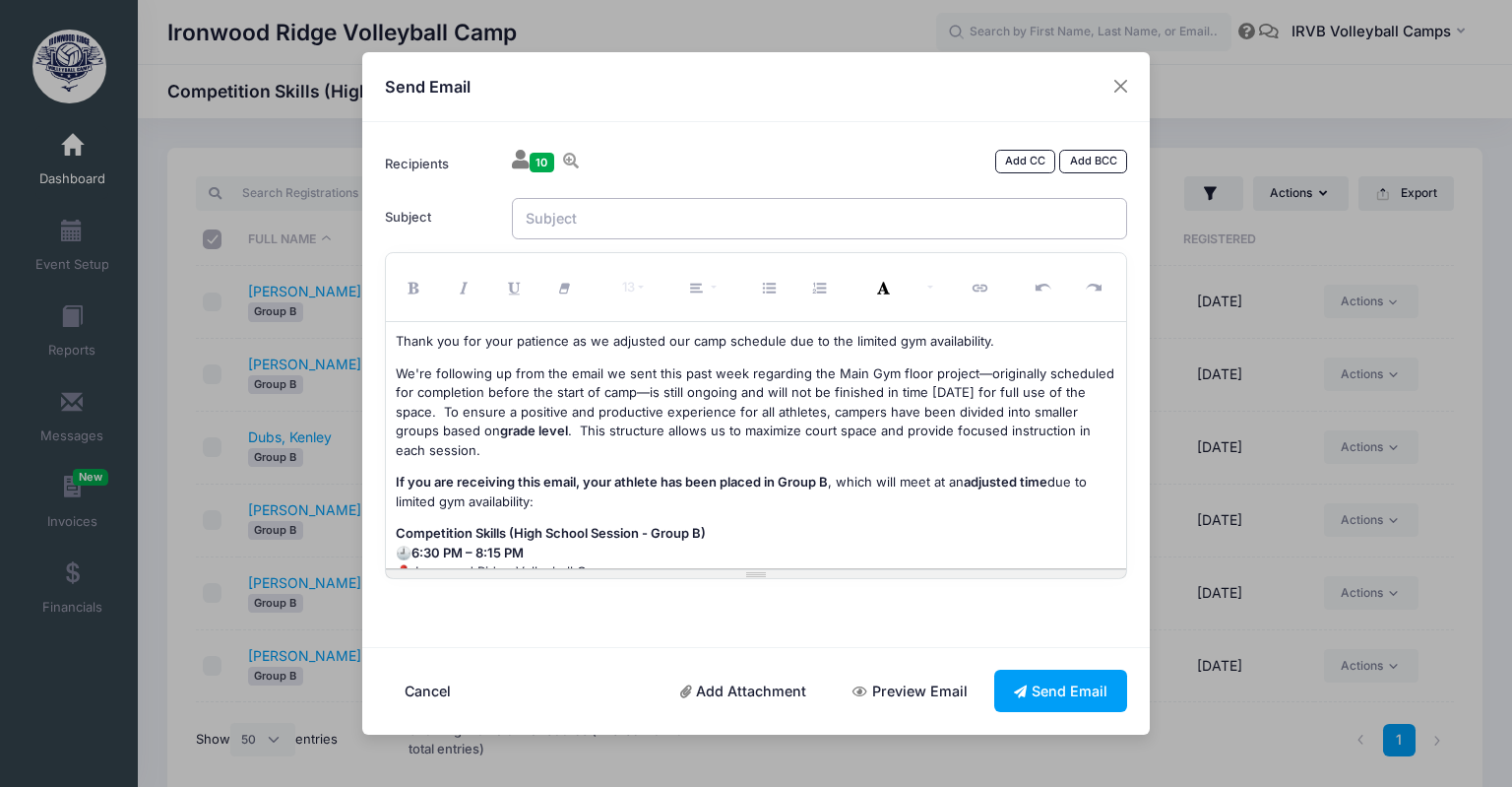 click on "Subject" at bounding box center [820, 219] 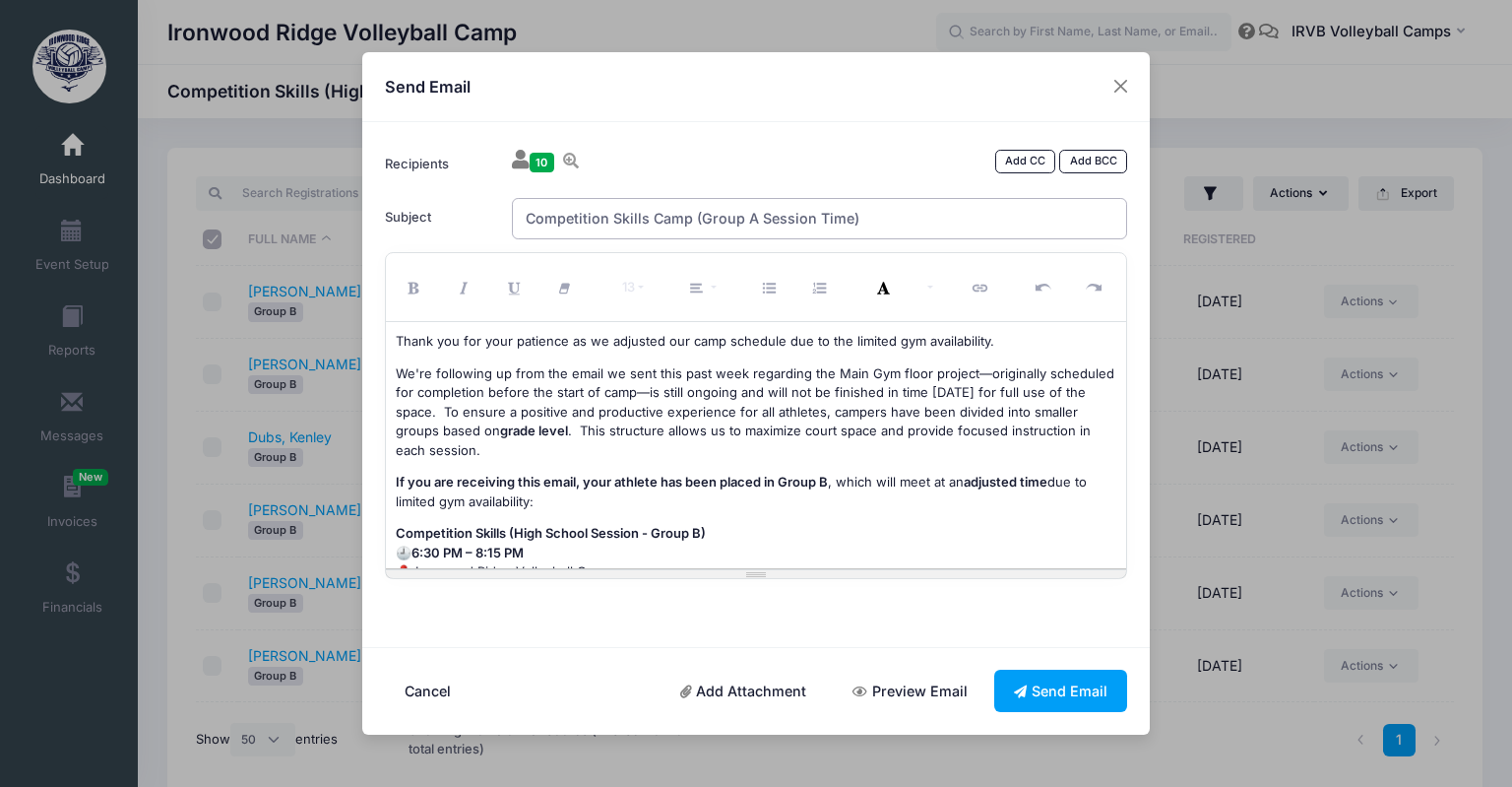 click on "Competition Skills Camp (Group A Session Time)" at bounding box center (820, 219) 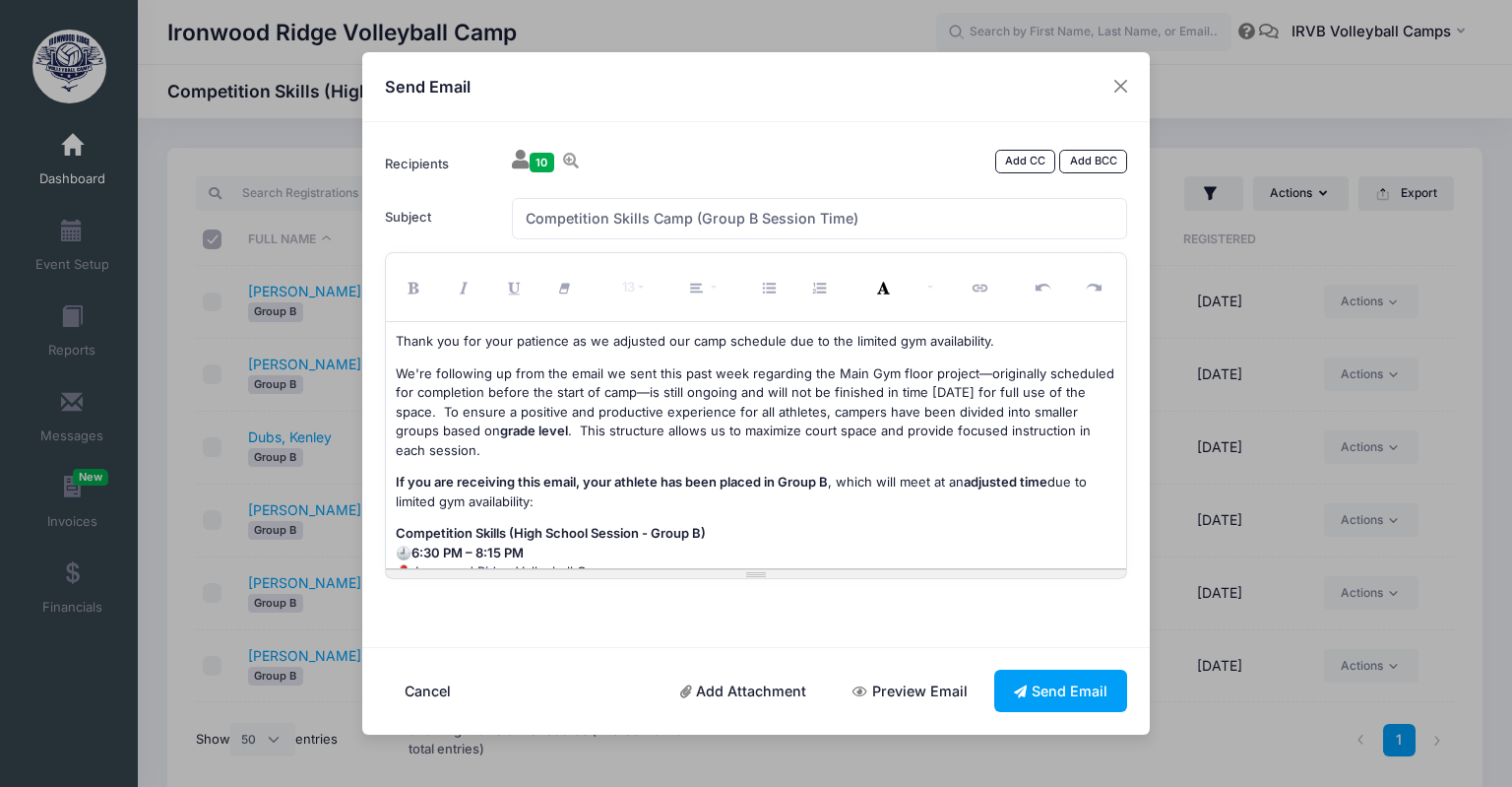 click on "We're following up from the email we sent this past week regarding the Main Gym floor project—originally scheduled for completion before the start of camp—is still ongoing and will not be finished in time [DATE] for full use of the space.  To ensure a positive and productive experience for all athletes, campers have been divided into smaller groups based on  grade level .  This structure allows us to maximize court space and provide focused instruction in each session." at bounding box center (756, 413) 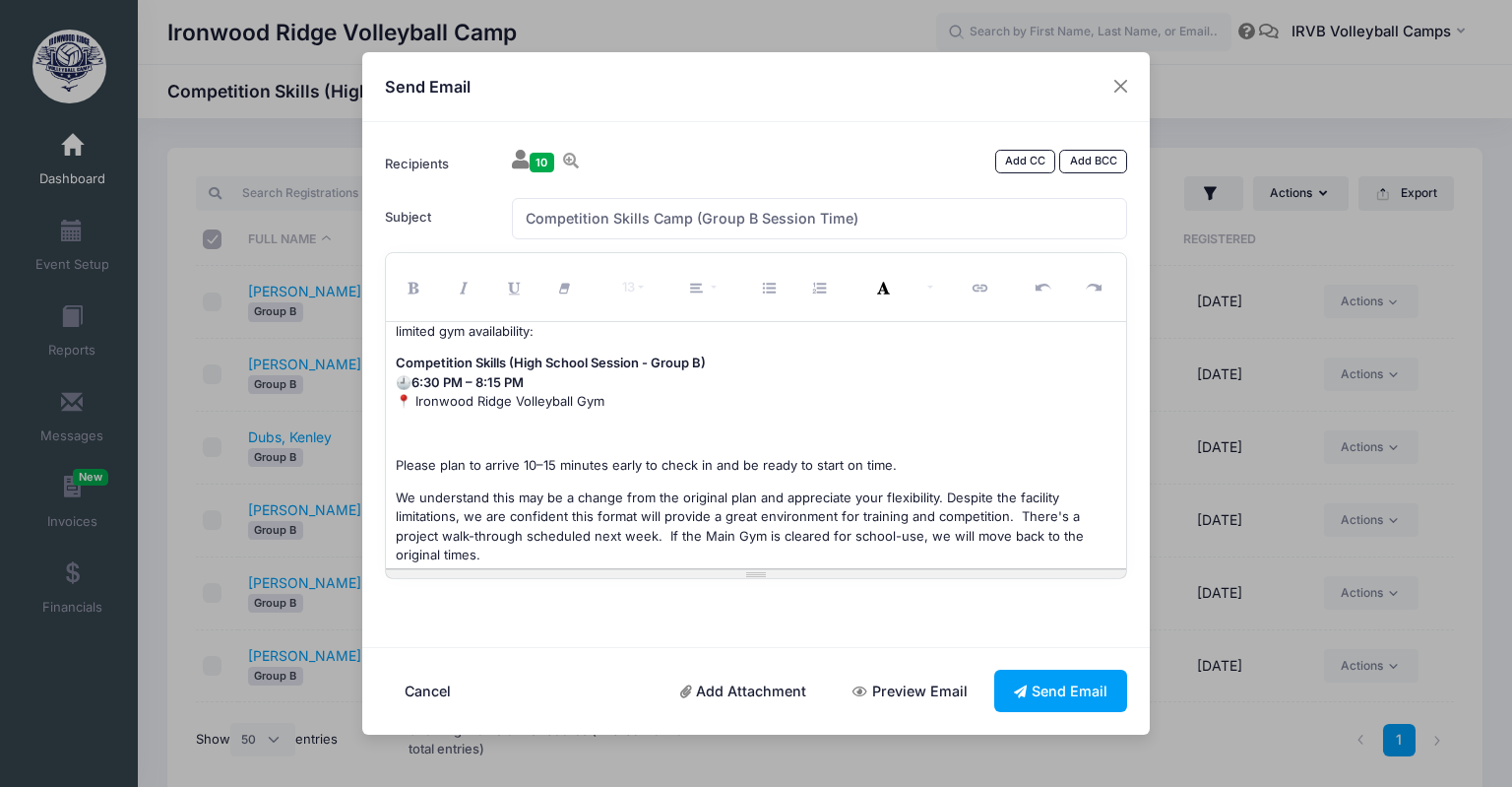 scroll, scrollTop: 167, scrollLeft: 0, axis: vertical 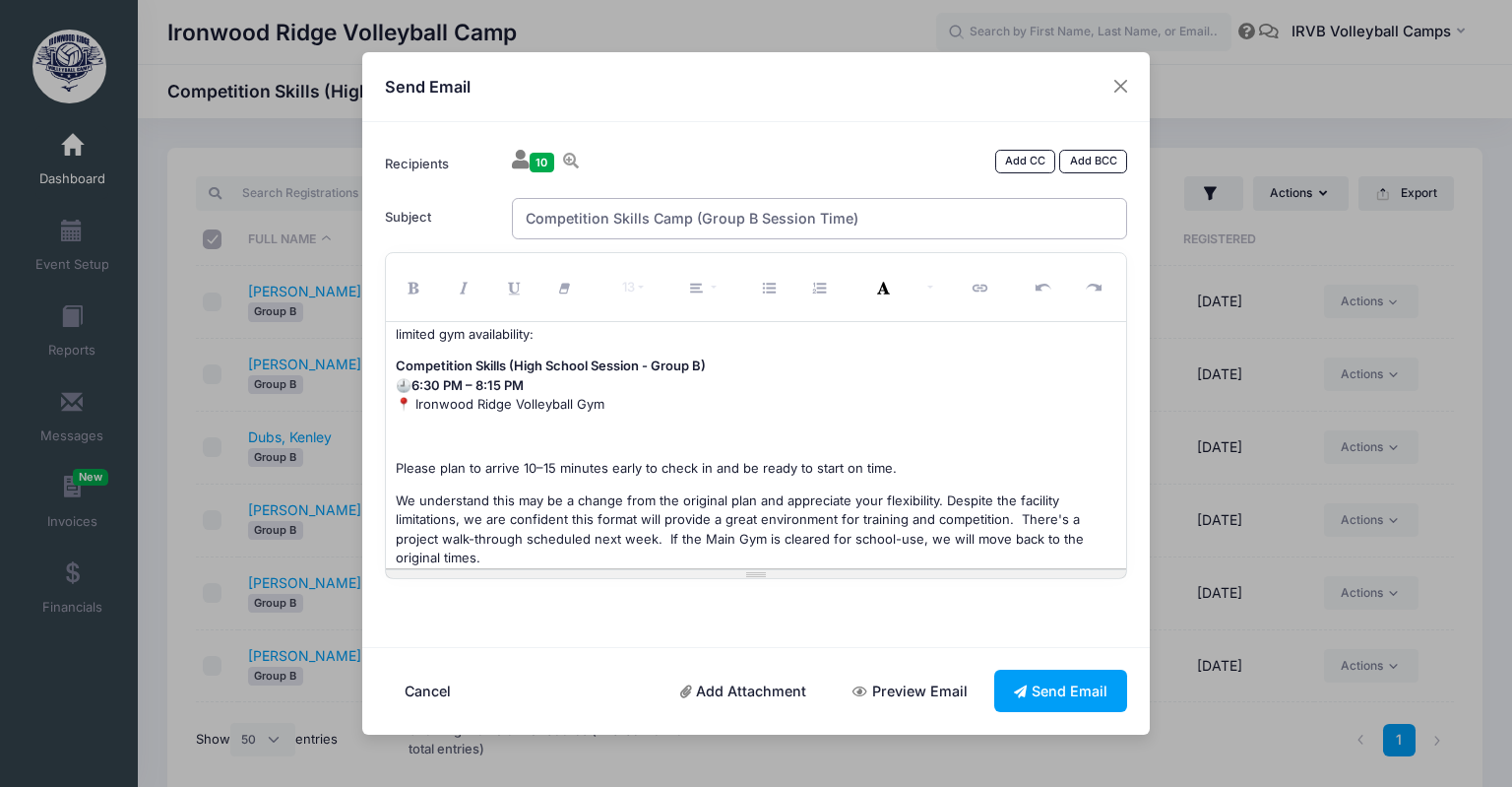 click on "Competition Skills Camp (Group B Session Time)" at bounding box center (820, 219) 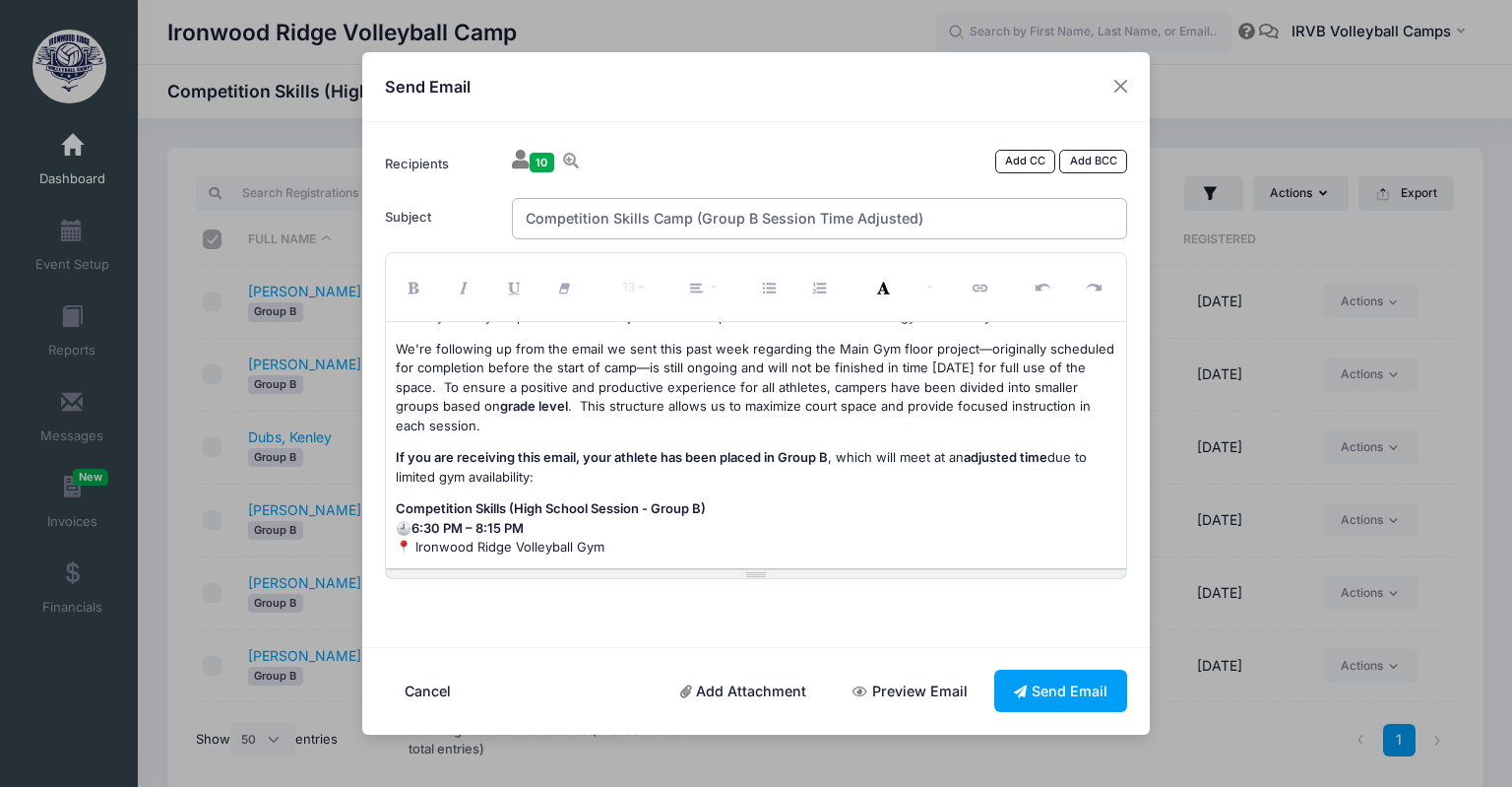scroll, scrollTop: 0, scrollLeft: 0, axis: both 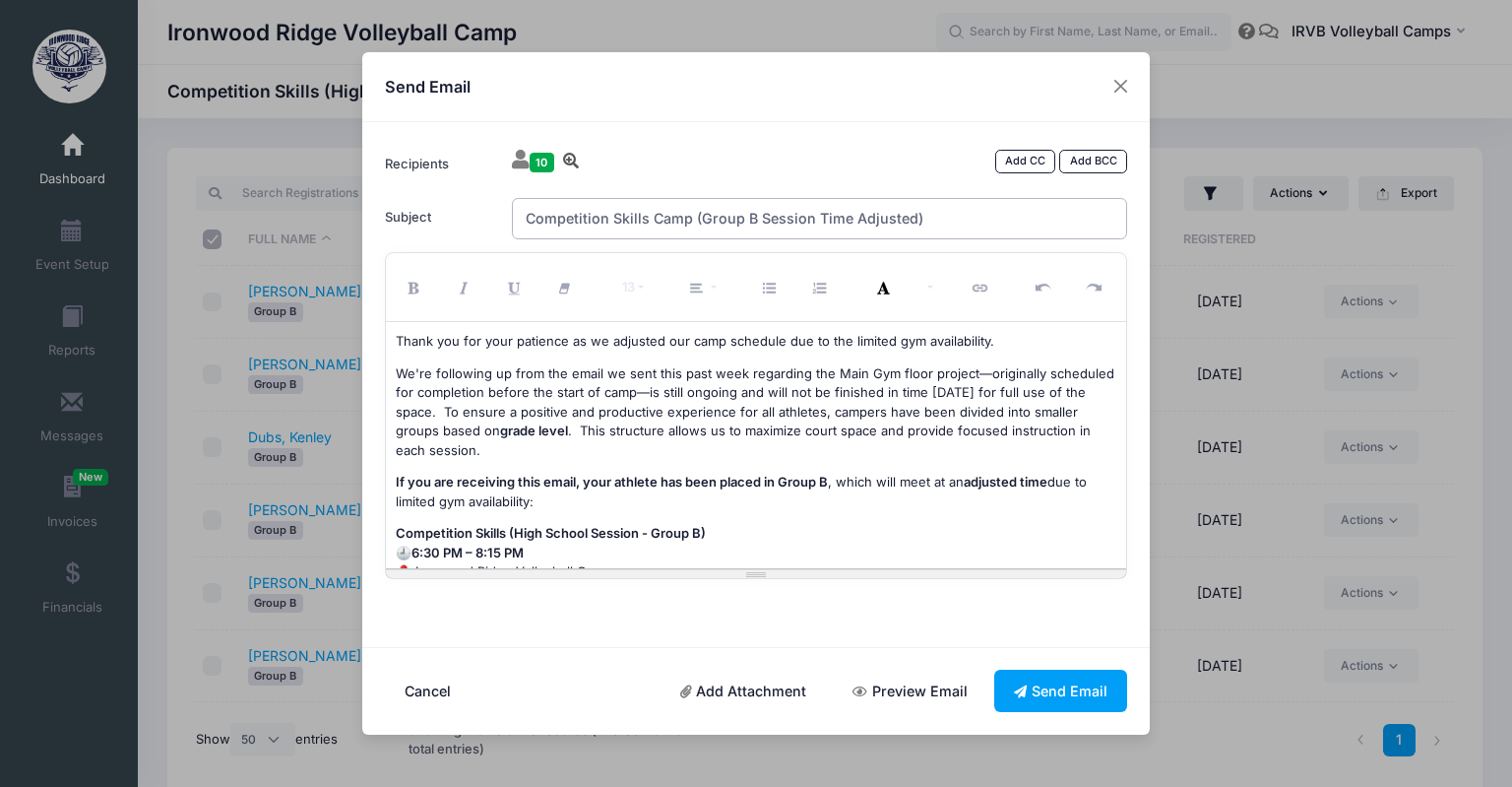 type on "Competition Skills Camp (Group B Session Time Adjusted)" 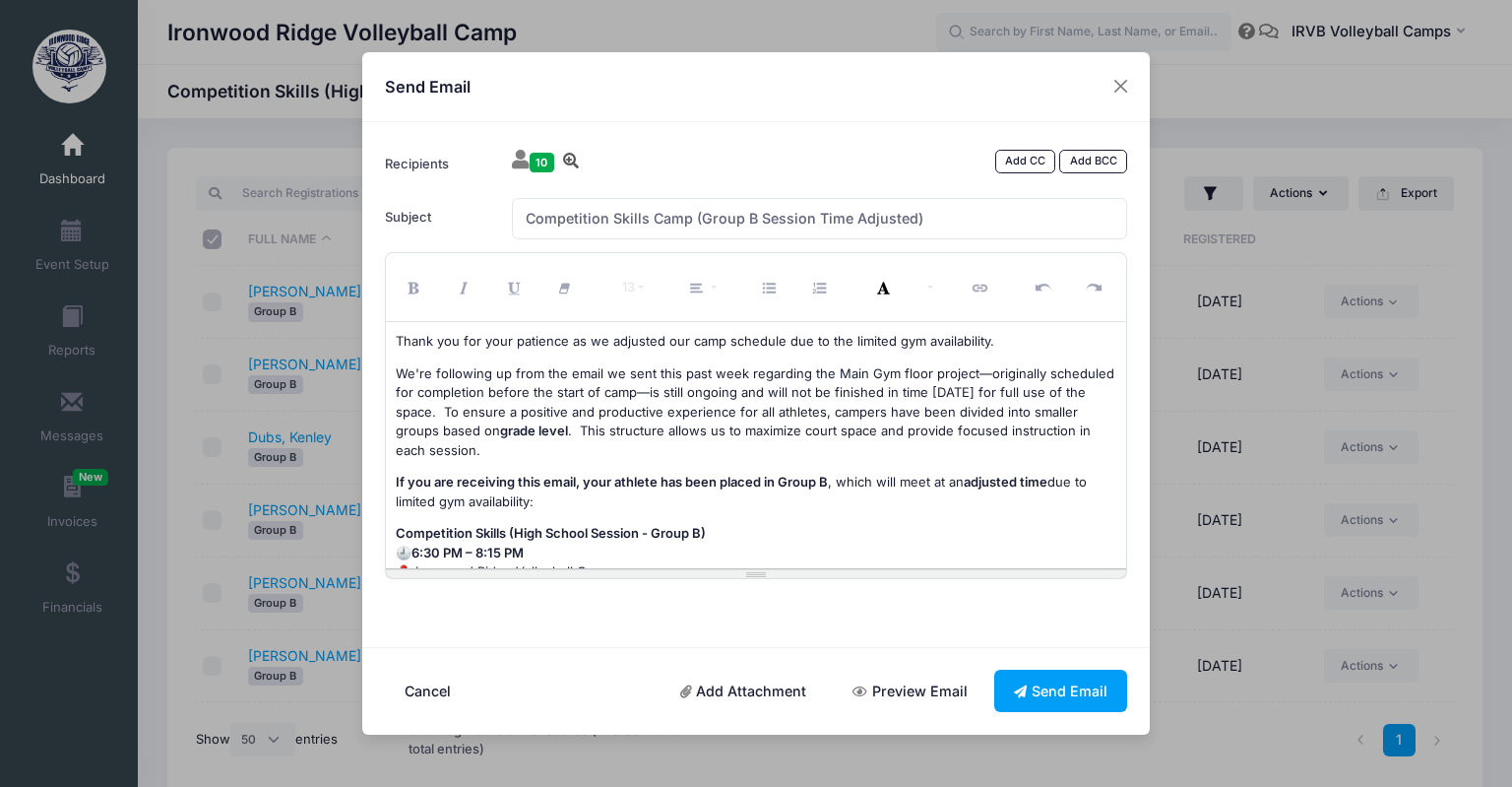 click at bounding box center (571, 161) 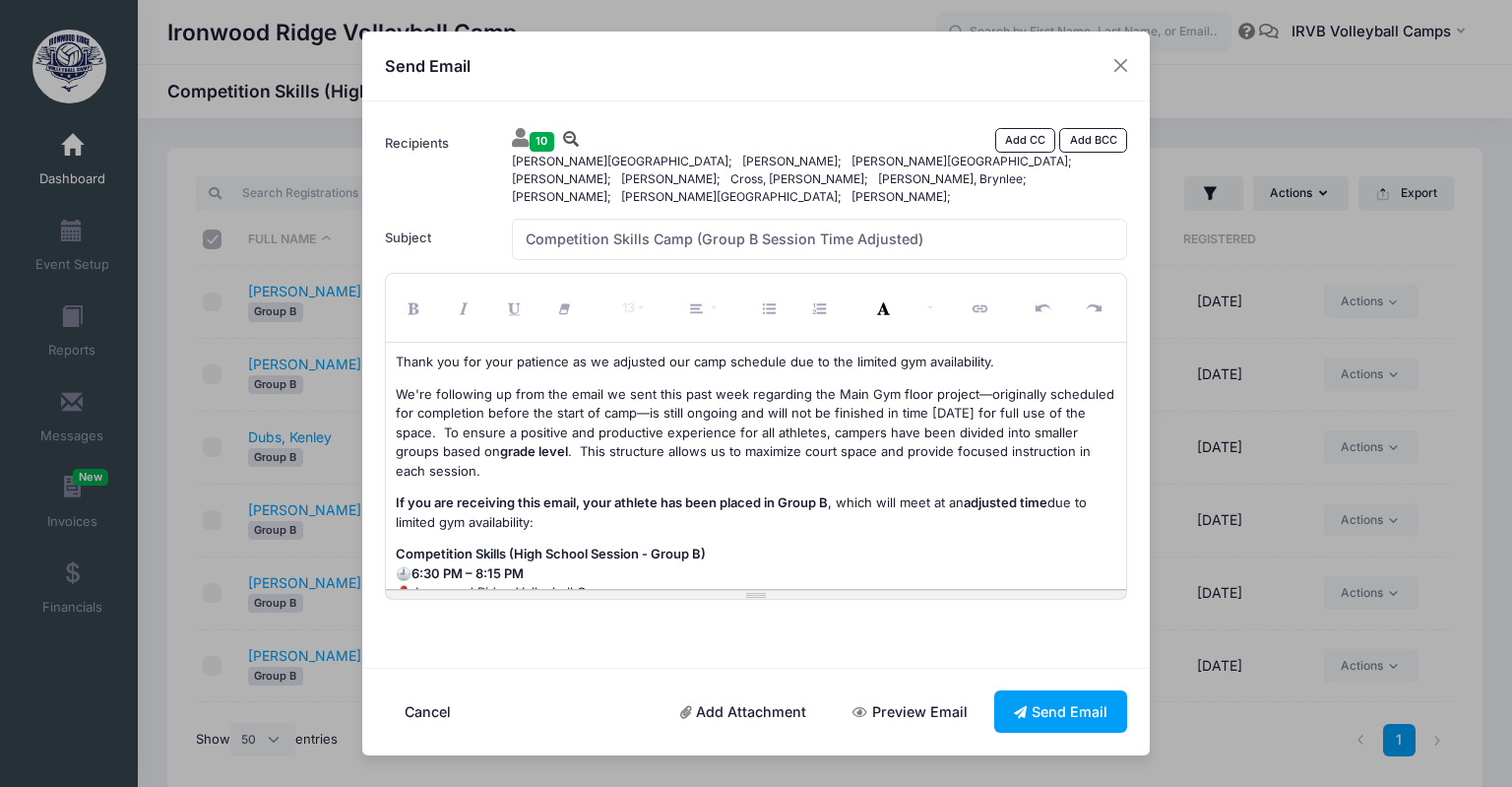 click at bounding box center [571, 139] 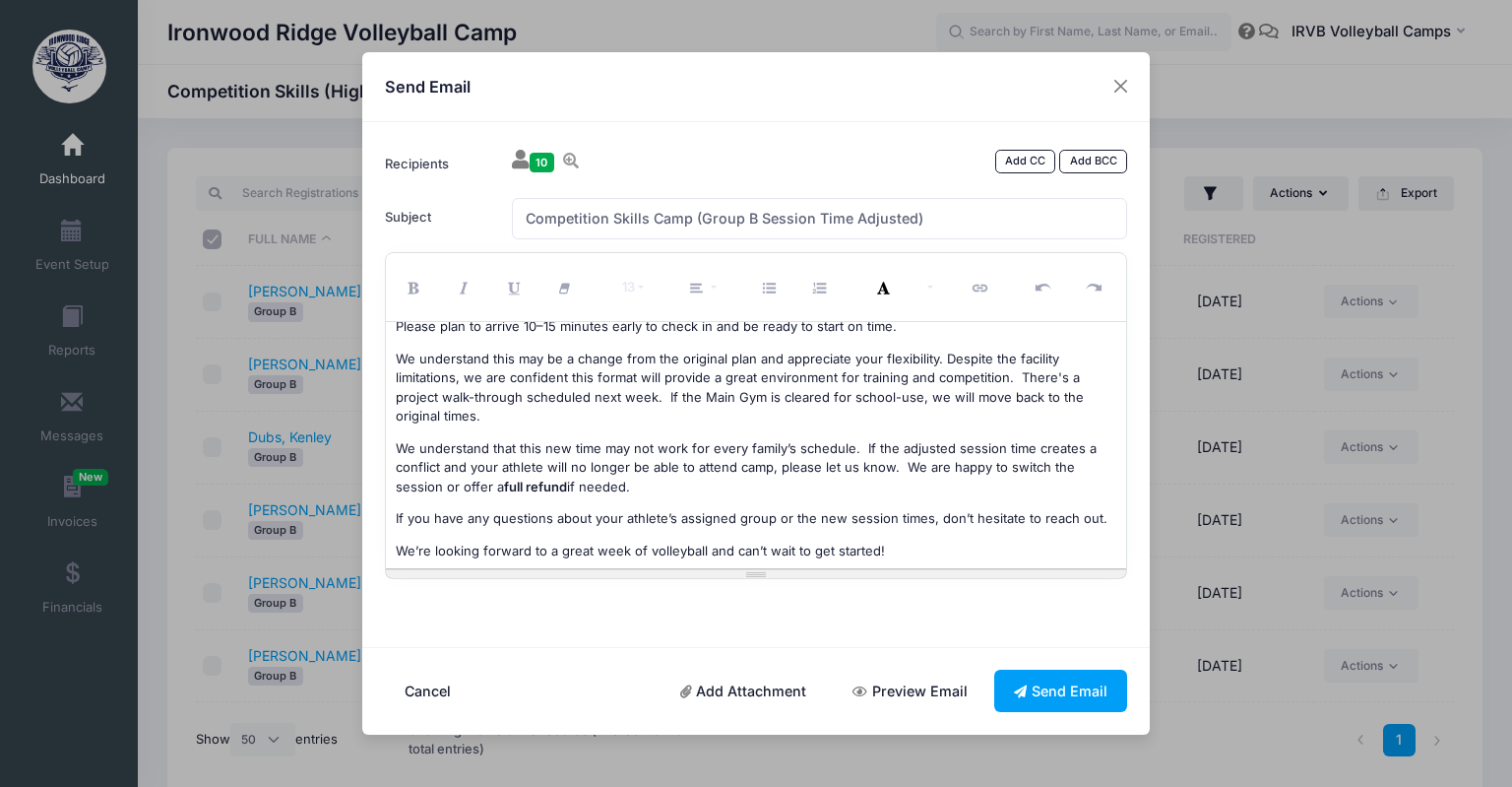 scroll, scrollTop: 357, scrollLeft: 0, axis: vertical 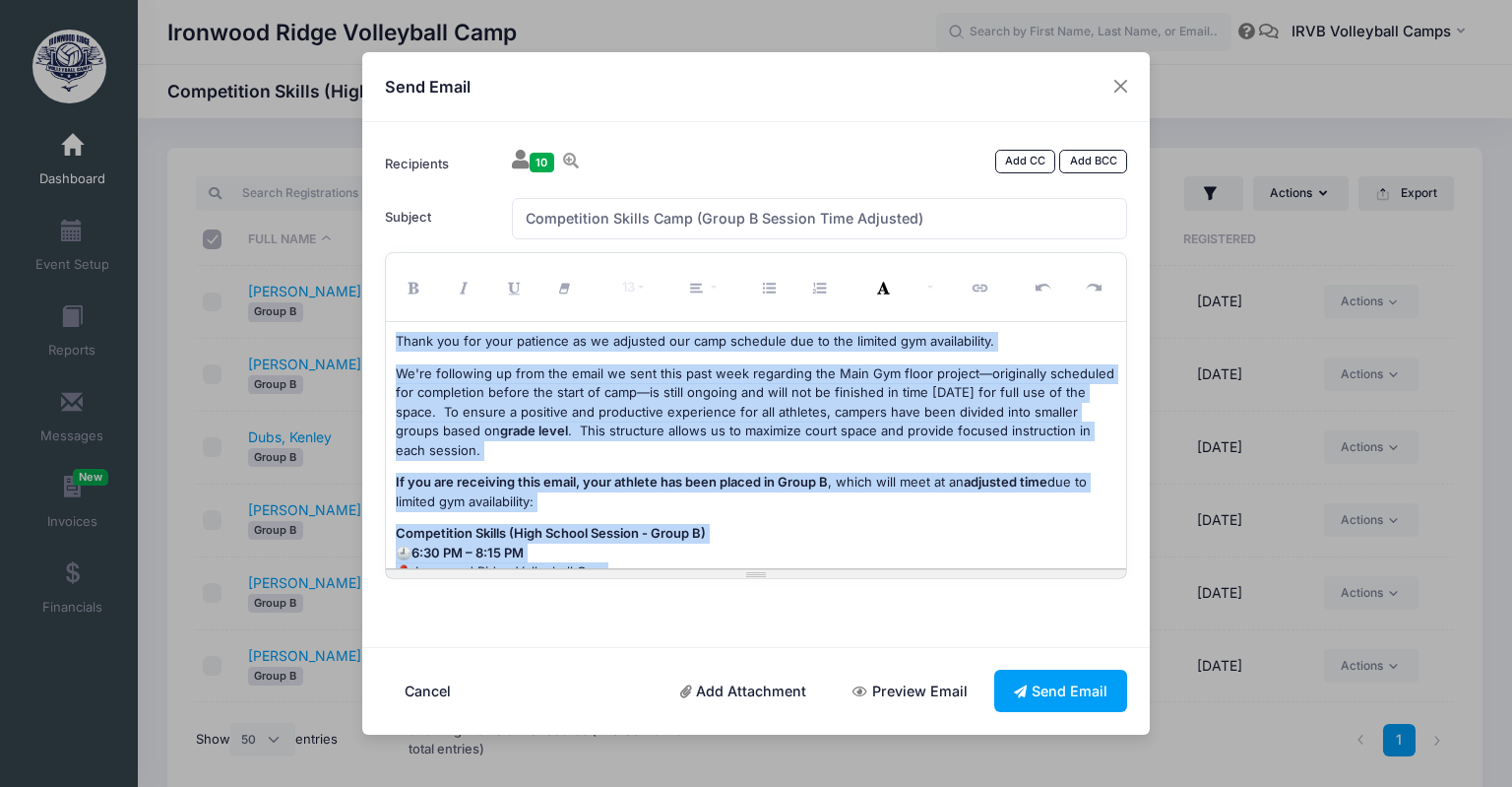 drag, startPoint x: 672, startPoint y: 538, endPoint x: 380, endPoint y: 258, distance: 404.55408 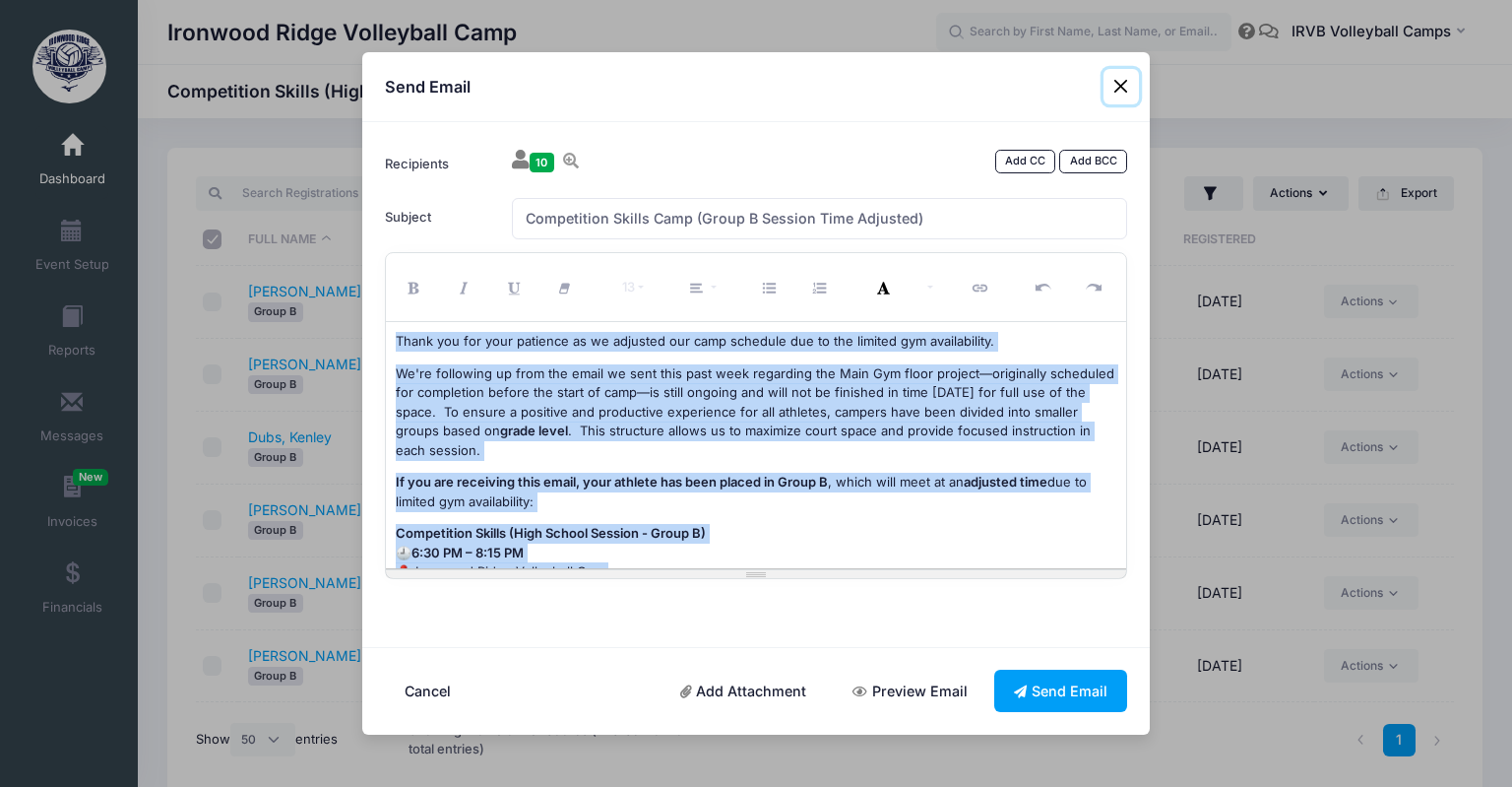click at bounding box center [1121, 87] 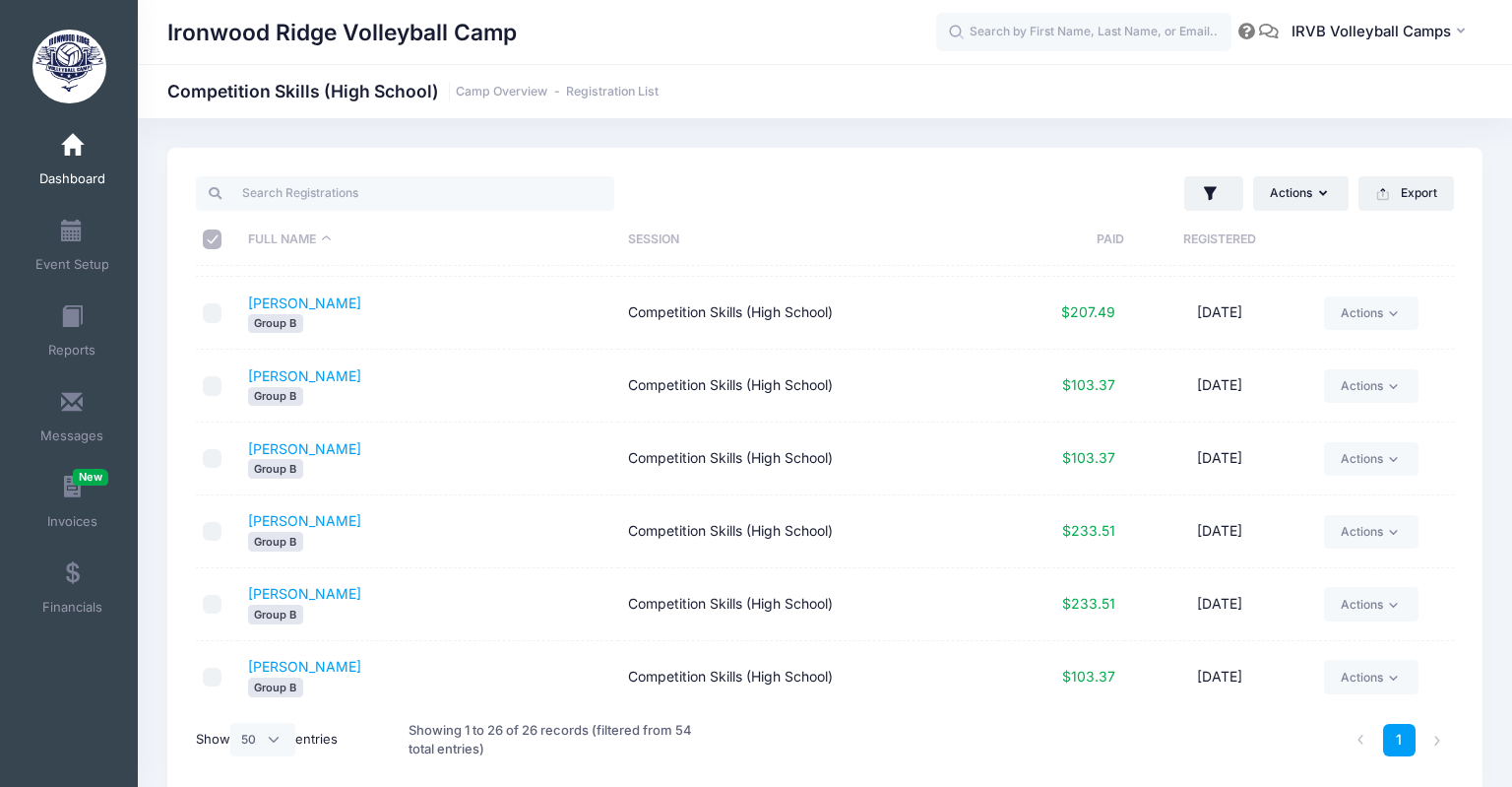 scroll, scrollTop: 0, scrollLeft: 0, axis: both 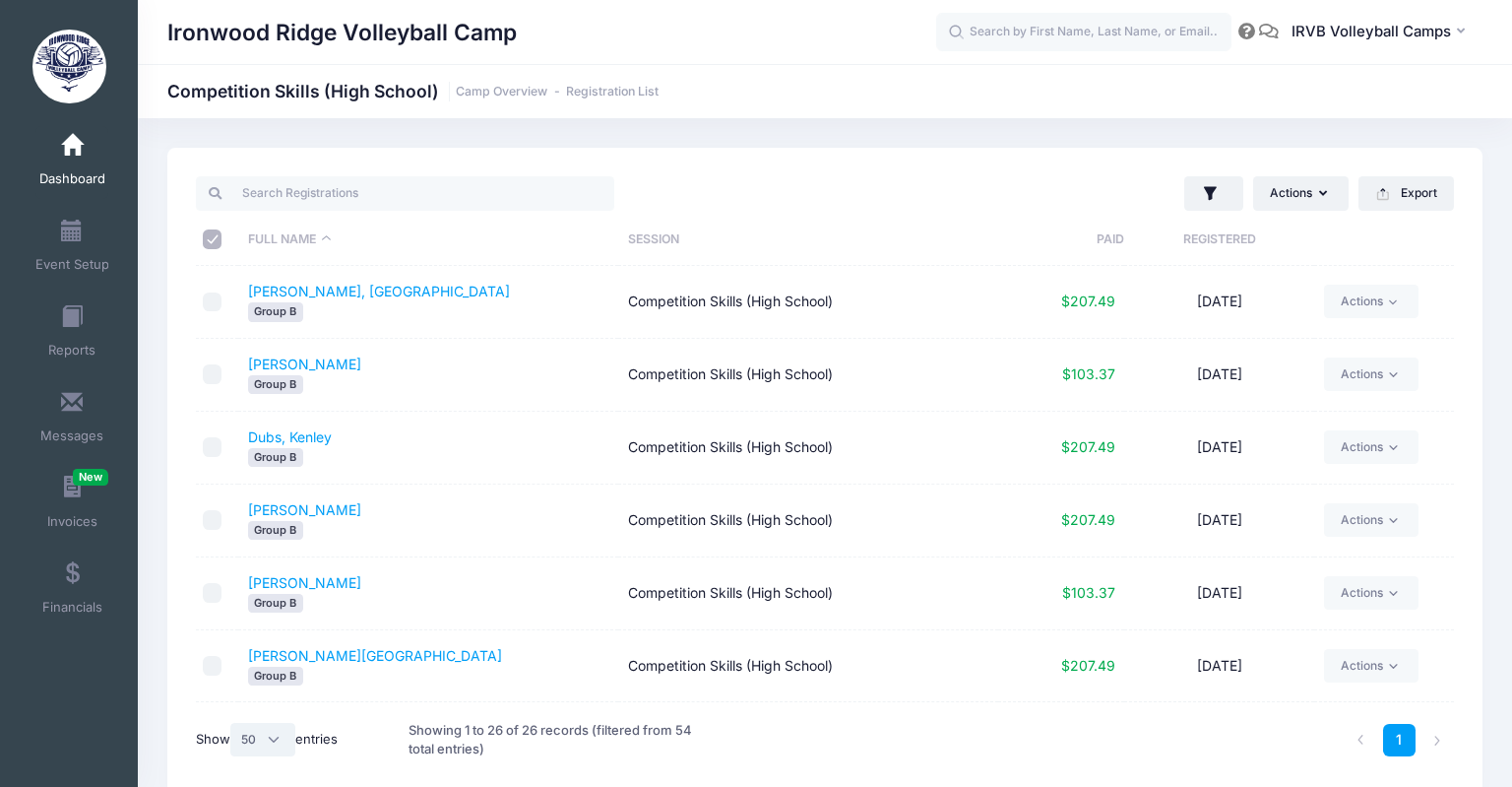 click on "All 10 25 50" at bounding box center (263, 740) 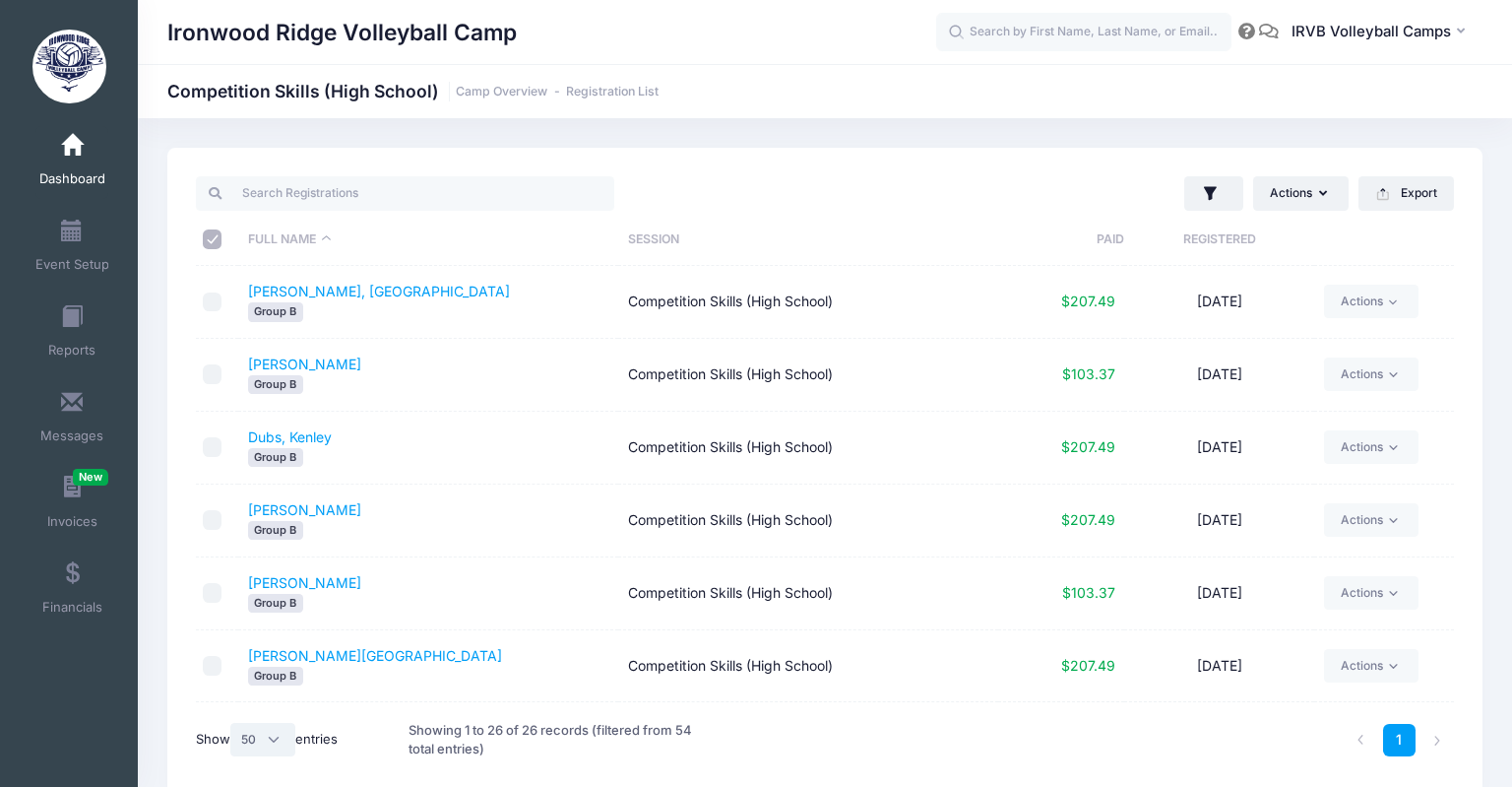 click on "50" at bounding box center [0, 0] 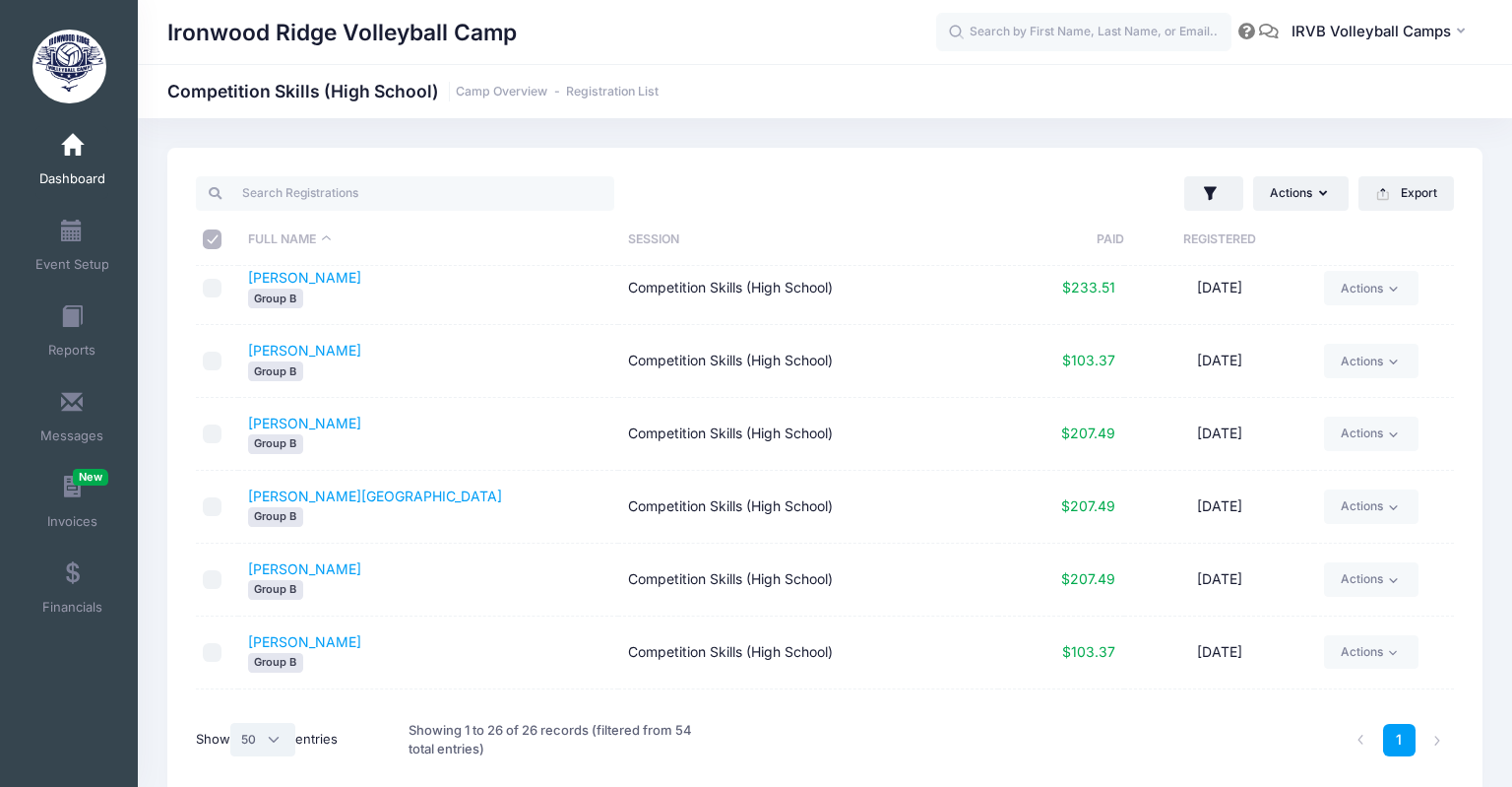 scroll, scrollTop: 1040, scrollLeft: 0, axis: vertical 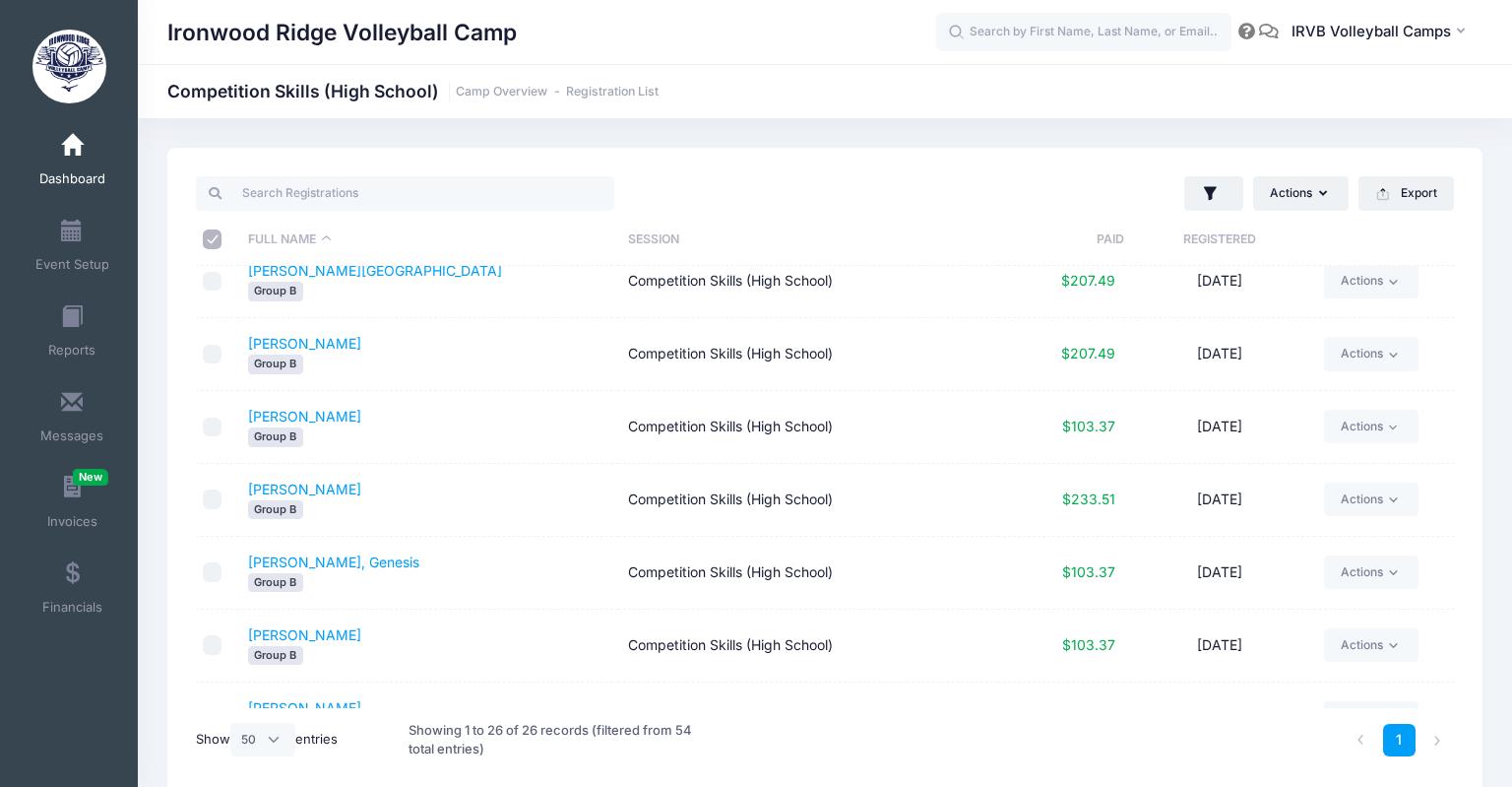 click at bounding box center [213, 239] 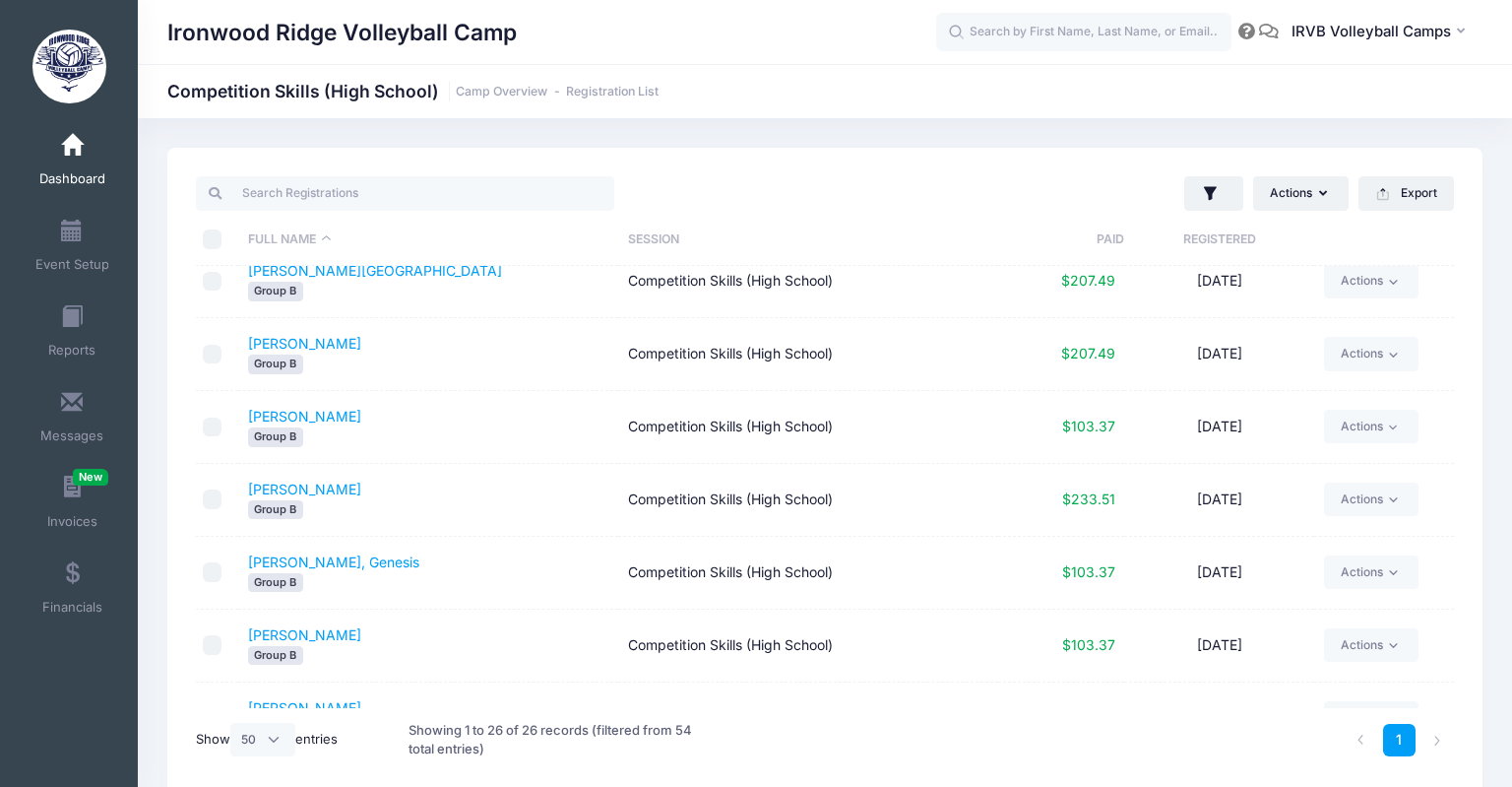 click at bounding box center [213, 239] 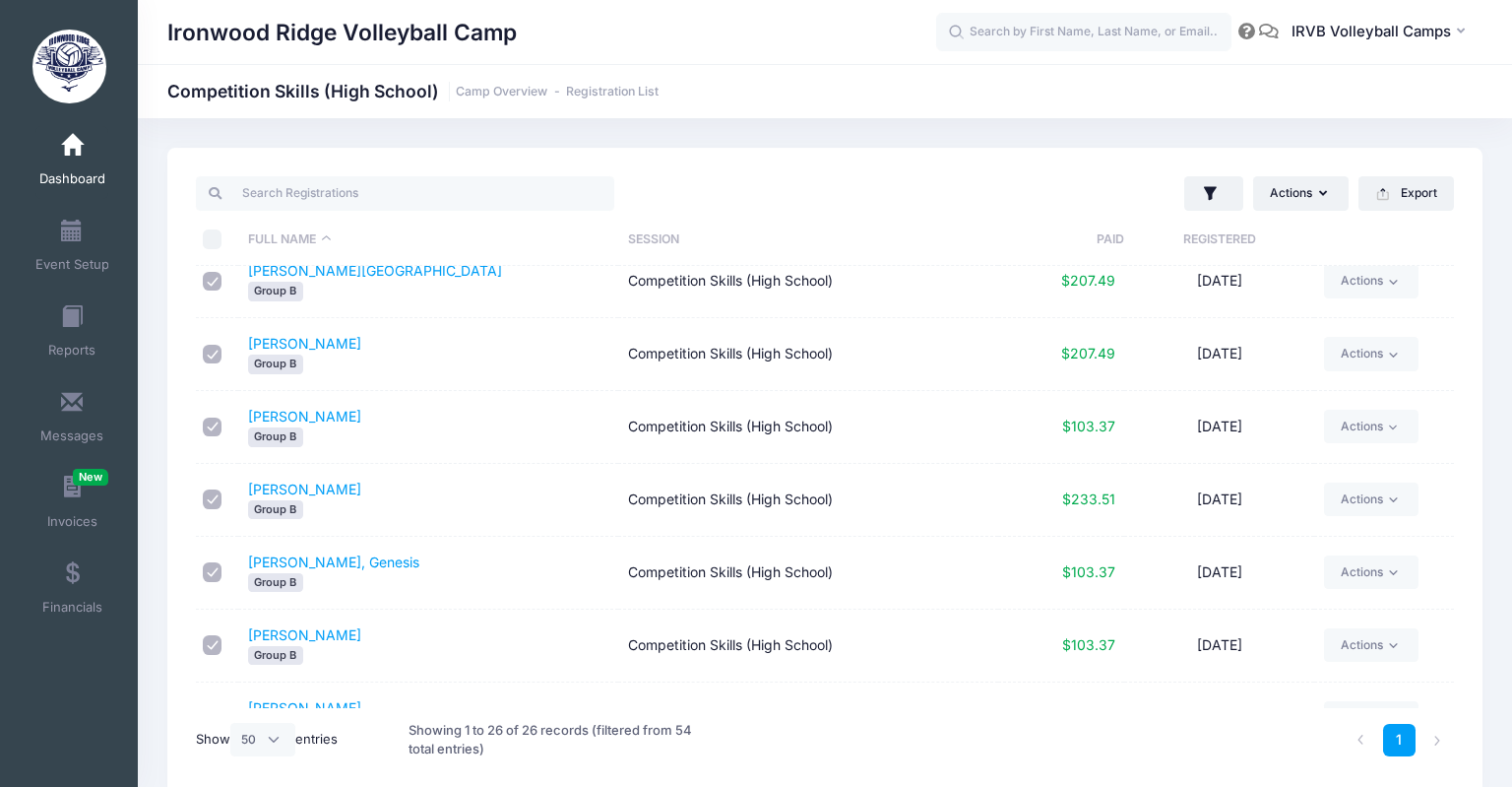 checkbox on "true" 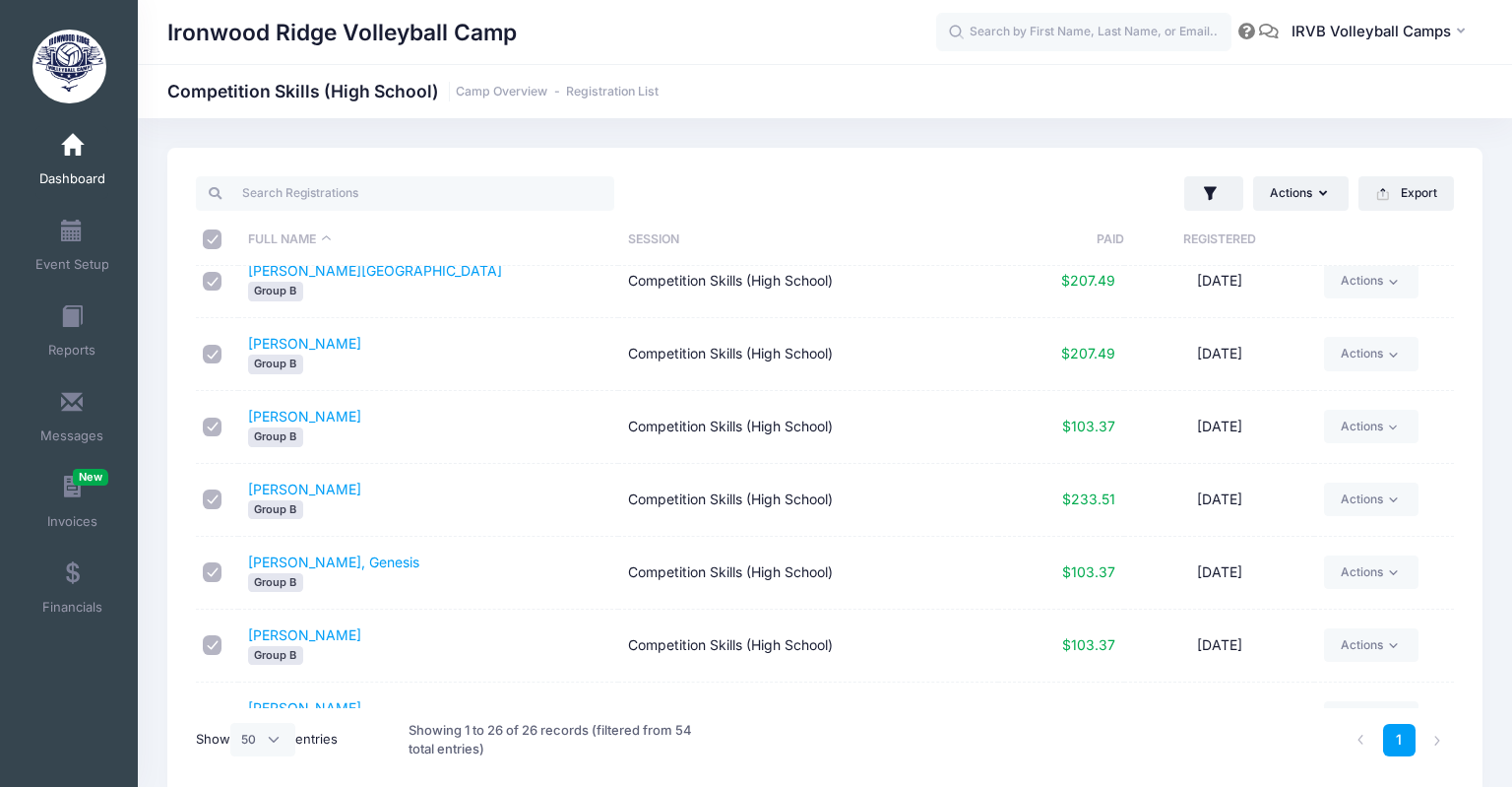 checkbox on "true" 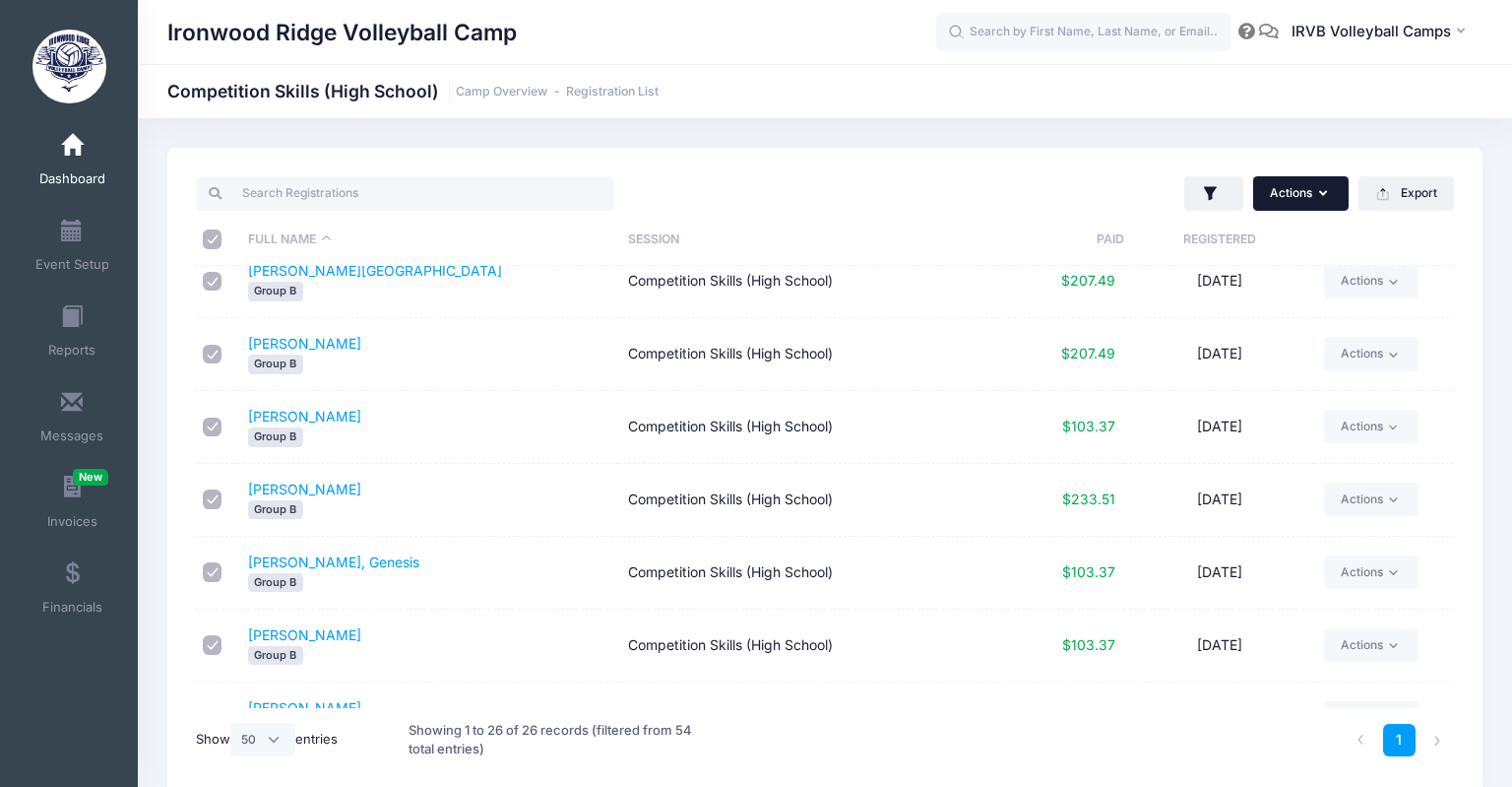 click on "Actions" at bounding box center (1300, 193) 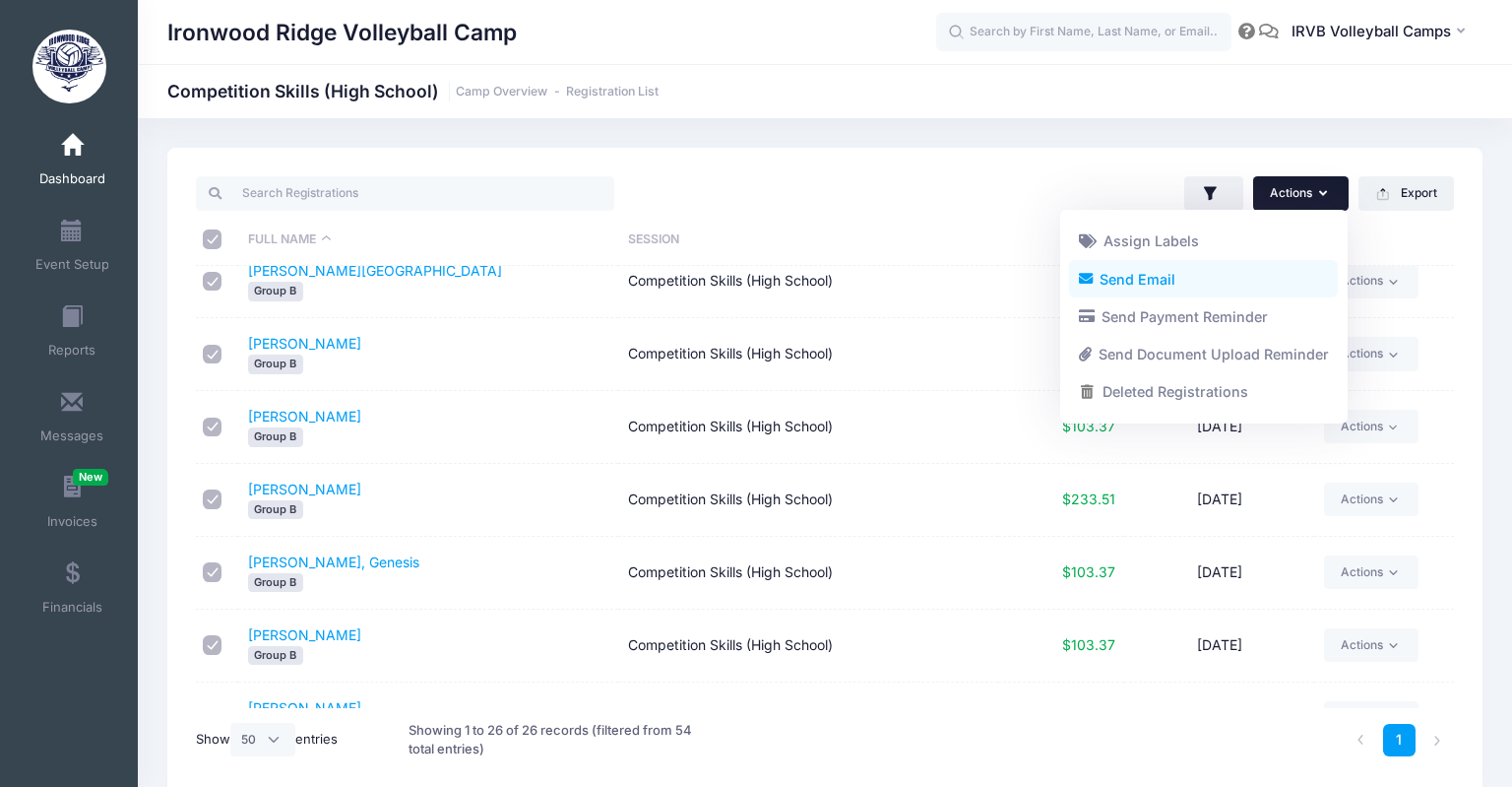click on "Send Email" at bounding box center (1203, 279) 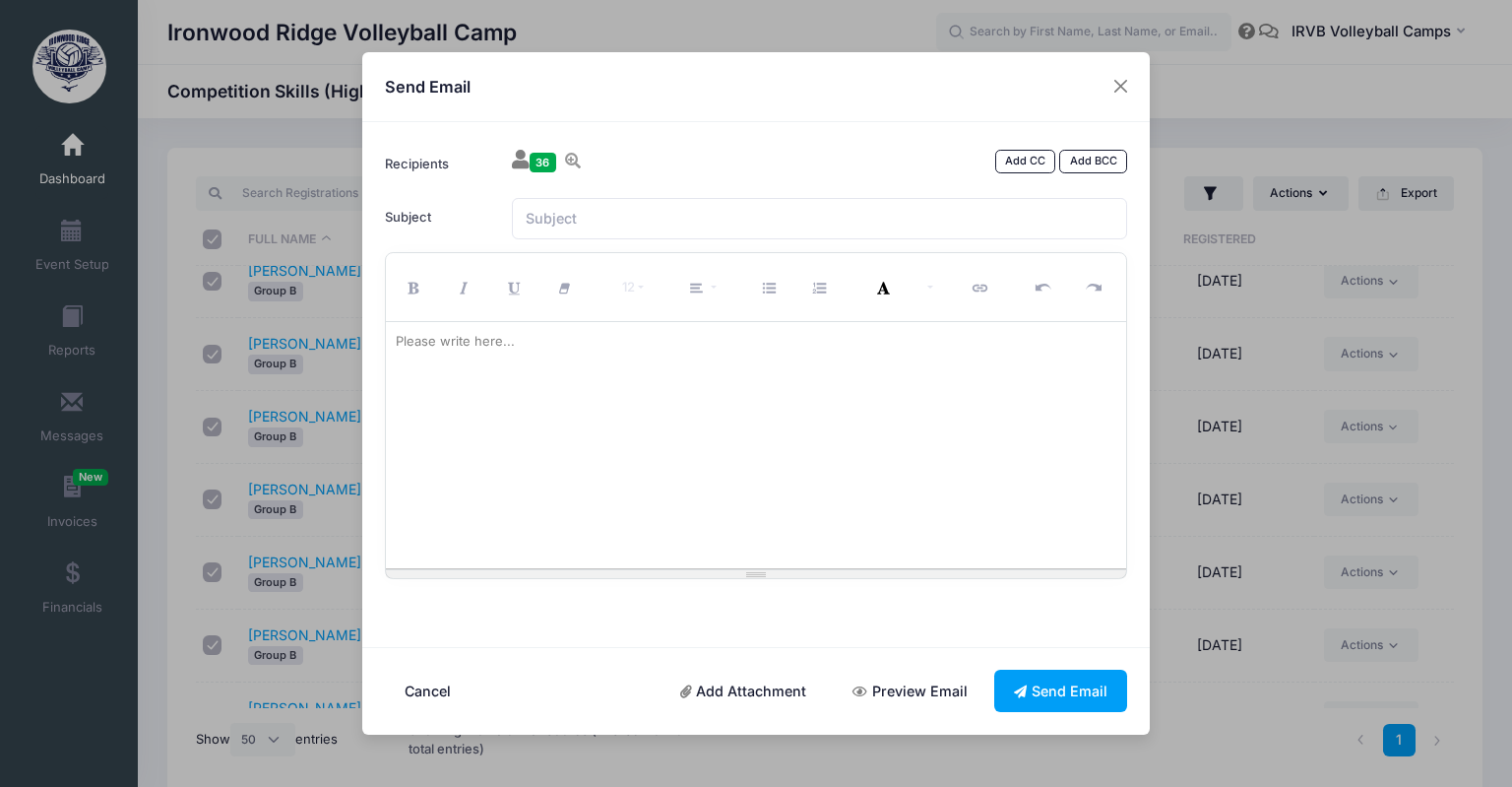 click on "Please write here..." at bounding box center [455, 342] 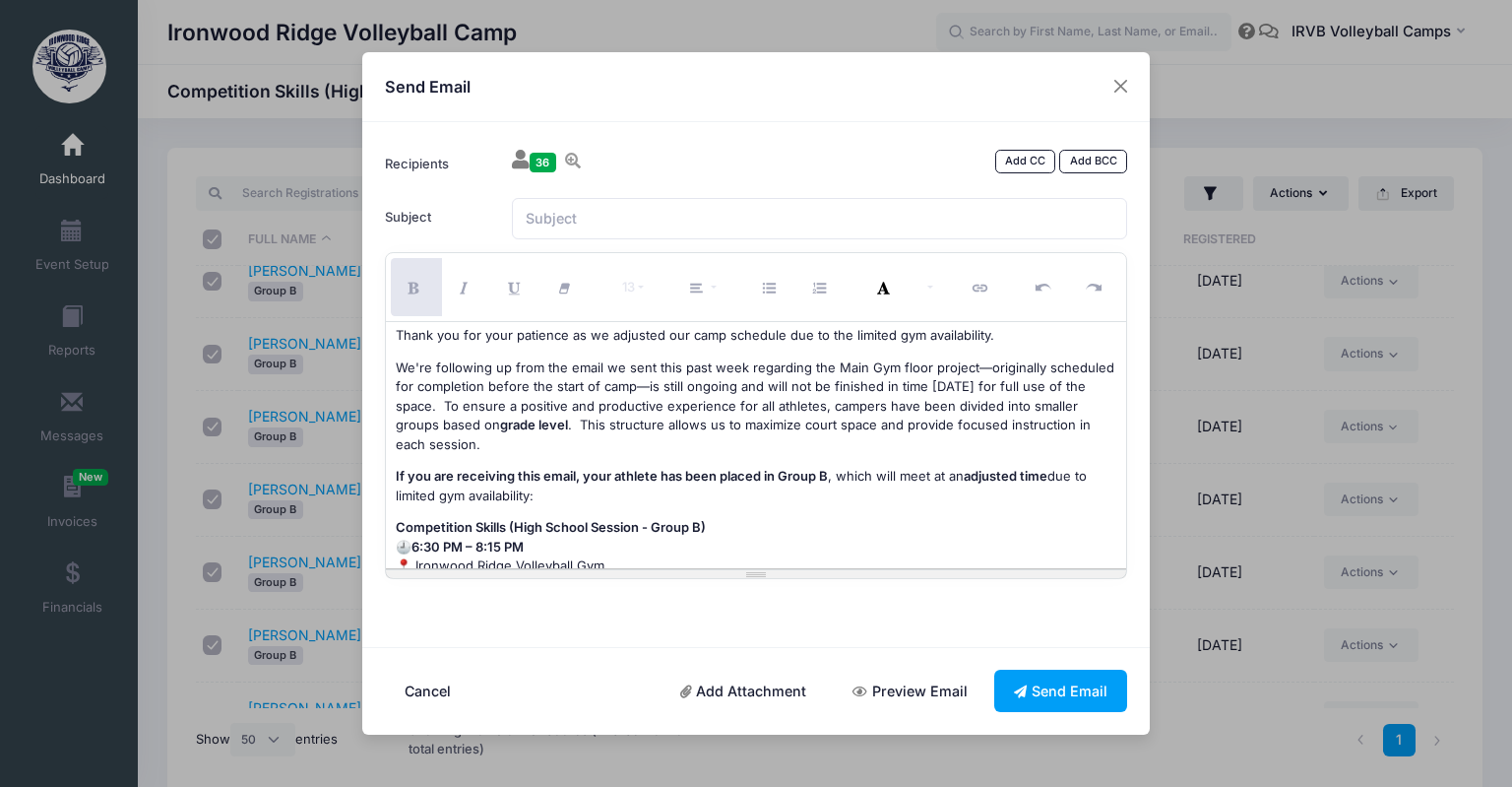 scroll, scrollTop: 0, scrollLeft: 0, axis: both 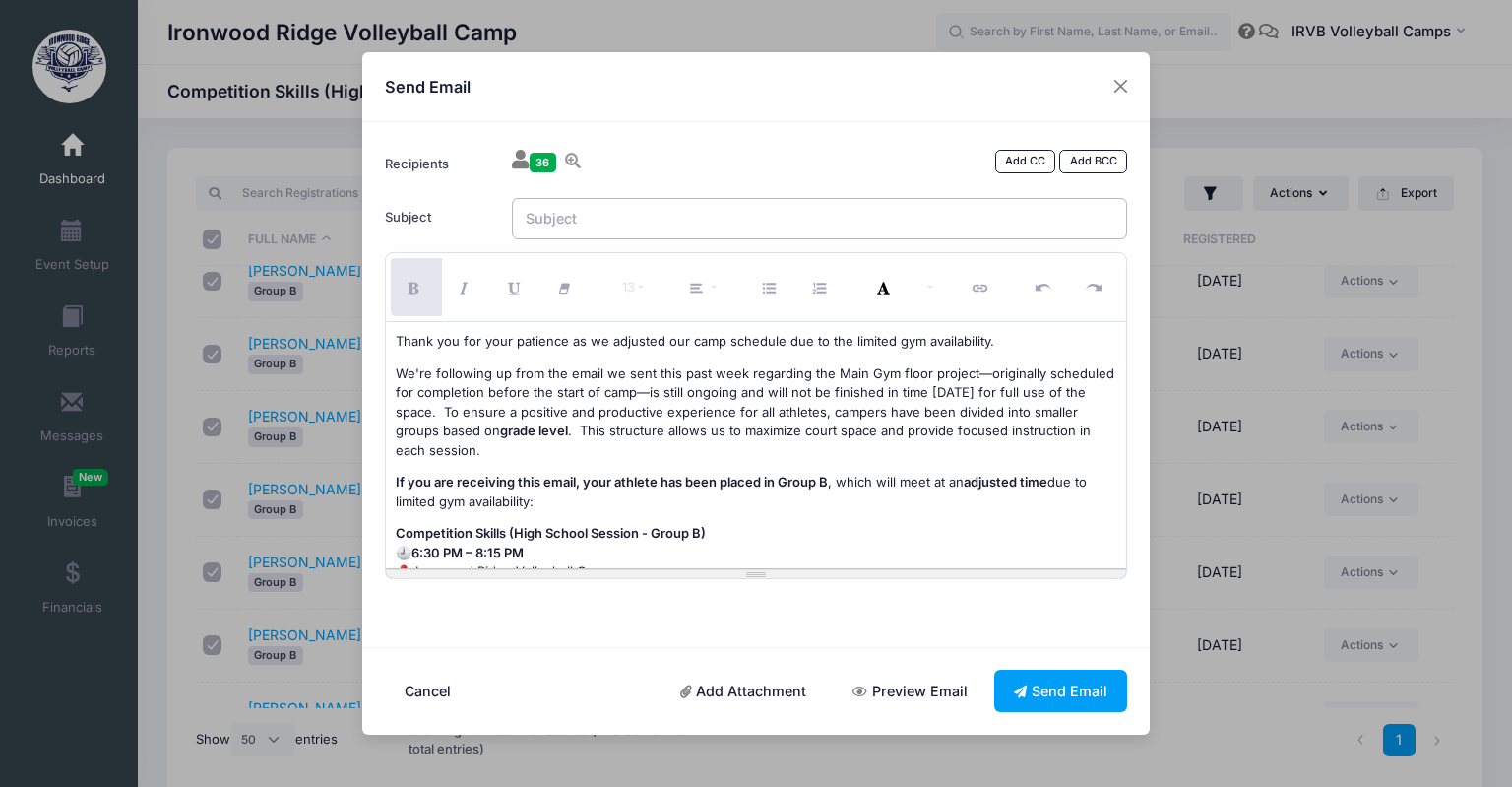 click on "Subject" at bounding box center (820, 219) 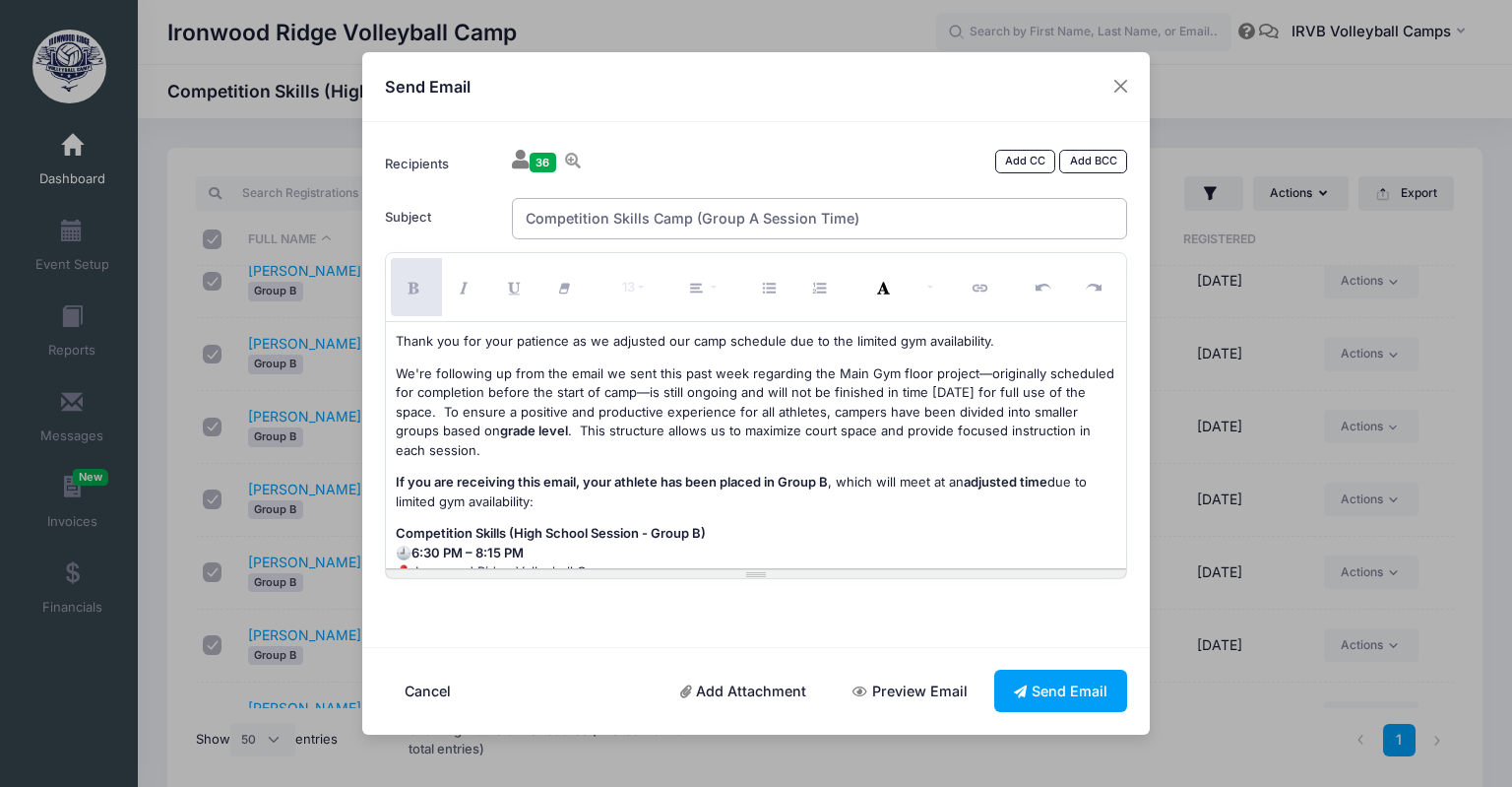 click on "Competition Skills Camp (Group A Session Time)" at bounding box center (820, 219) 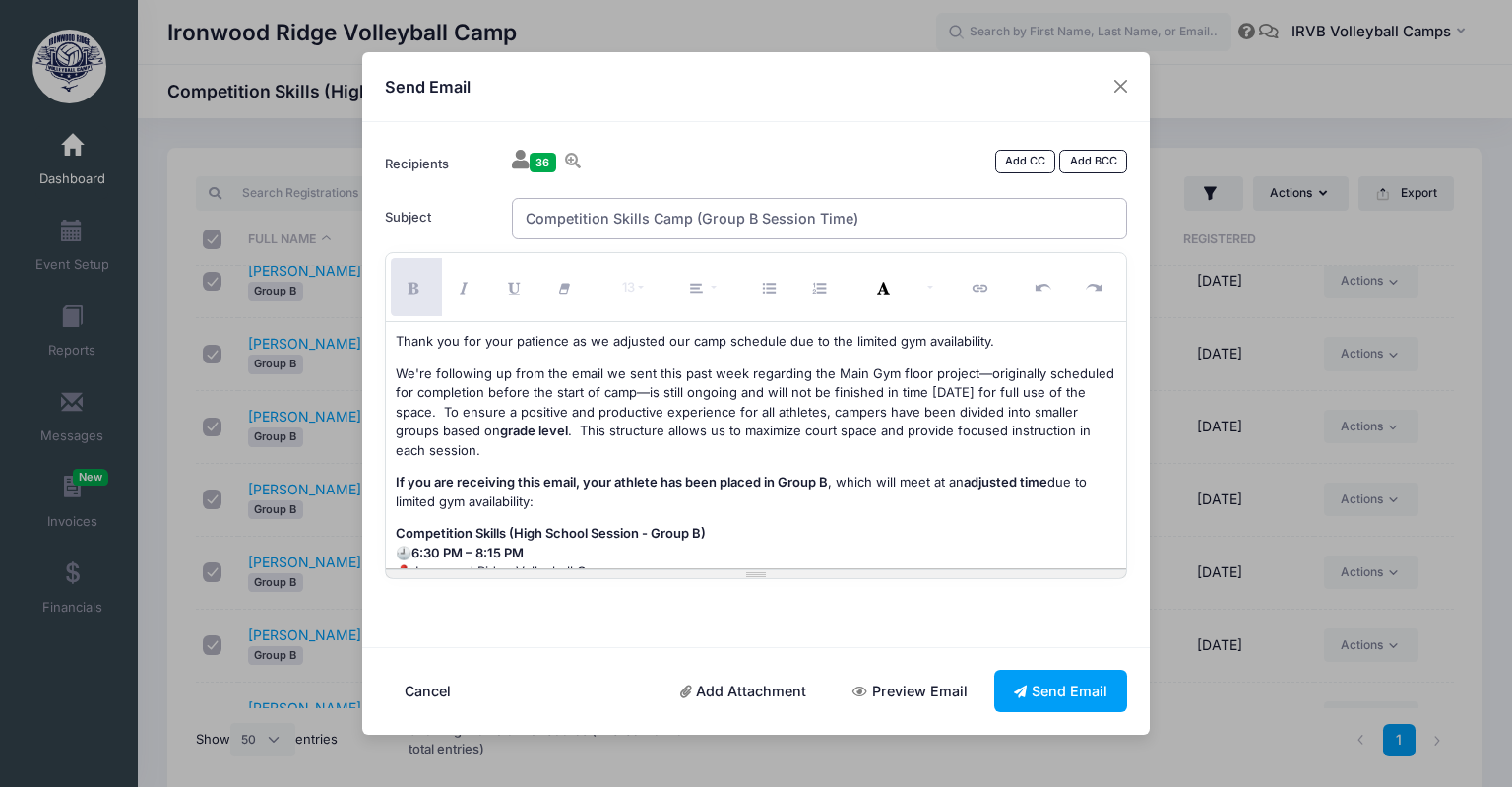 click on "Competition Skills Camp (Group B Session Time)" at bounding box center [820, 219] 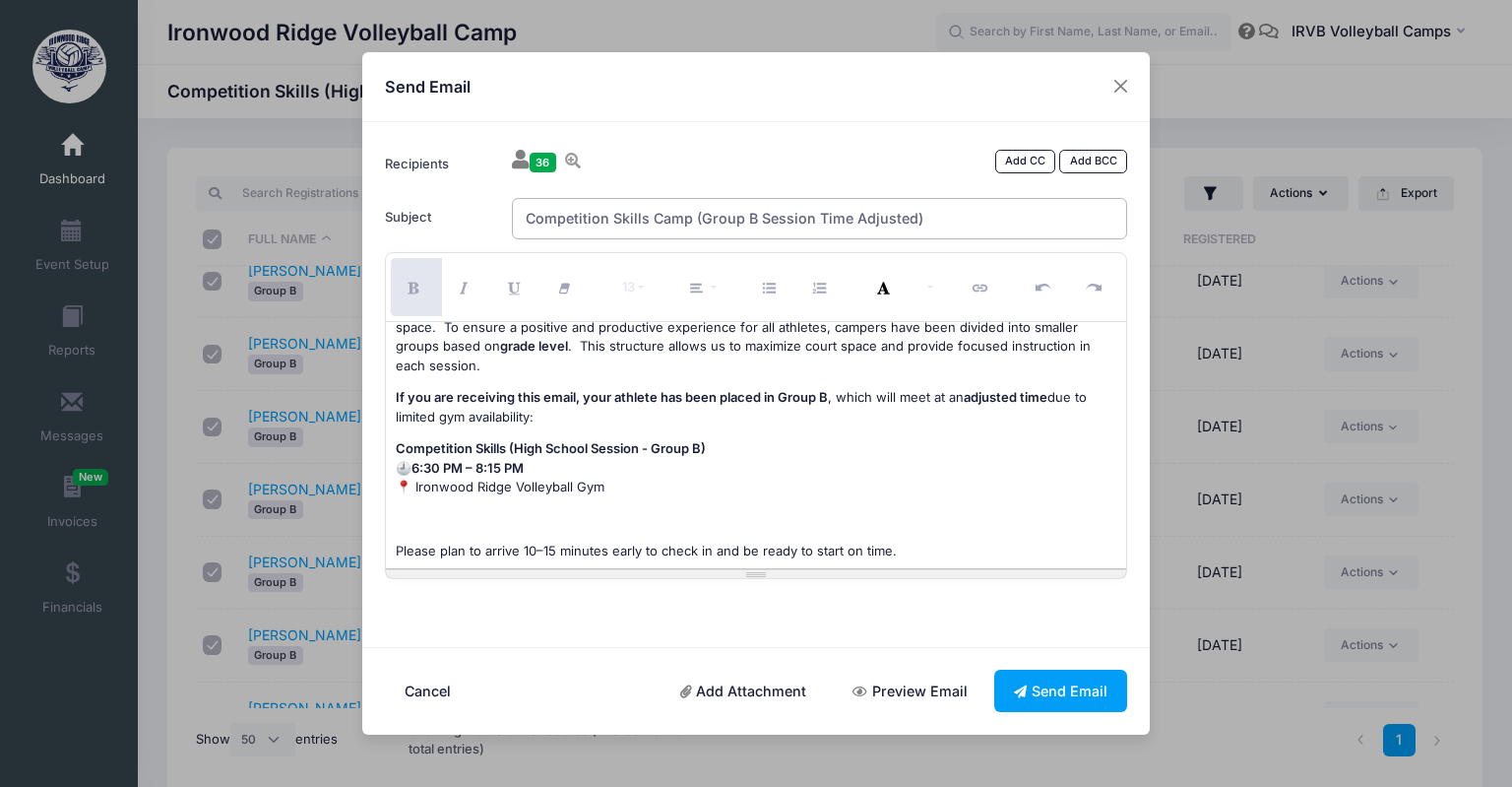 scroll, scrollTop: 357, scrollLeft: 0, axis: vertical 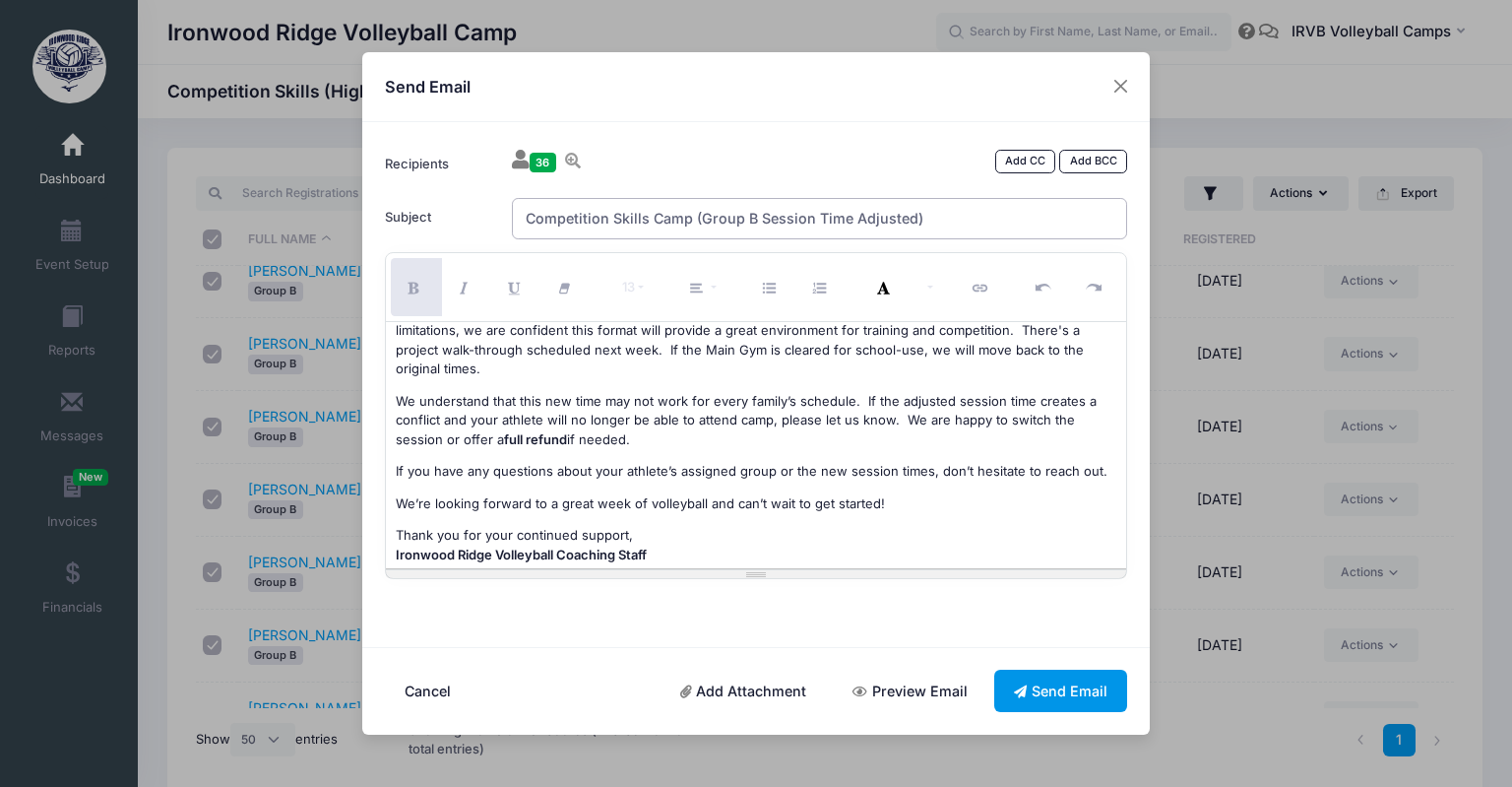 type on "Competition Skills Camp (Group B Session Time Adjusted)" 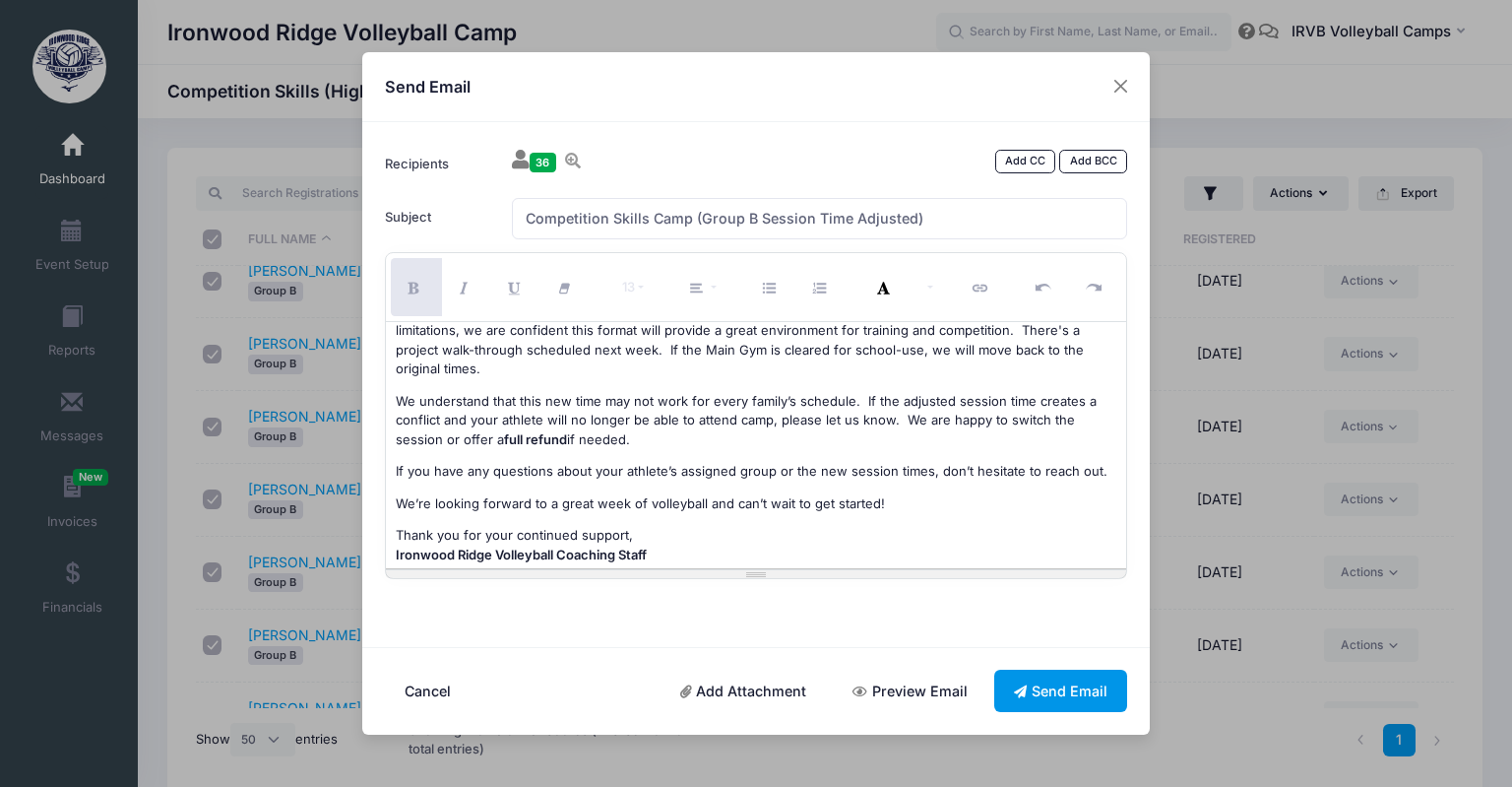 click on "Send Email" at bounding box center [1061, 690] 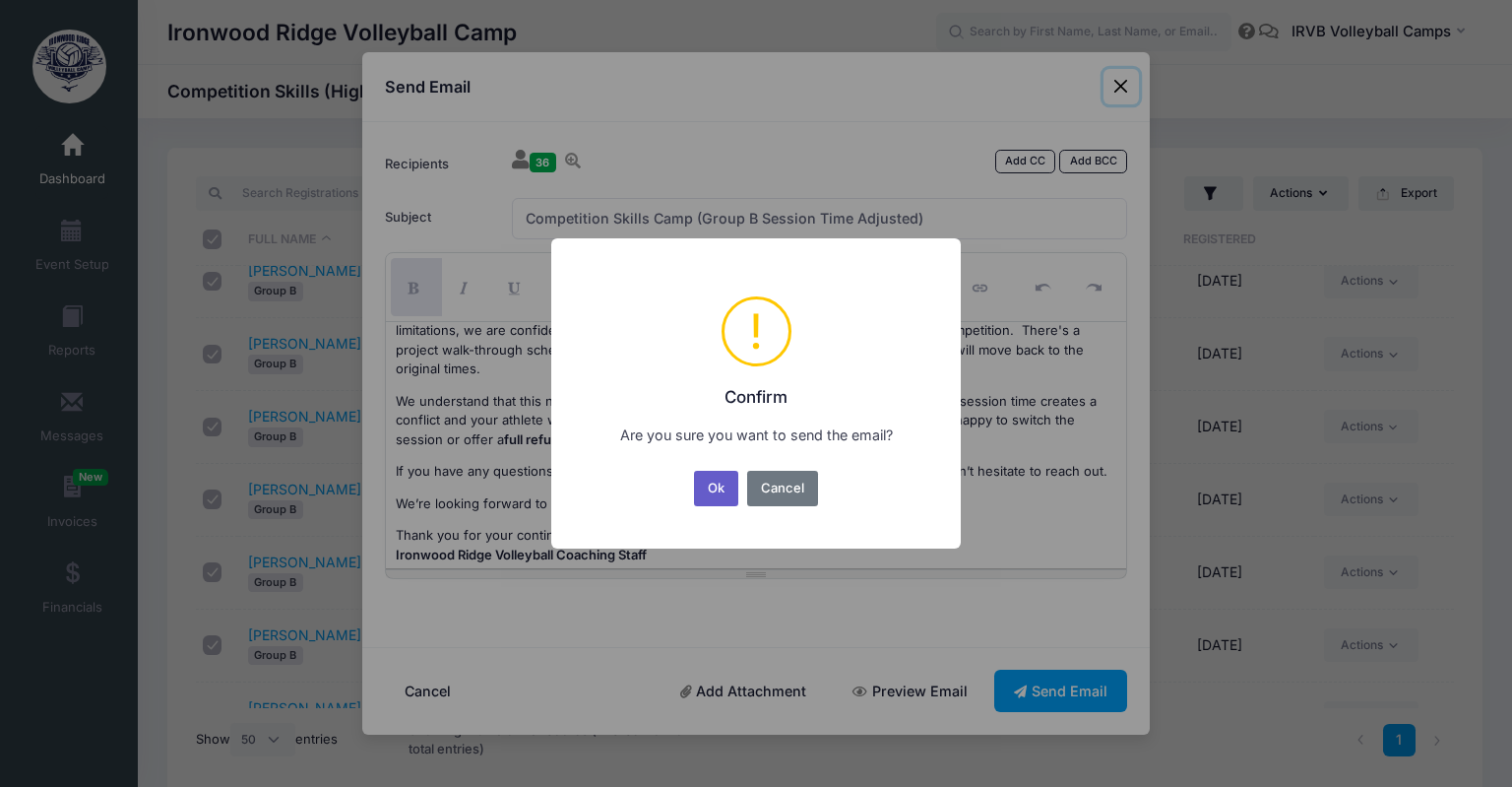 click on "Ok" at bounding box center [717, 489] 